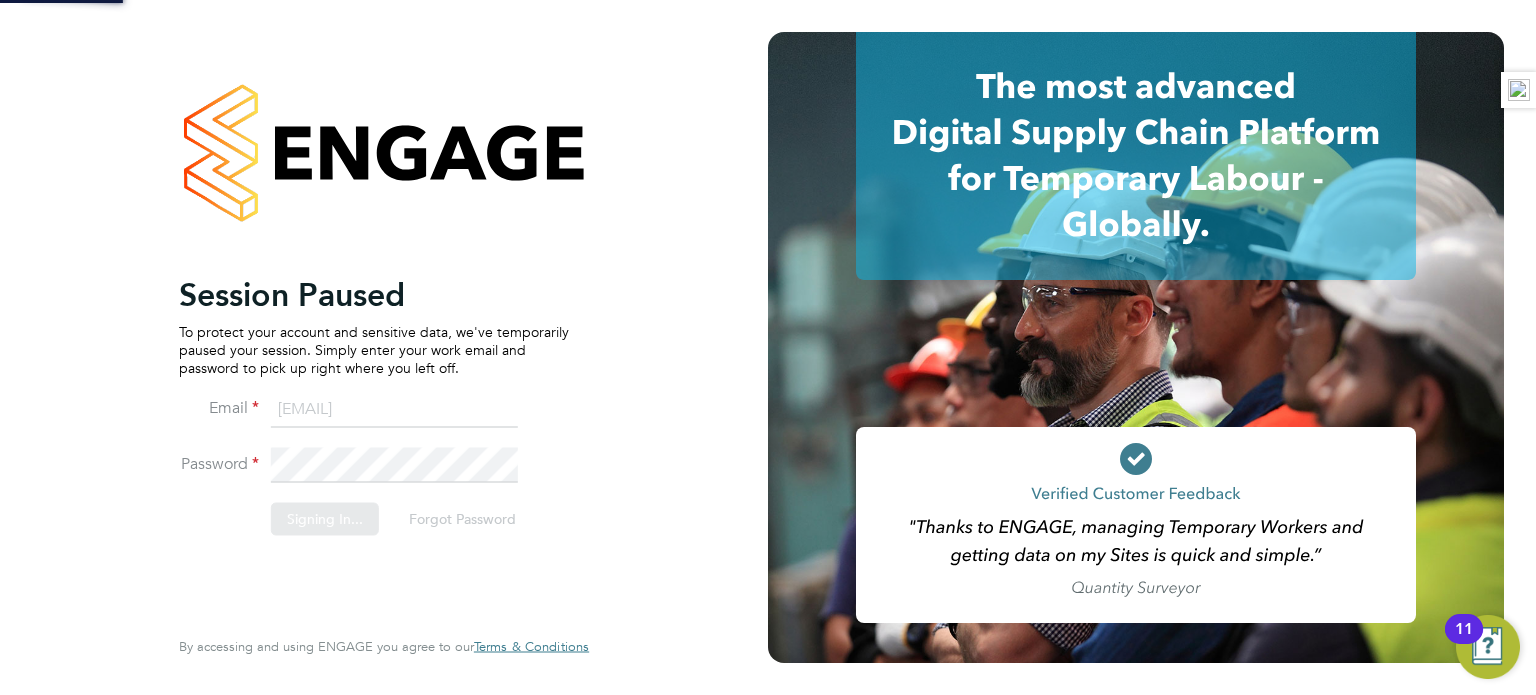 scroll, scrollTop: 0, scrollLeft: 0, axis: both 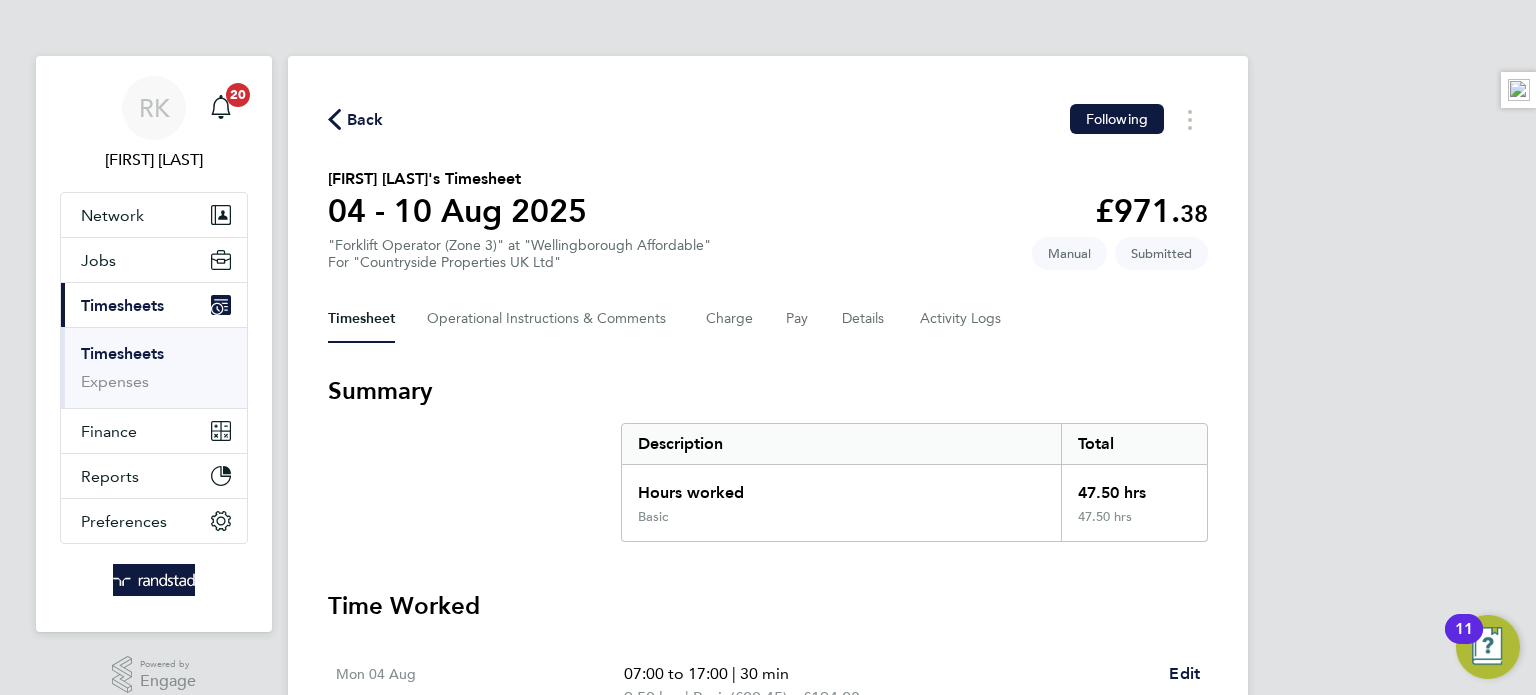 click 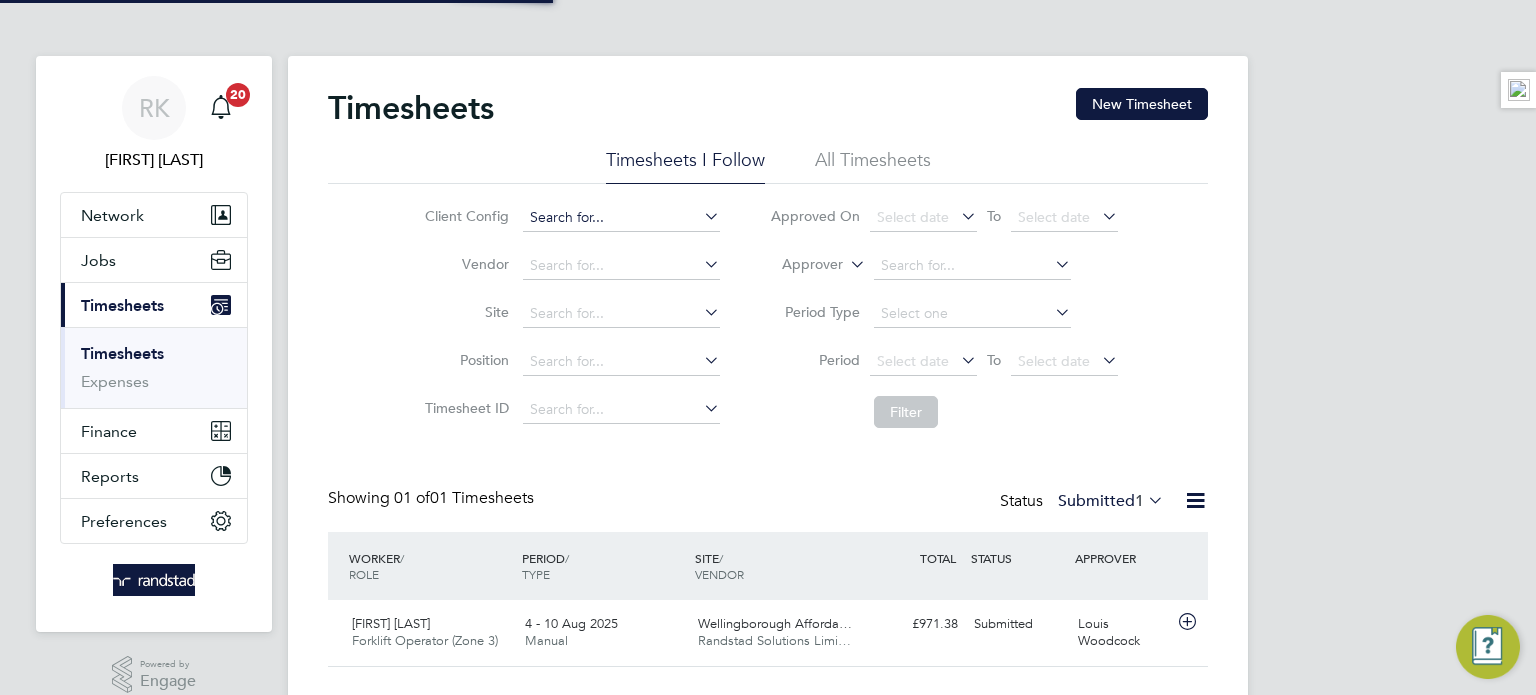 scroll, scrollTop: 9, scrollLeft: 10, axis: both 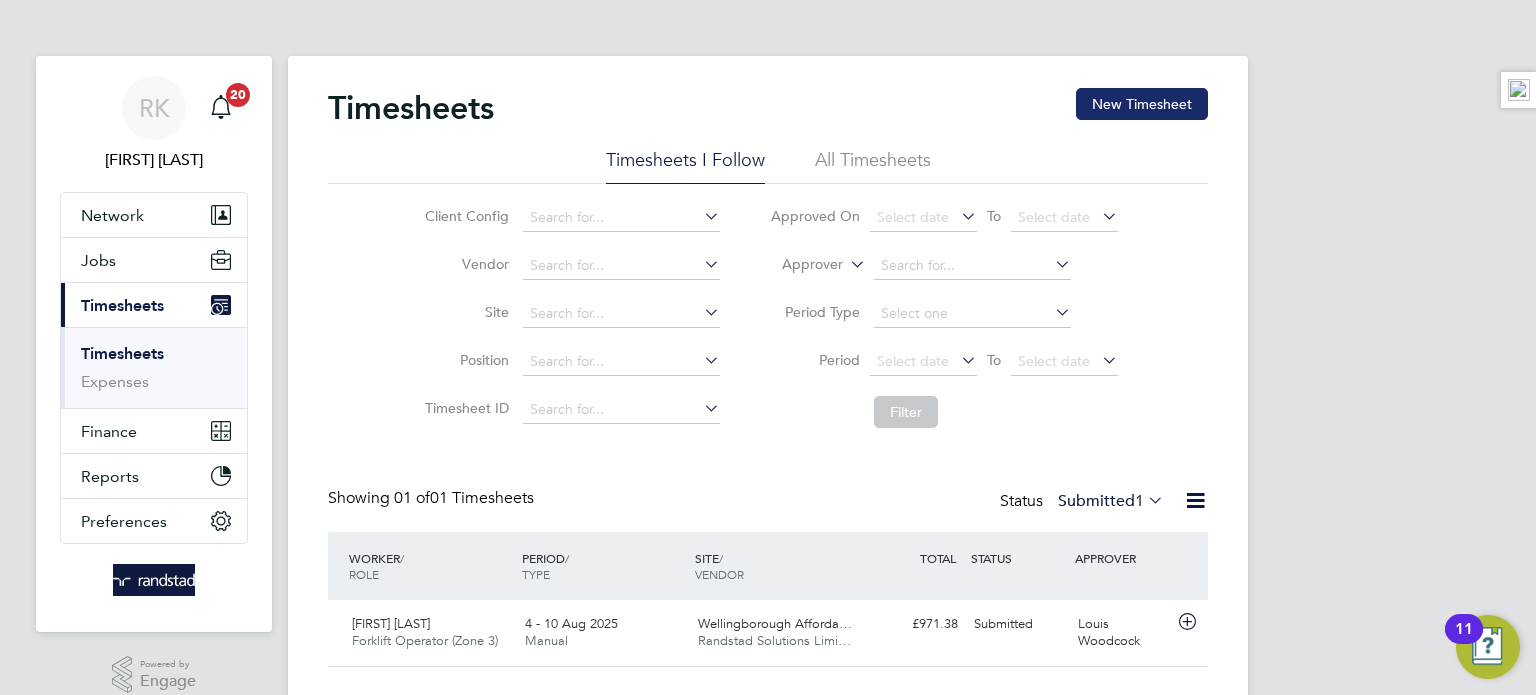 click on "New Timesheet" 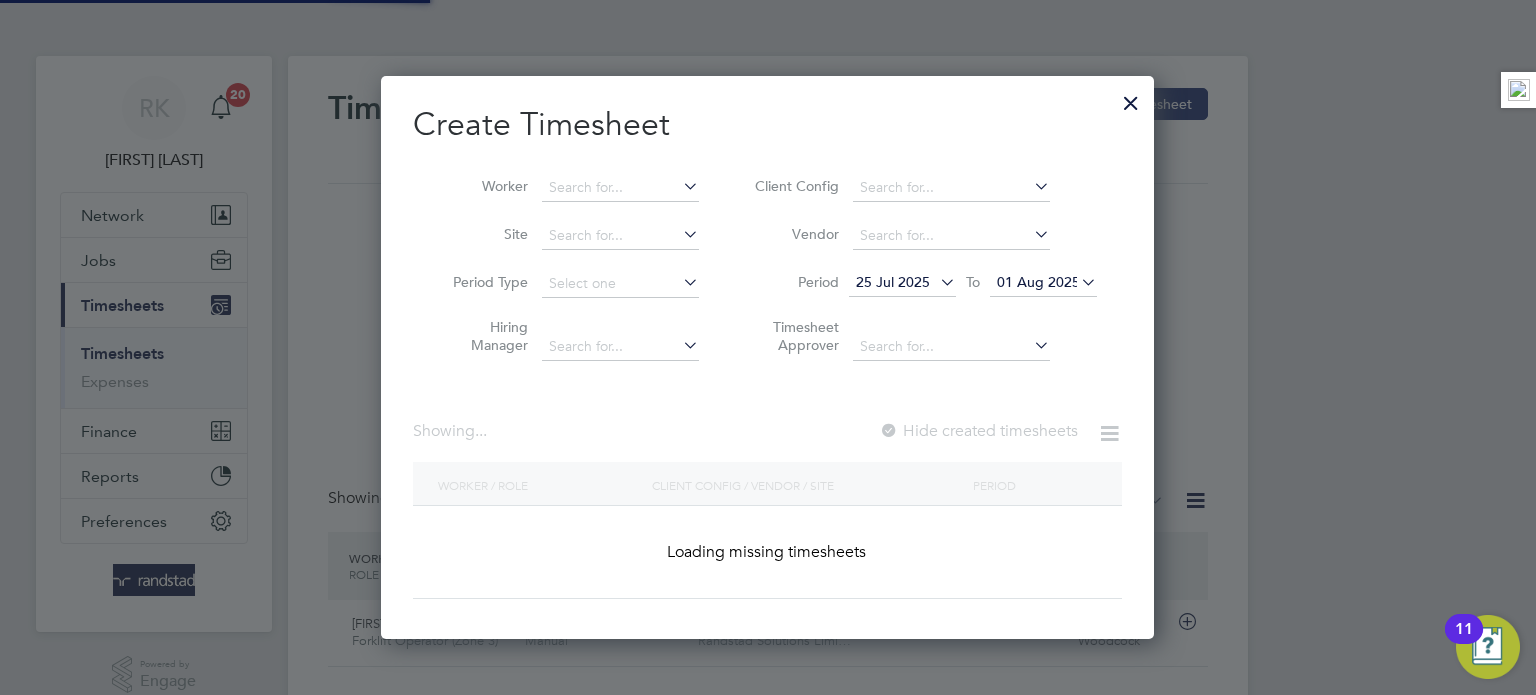 scroll, scrollTop: 10, scrollLeft: 10, axis: both 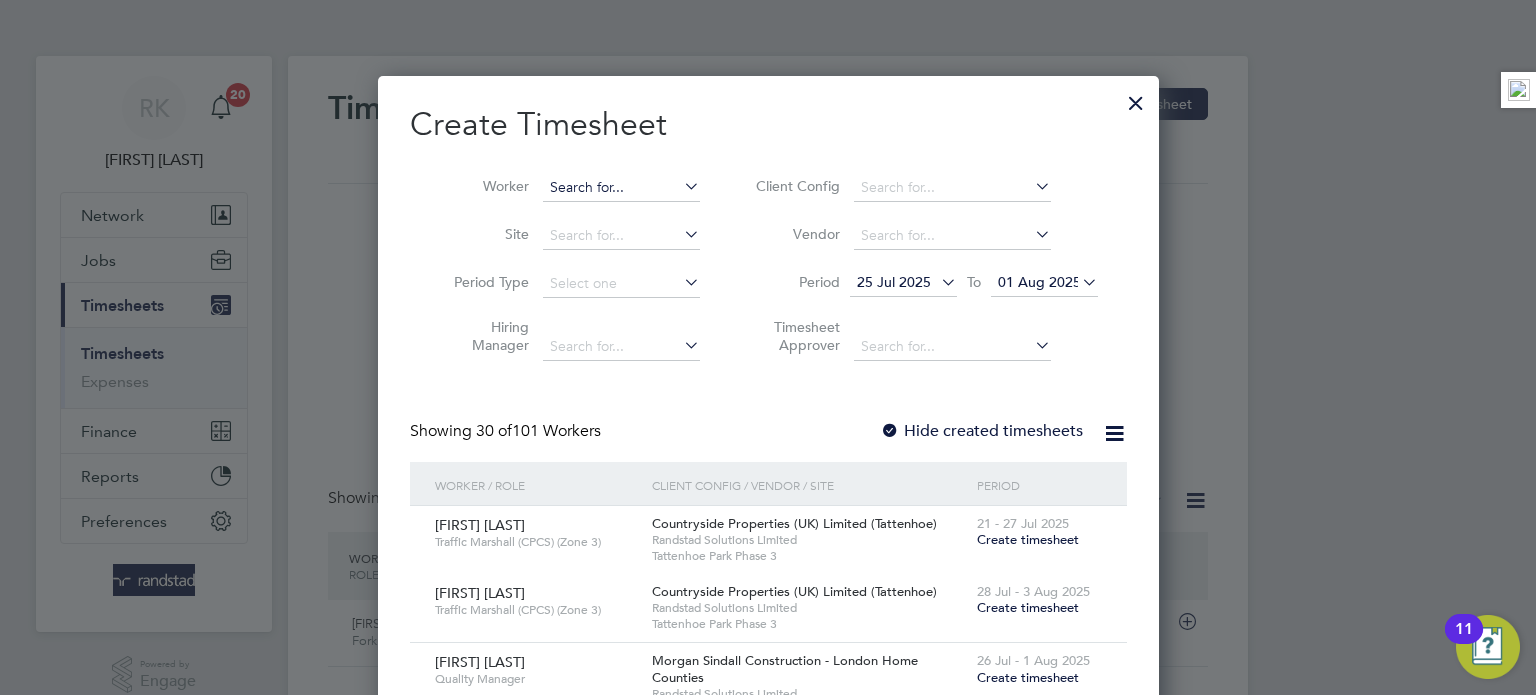 click at bounding box center (621, 188) 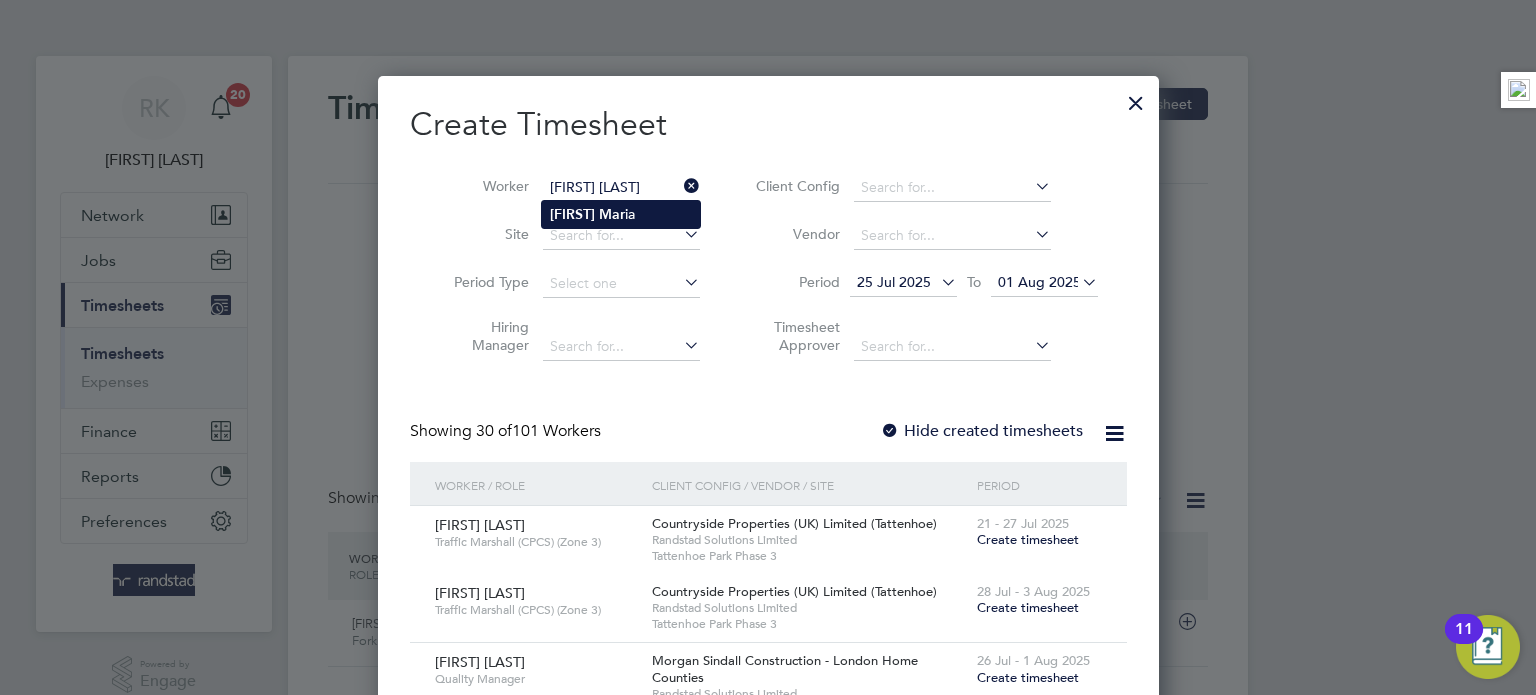type on "[FIRST] [LAST]" 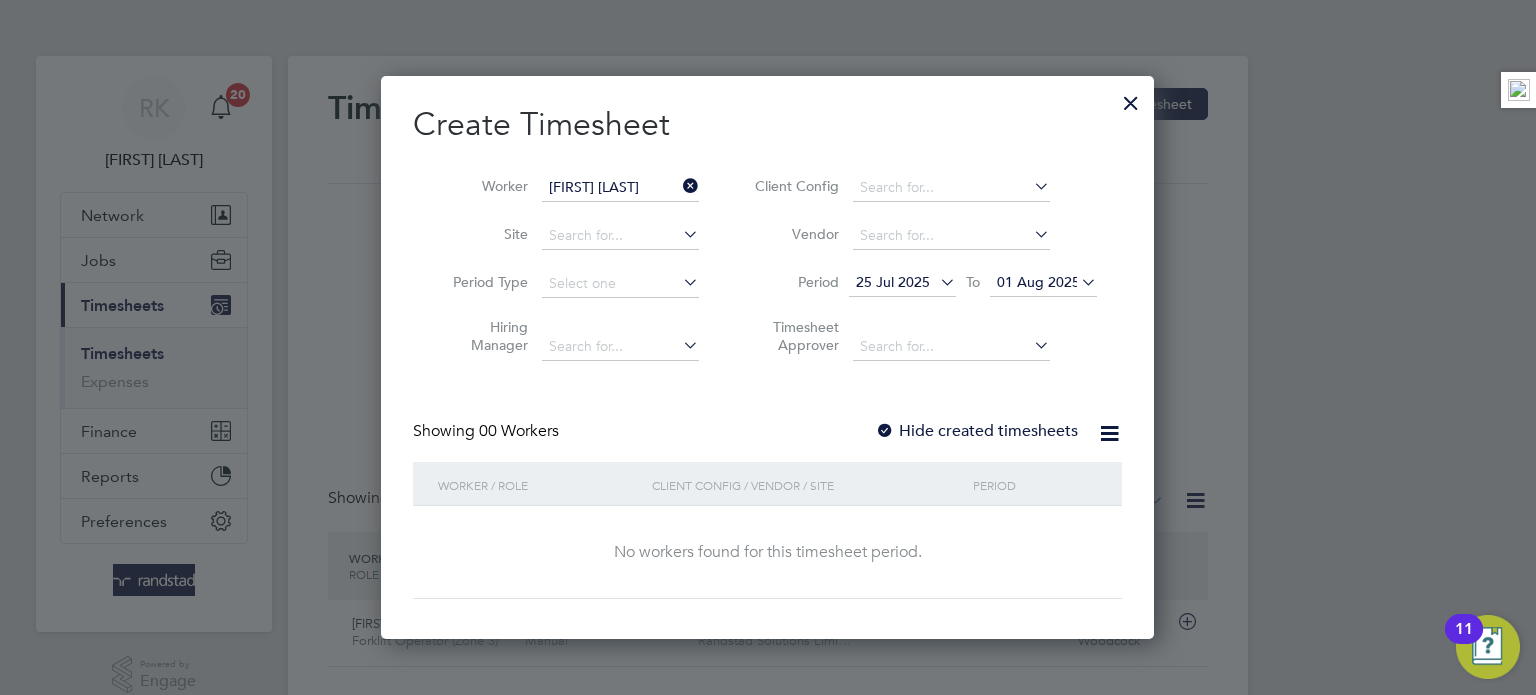 scroll, scrollTop: 10, scrollLeft: 10, axis: both 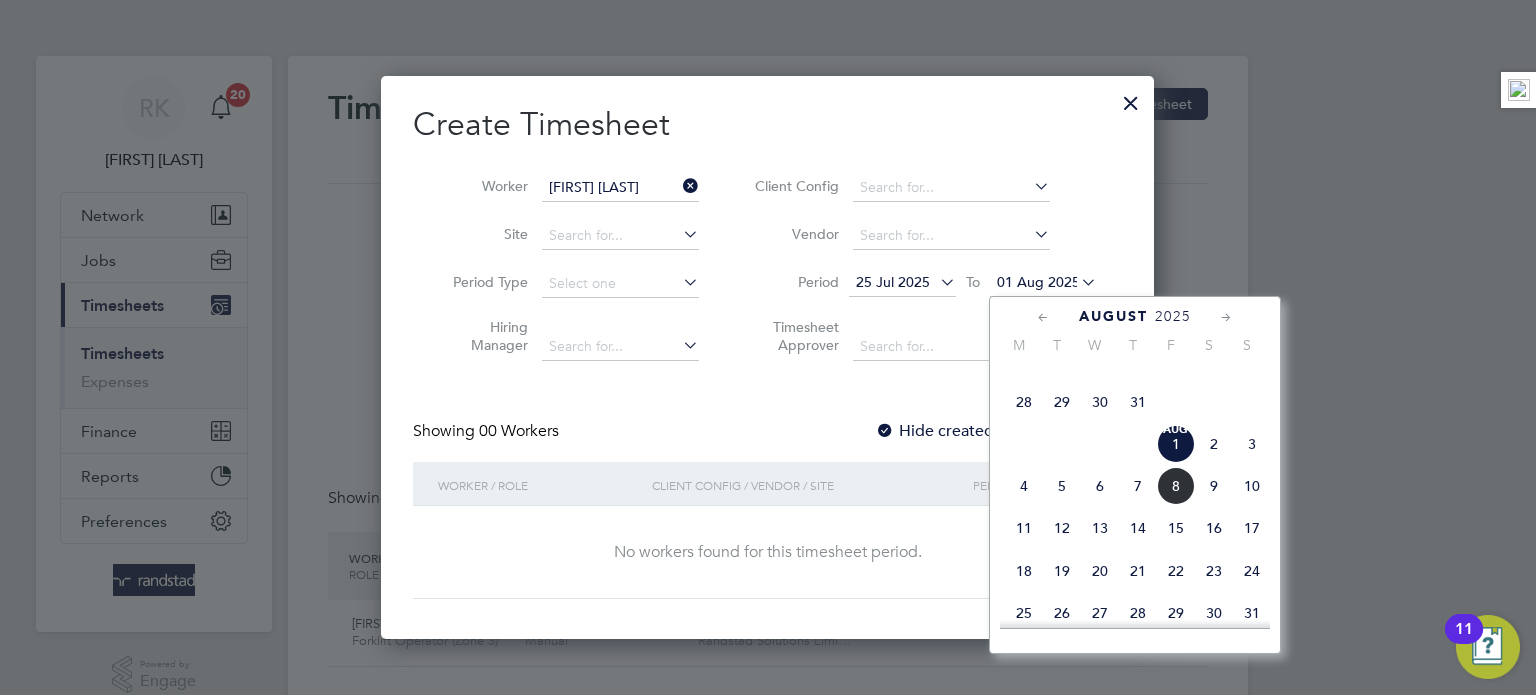 click on "10" 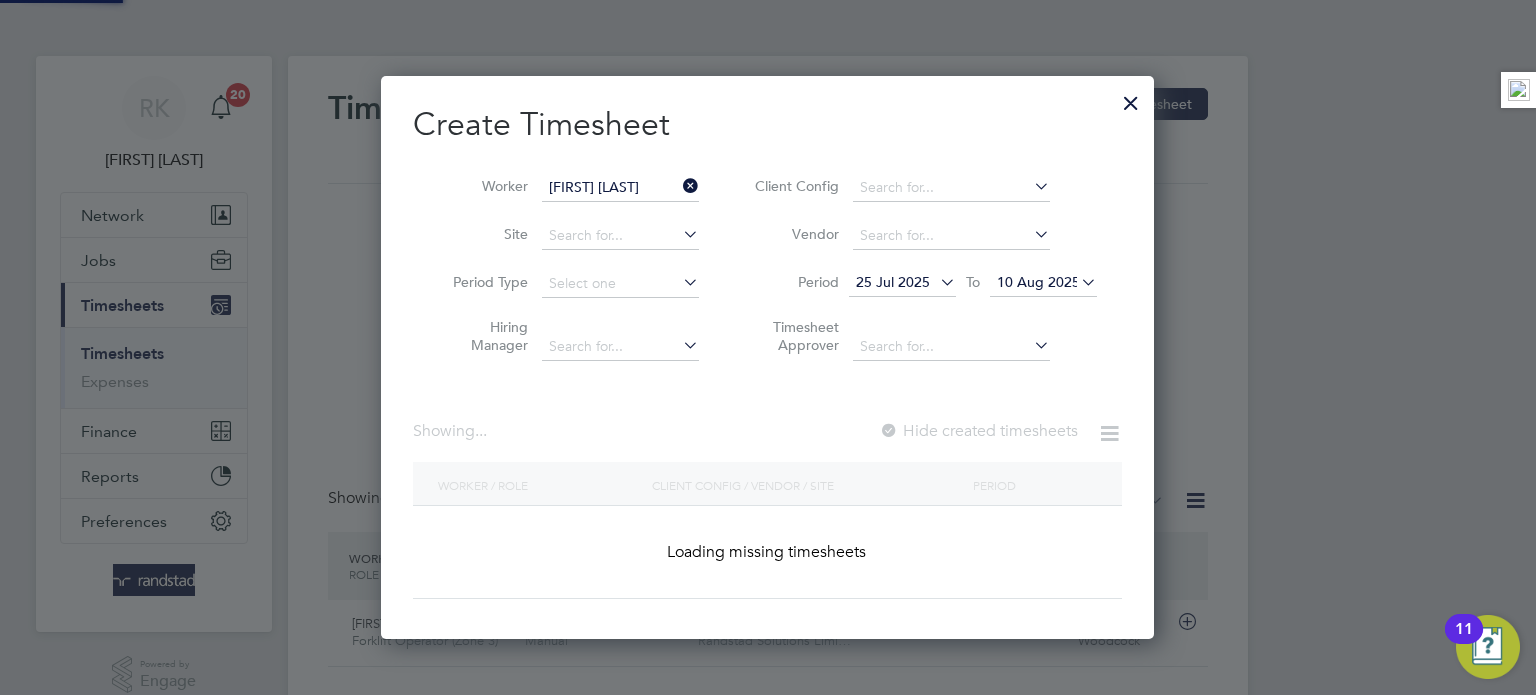scroll, scrollTop: 10, scrollLeft: 10, axis: both 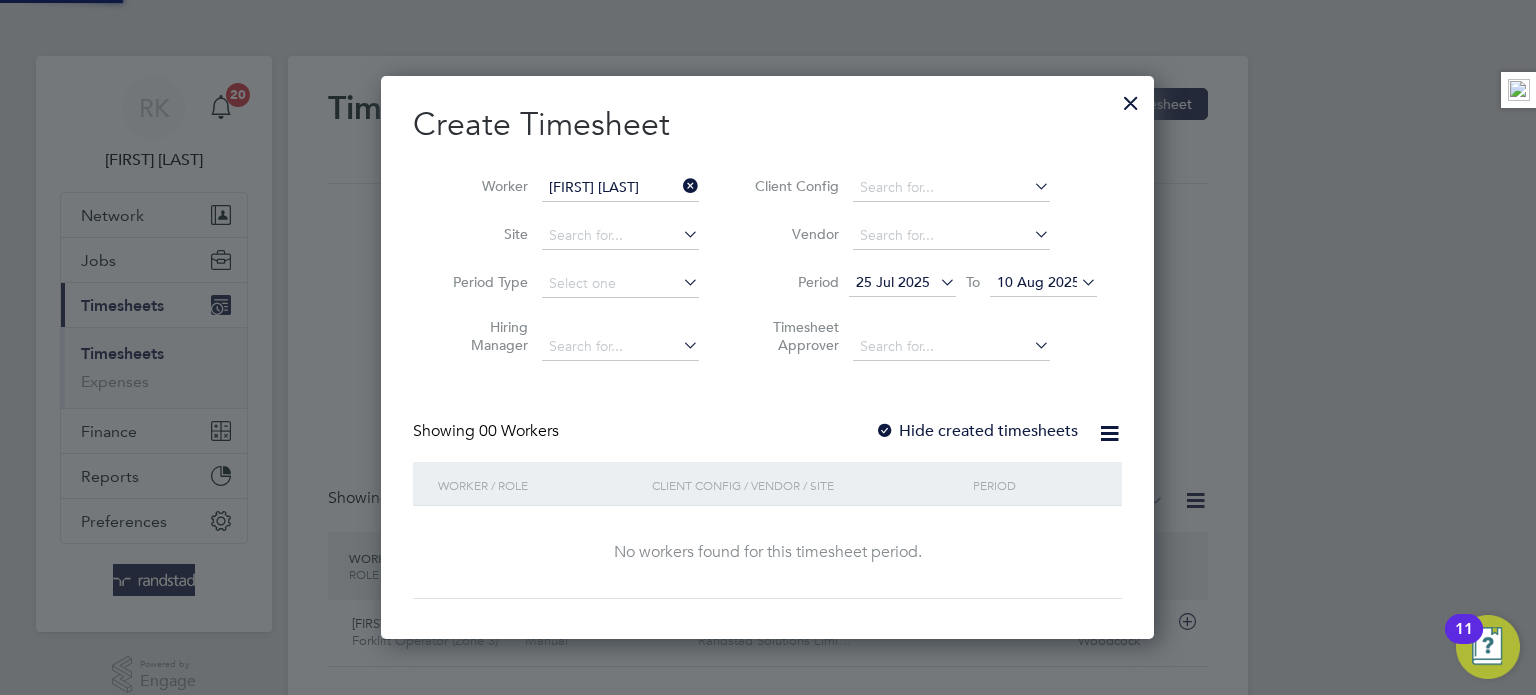 click on "Hide created timesheets" at bounding box center (976, 431) 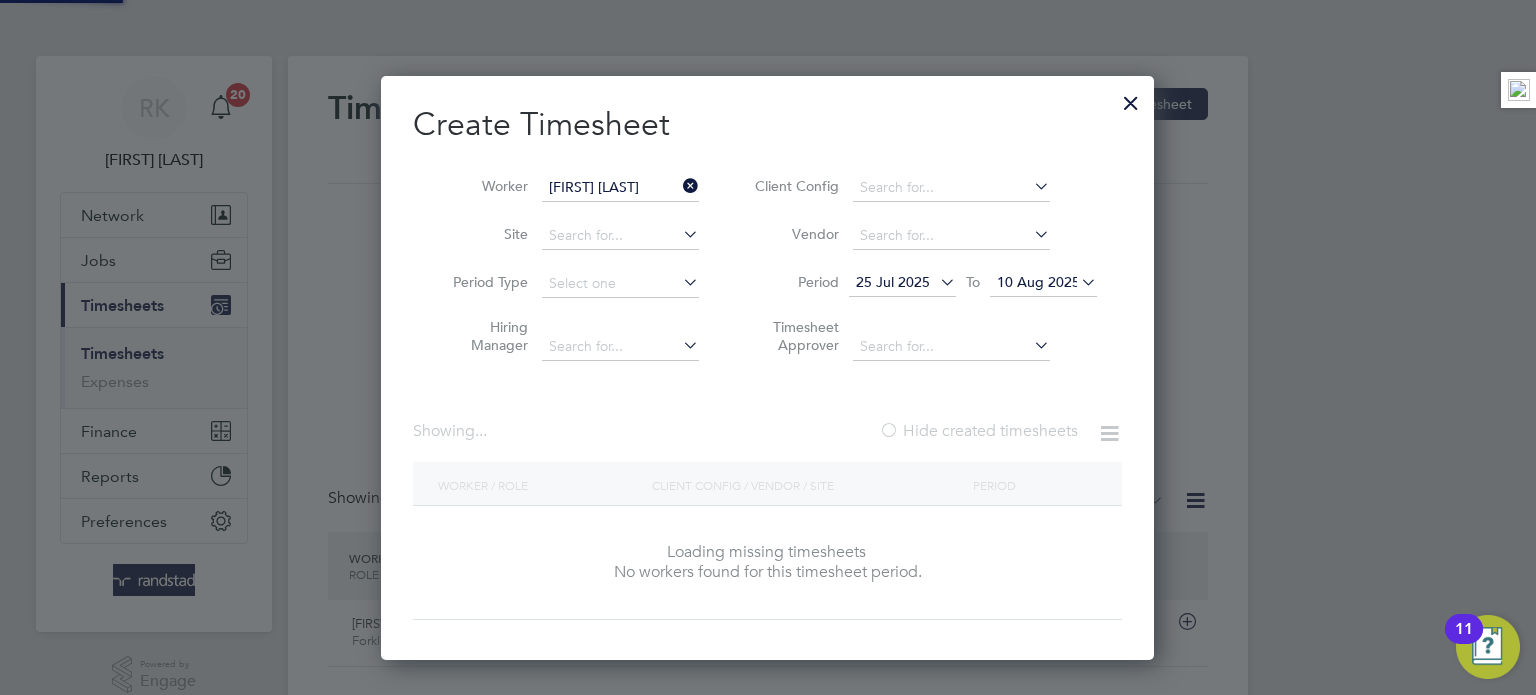 scroll, scrollTop: 10, scrollLeft: 10, axis: both 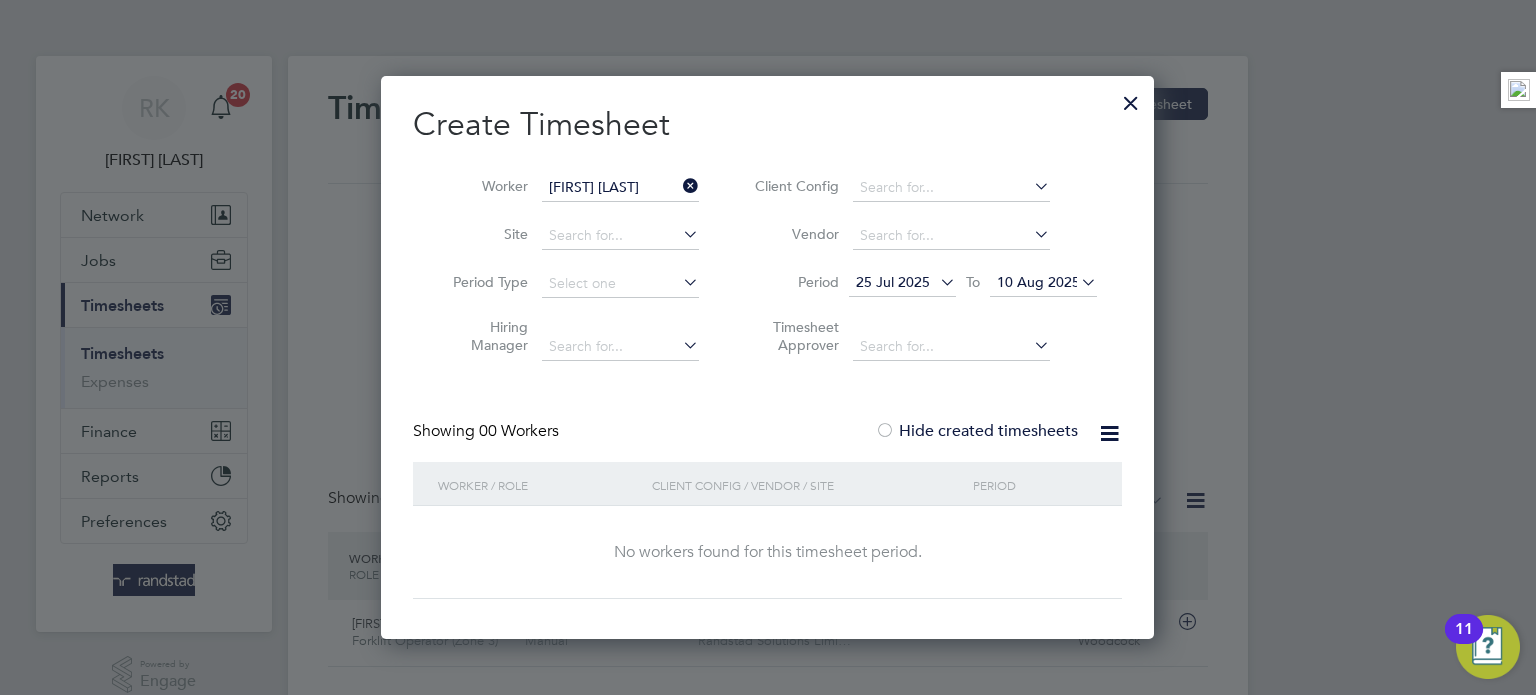 click on "Hide created timesheets" at bounding box center [976, 431] 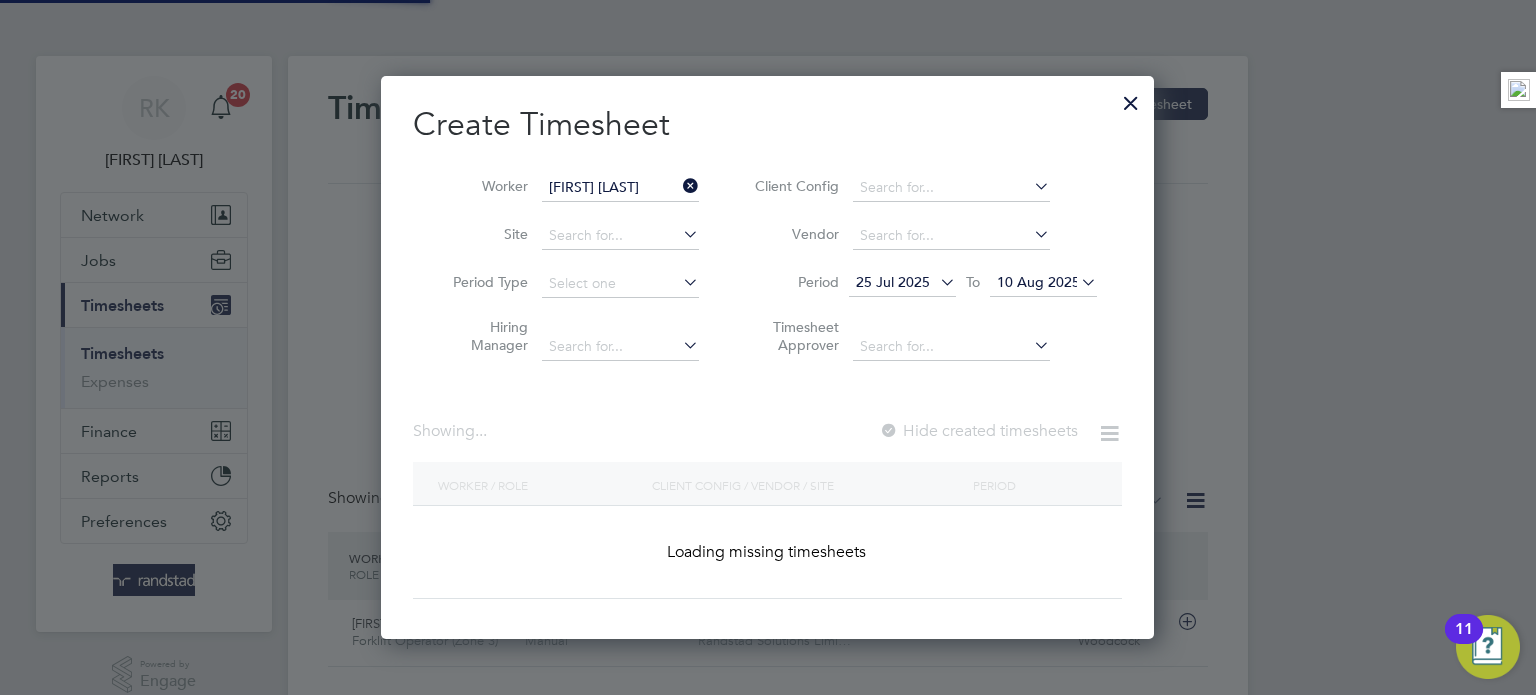 scroll, scrollTop: 10, scrollLeft: 10, axis: both 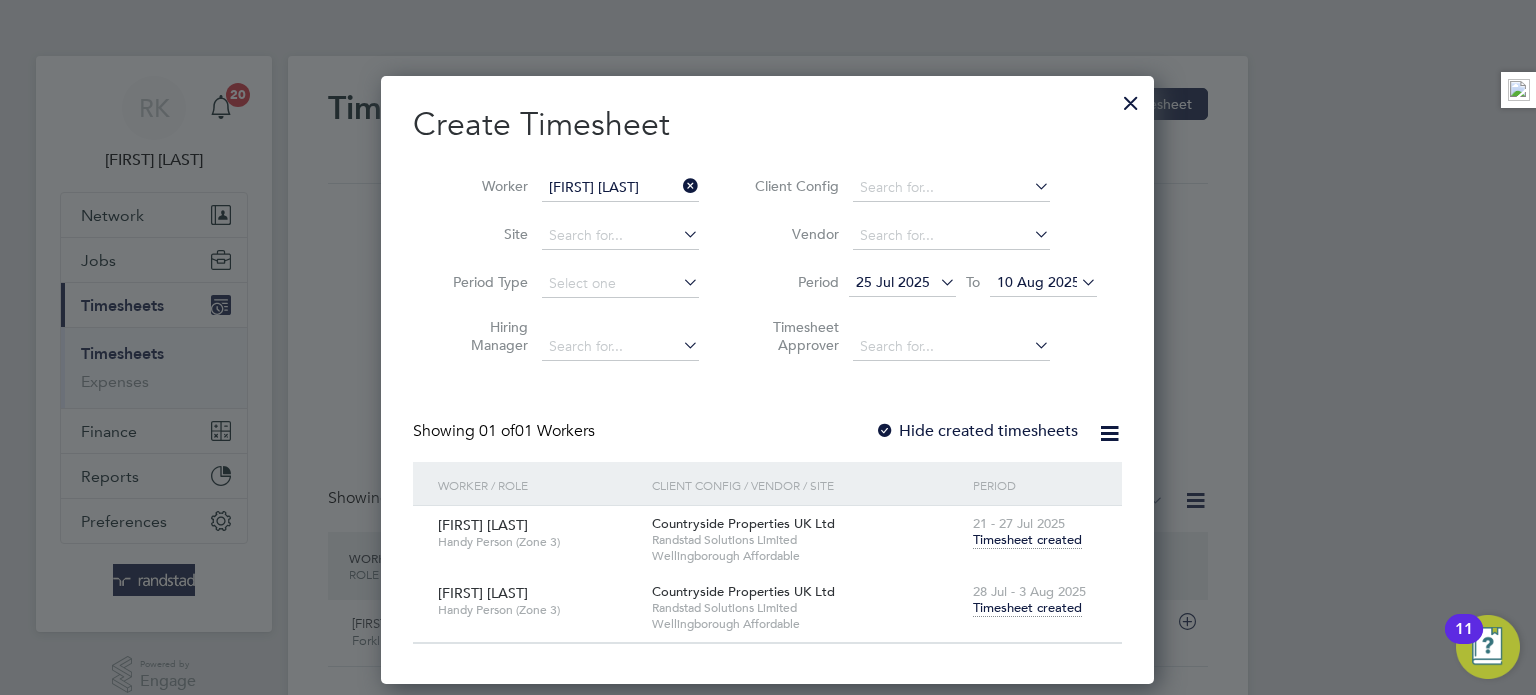 click on "Timesheet created" at bounding box center (1027, 608) 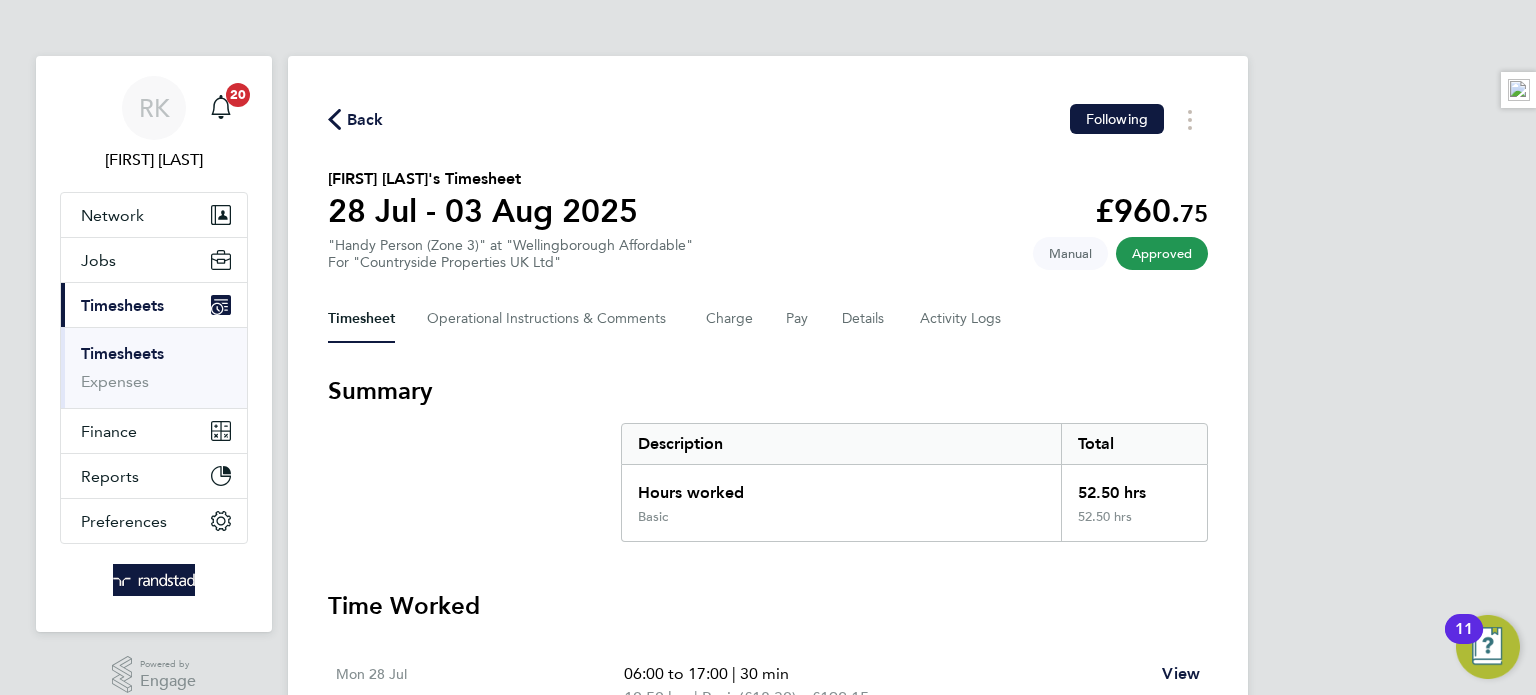 click 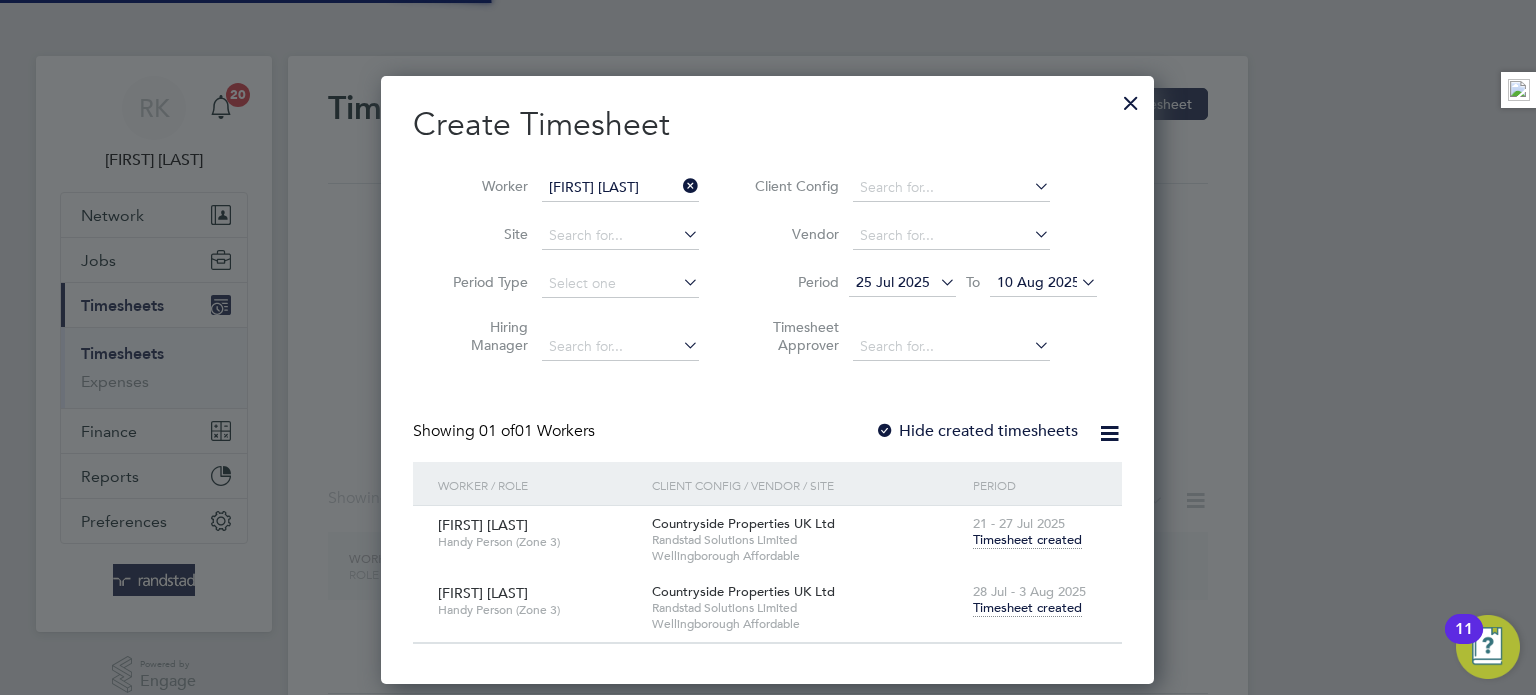 scroll, scrollTop: 9, scrollLeft: 10, axis: both 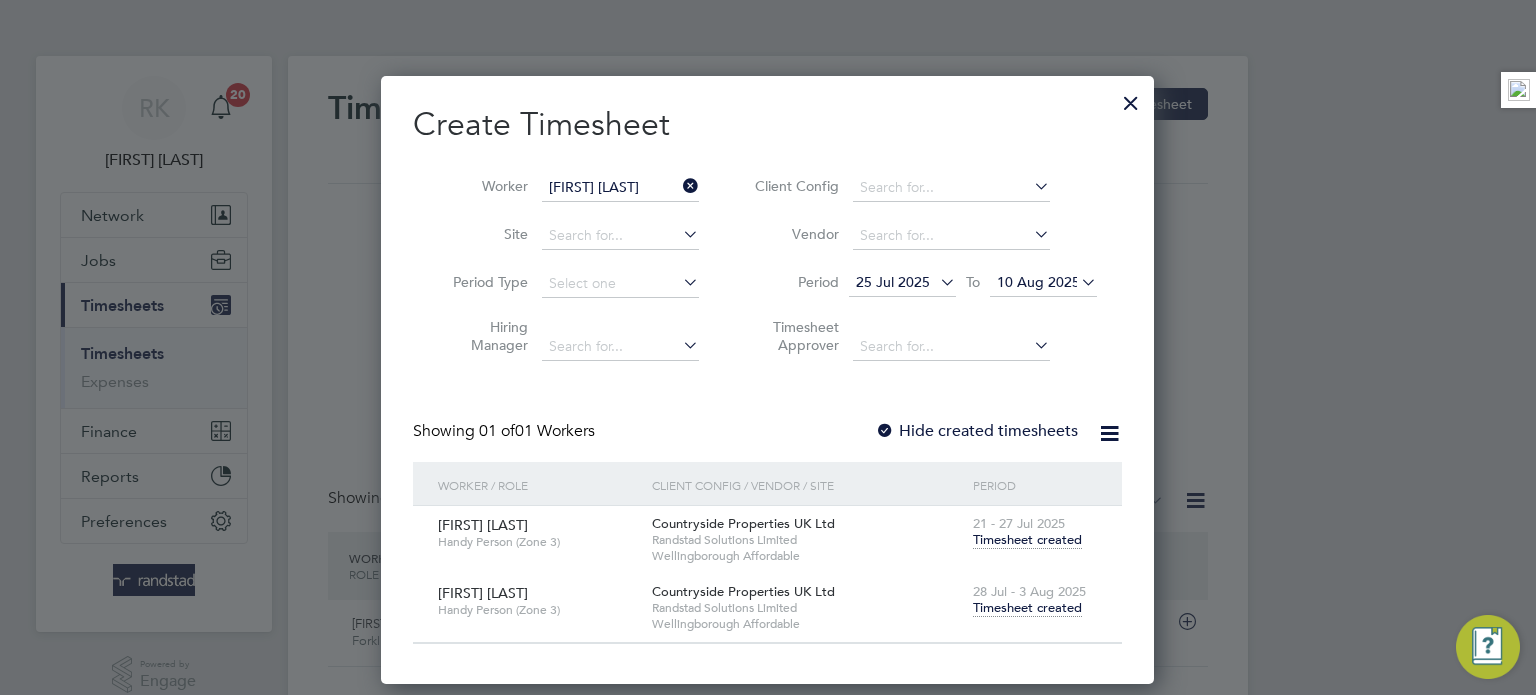 click on "Timesheet created" at bounding box center [1027, 608] 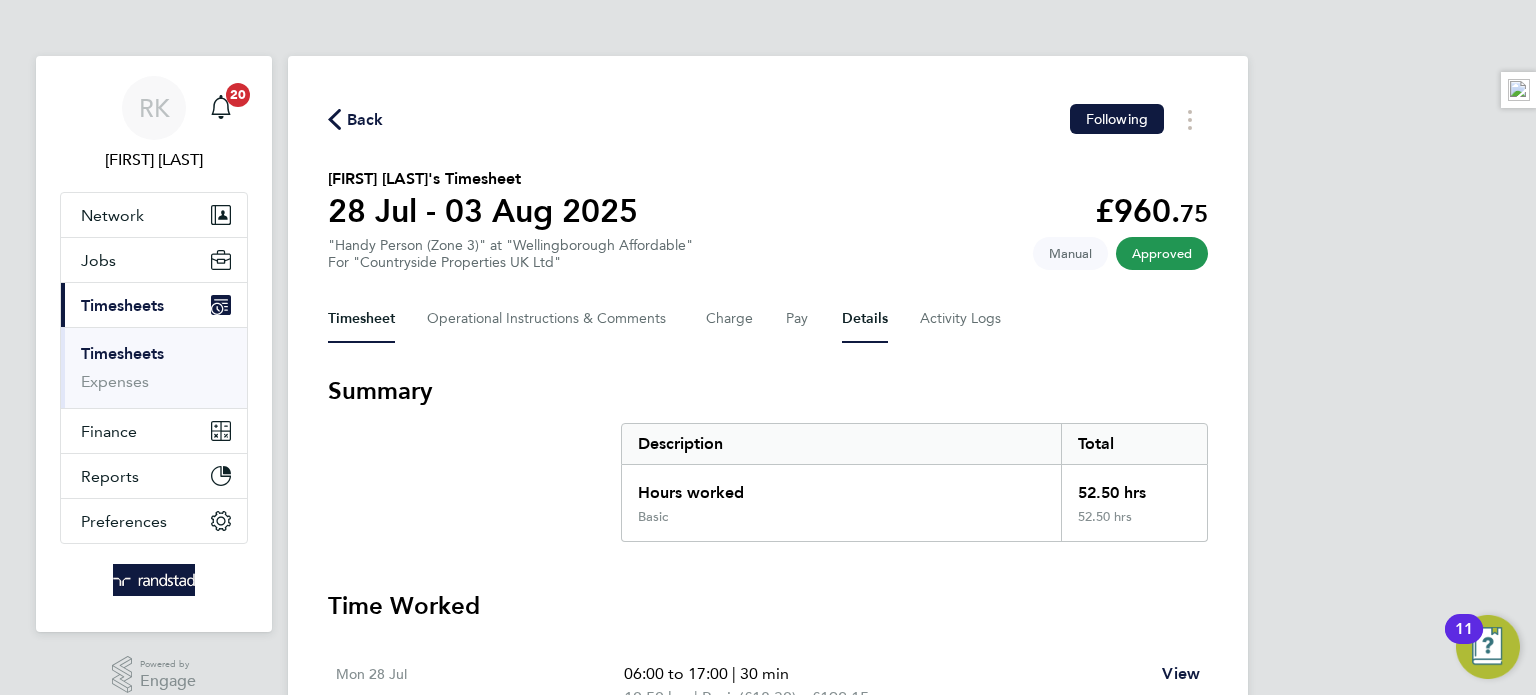 click on "Details" at bounding box center (865, 319) 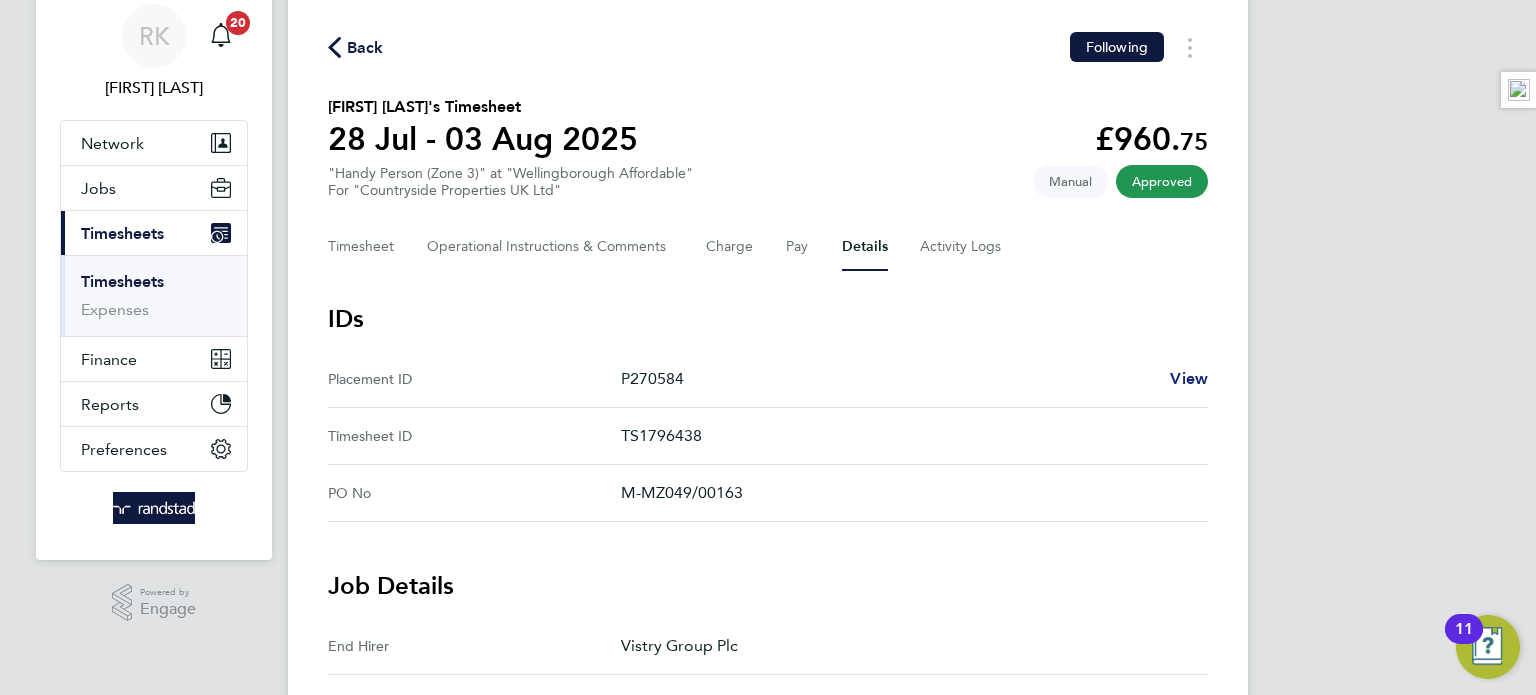 click on "View" at bounding box center (1189, 378) 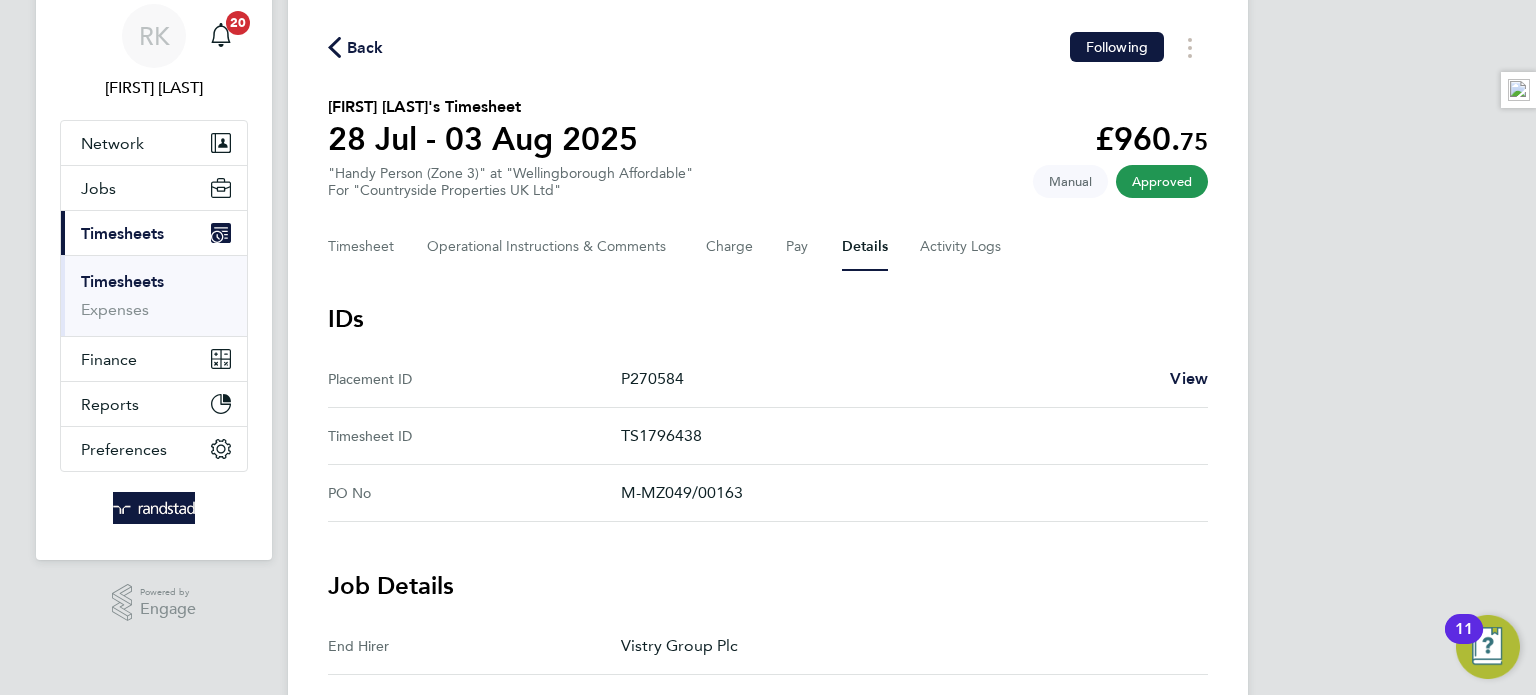 click on "Timesheets" at bounding box center (122, 281) 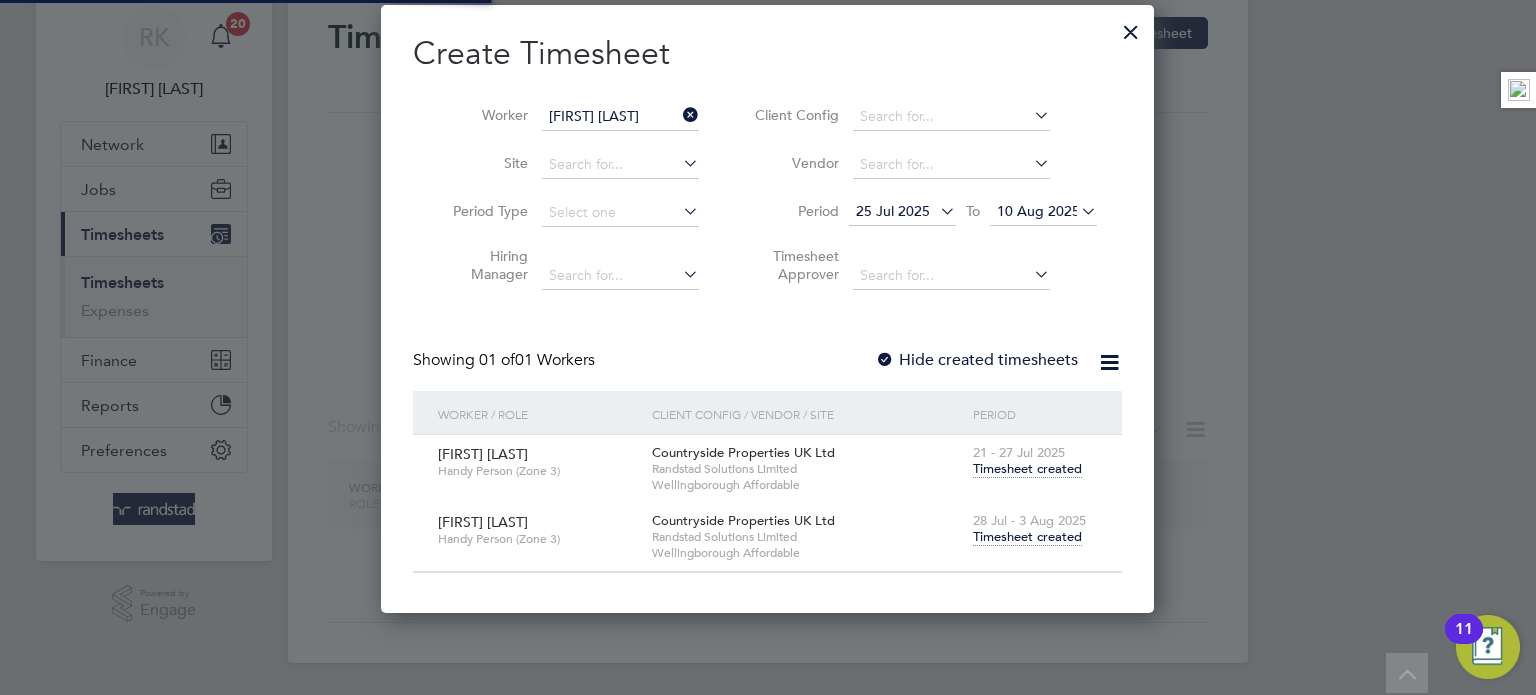 scroll, scrollTop: 0, scrollLeft: 0, axis: both 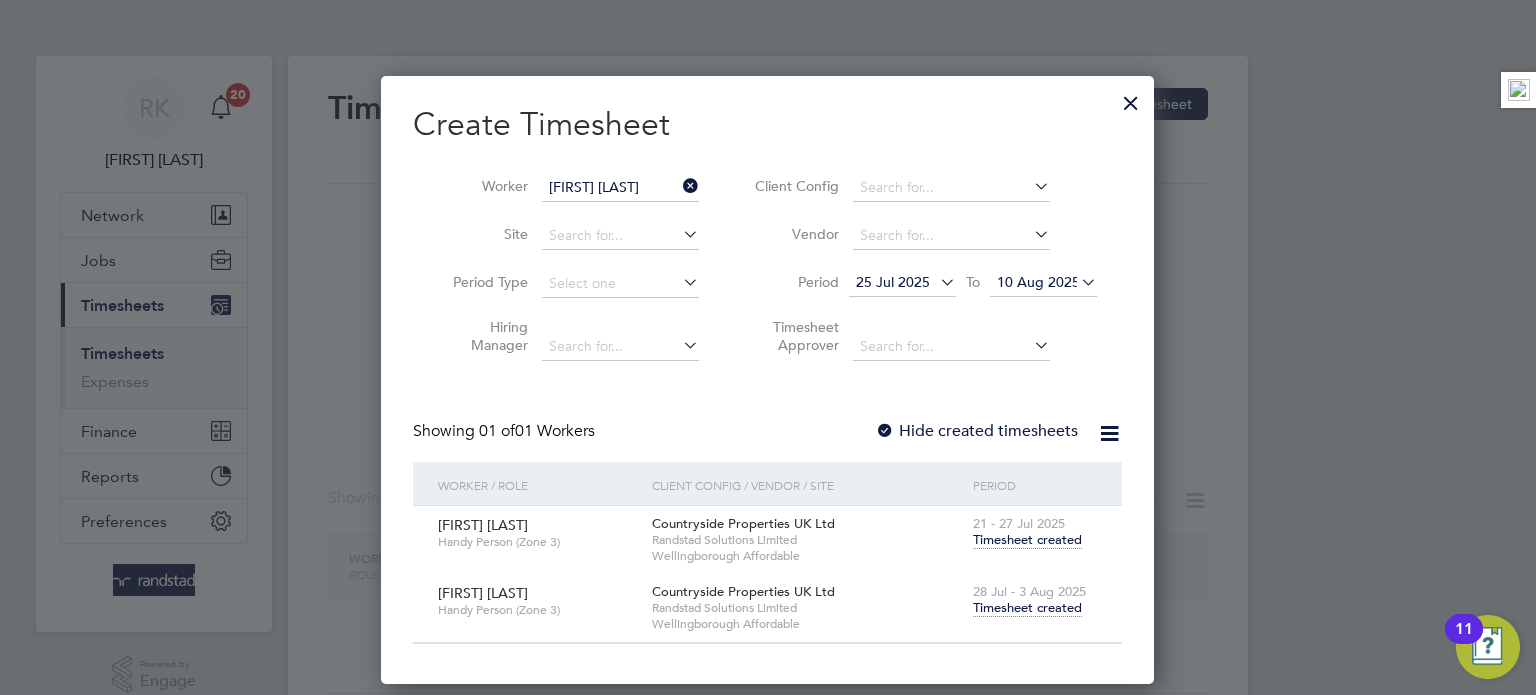 click at bounding box center (679, 186) 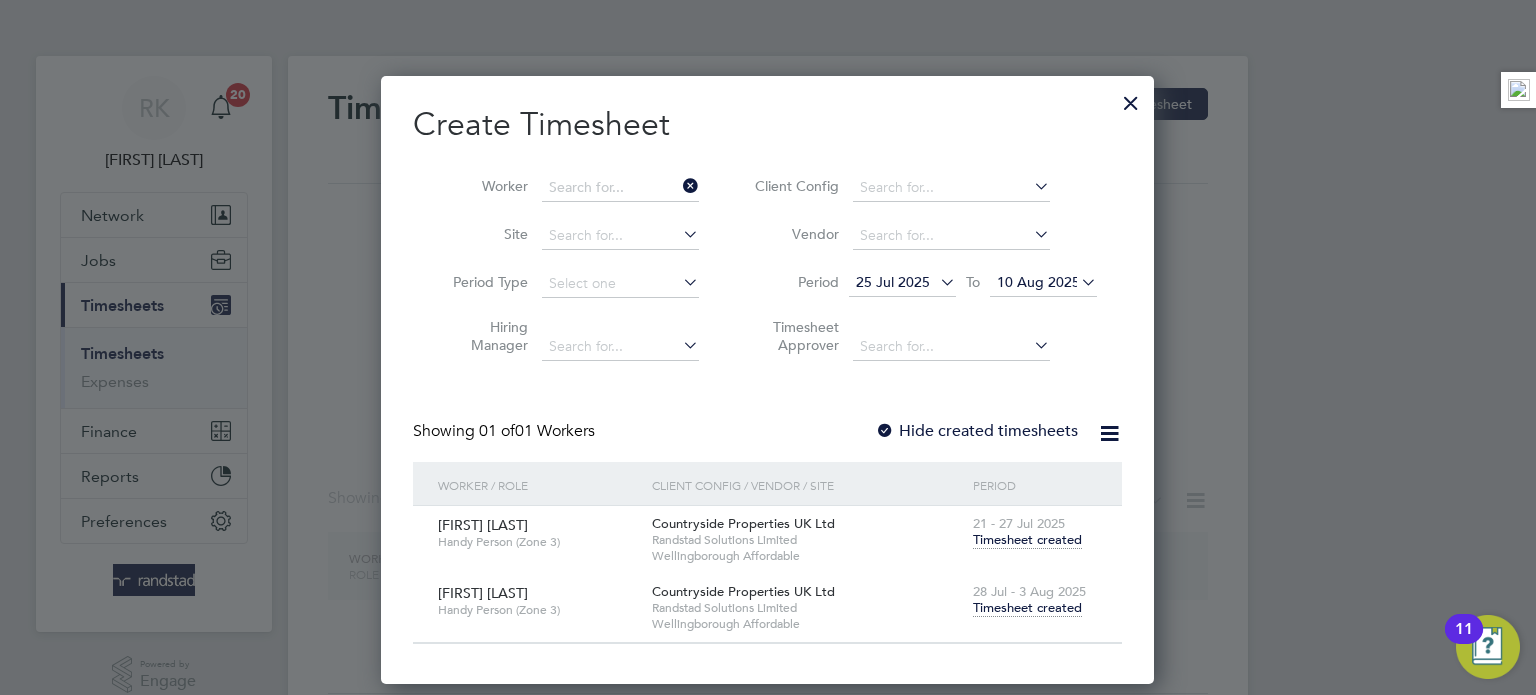 scroll, scrollTop: 10, scrollLeft: 10, axis: both 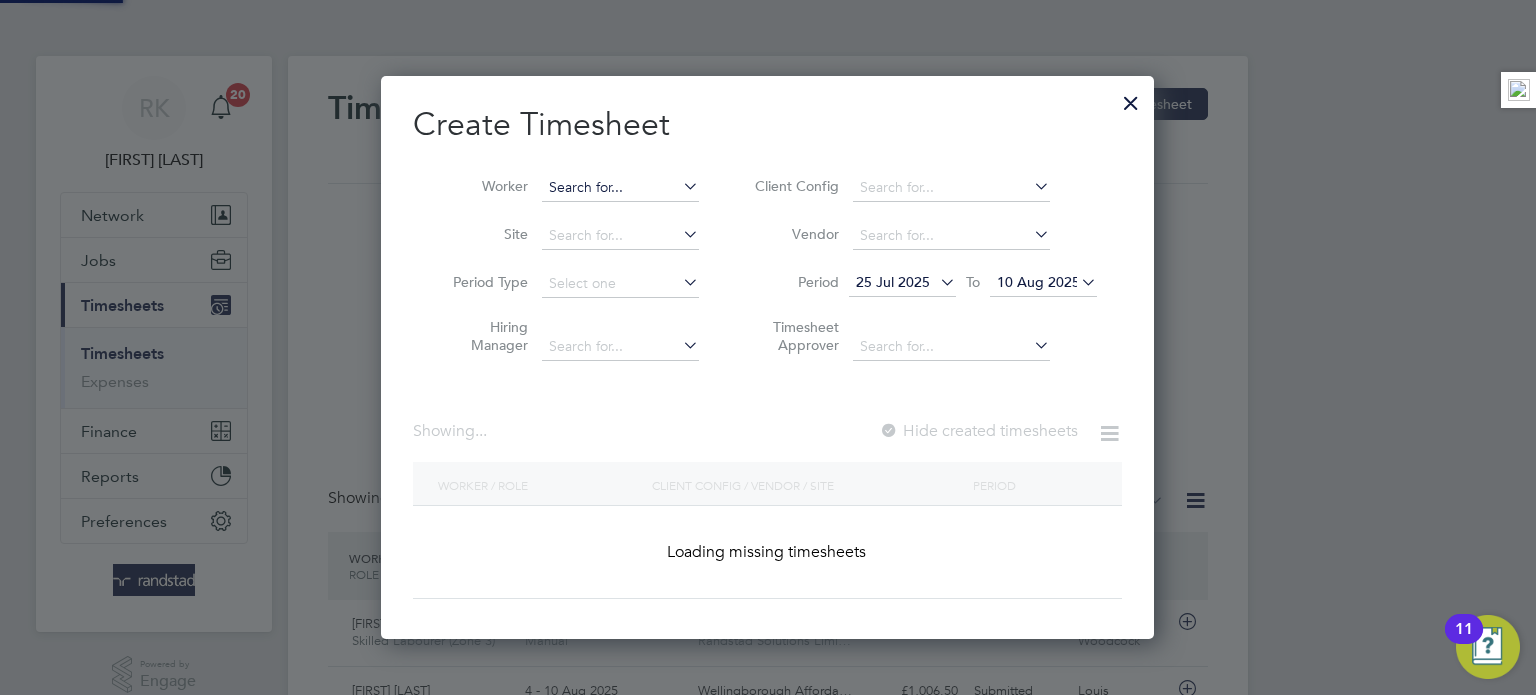 click at bounding box center [620, 188] 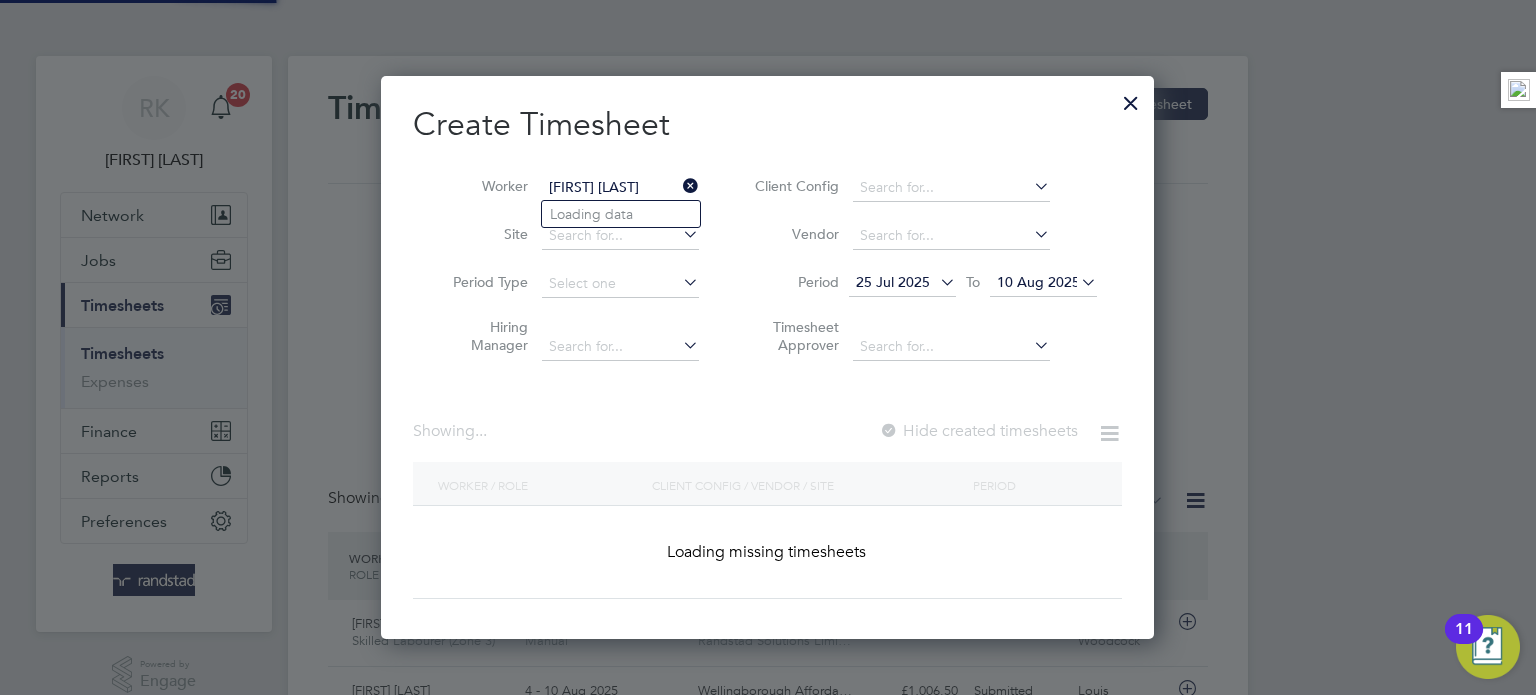 scroll, scrollTop: 10, scrollLeft: 10, axis: both 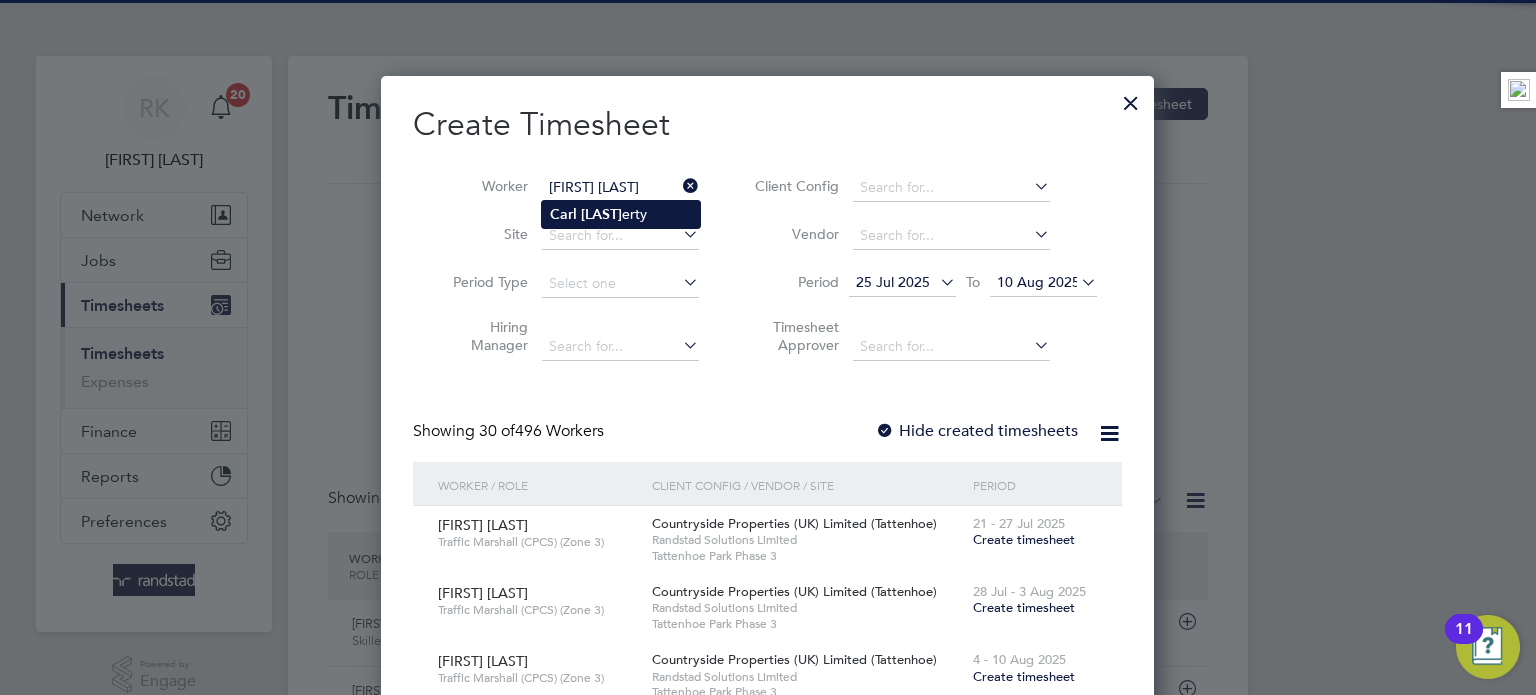 type on "Carl Doherty" 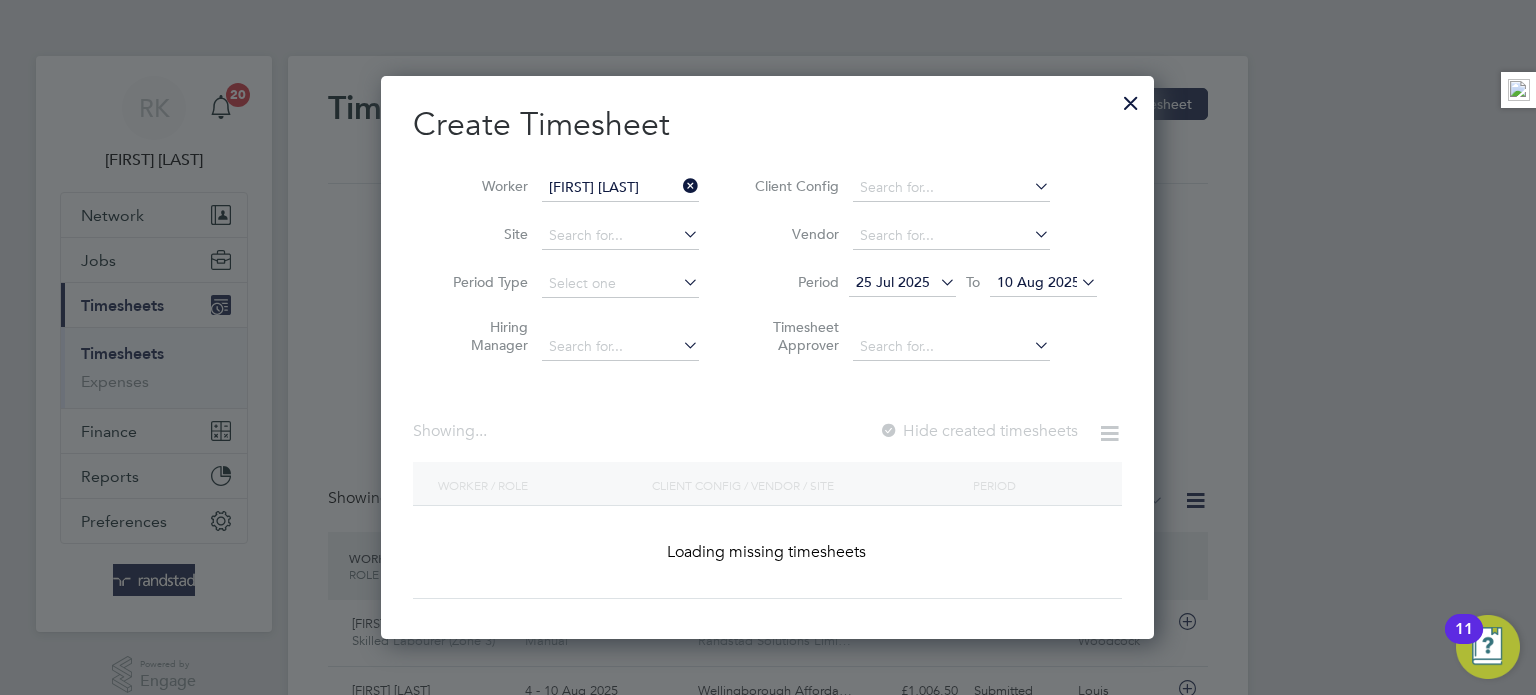 scroll, scrollTop: 9, scrollLeft: 10, axis: both 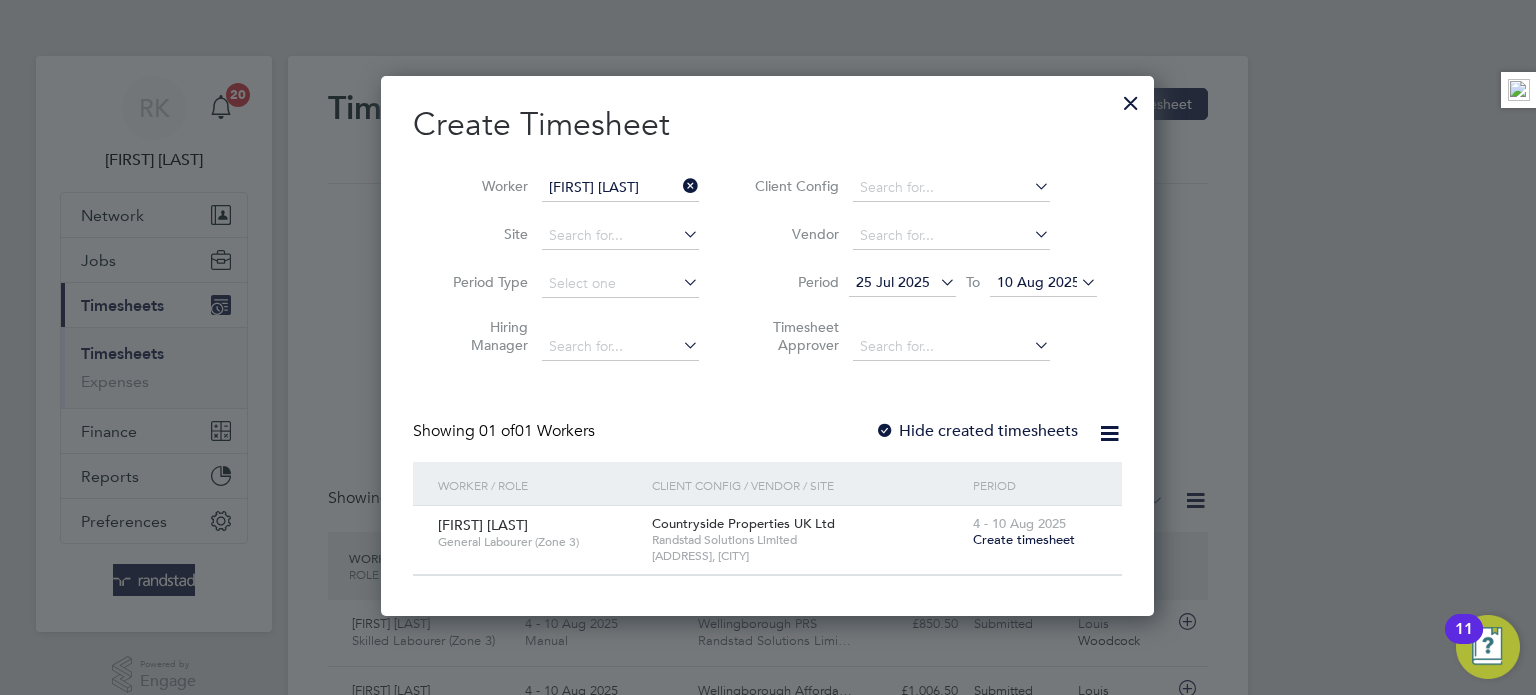 click on "Create timesheet" at bounding box center (1024, 539) 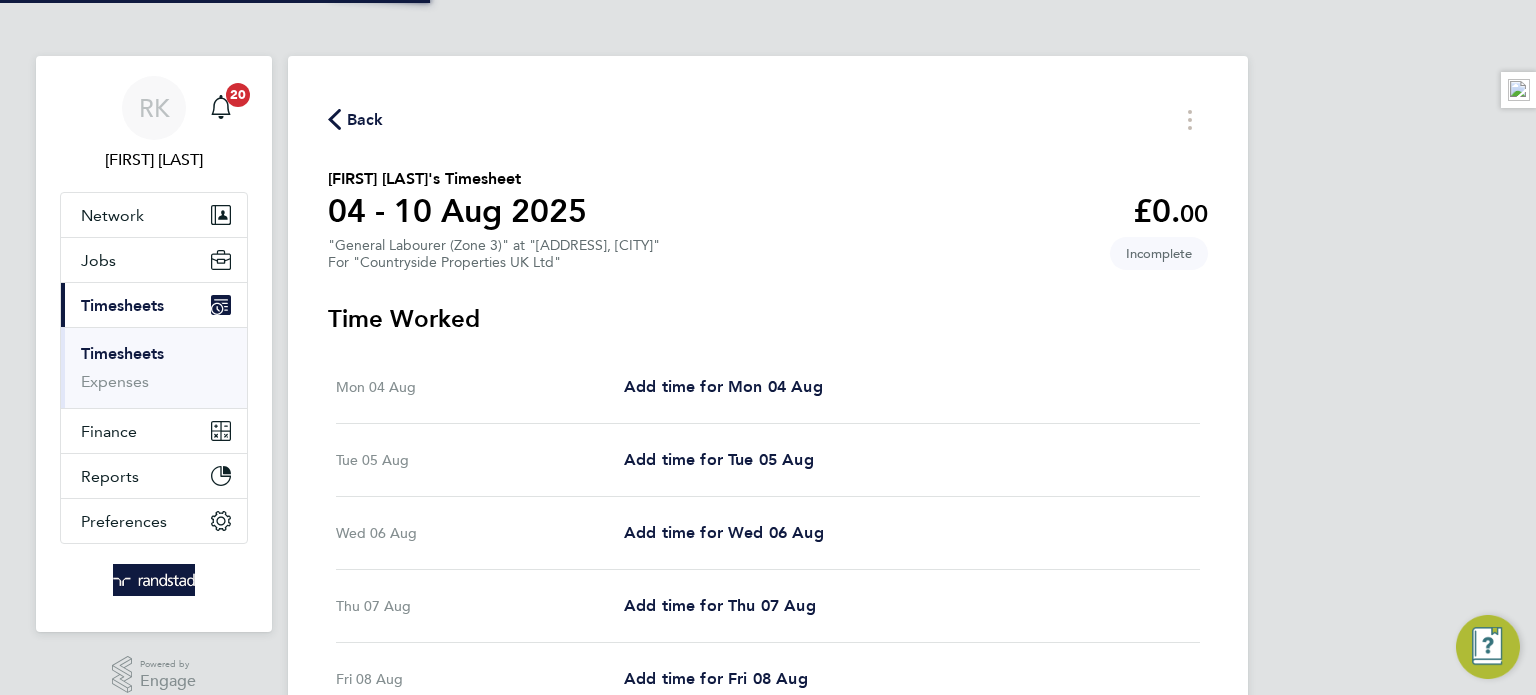type 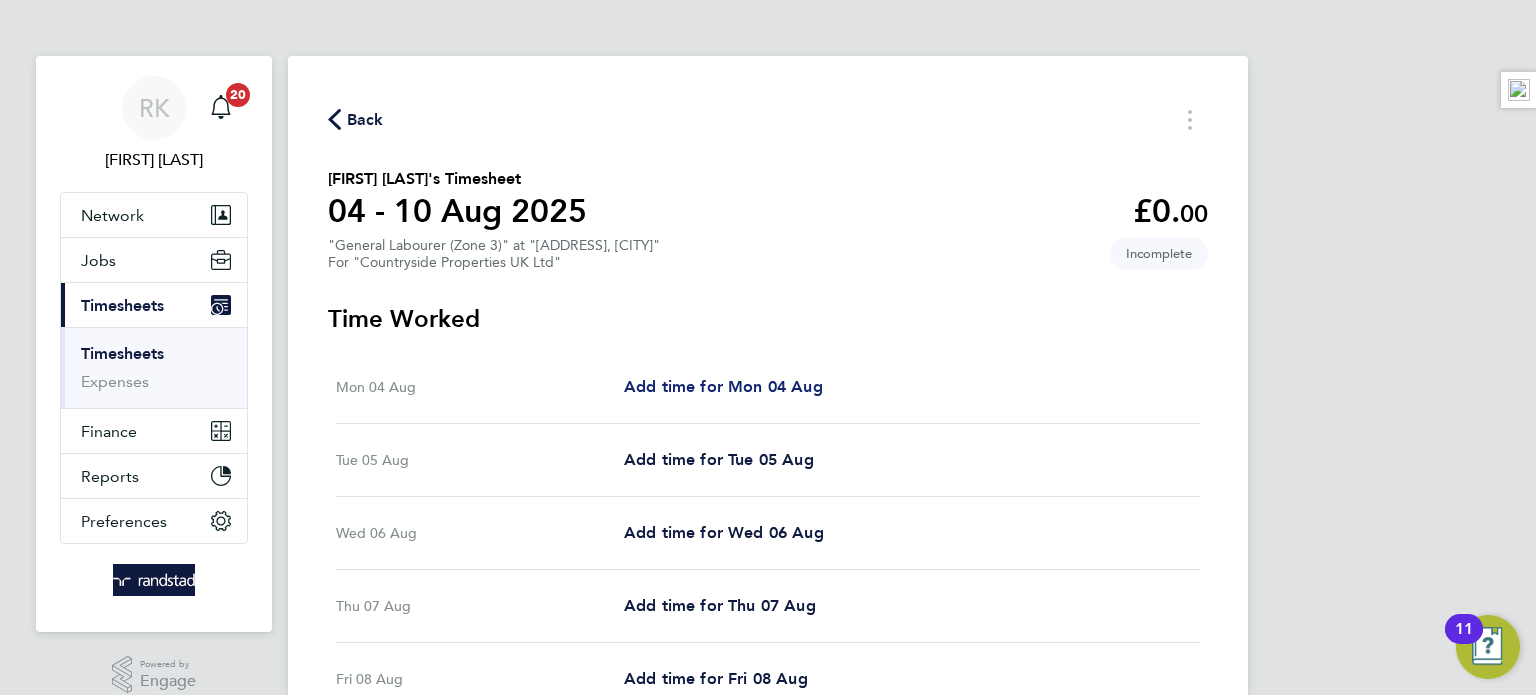 click on "Add time for Mon 04 Aug" at bounding box center (723, 386) 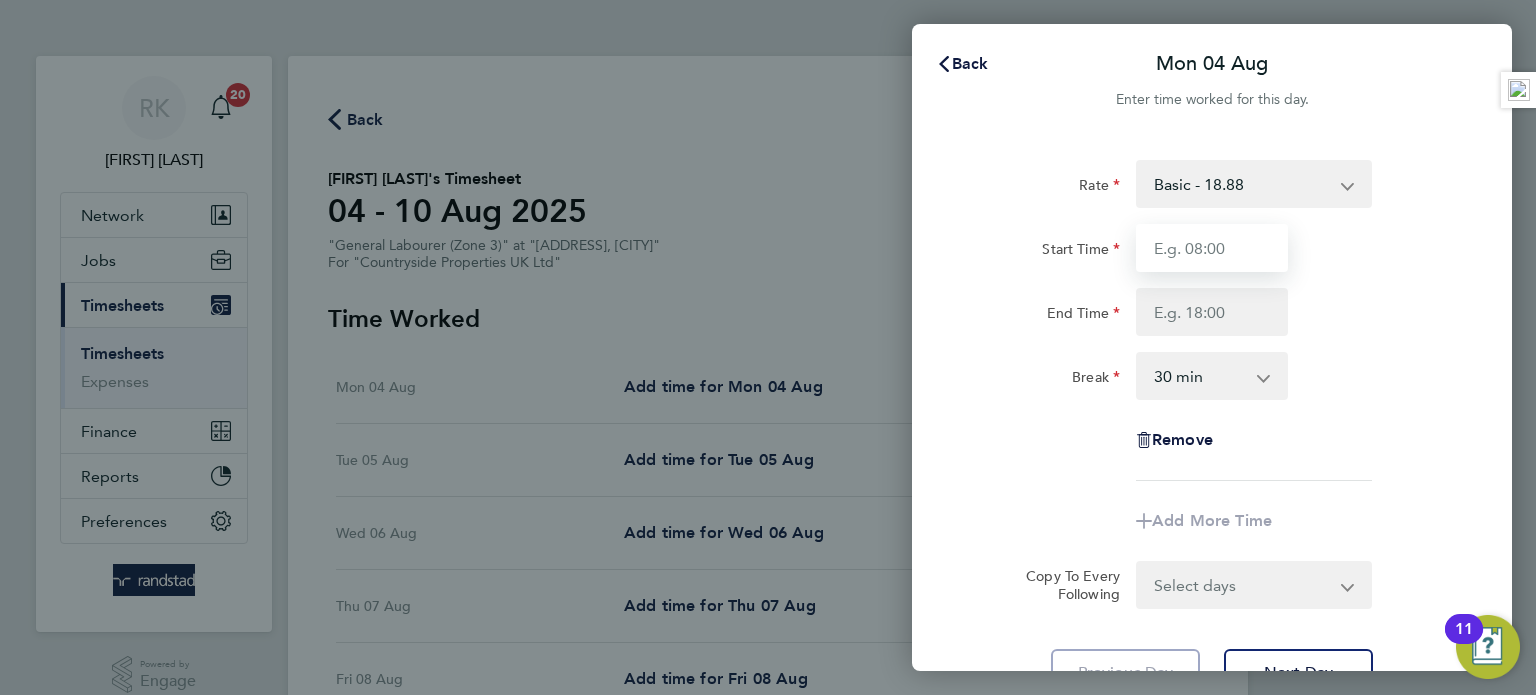 click on "Start Time" at bounding box center (1212, 248) 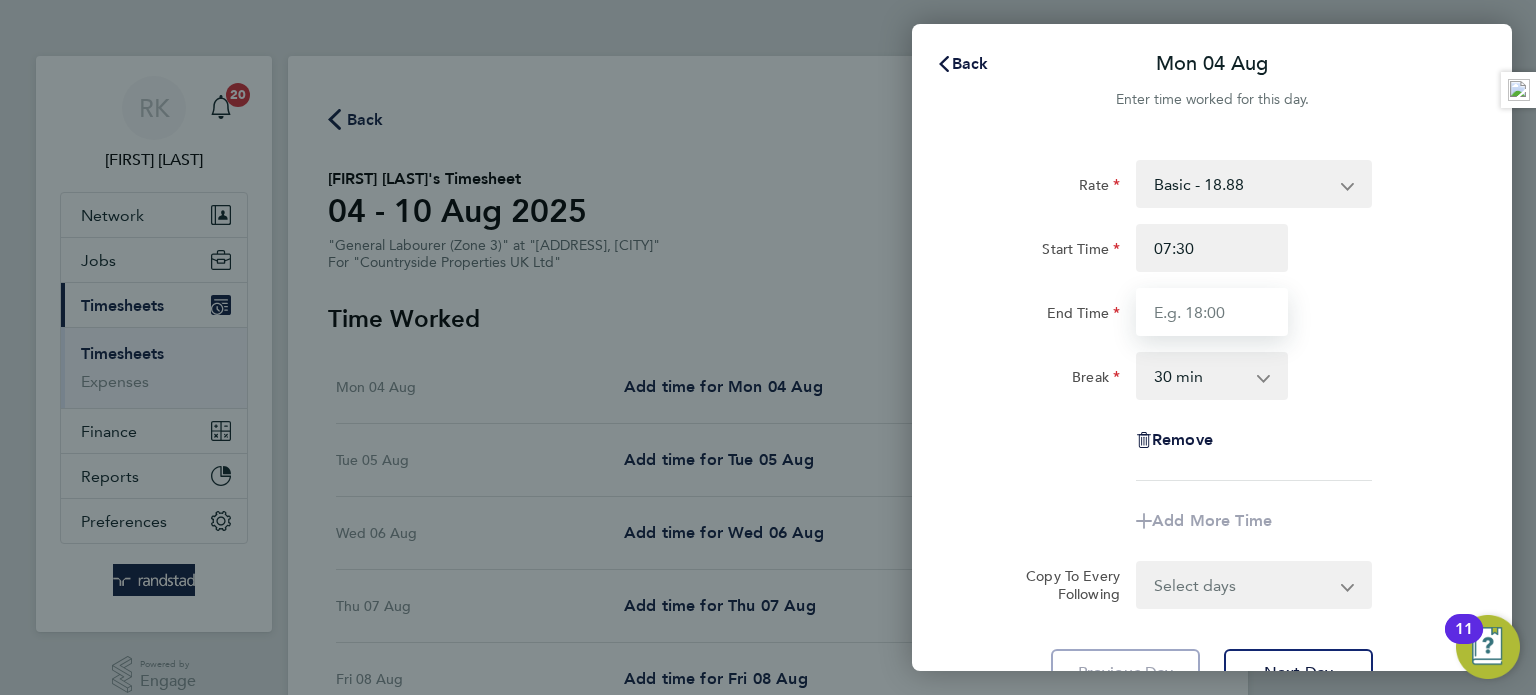 click on "End Time" at bounding box center [1212, 312] 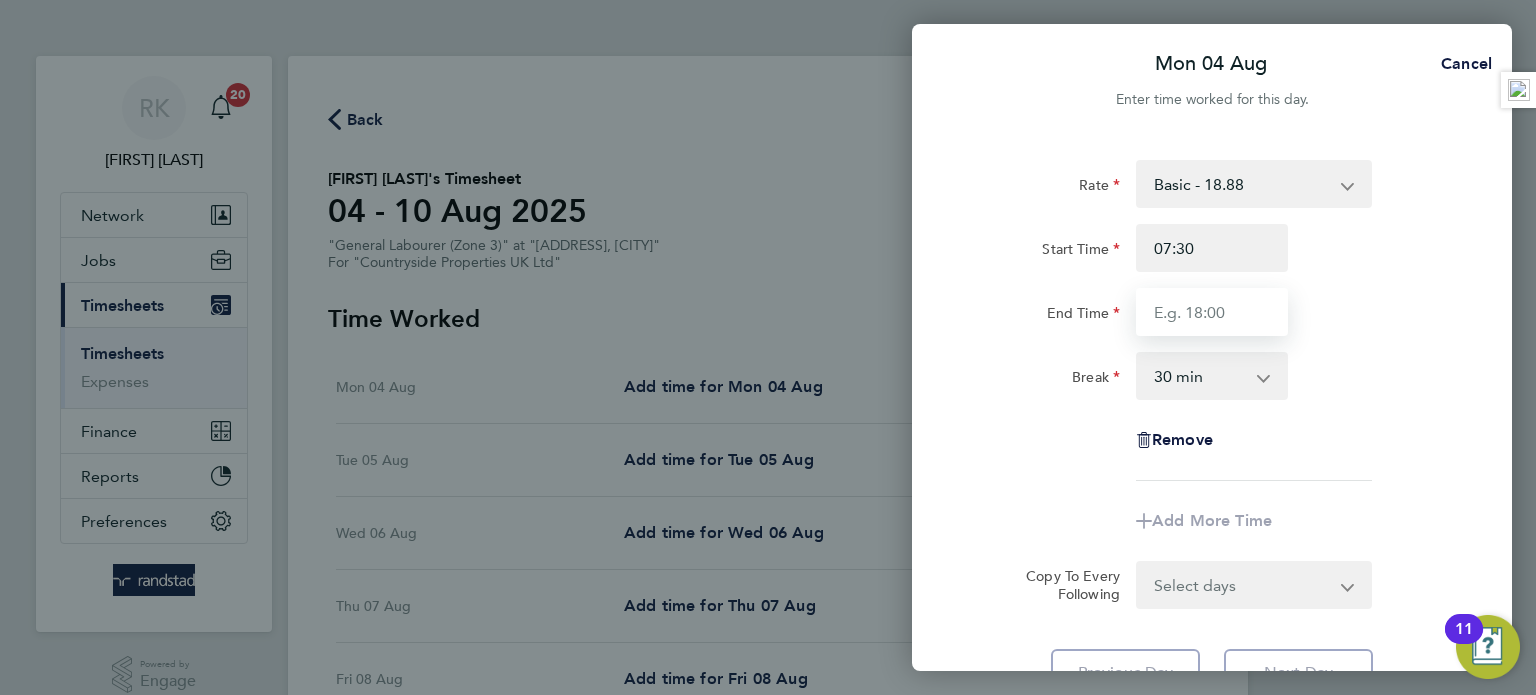 type on "17:00" 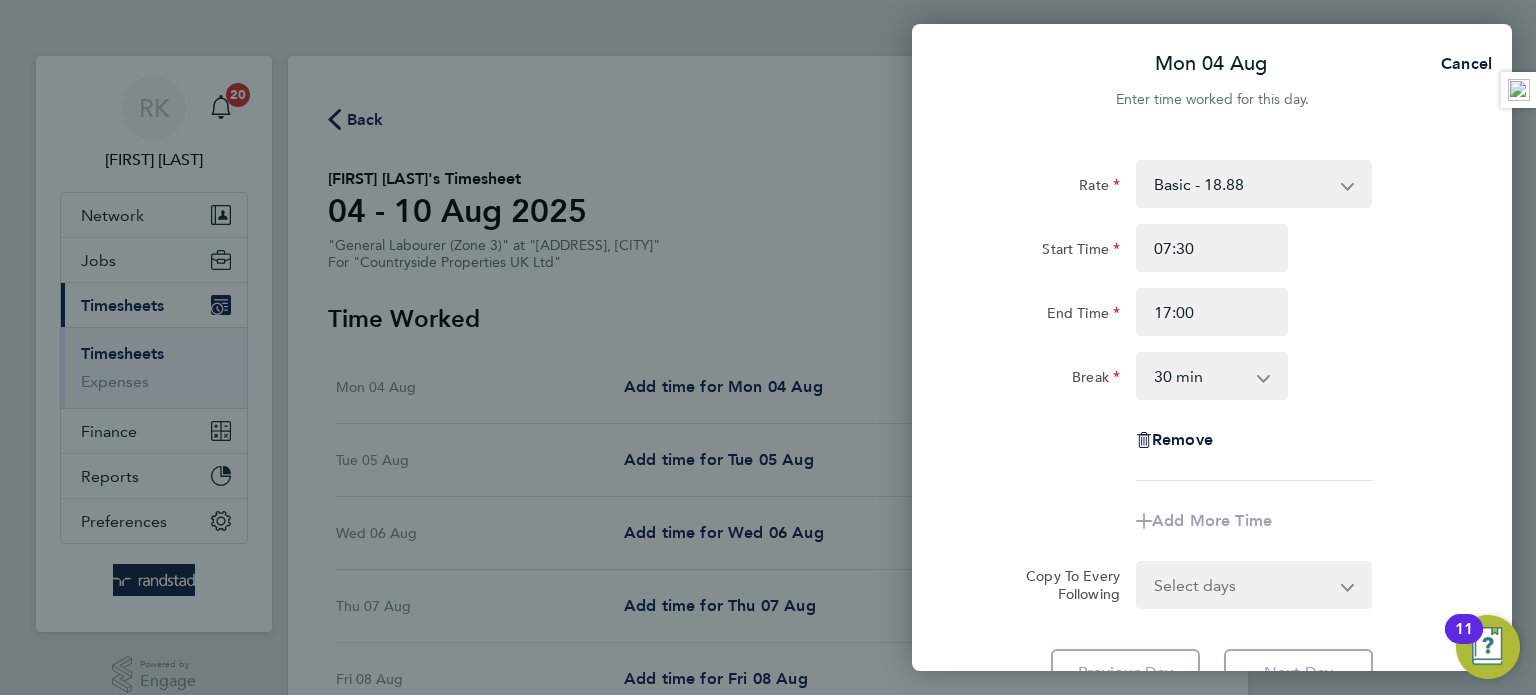 click on "Break  0 min   15 min   30 min   45 min   60 min   75 min   90 min" 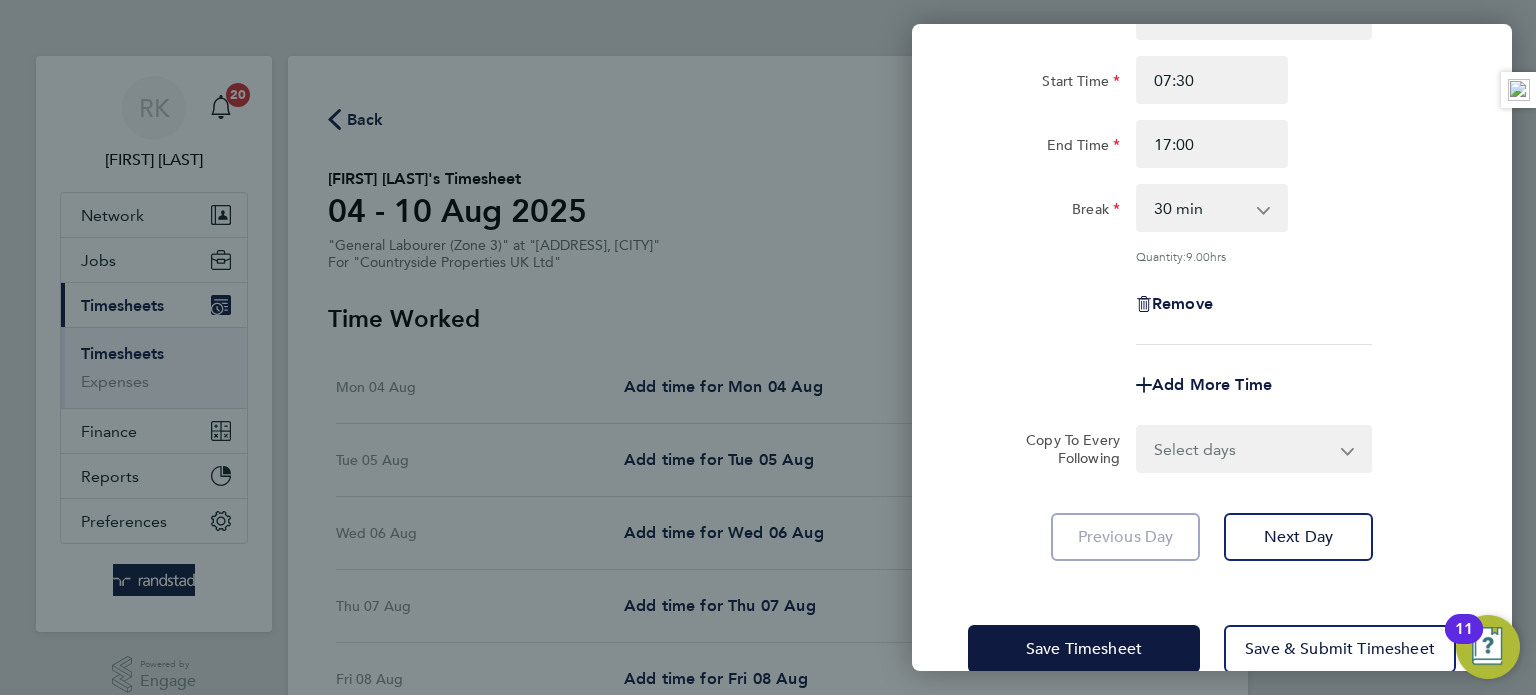 scroll, scrollTop: 170, scrollLeft: 0, axis: vertical 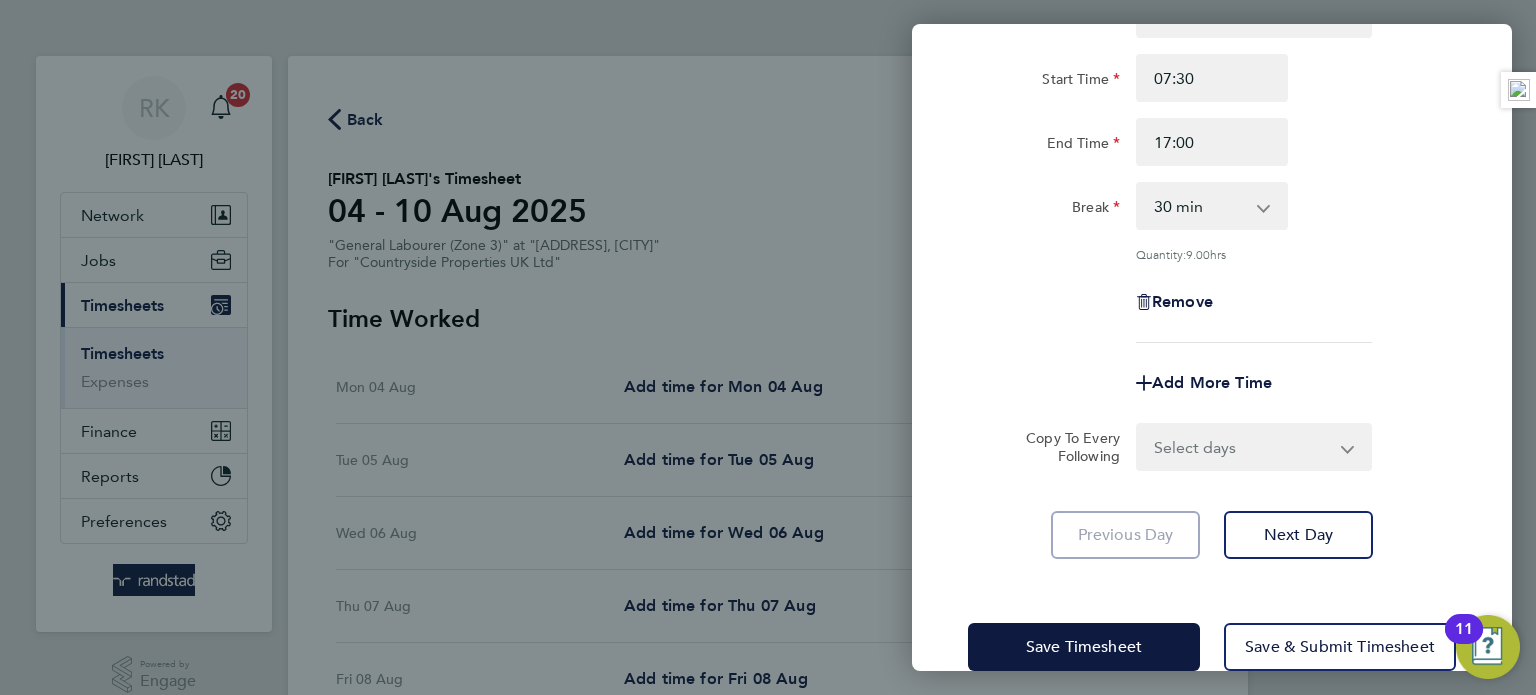 click on "Select days   Day   Weekday (Mon-Fri)   Weekend (Sat-Sun)   Tuesday   Wednesday   Thursday   Friday   Saturday   Sunday" at bounding box center [1243, 447] 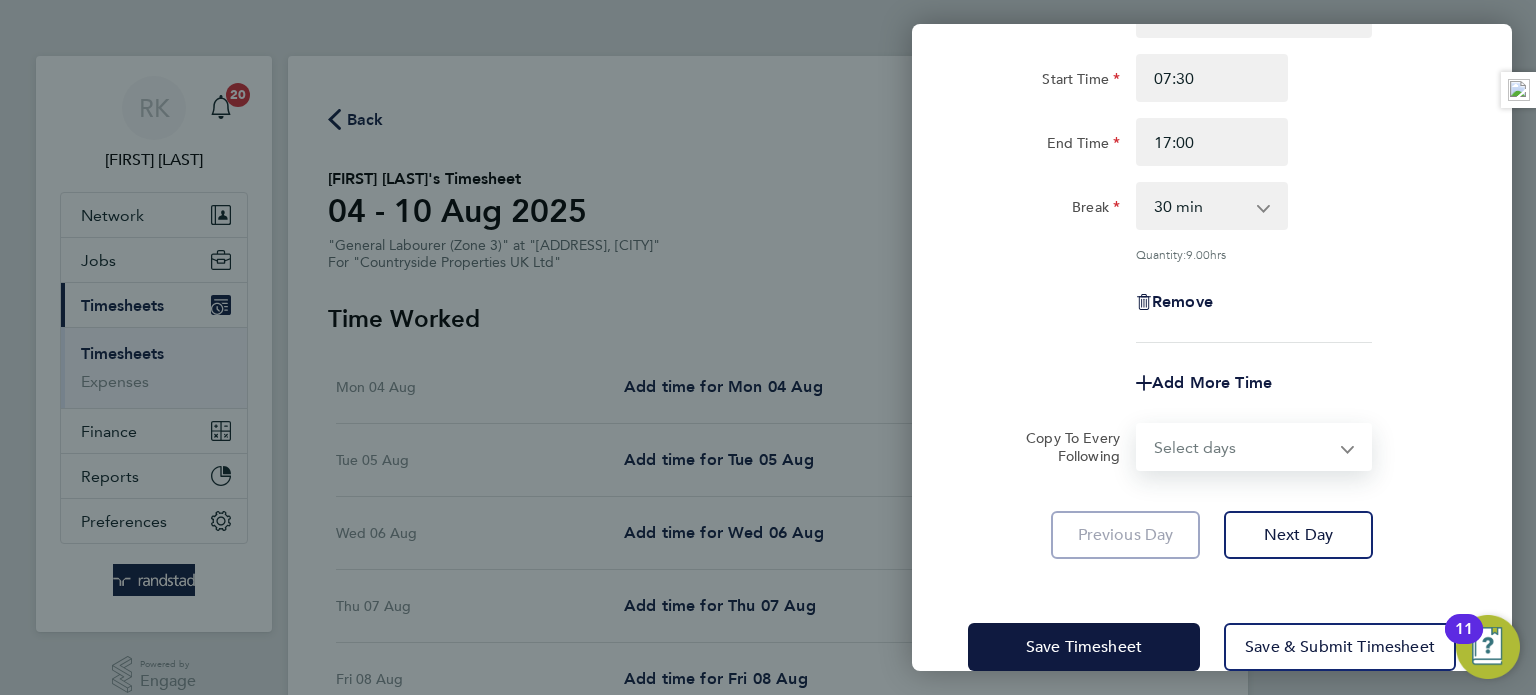select on "WEEKDAY" 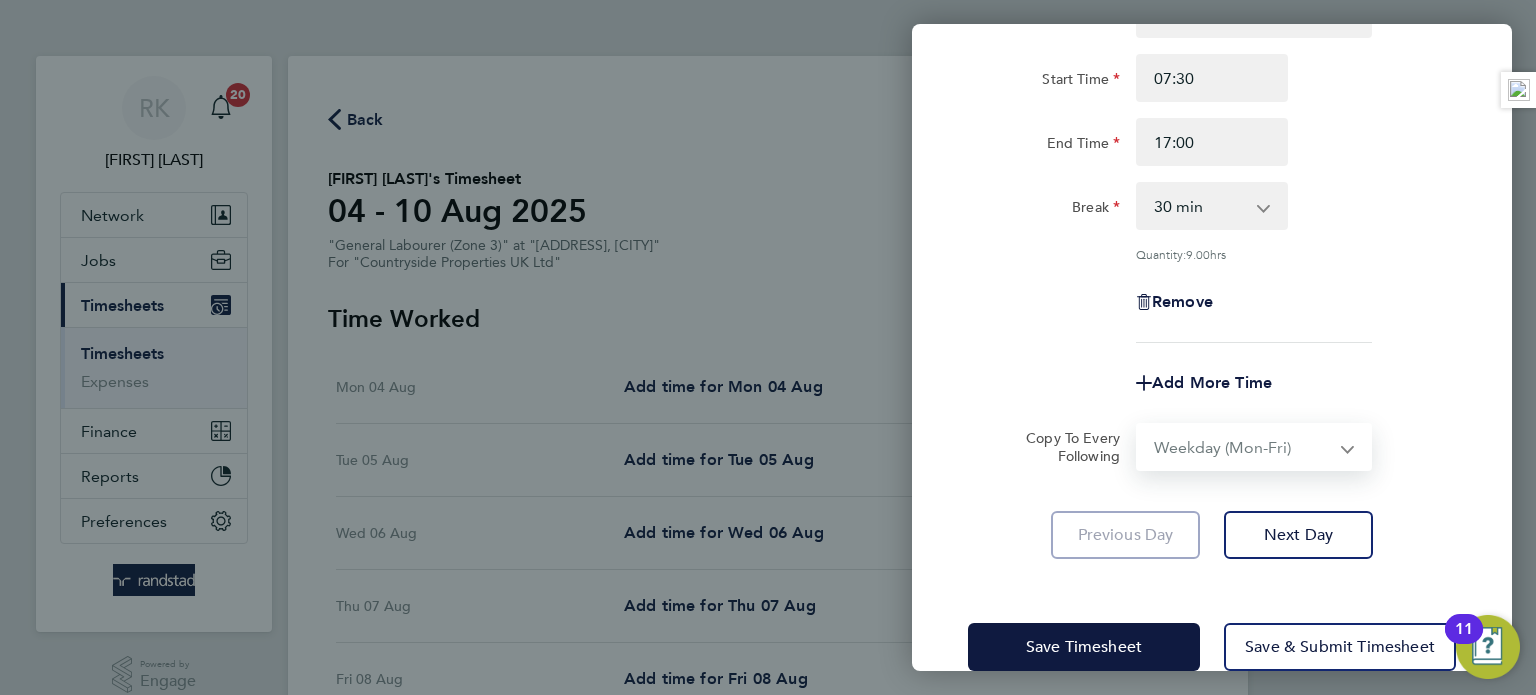click on "Select days   Day   Weekday (Mon-Fri)   Weekend (Sat-Sun)   Tuesday   Wednesday   Thursday   Friday   Saturday   Sunday" at bounding box center [1243, 447] 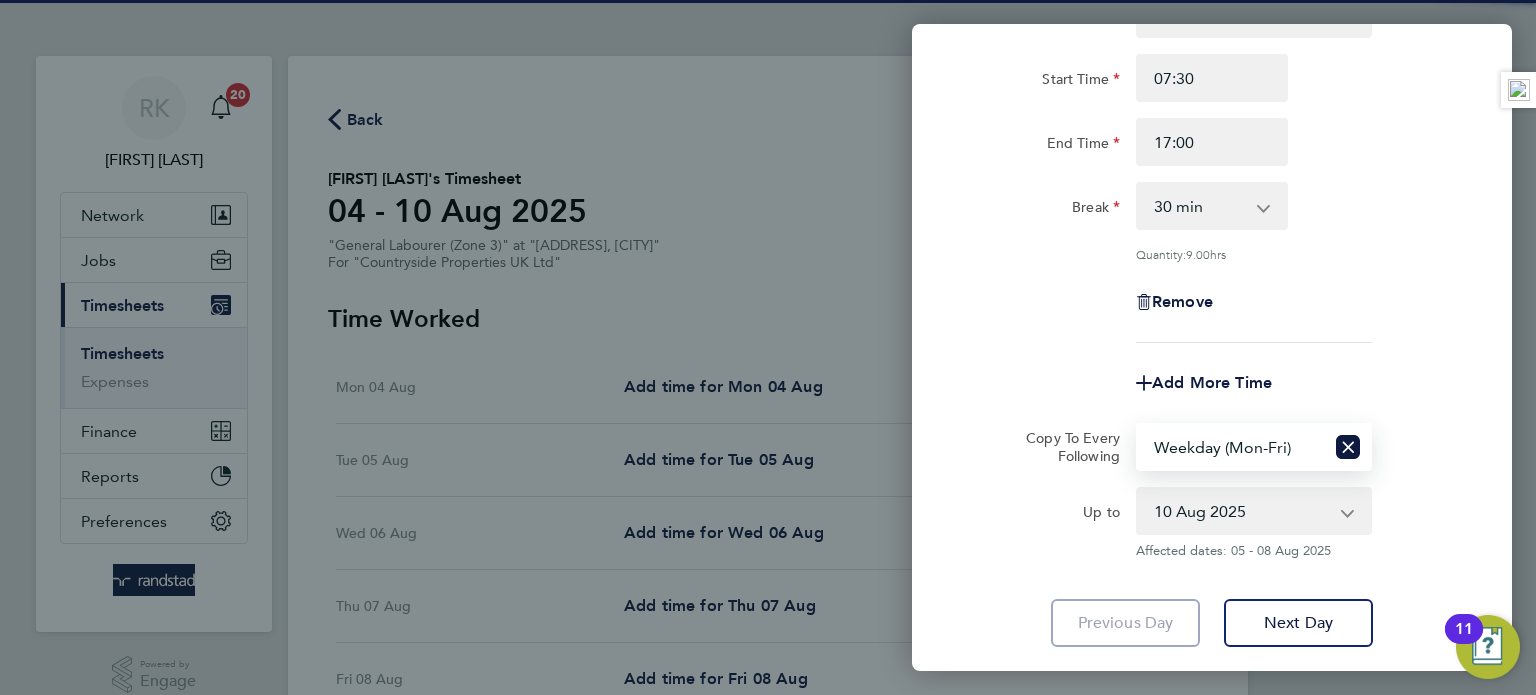 scroll, scrollTop: 295, scrollLeft: 0, axis: vertical 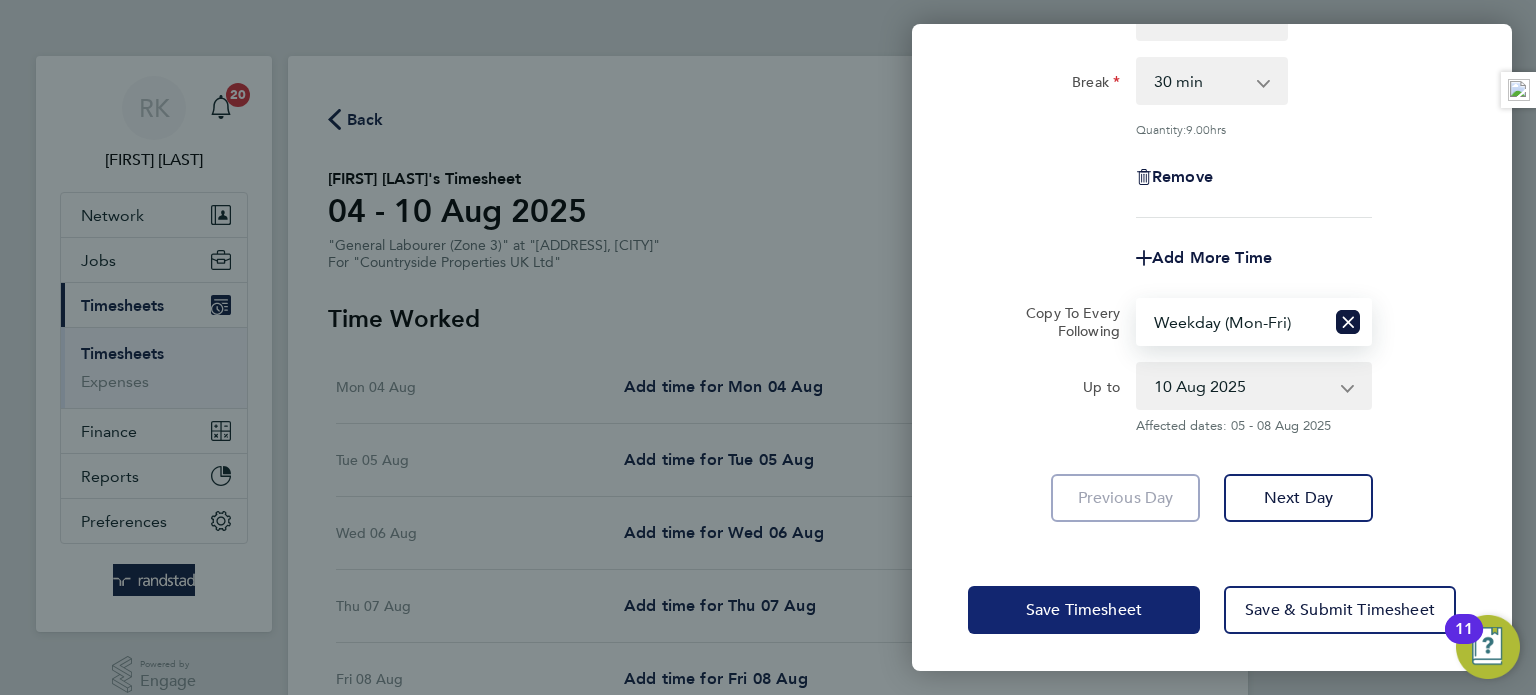 click on "Save Timesheet" 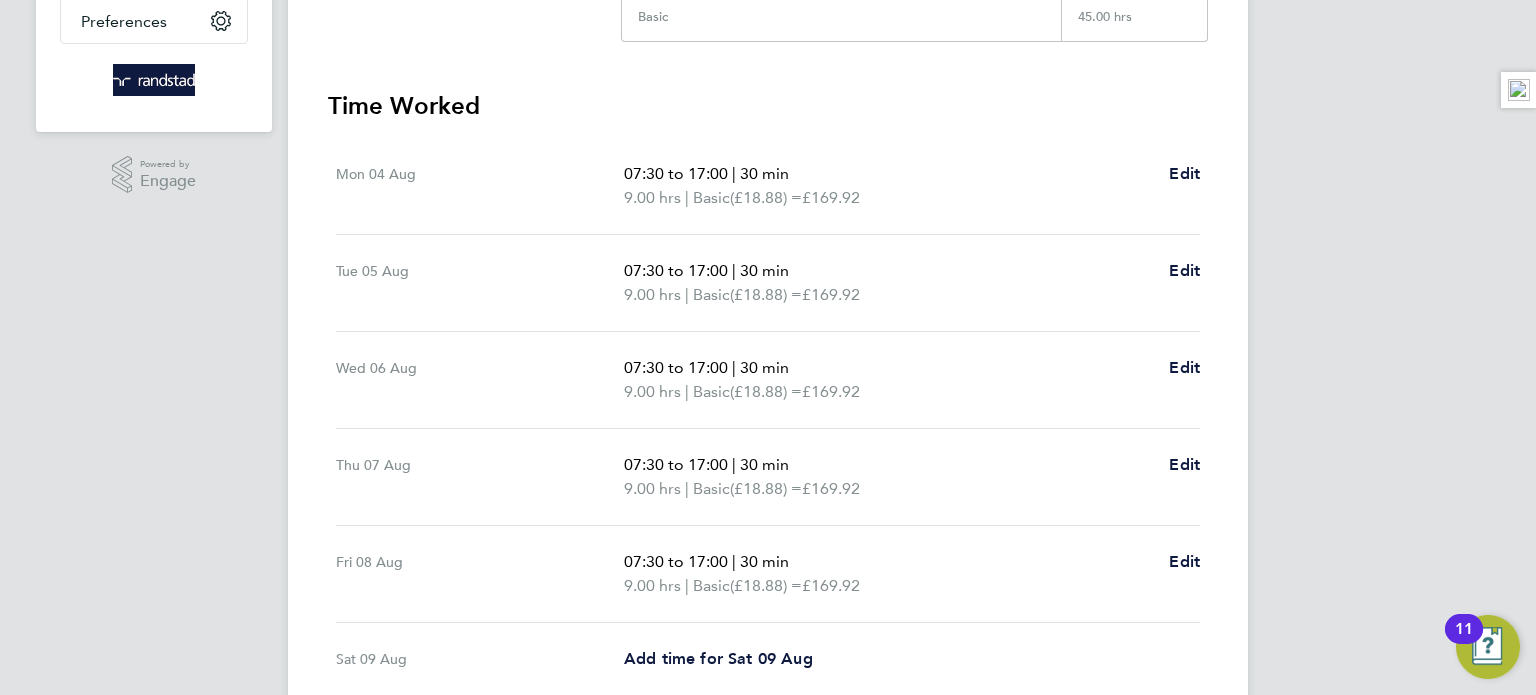 scroll, scrollTop: 746, scrollLeft: 0, axis: vertical 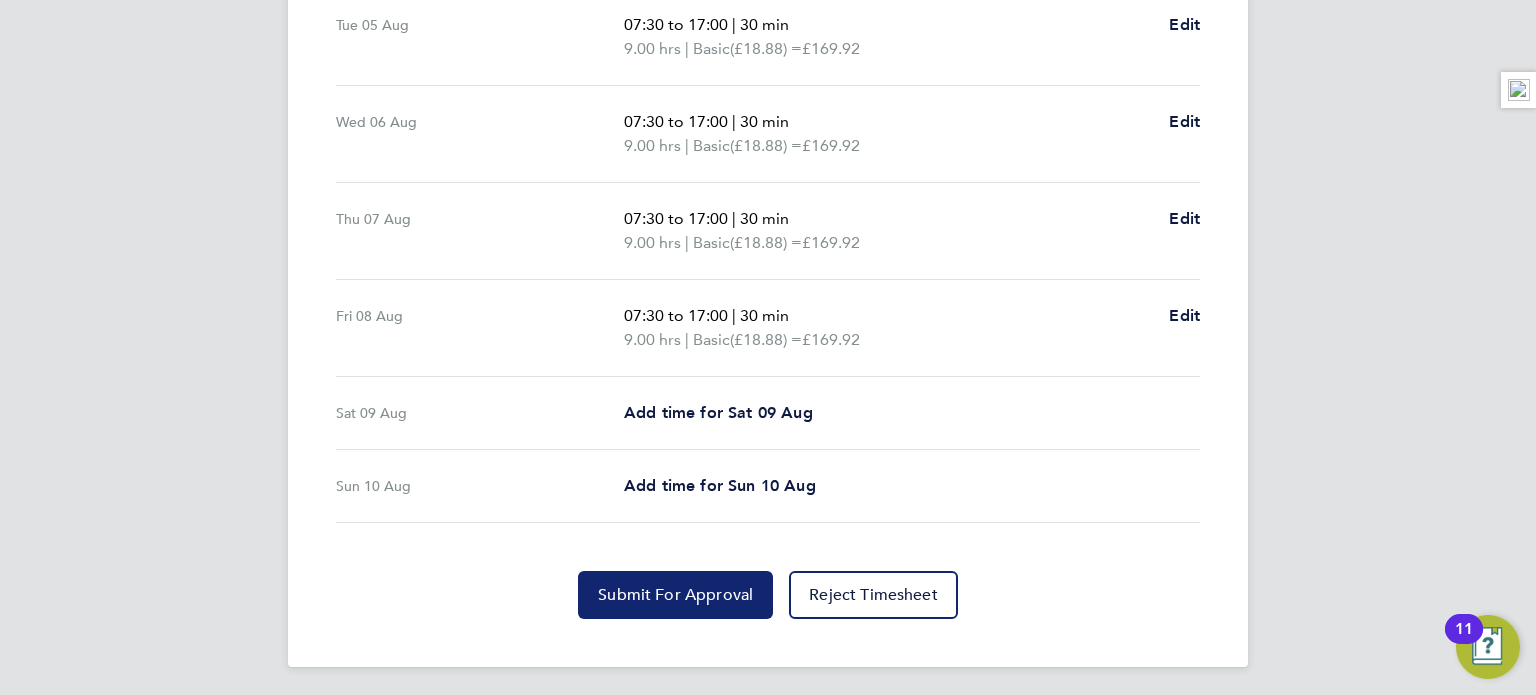 click on "Submit For Approval" 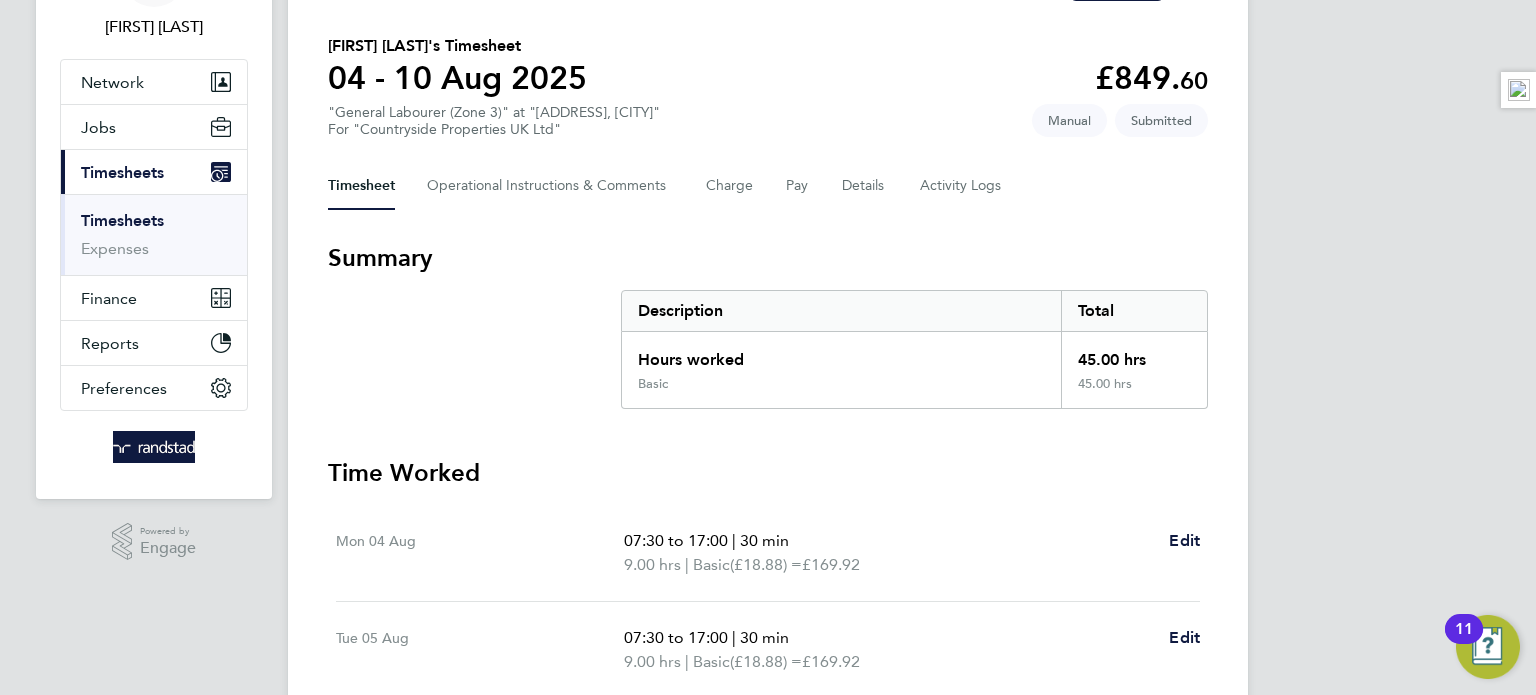 scroll, scrollTop: 0, scrollLeft: 0, axis: both 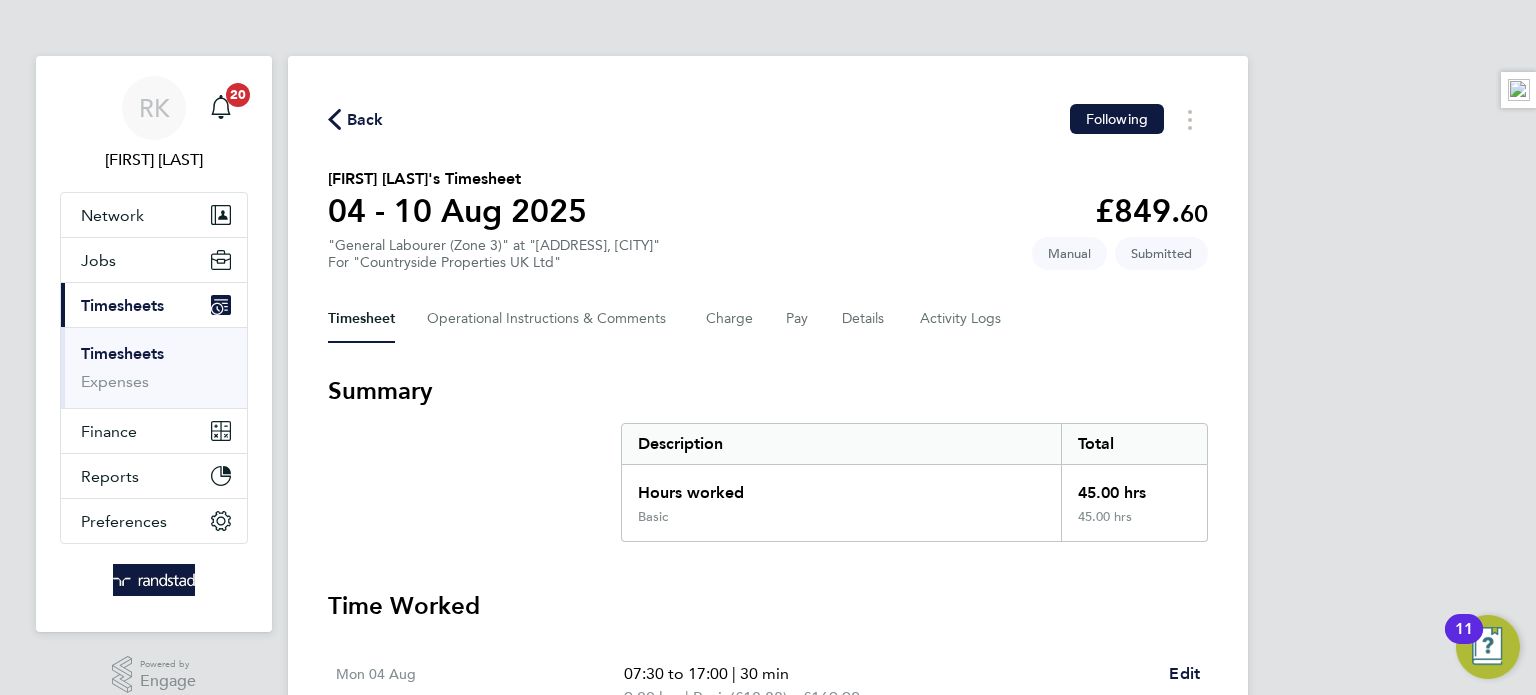 click on "Timesheets" at bounding box center (122, 353) 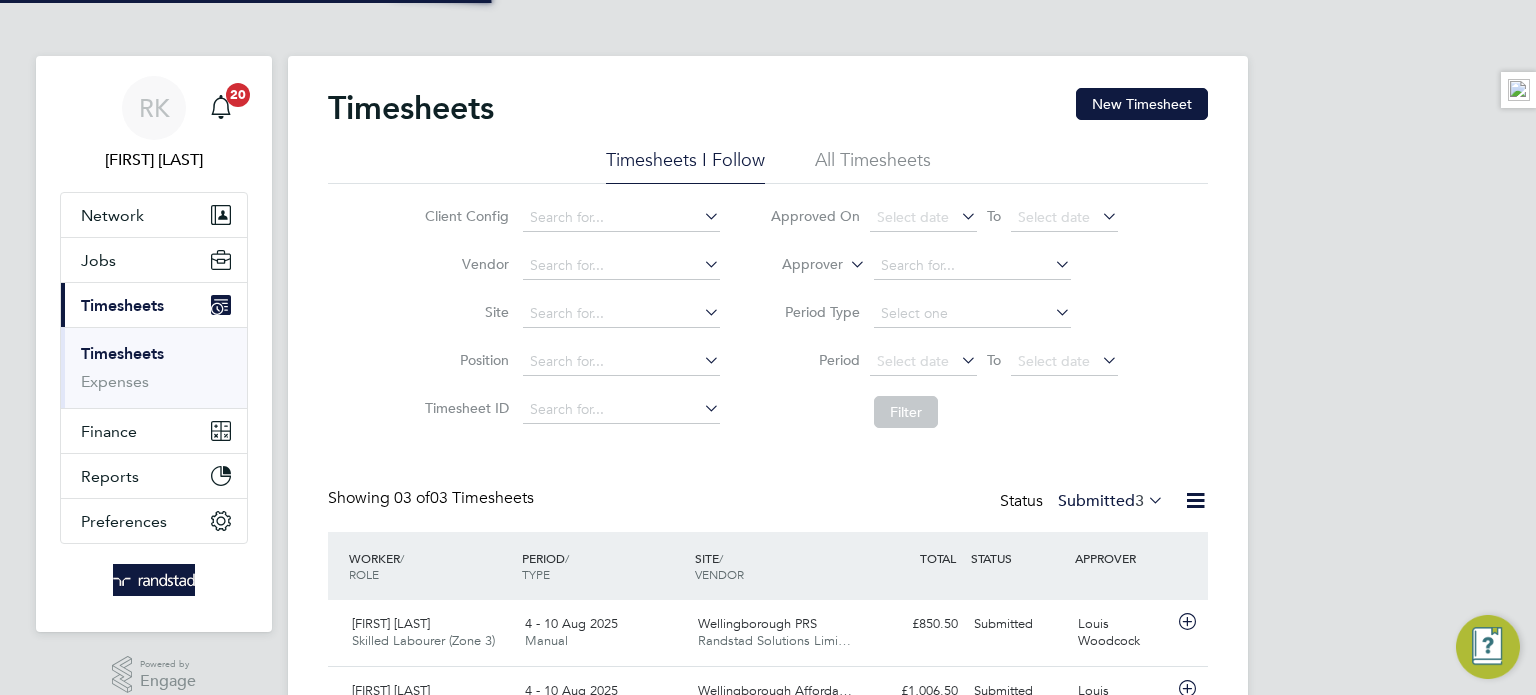 scroll, scrollTop: 9, scrollLeft: 10, axis: both 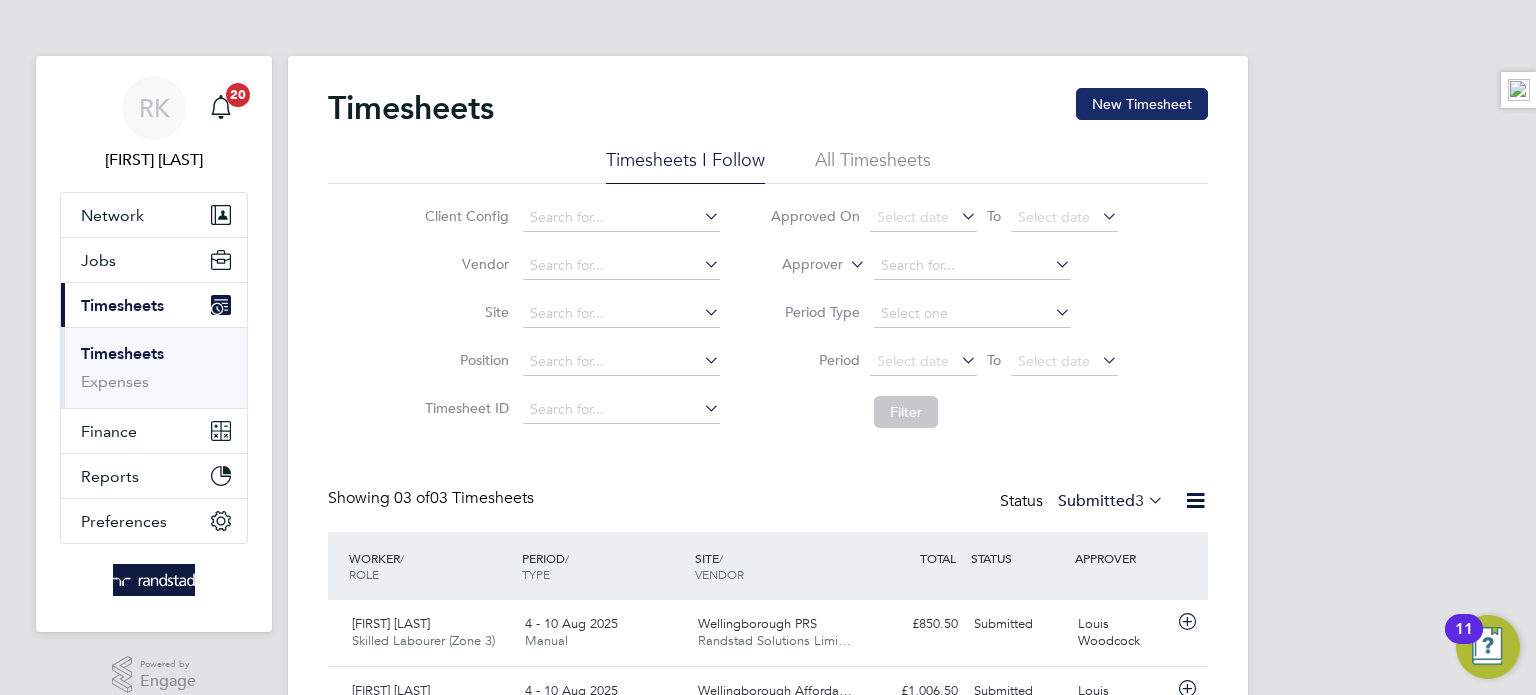 click on "New Timesheet" 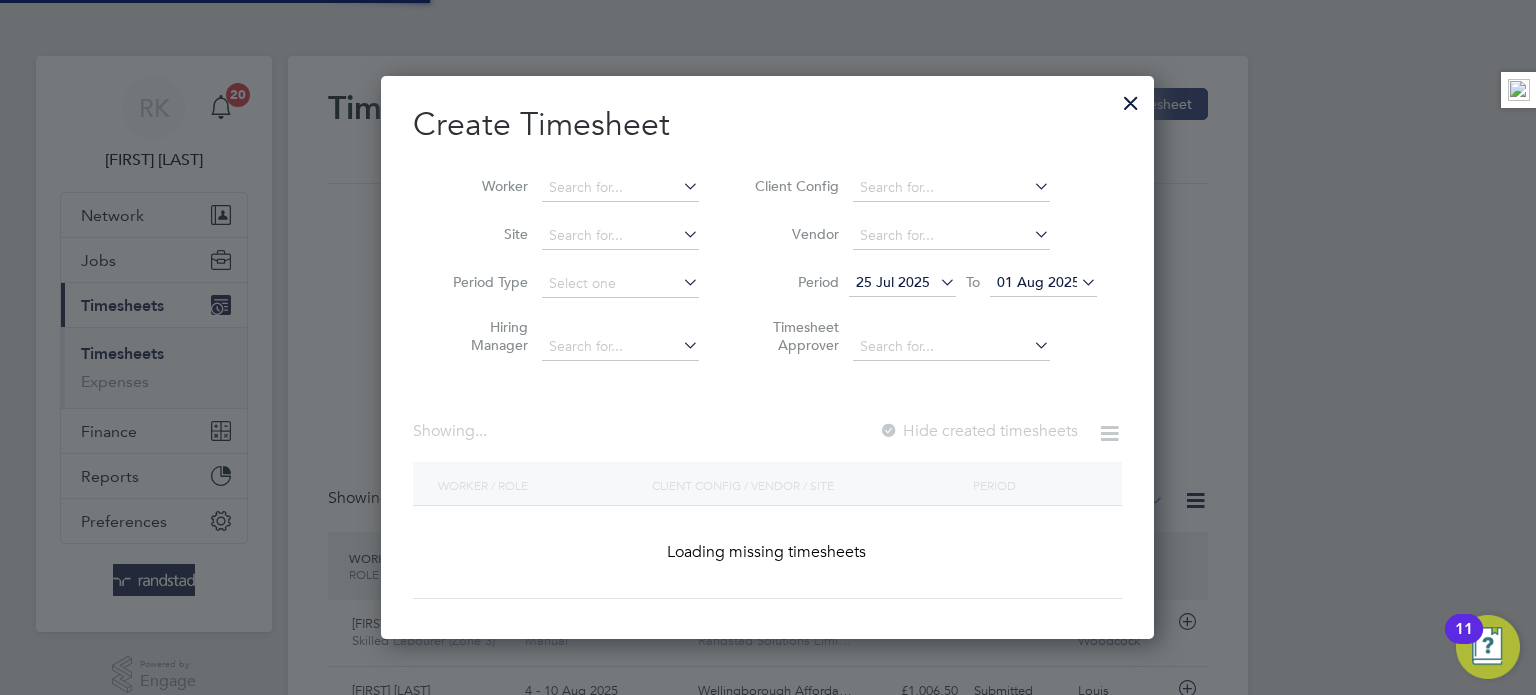 type 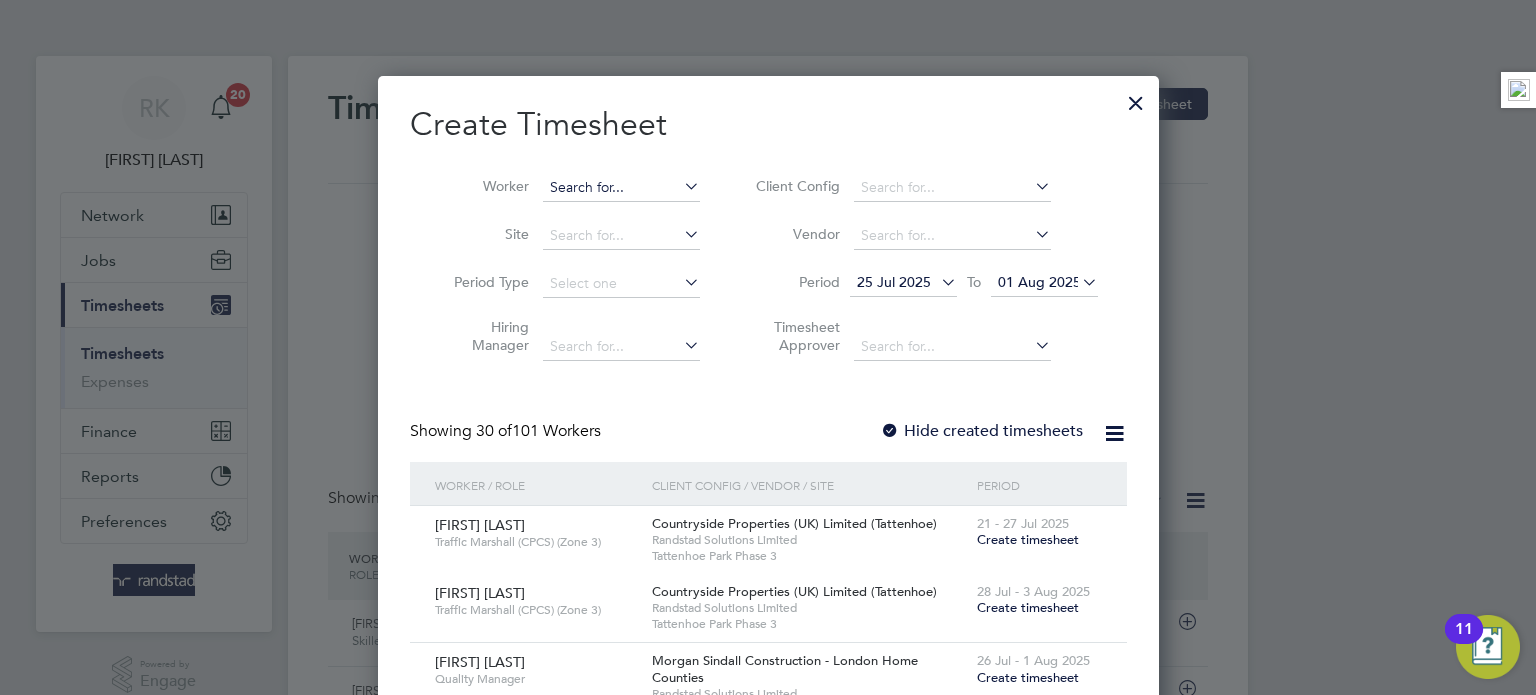 click at bounding box center (621, 188) 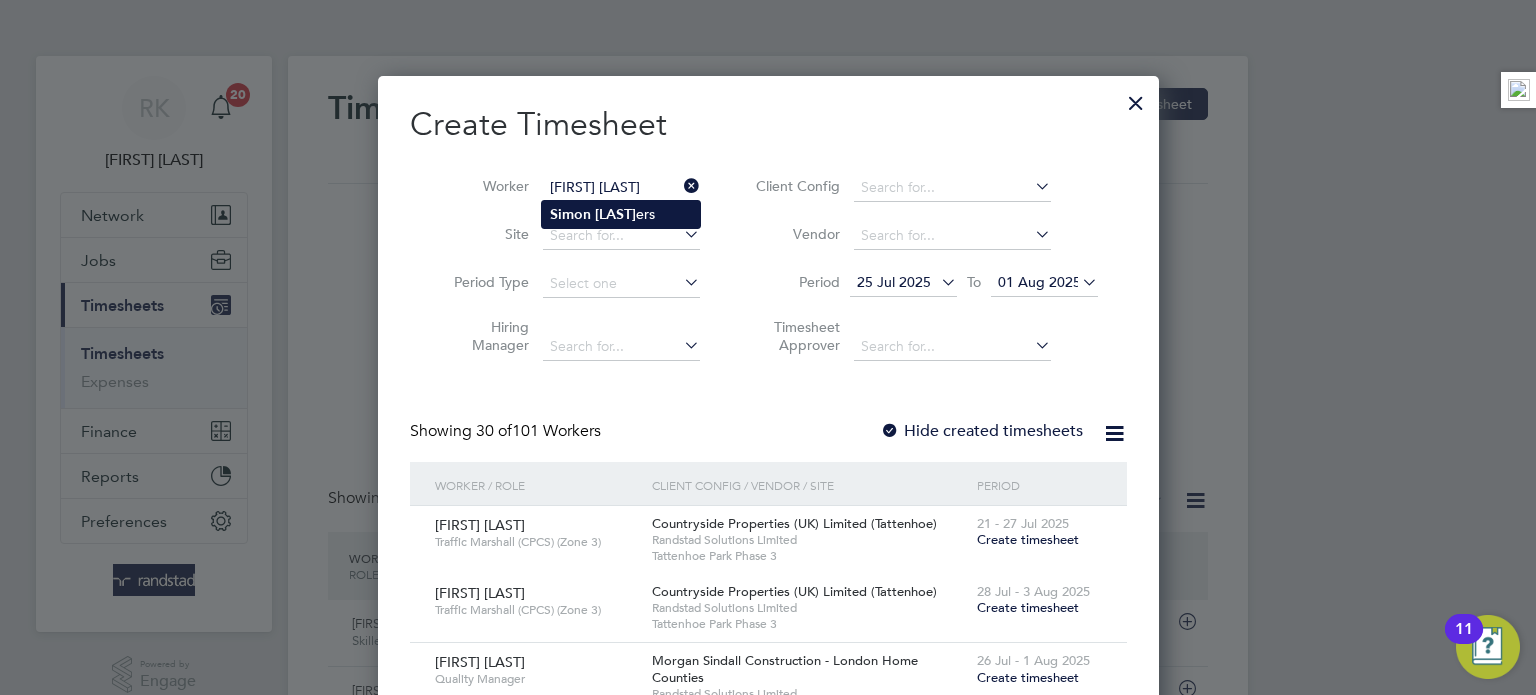 type on "Simon Weavers" 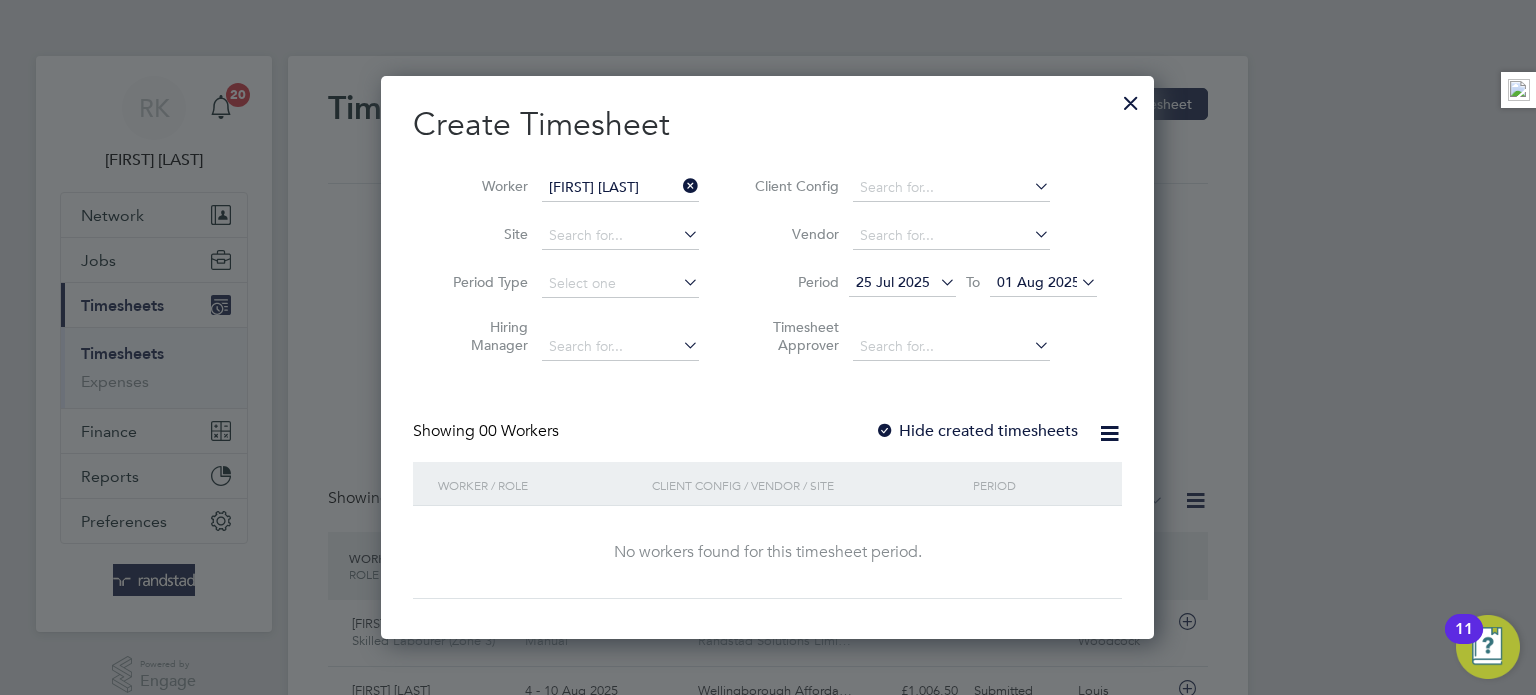 click on "01 Aug 2025" at bounding box center (1038, 282) 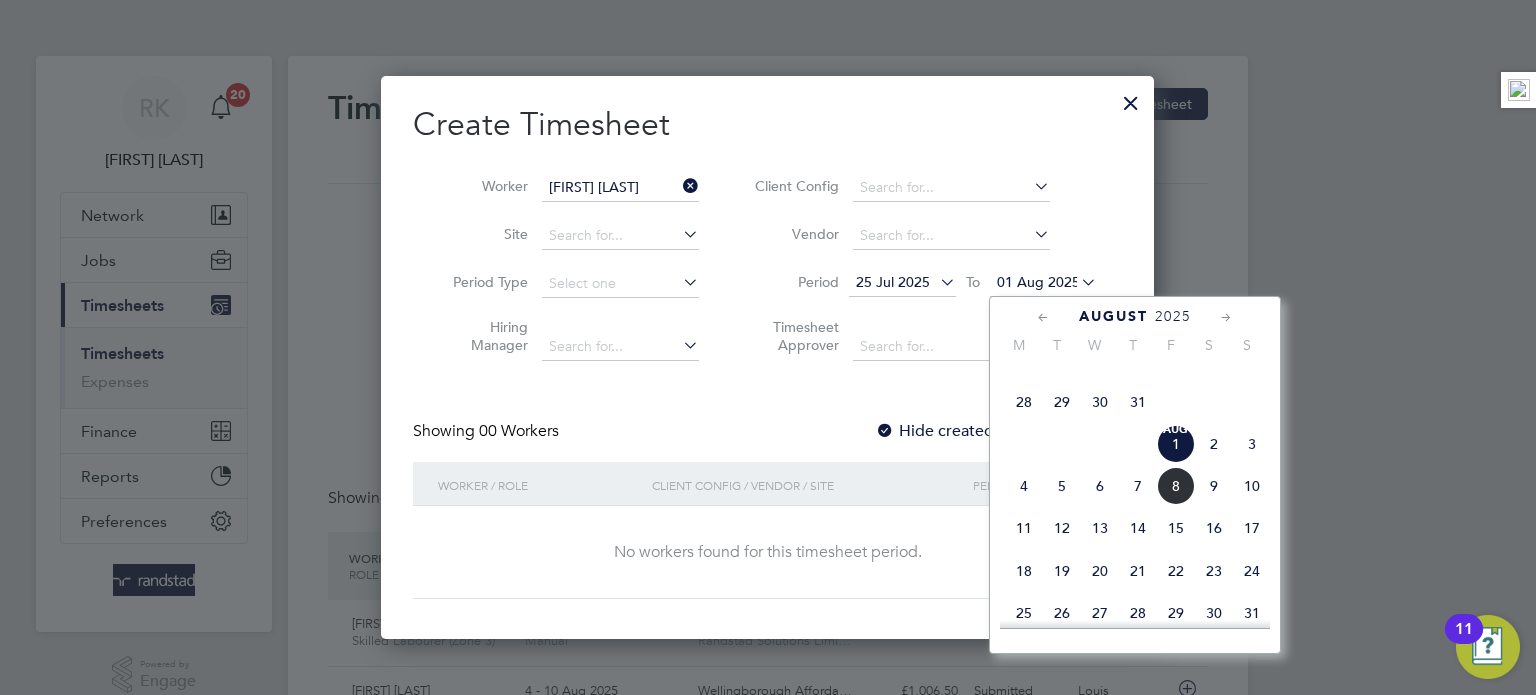 click on "10" 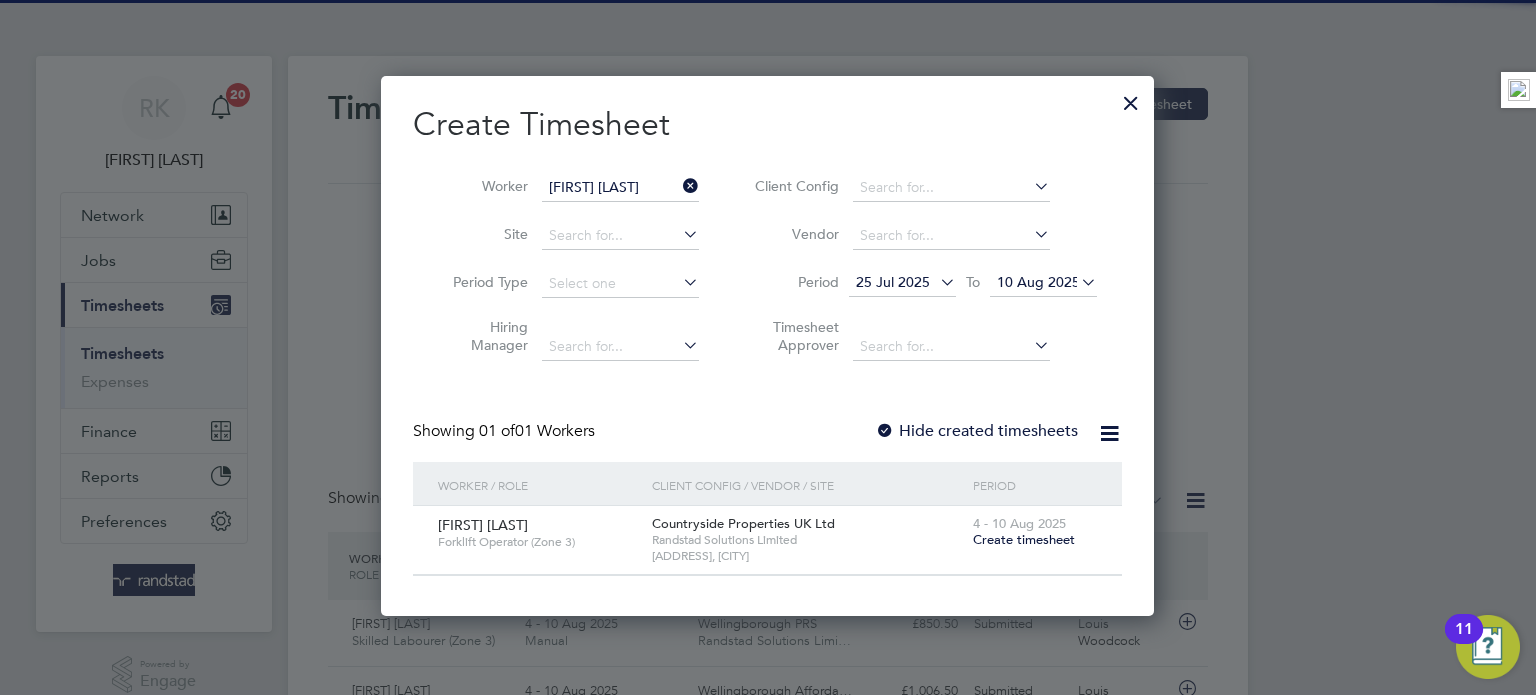 click on "Create timesheet" at bounding box center [1024, 539] 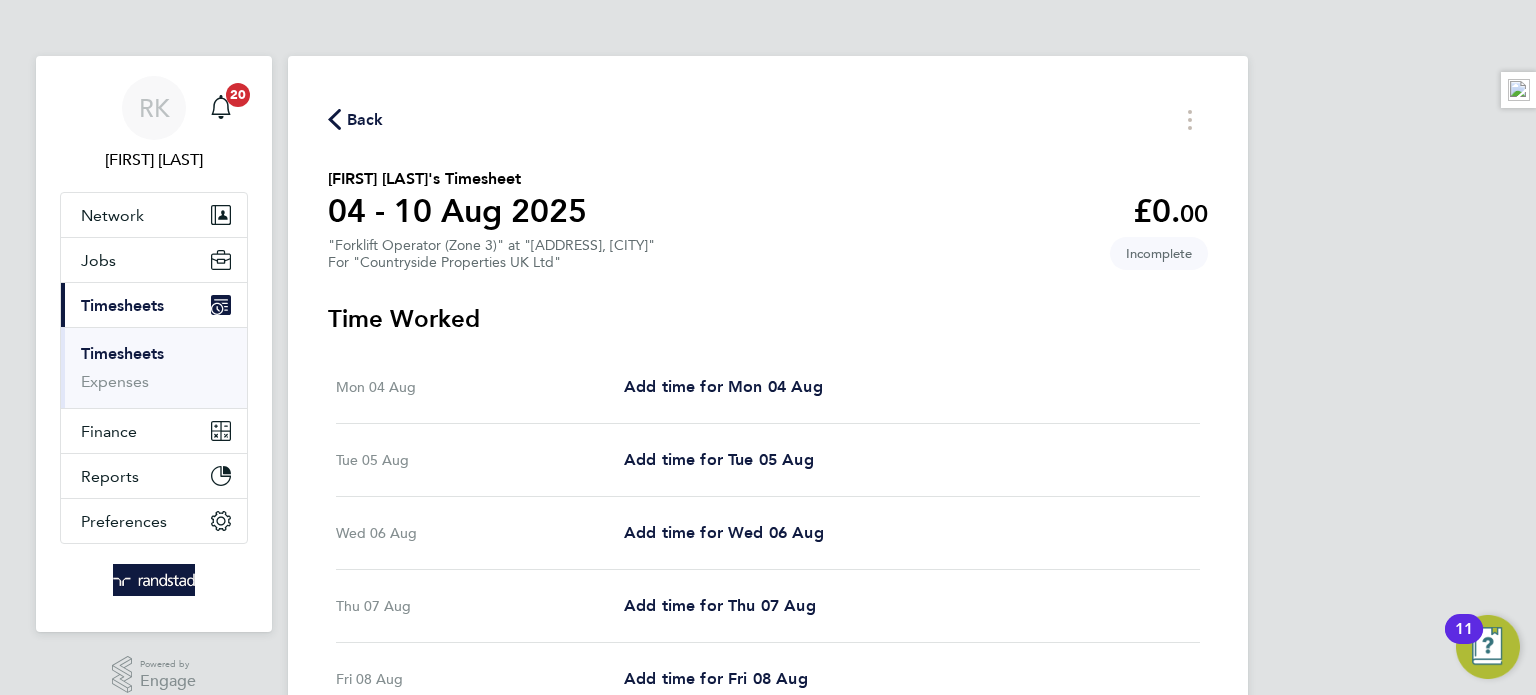 click on "Mon 04 Aug   Add time for Mon 04 Aug   Add time for Mon 04 Aug" at bounding box center [768, 387] 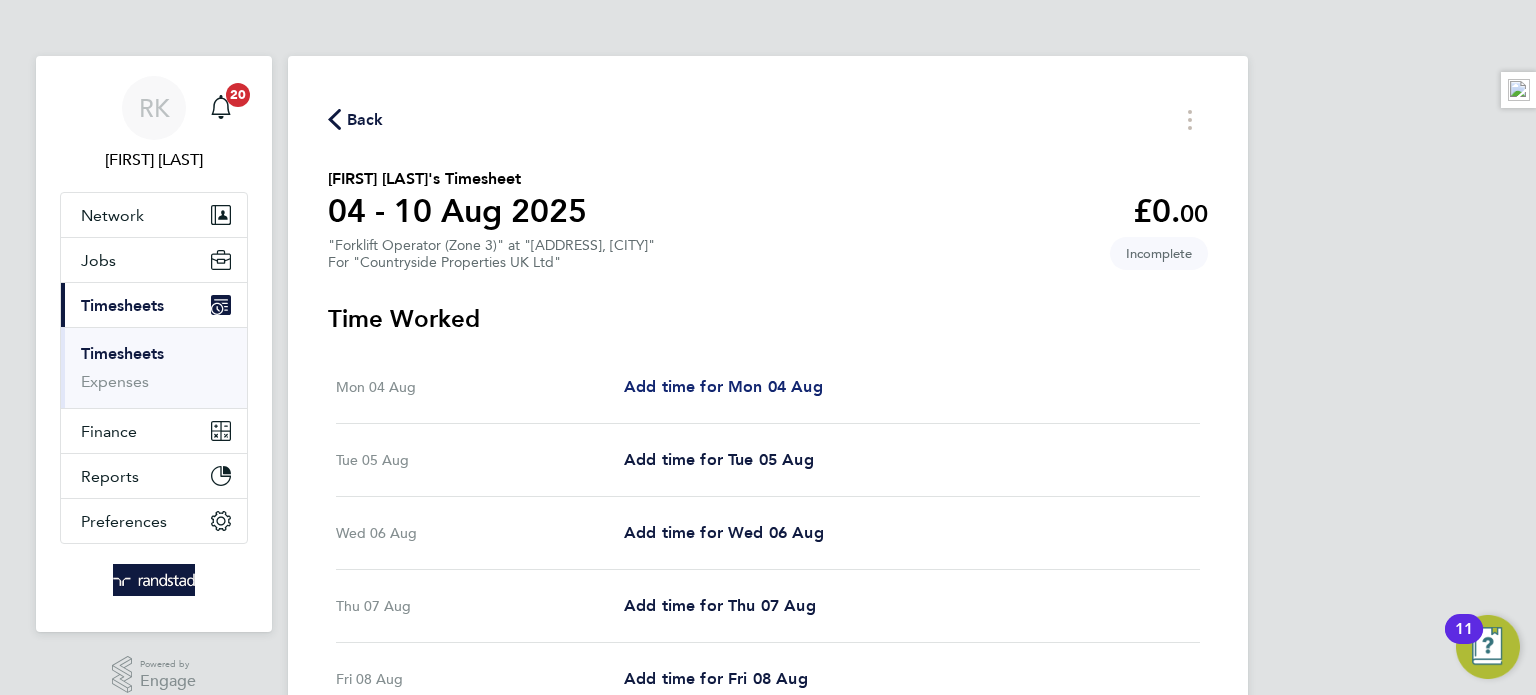 click on "Add time for Mon 04 Aug" at bounding box center [723, 386] 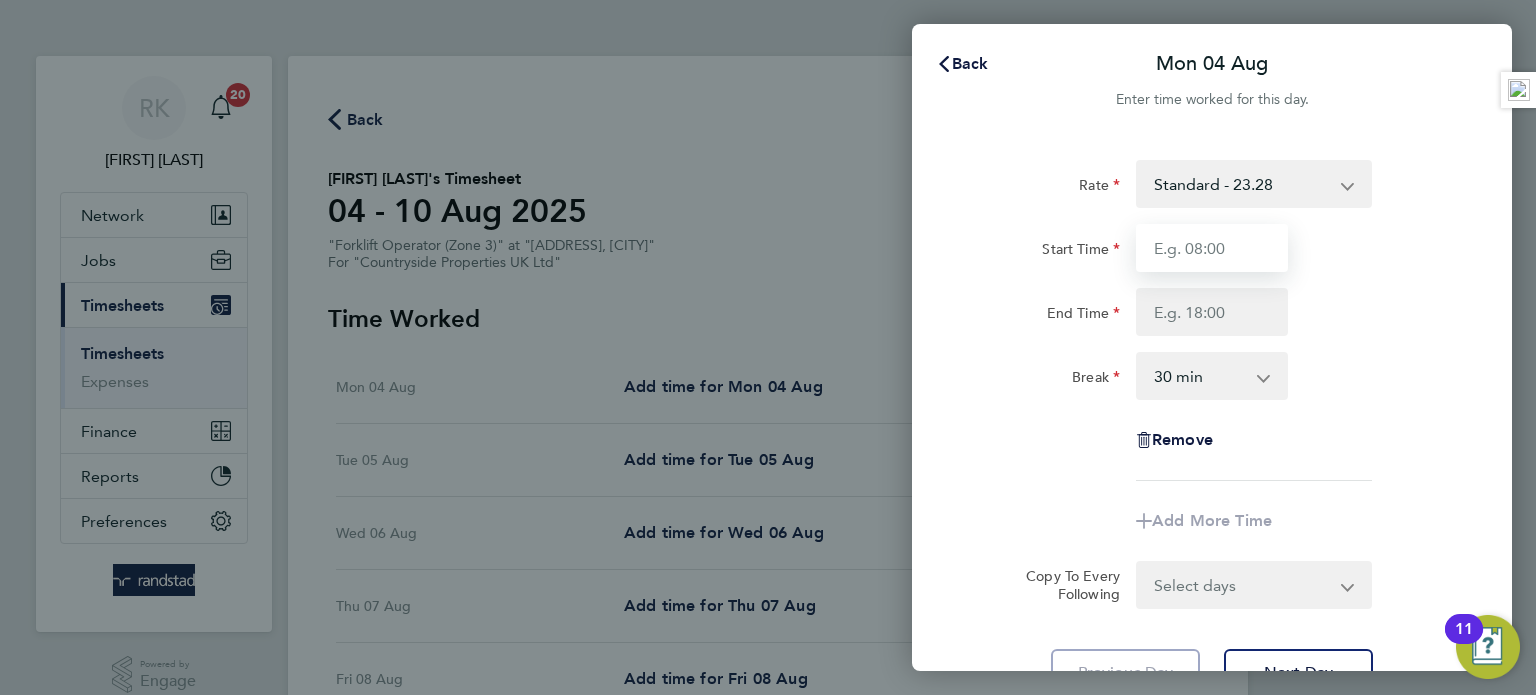 click on "Start Time" at bounding box center (1212, 248) 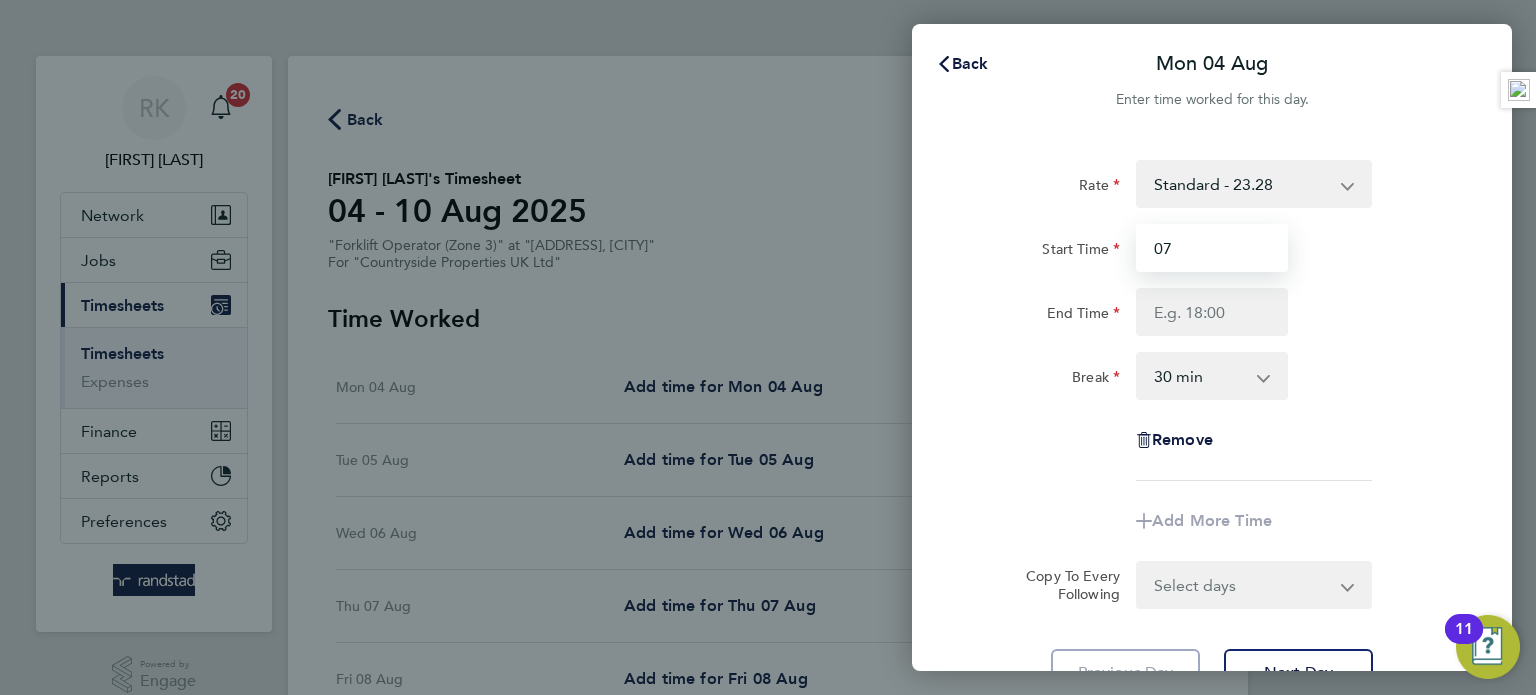 type on "07:00" 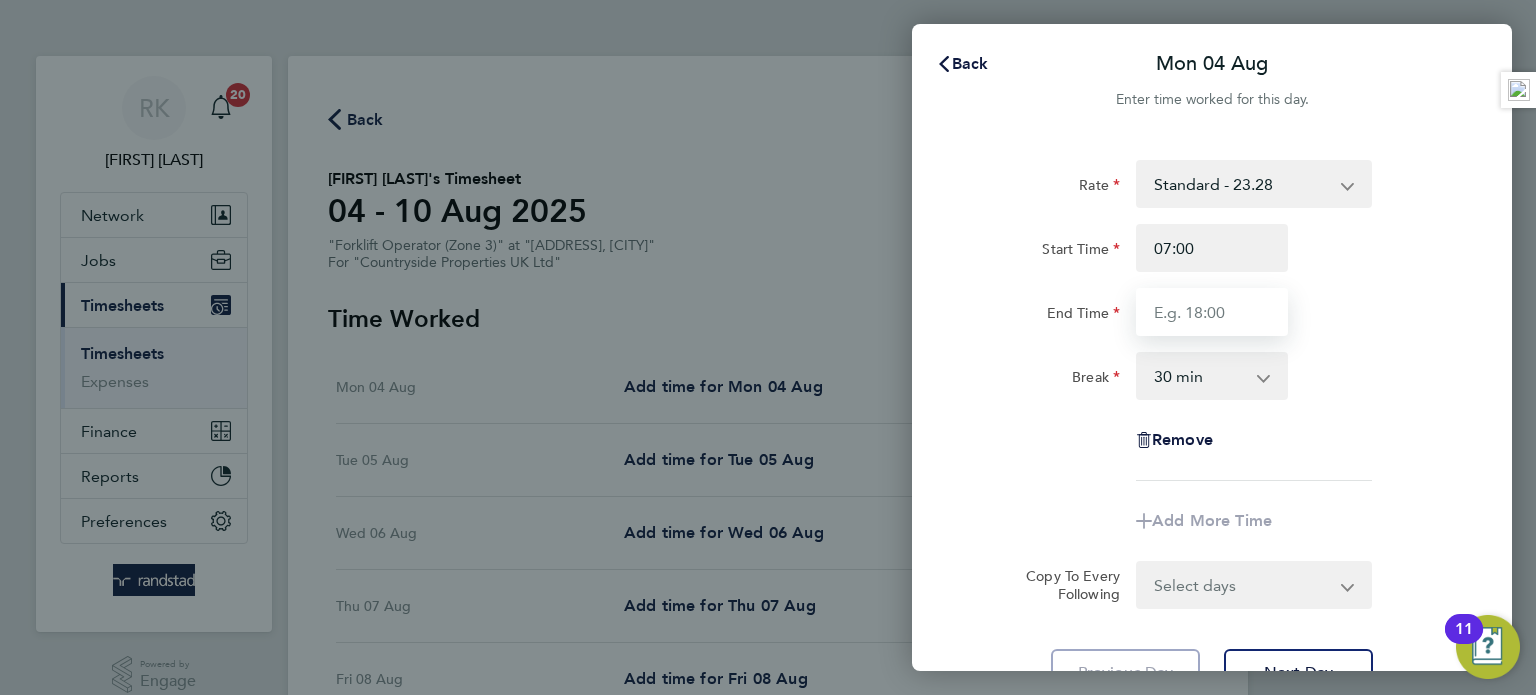 click on "End Time" at bounding box center (1212, 312) 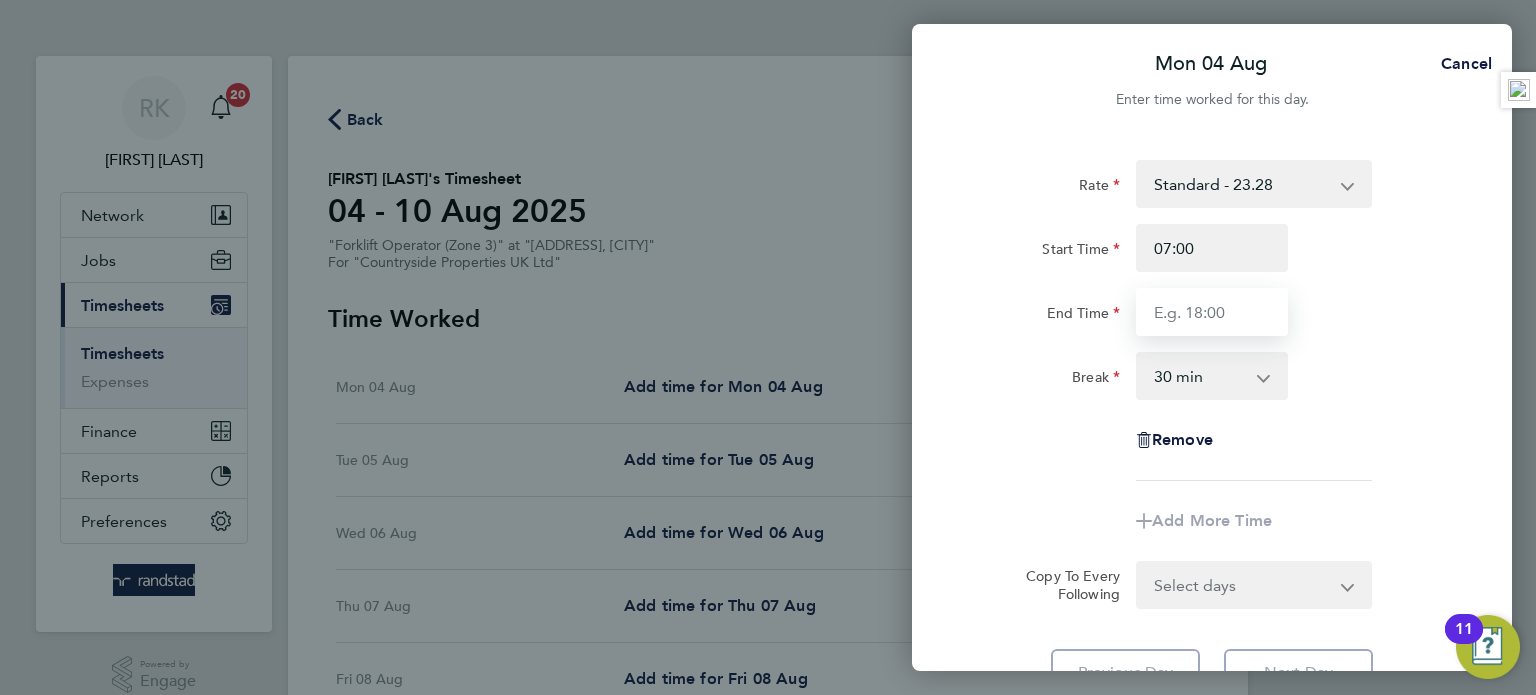 type on "17:00" 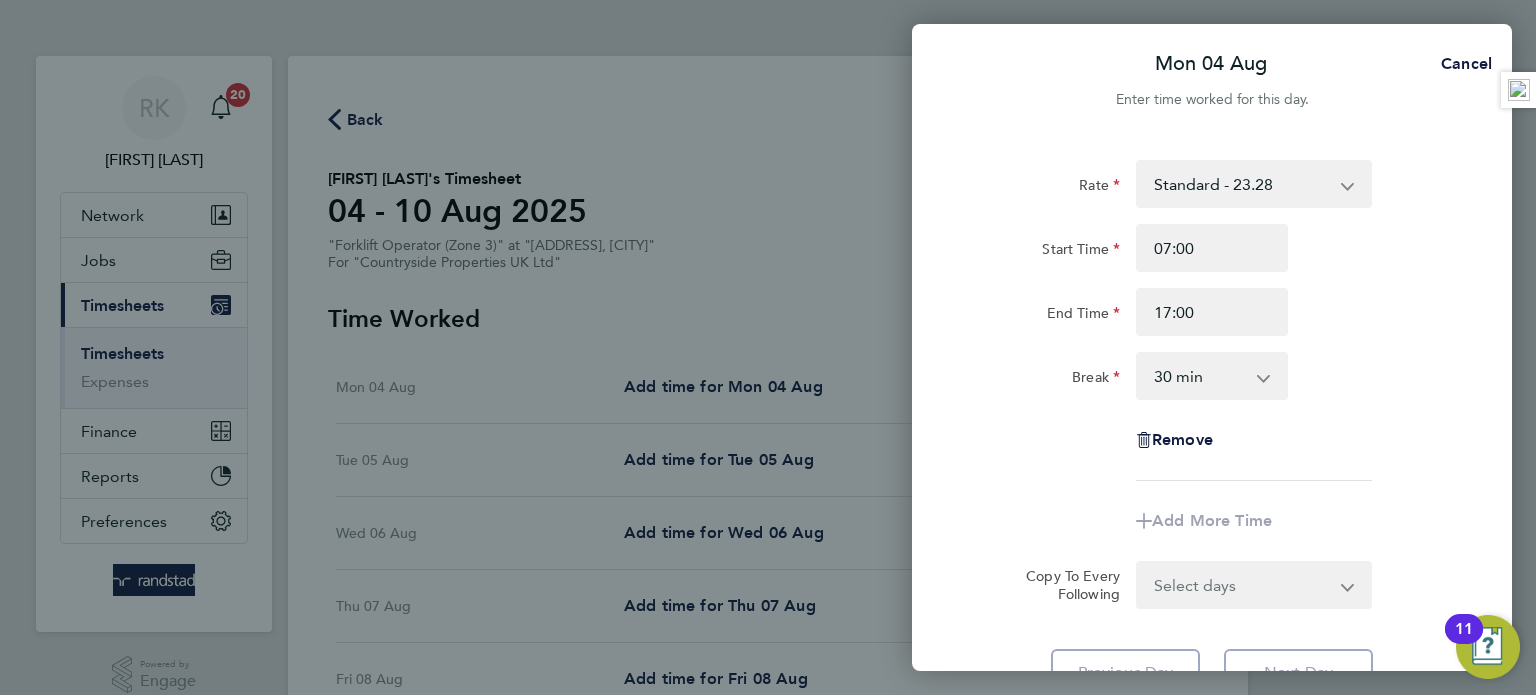 click on "Break  0 min   15 min   30 min   45 min   60 min   75 min   90 min" 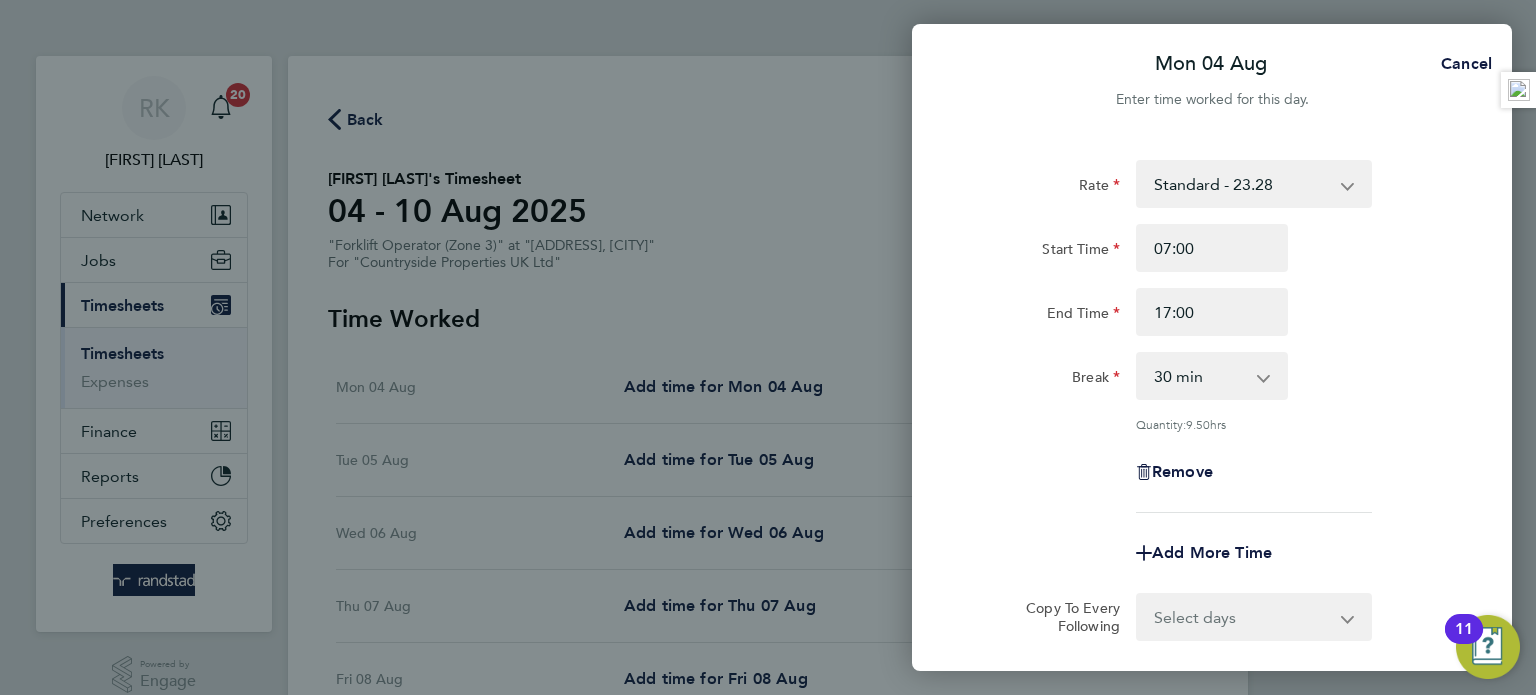 click on "Select days   Day   Tuesday   Wednesday   Thursday   Friday" at bounding box center (1243, 617) 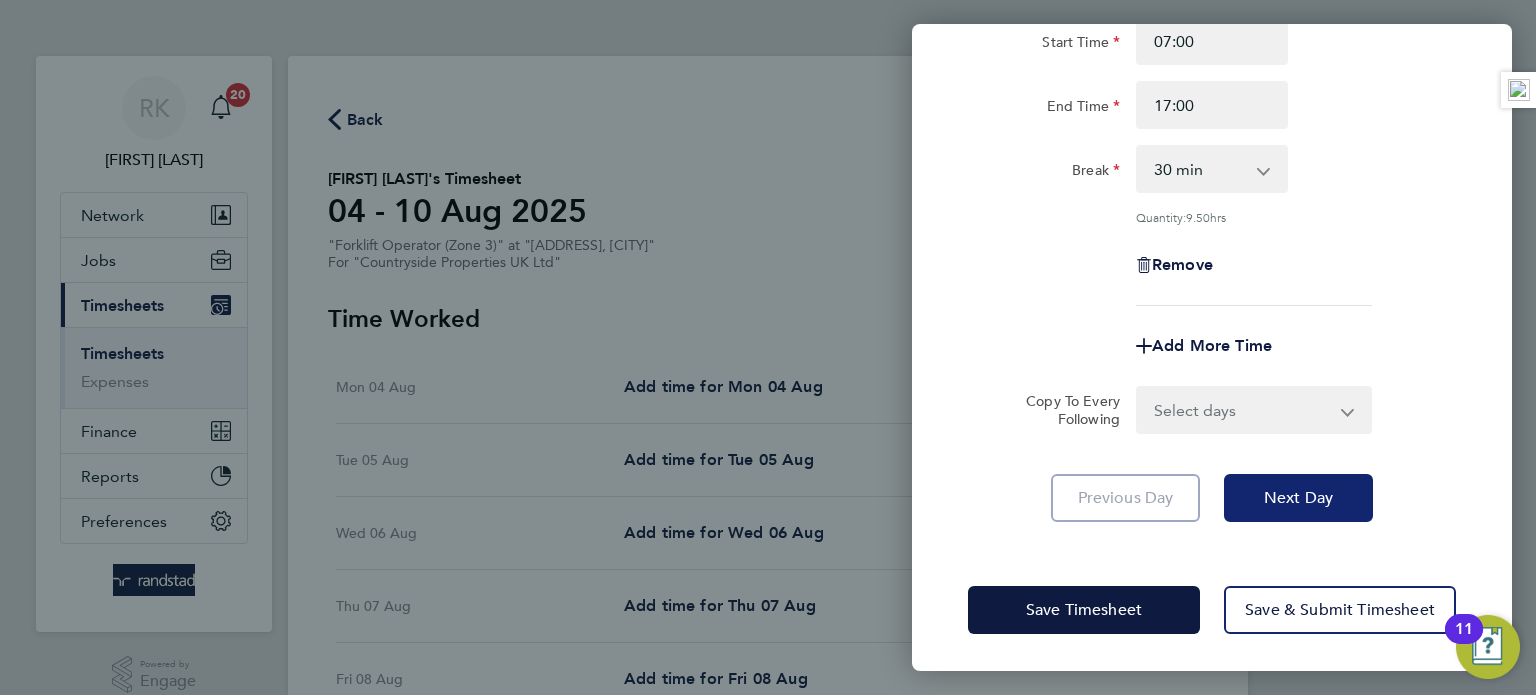 click on "Next Day" 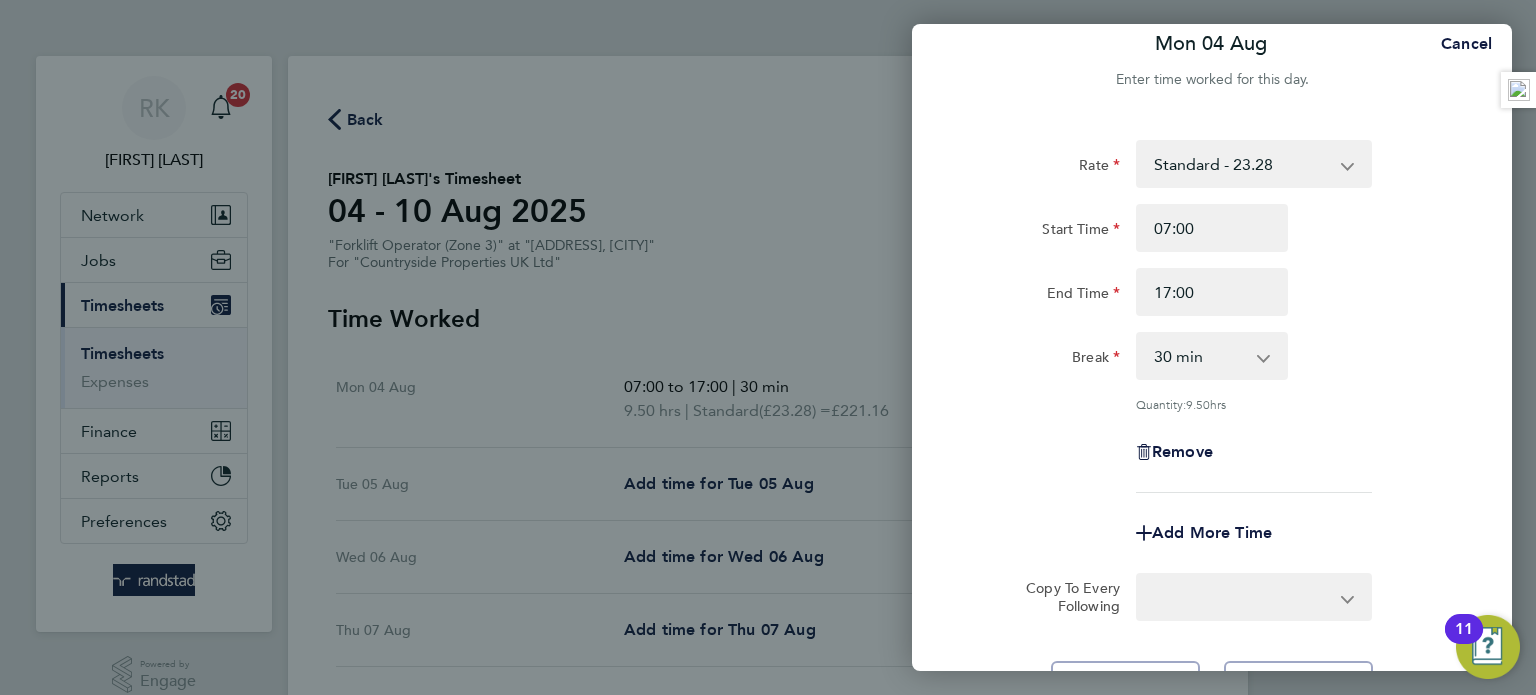 select on "30" 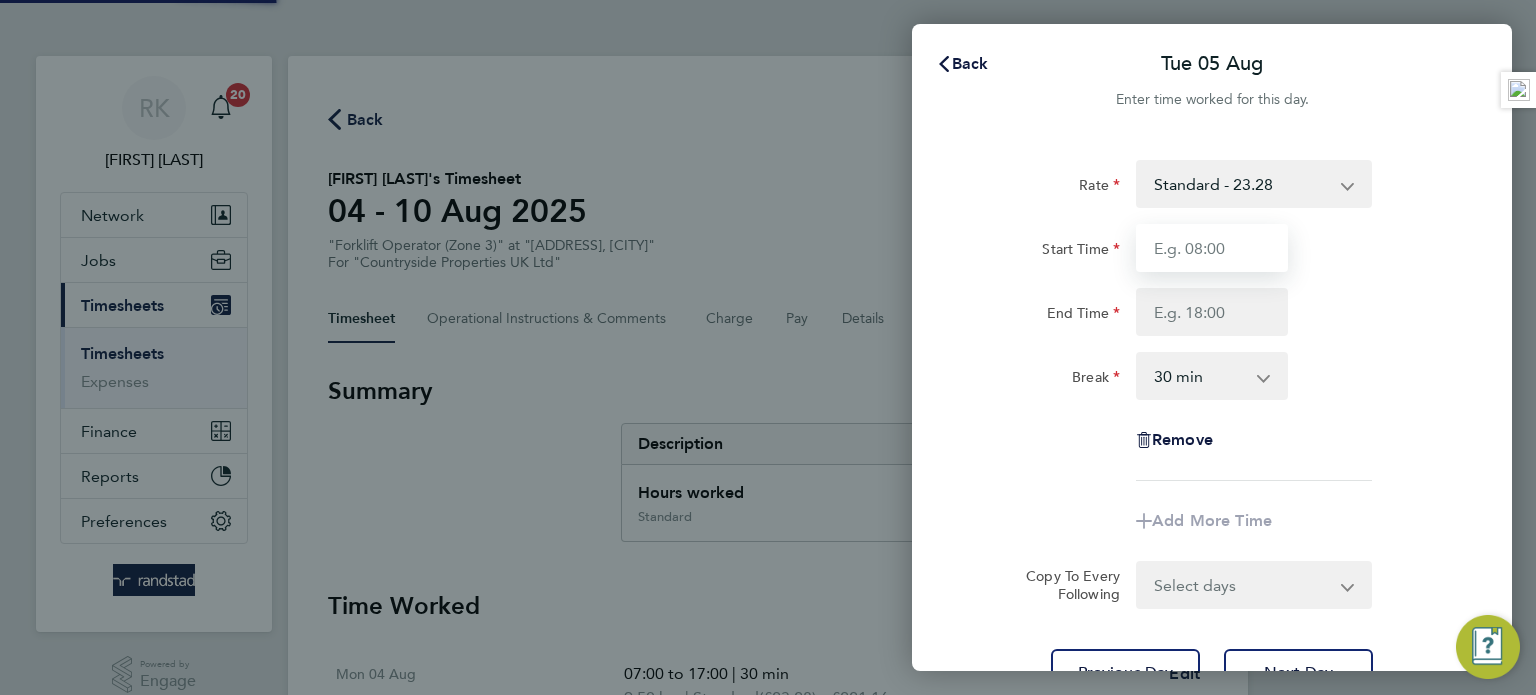 click on "Start Time" at bounding box center [1212, 248] 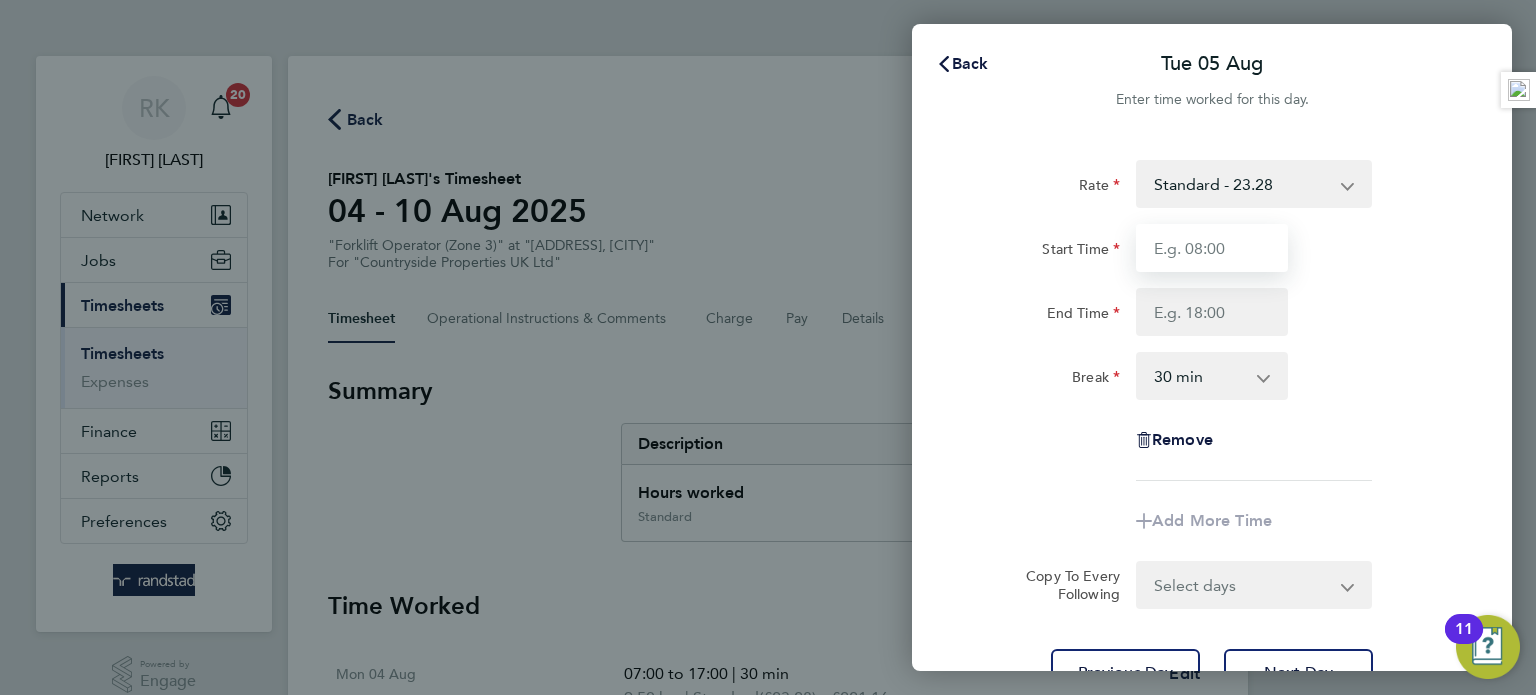 type on "07:00" 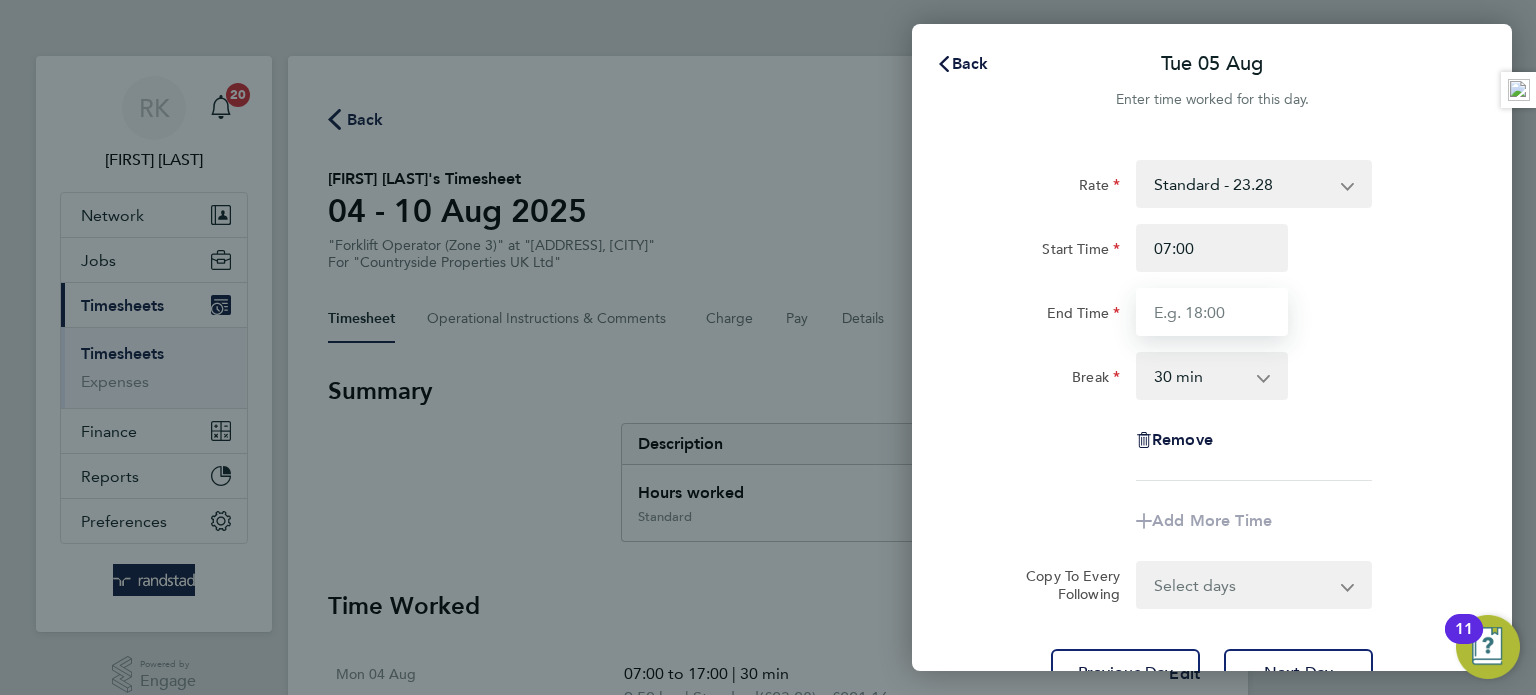click on "End Time" at bounding box center (1212, 312) 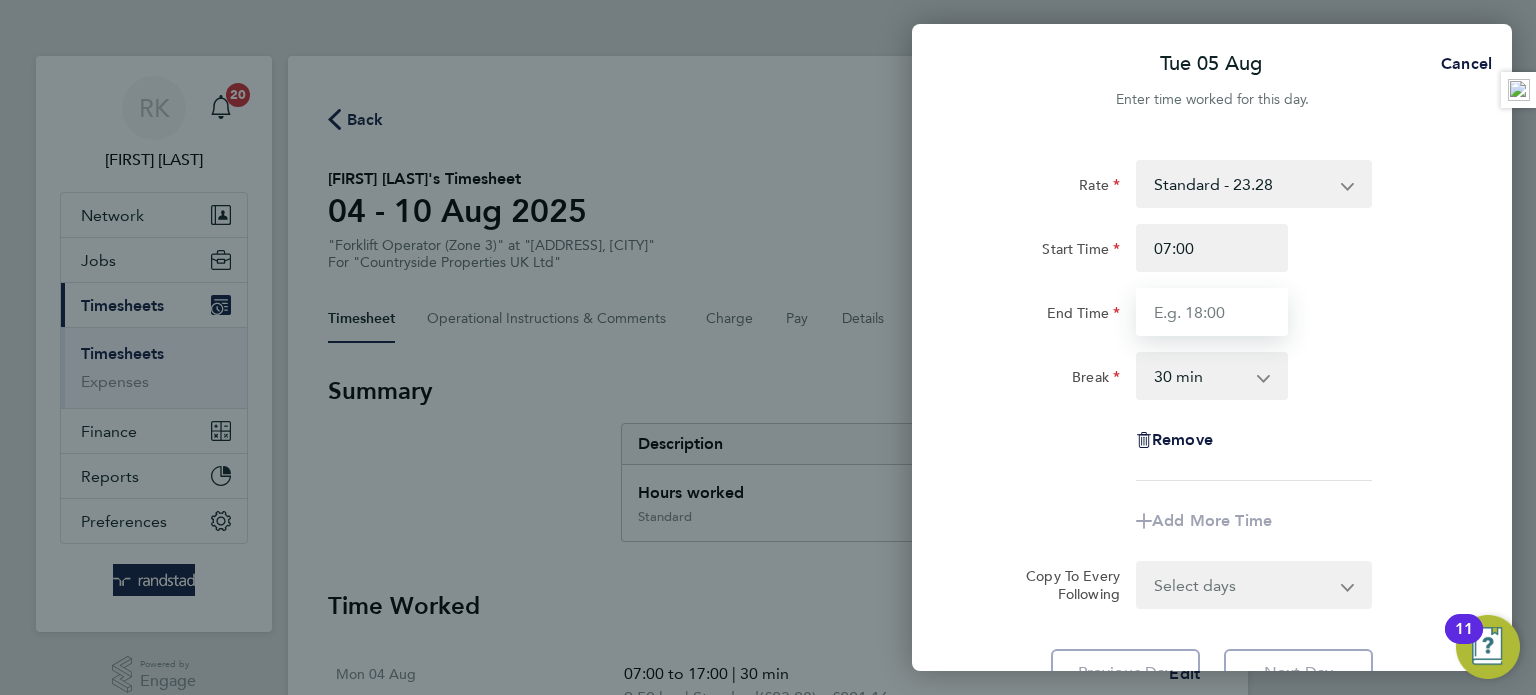 type on "17:00" 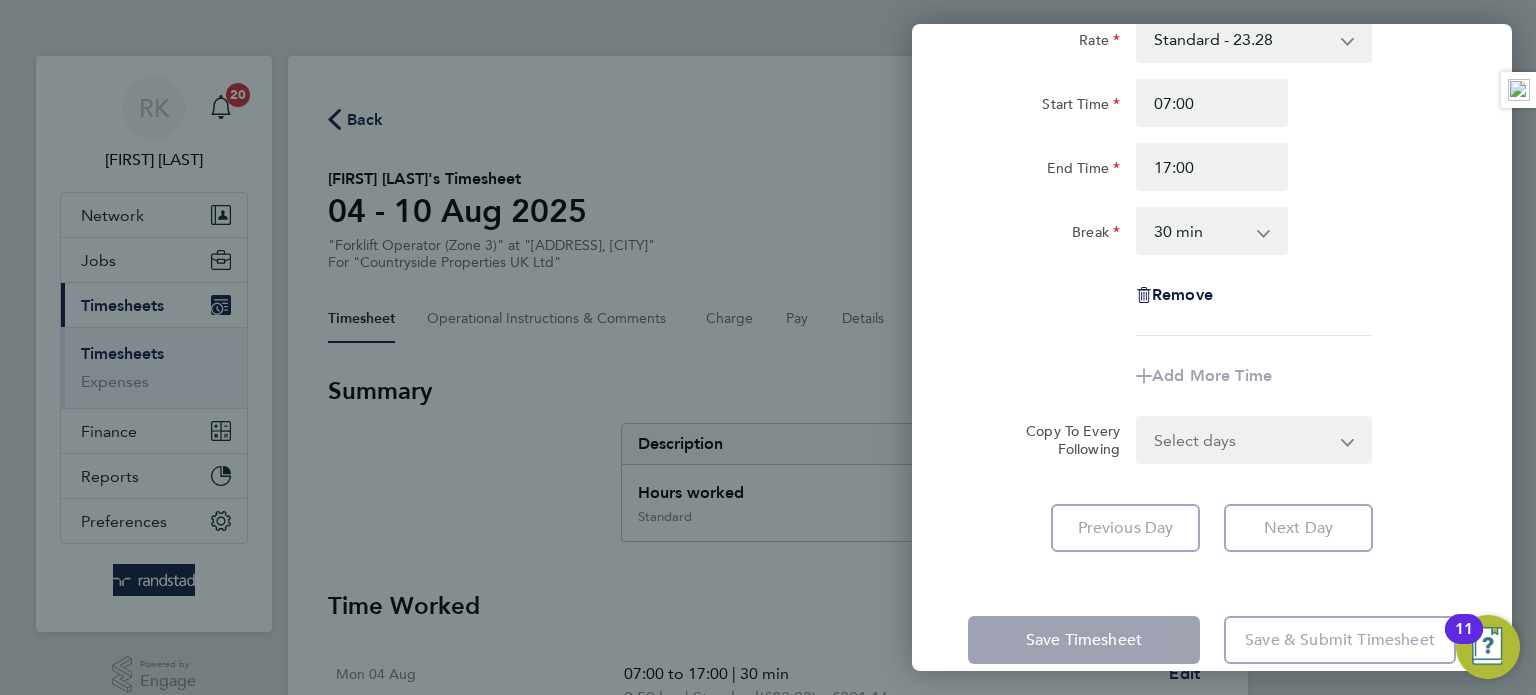 click on "Rate  Standard - 23.28
Start Time 07:00 End Time 17:00 Break  0 min   15 min   30 min   45 min   60 min   75 min   90 min
Remove
Add More Time" 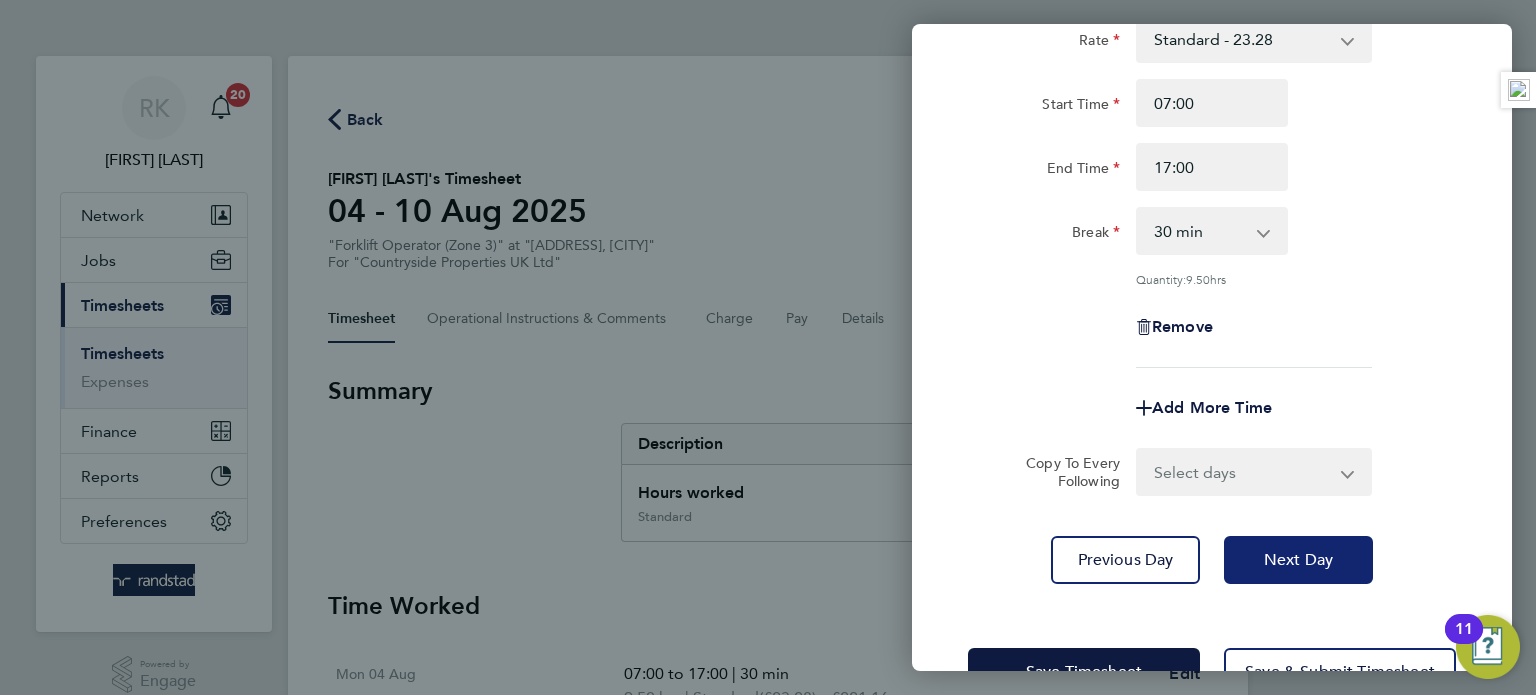 click on "Next Day" 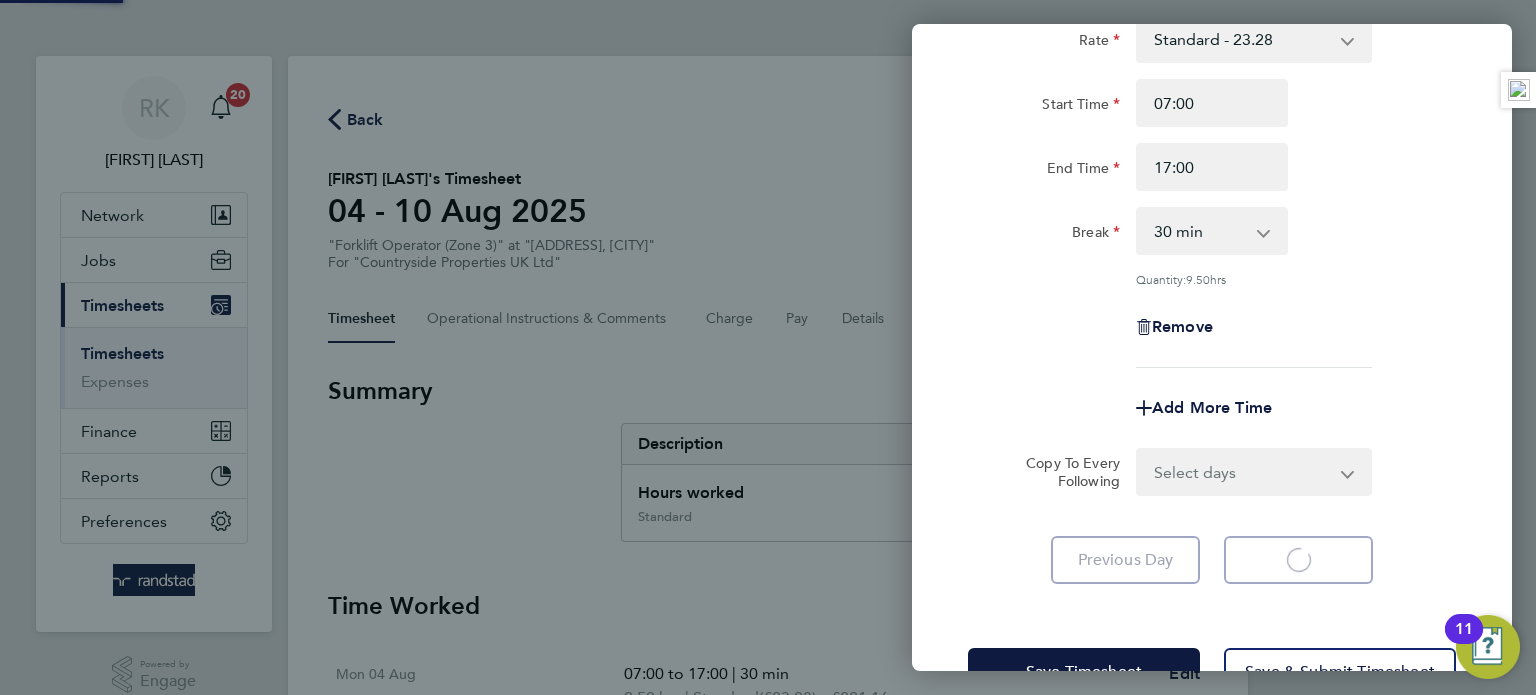 select on "30" 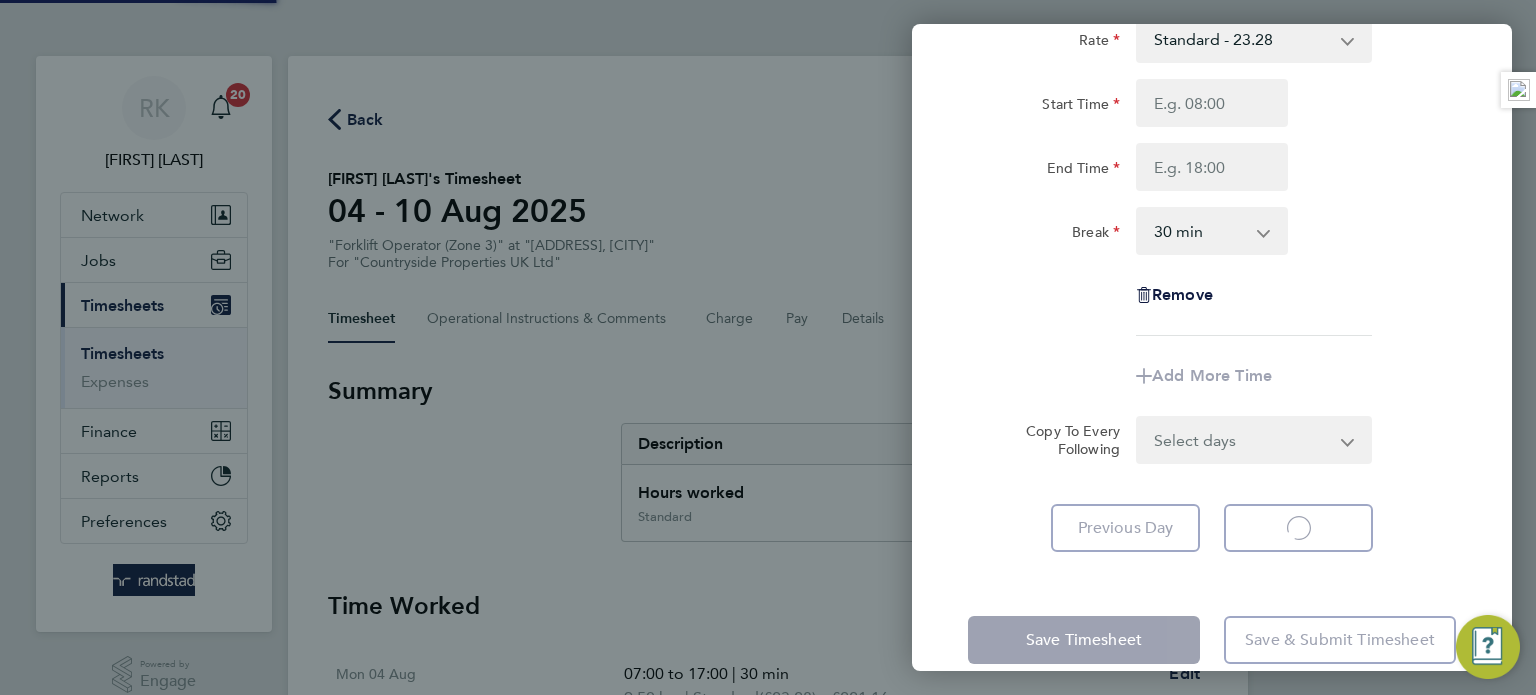 select on "30" 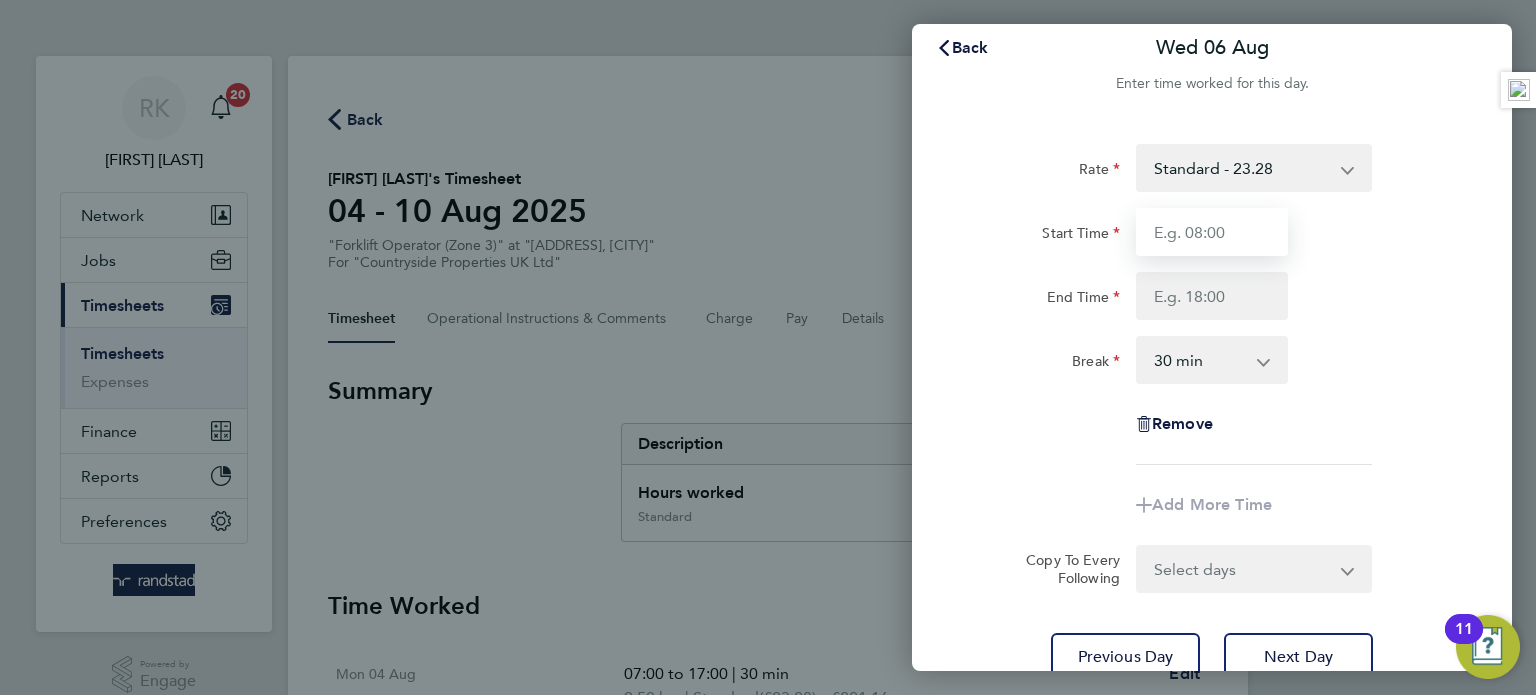 click on "Start Time" at bounding box center (1212, 232) 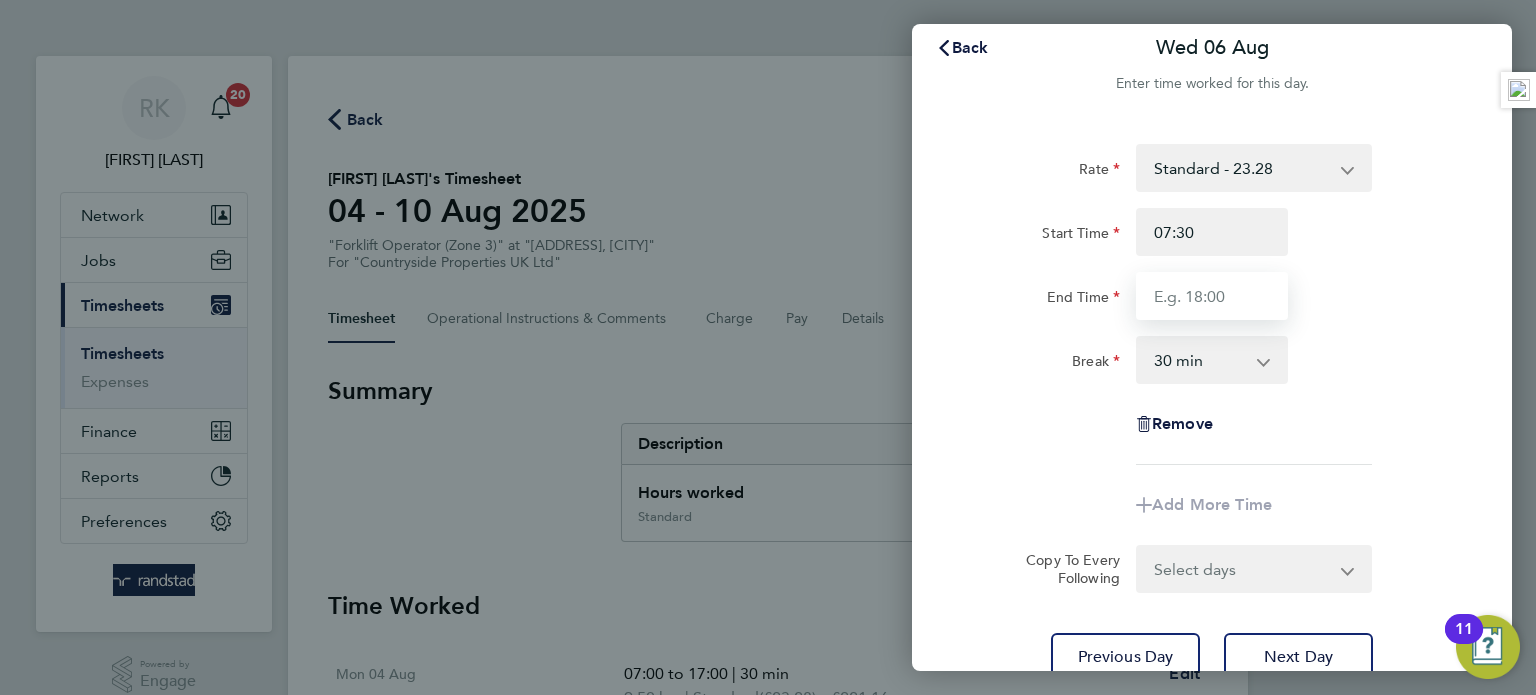 click on "End Time" at bounding box center (1212, 296) 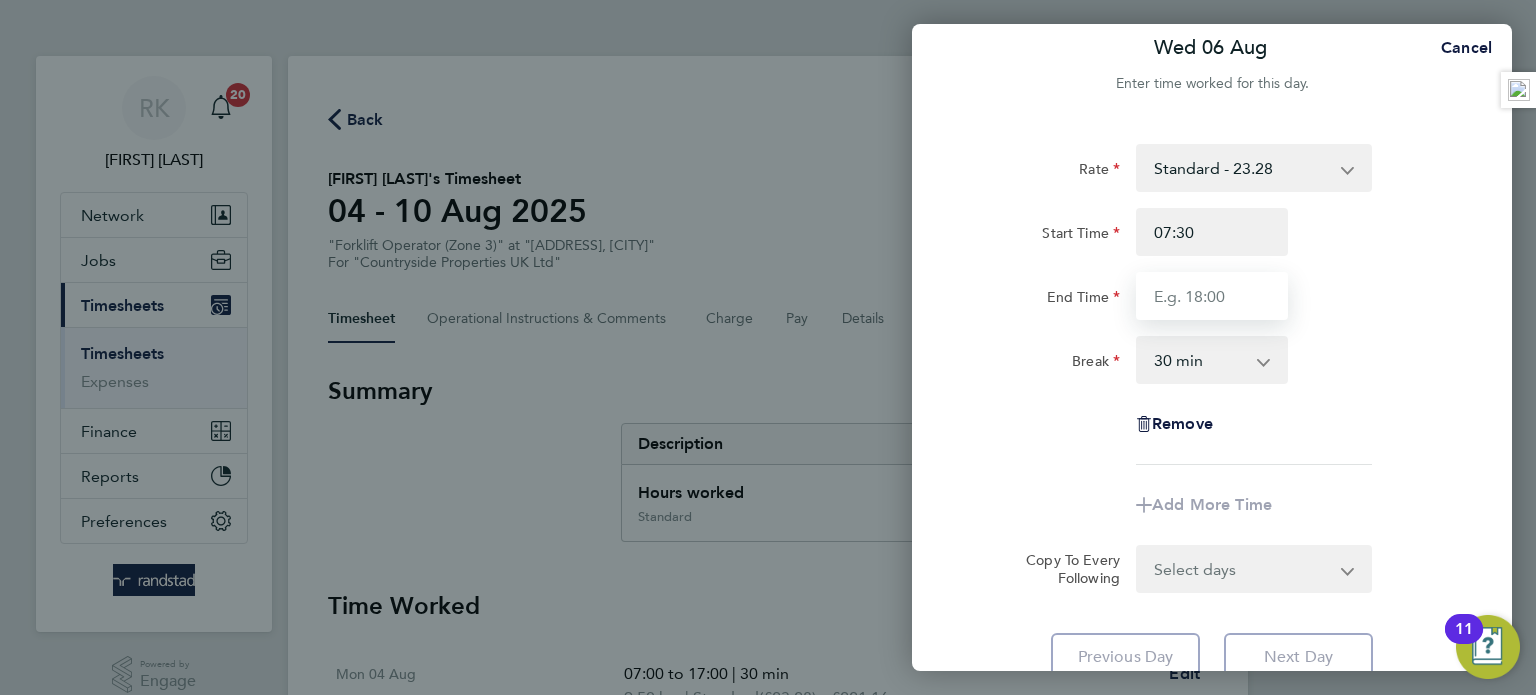 type on "17:00" 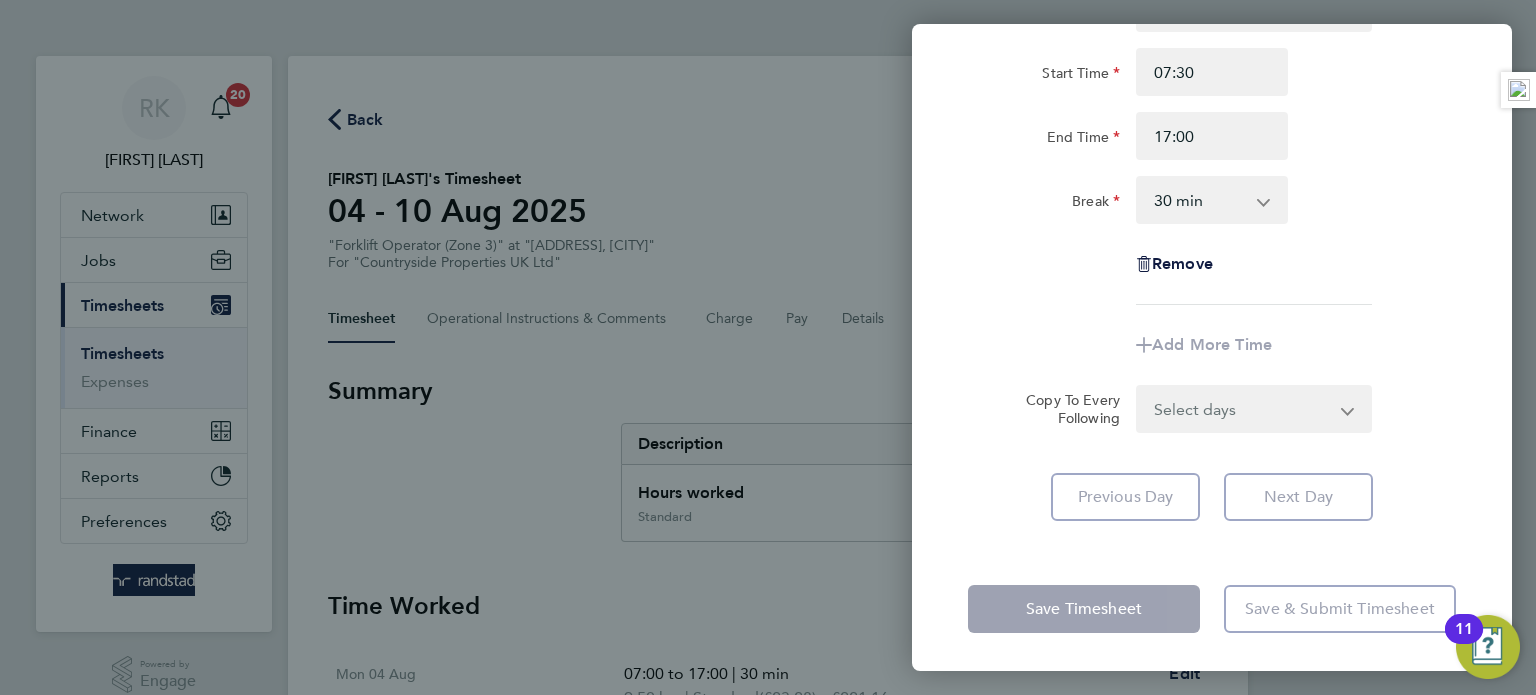 click on "Rate  Standard - 23.28
Start Time 07:30 End Time 17:00 Break  0 min   15 min   30 min   45 min   60 min   75 min   90 min
Remove
Add More Time  Copy To Every Following  Select days   Day   Thursday   Friday" 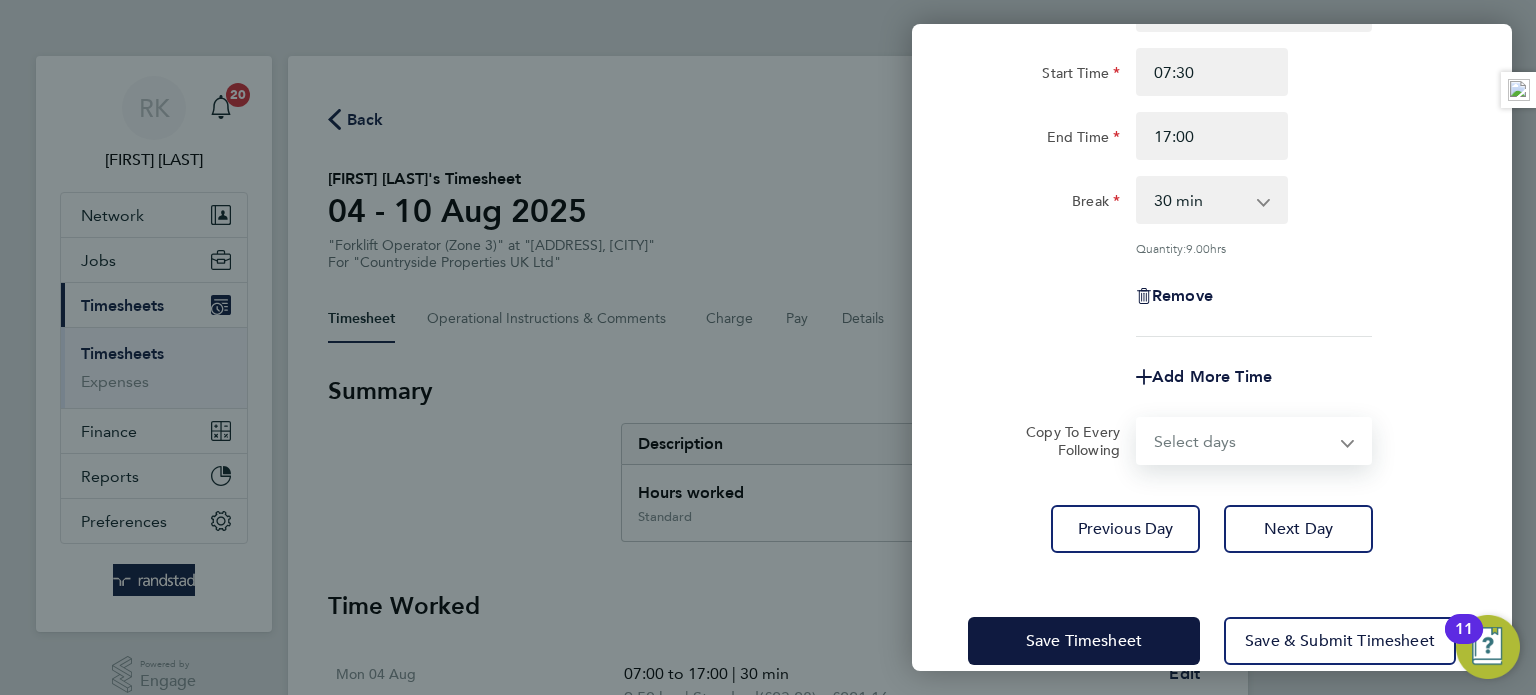 click on "Add More Time" 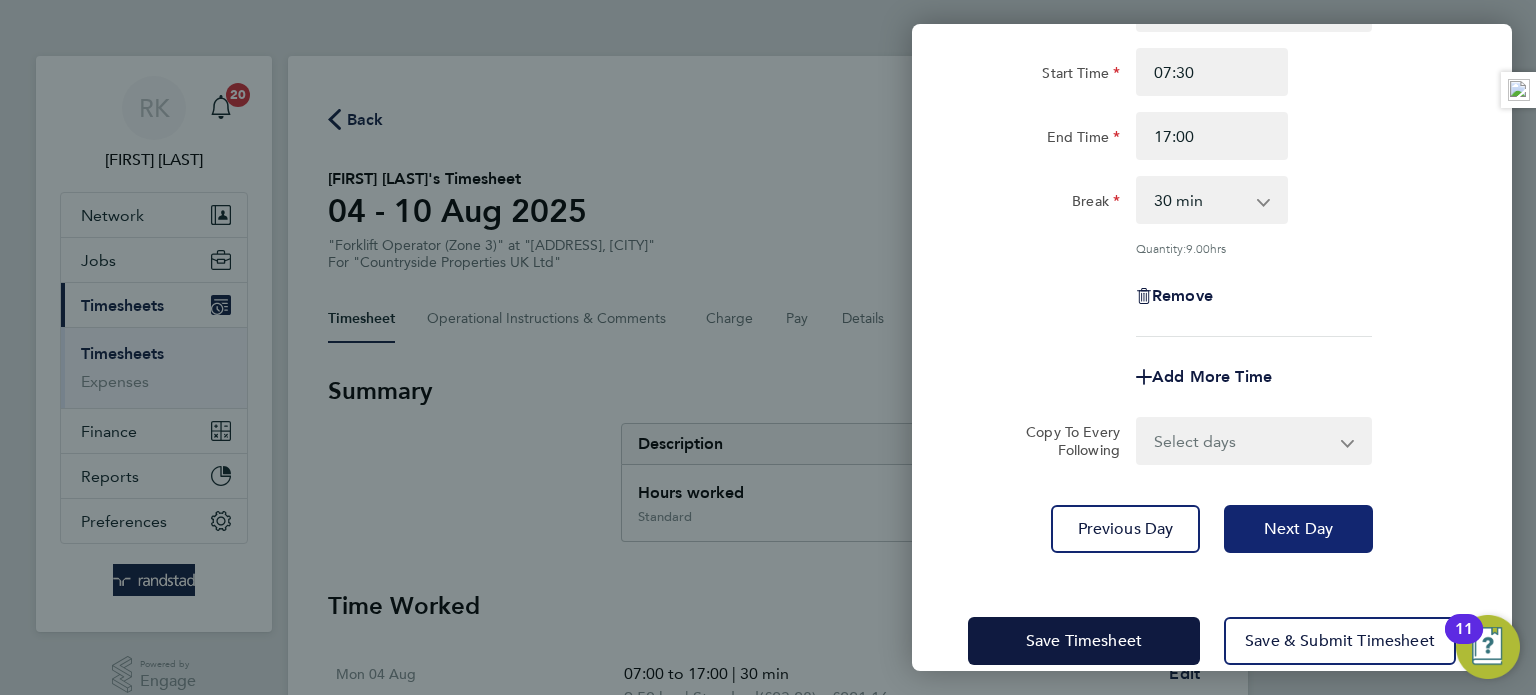 click on "Next Day" 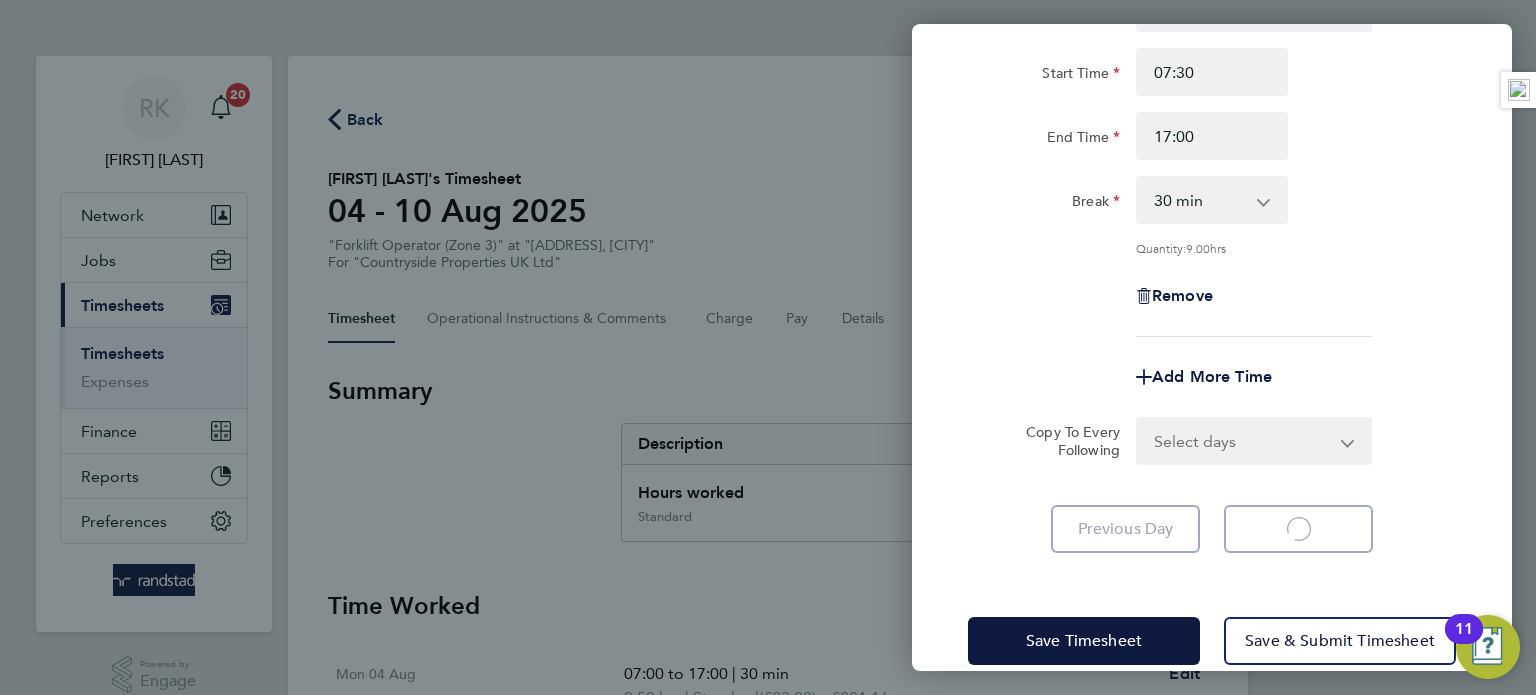 select on "30" 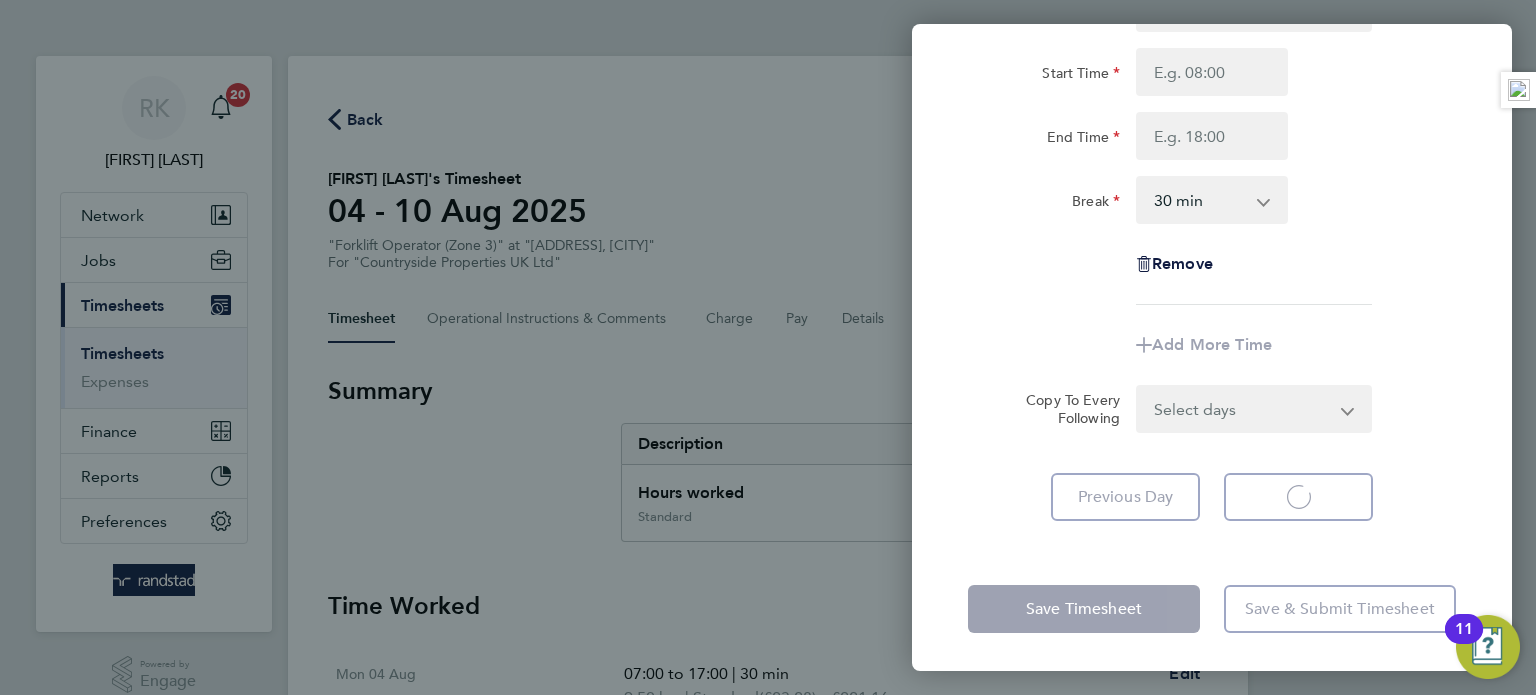 select on "30" 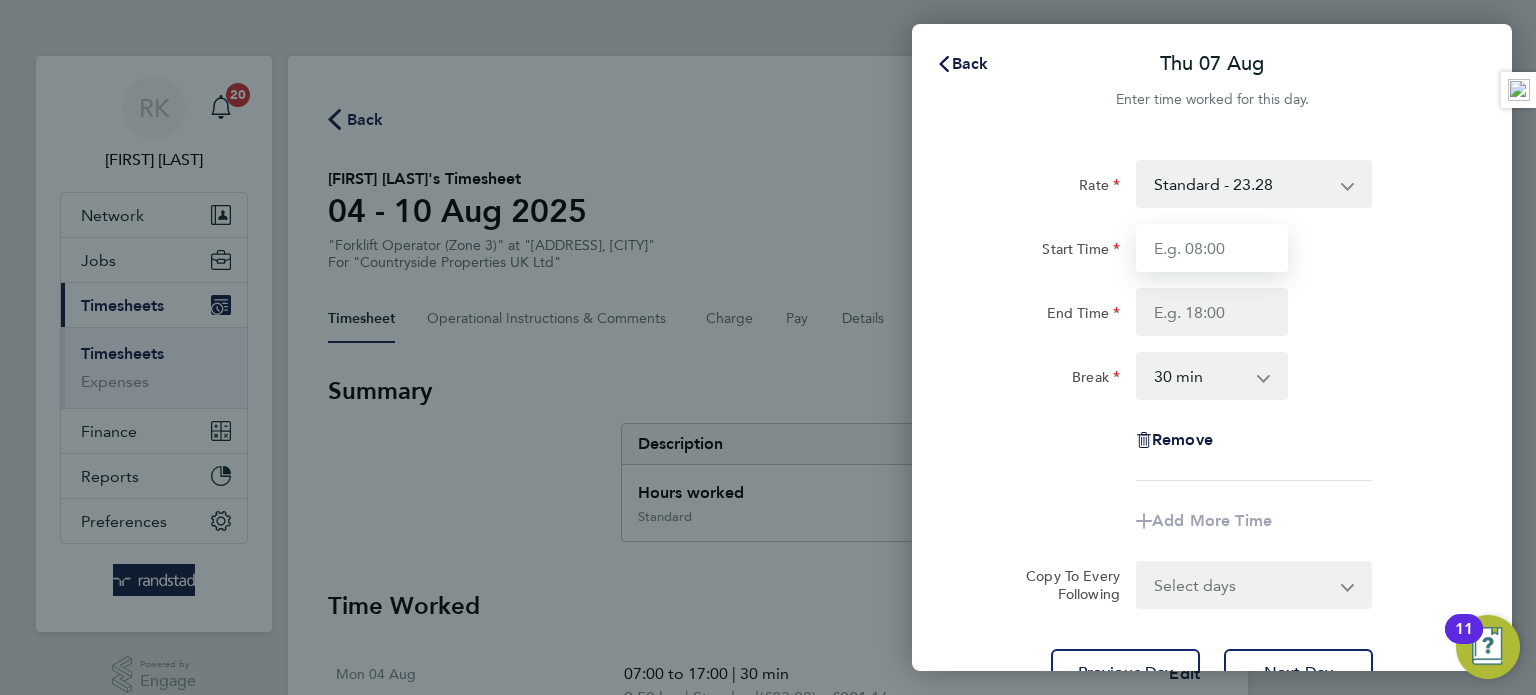 click on "Start Time" at bounding box center [1212, 248] 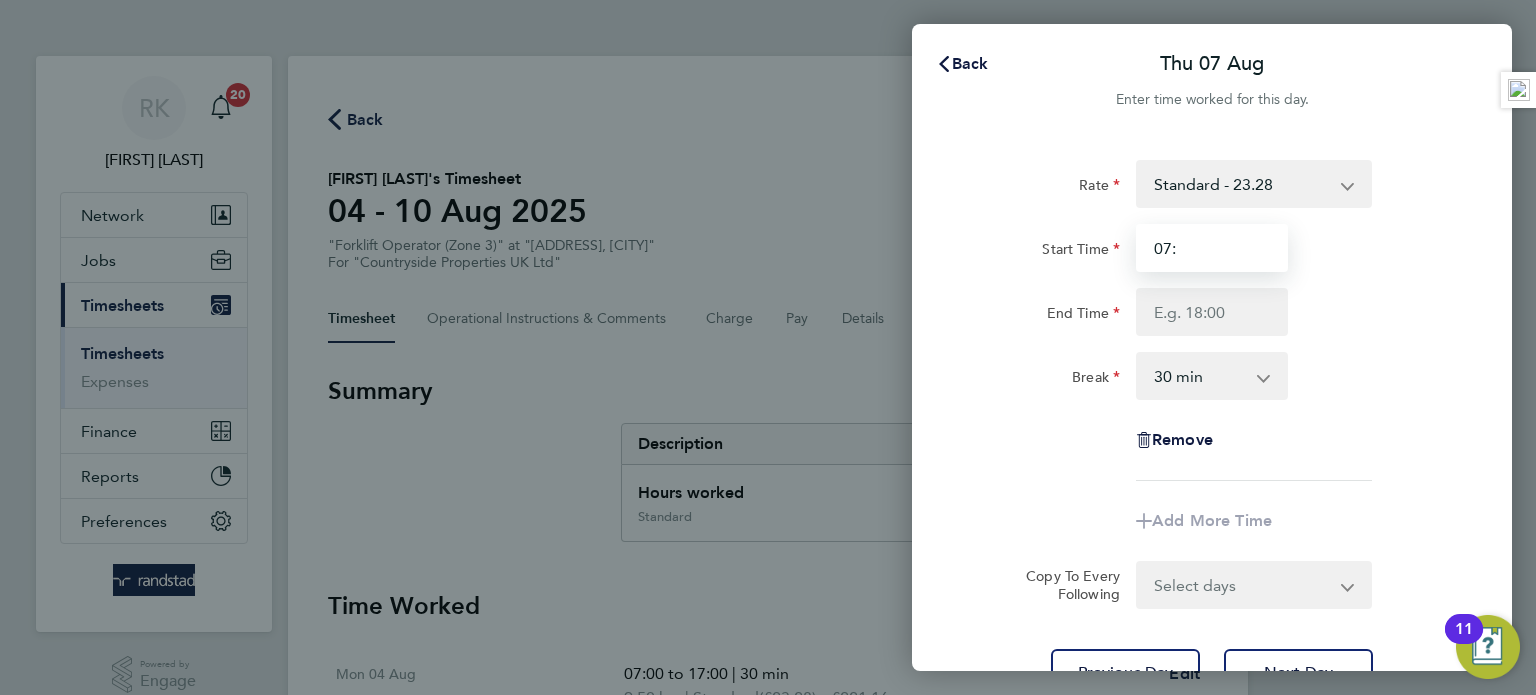 type on "07:00" 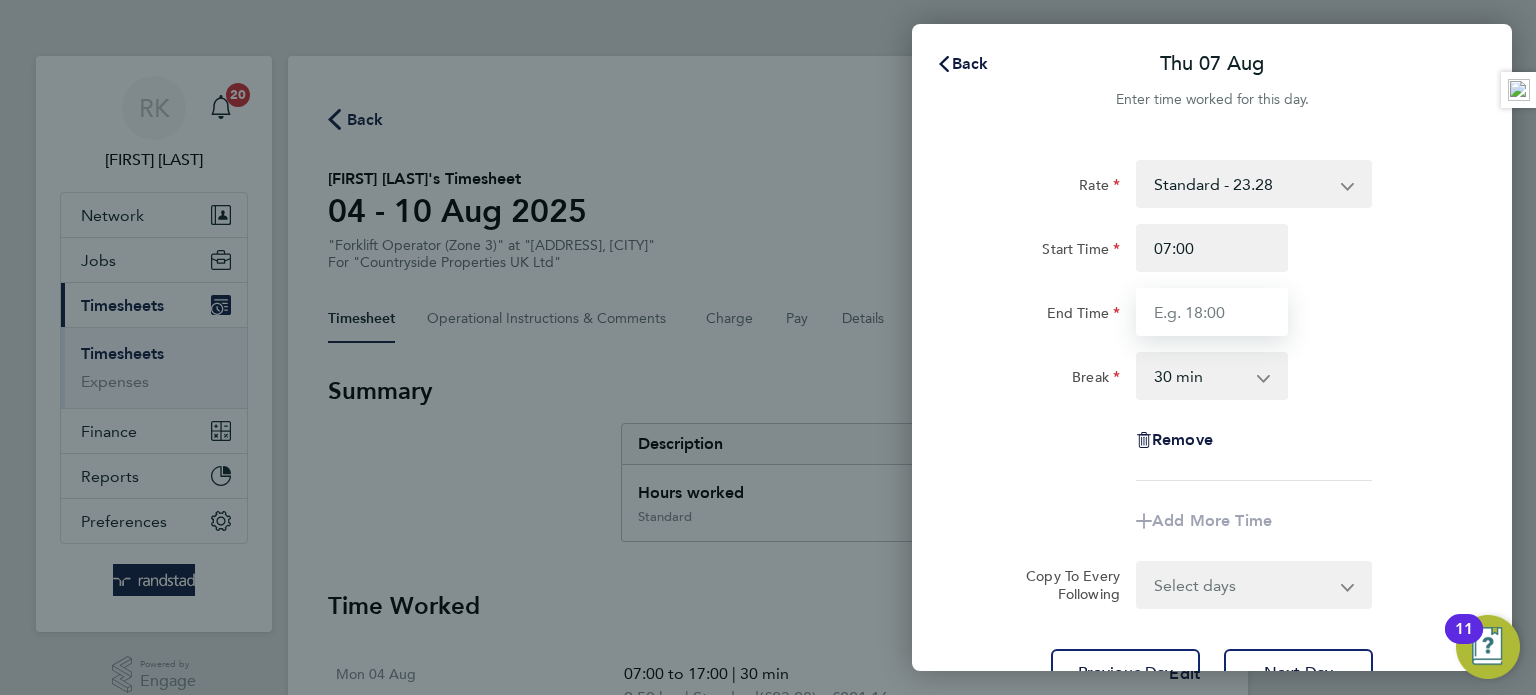 click on "End Time" at bounding box center (1212, 312) 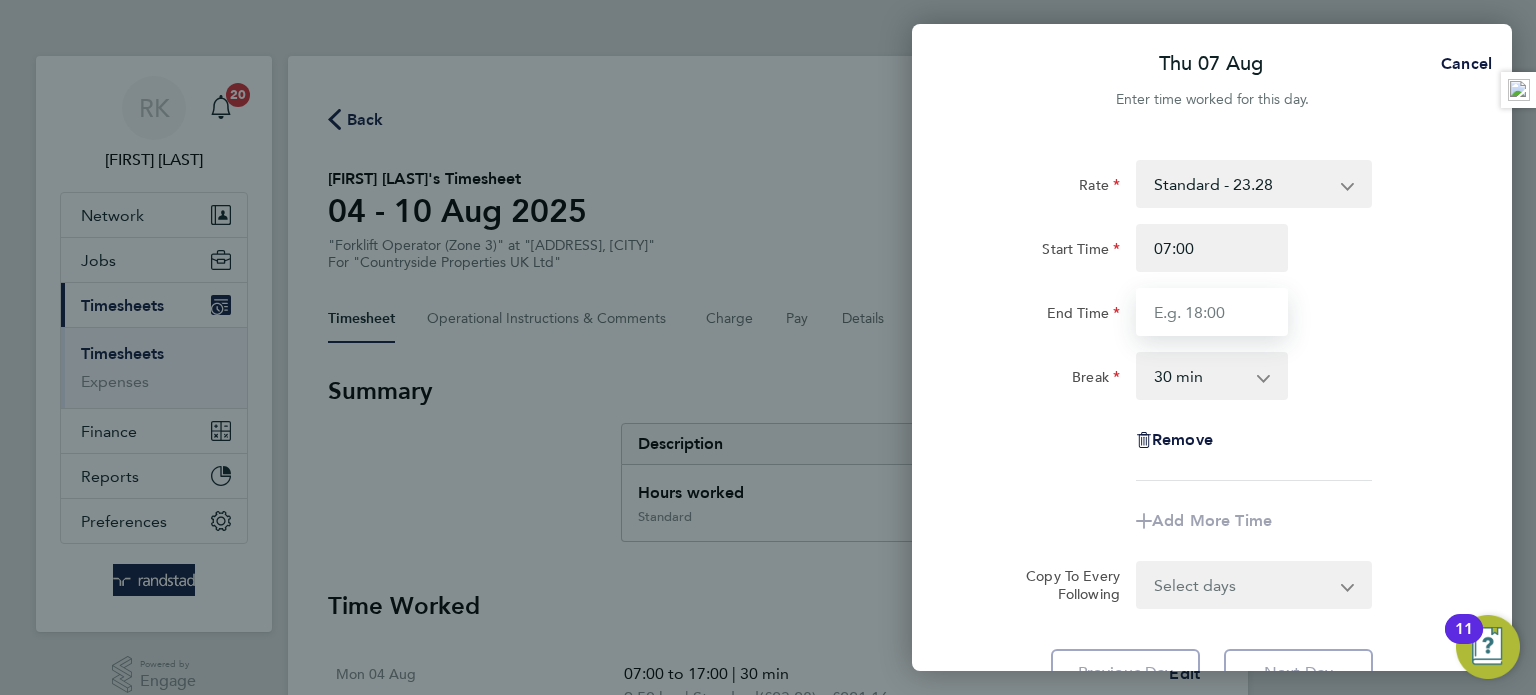 type on "17:00" 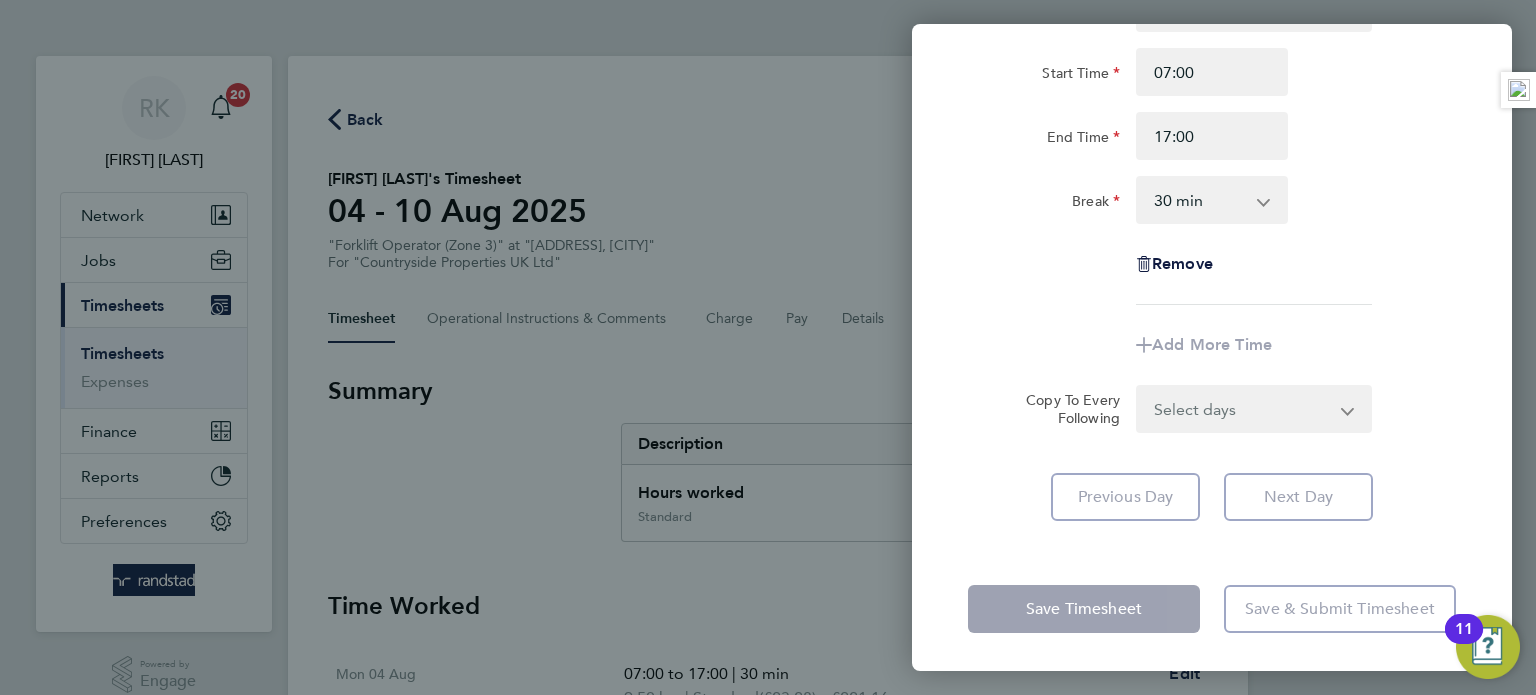 click on "Rate  Standard - 23.28
Start Time 07:00 End Time 17:00 Break  0 min   15 min   30 min   45 min   60 min   75 min   90 min
Remove
Add More Time  Copy To Every Following  Select days   Friday
Previous Day   Next Day" 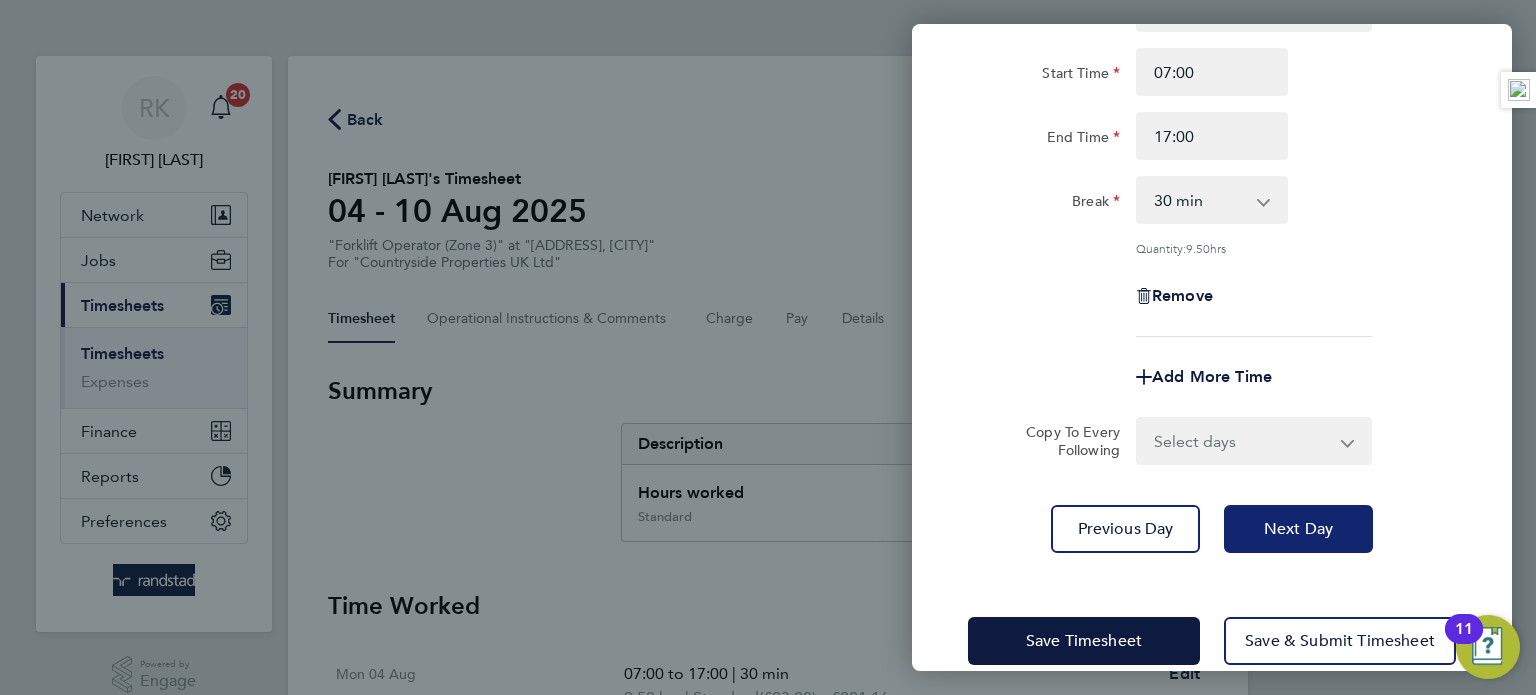 click on "Next Day" 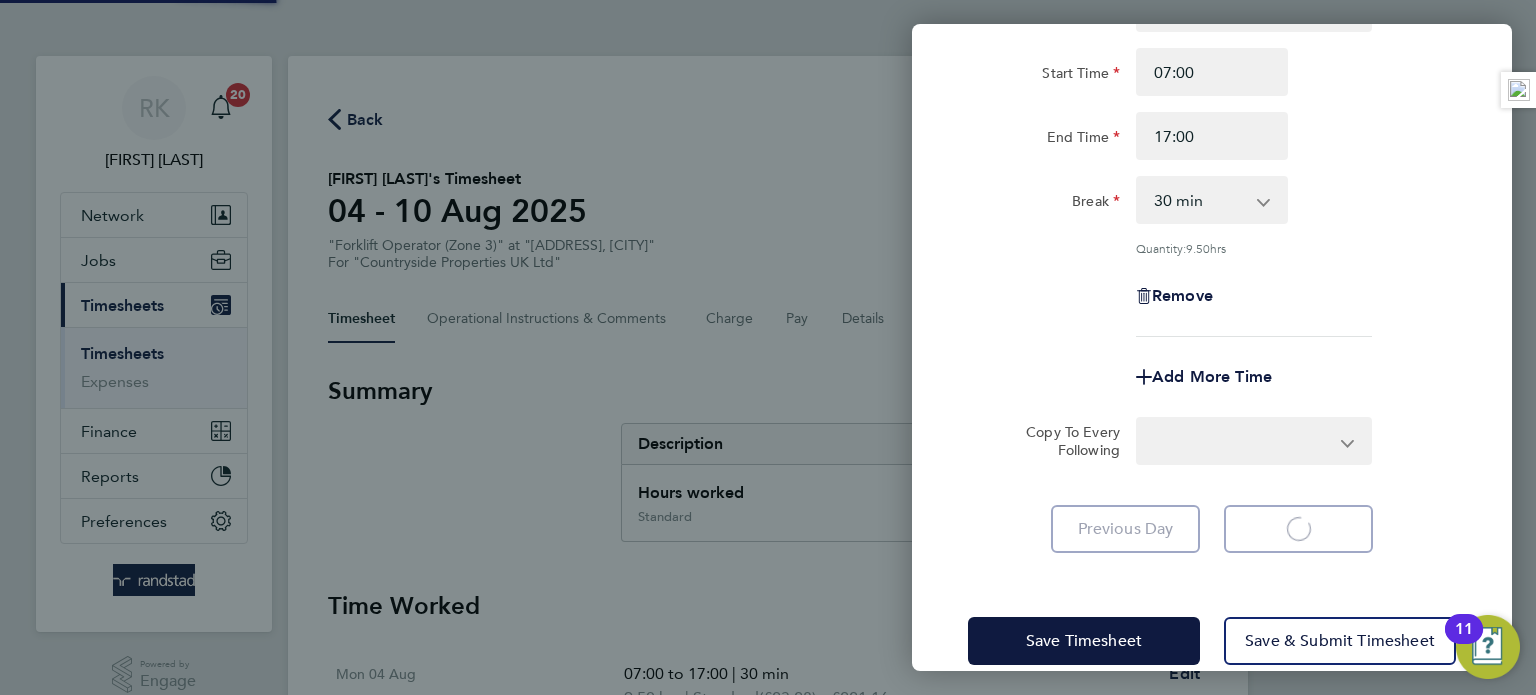 select on "30" 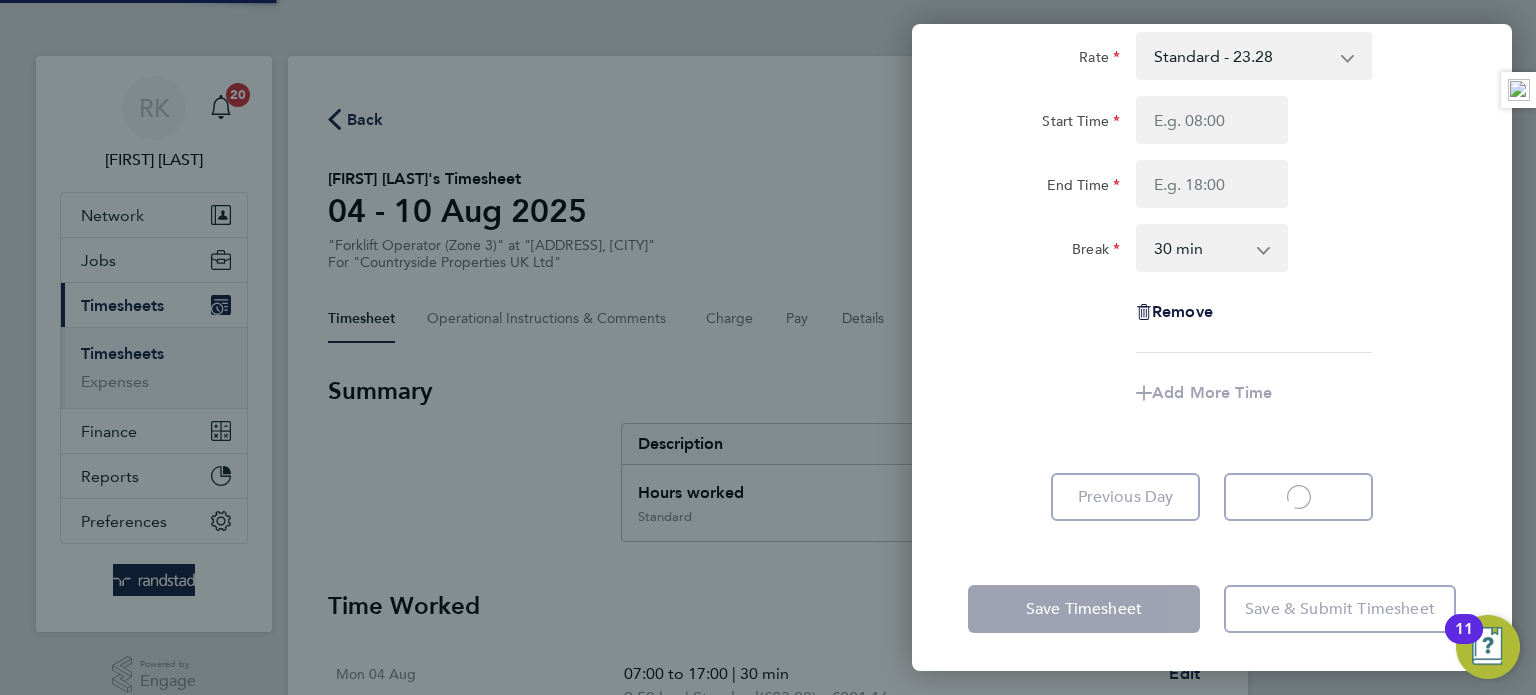 select on "30" 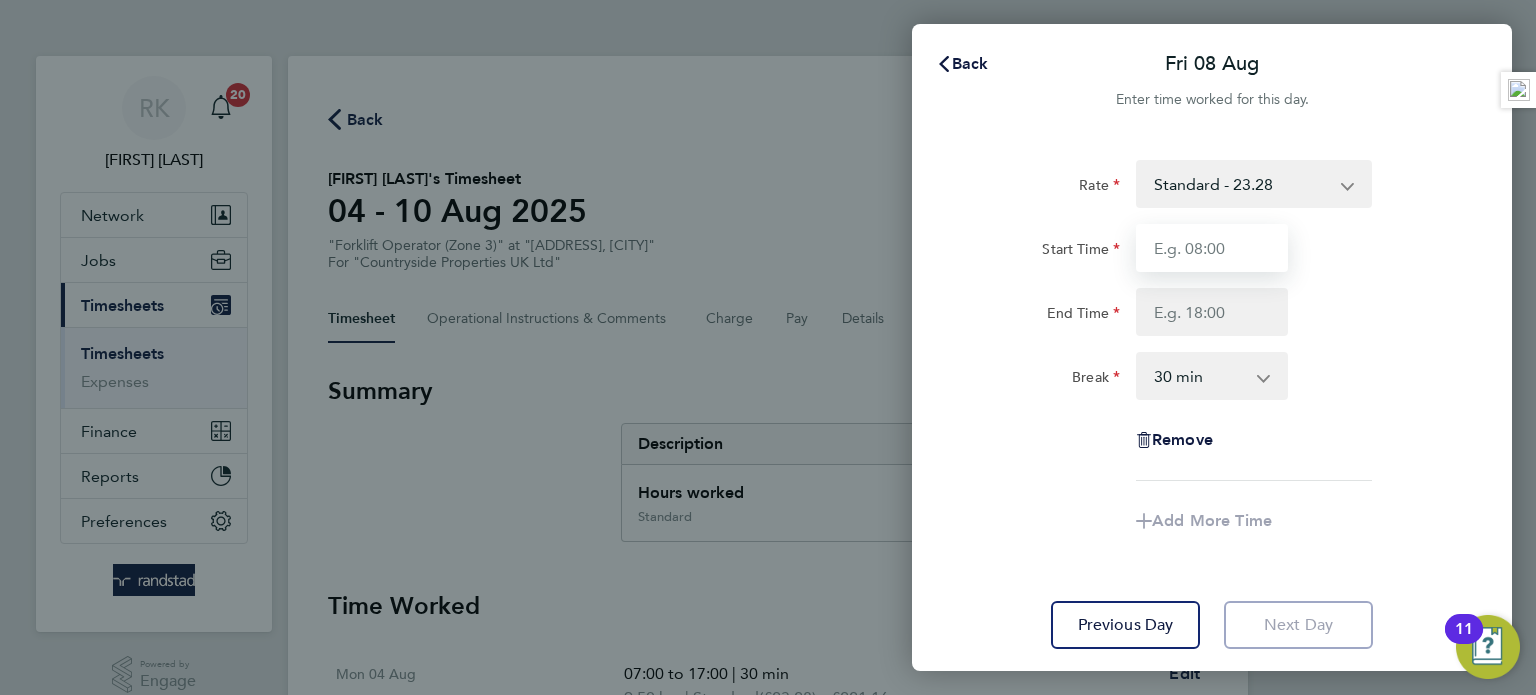 click on "Start Time" at bounding box center [1212, 248] 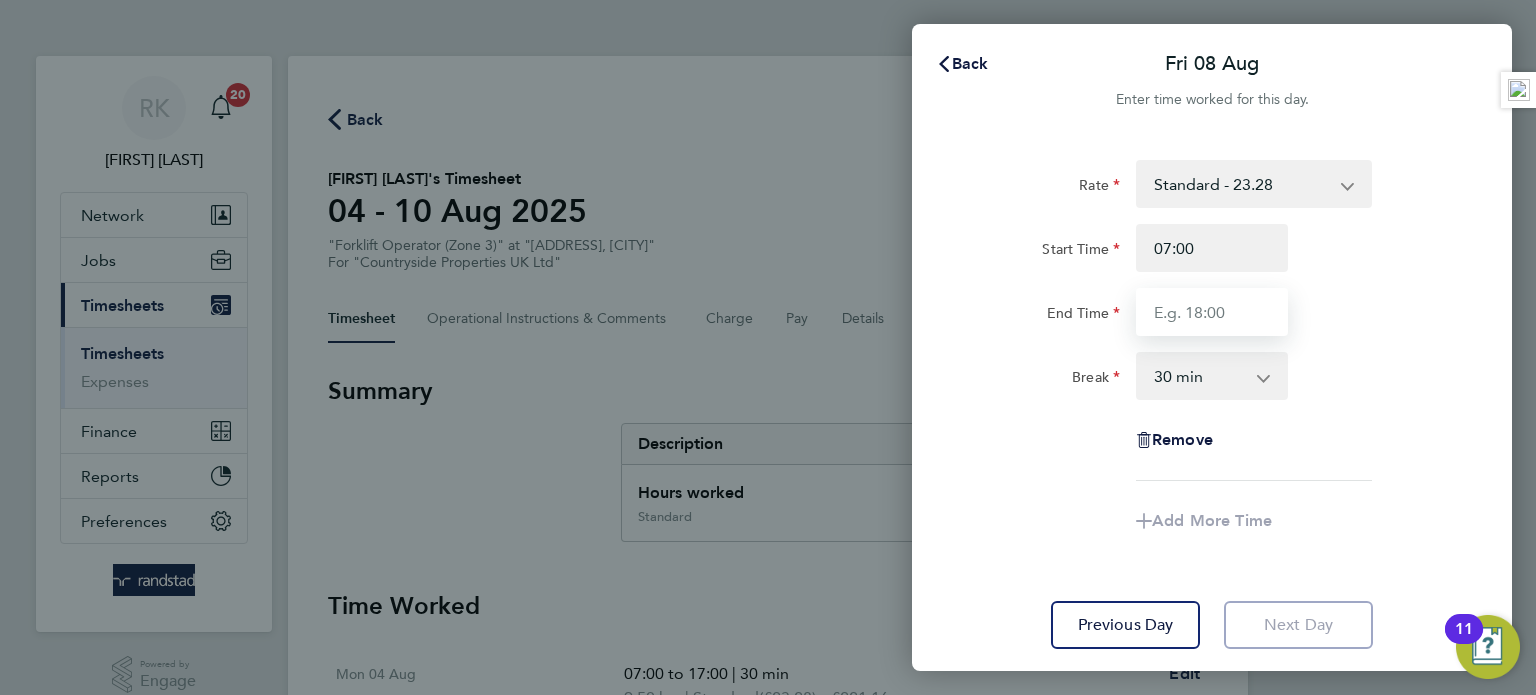 click on "End Time" at bounding box center [1212, 312] 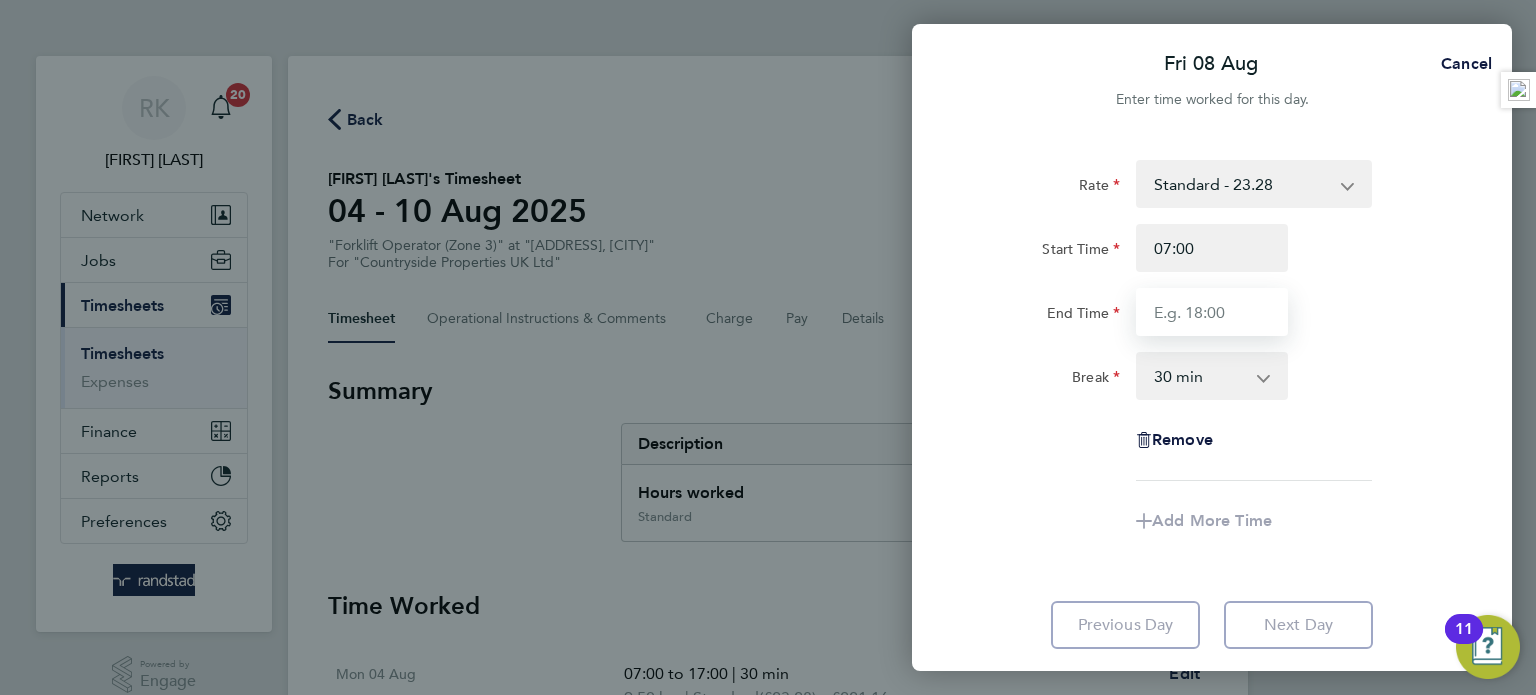 type on "17:00" 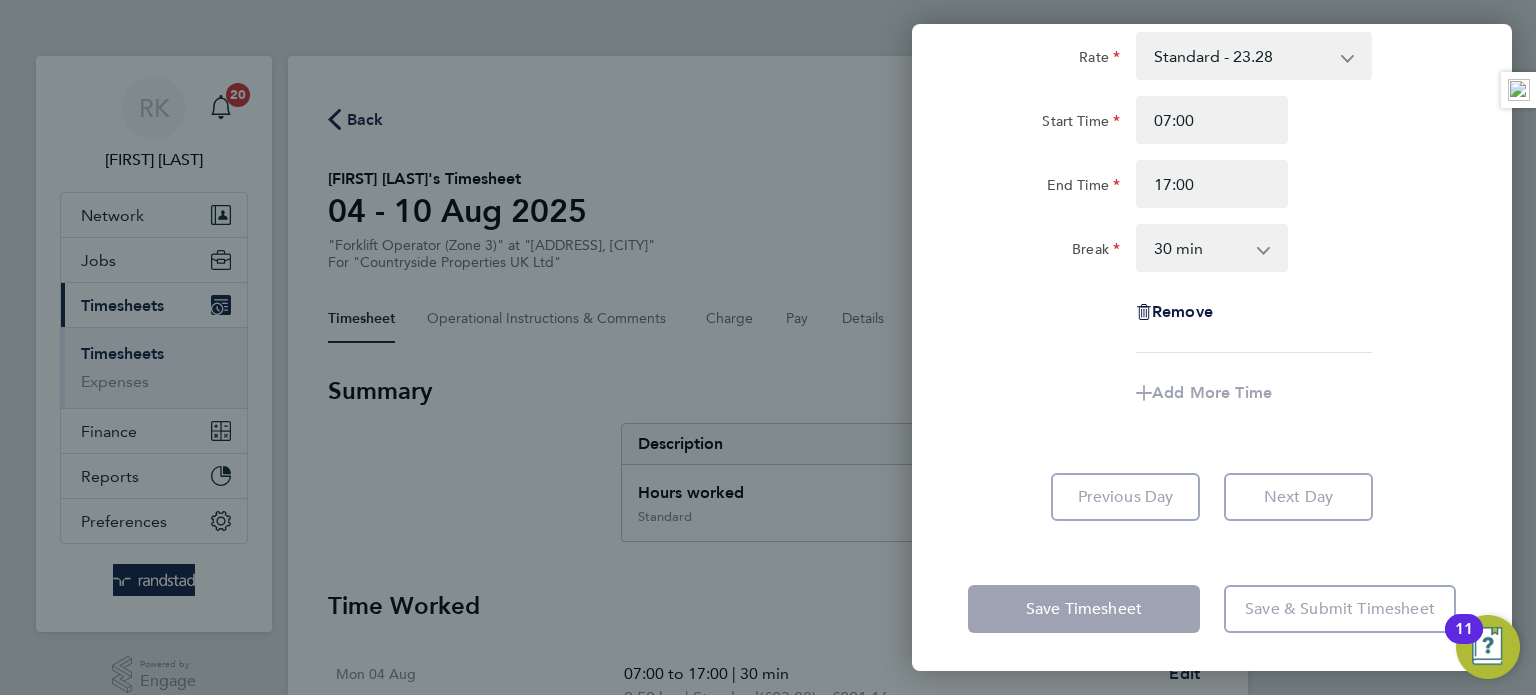 click on "Add More Time" 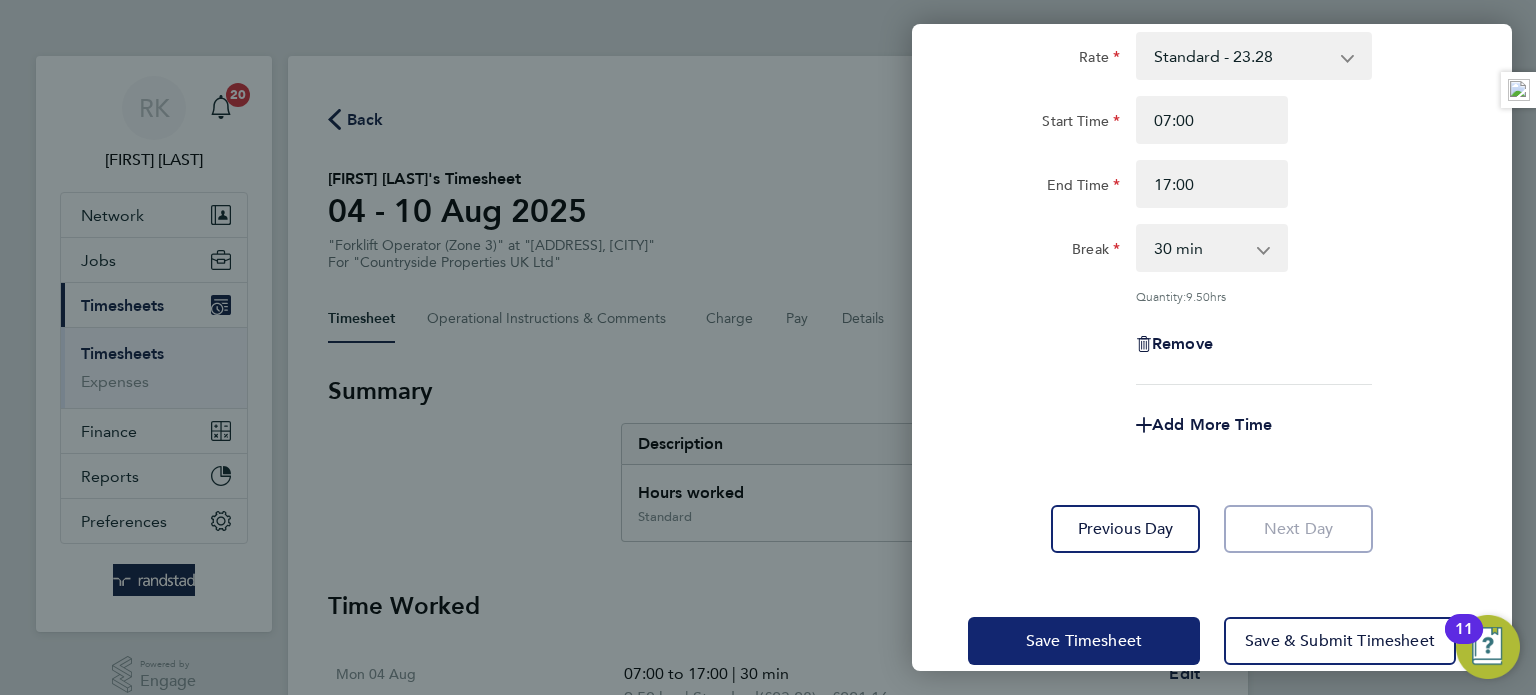 click on "Save Timesheet" 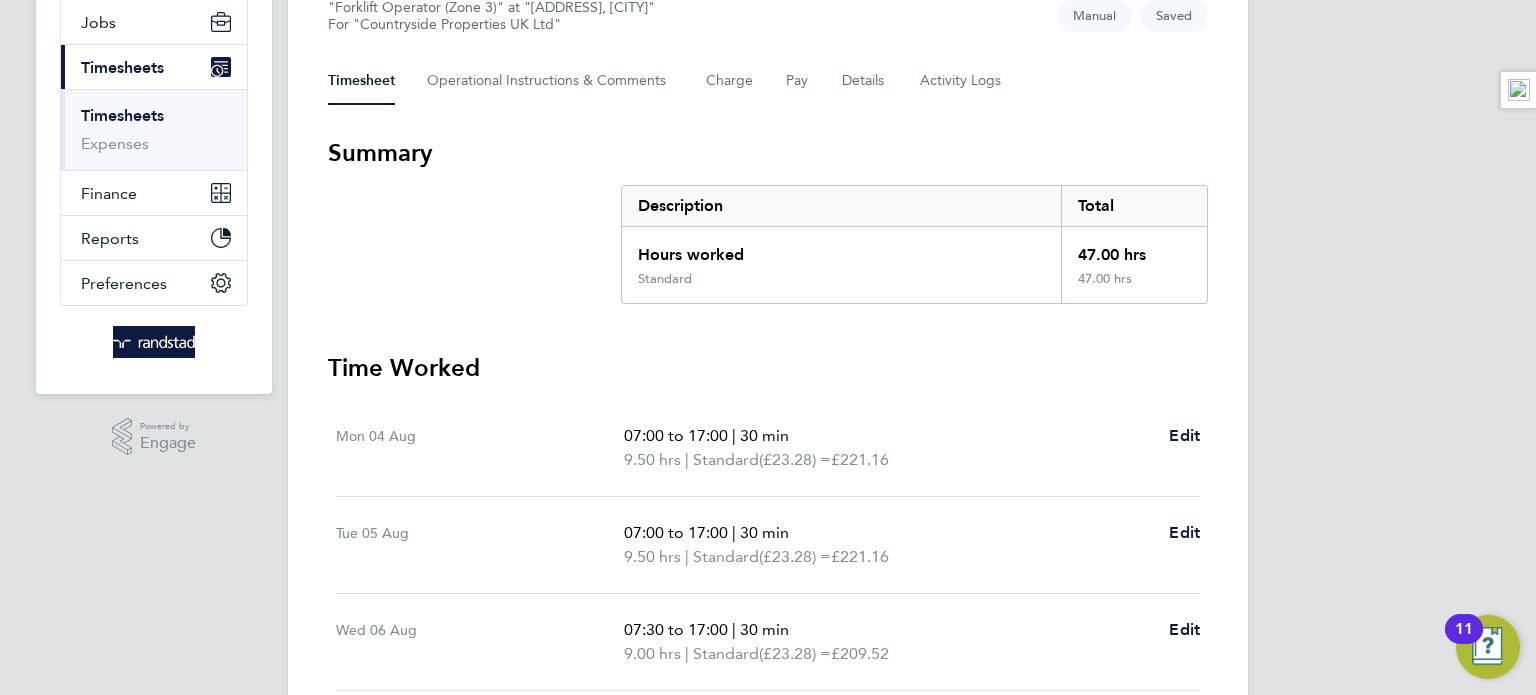 scroll, scrollTop: 600, scrollLeft: 0, axis: vertical 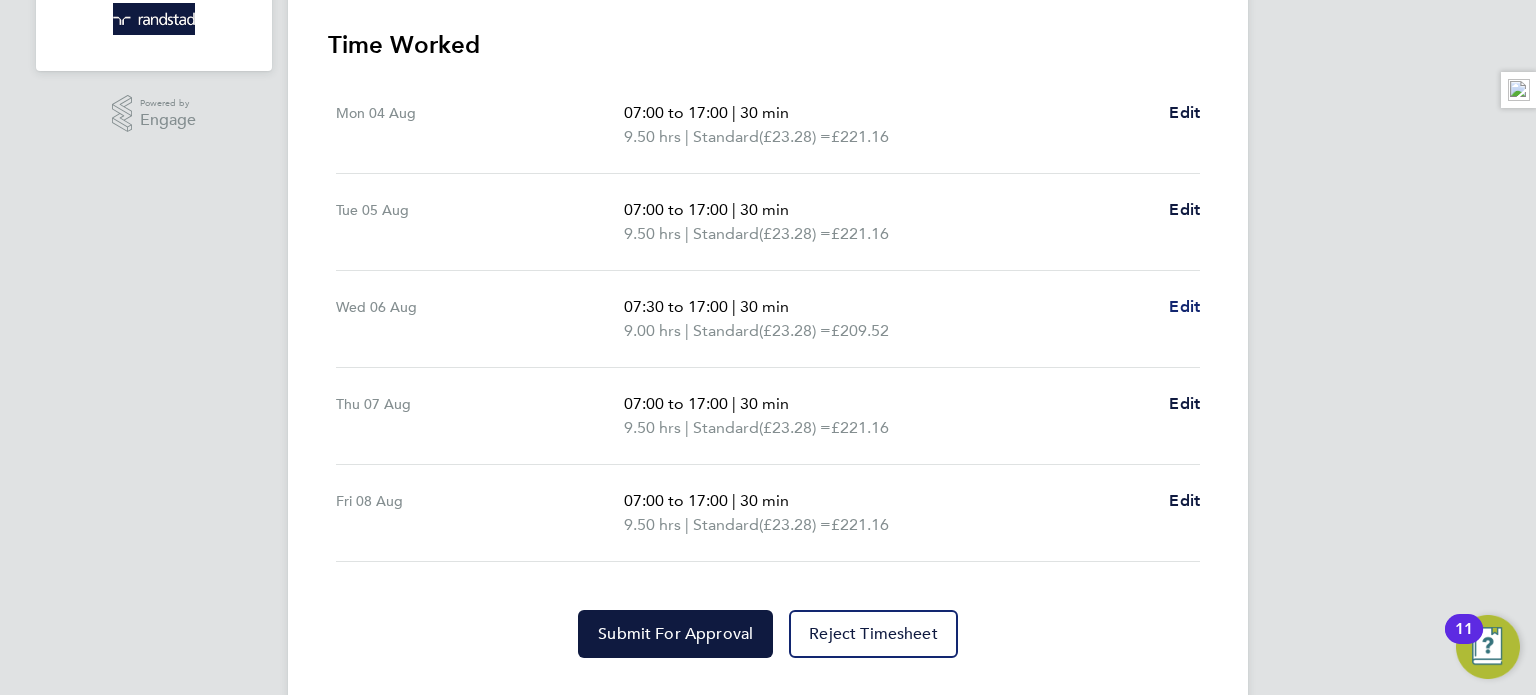 click on "Edit" at bounding box center [1184, 306] 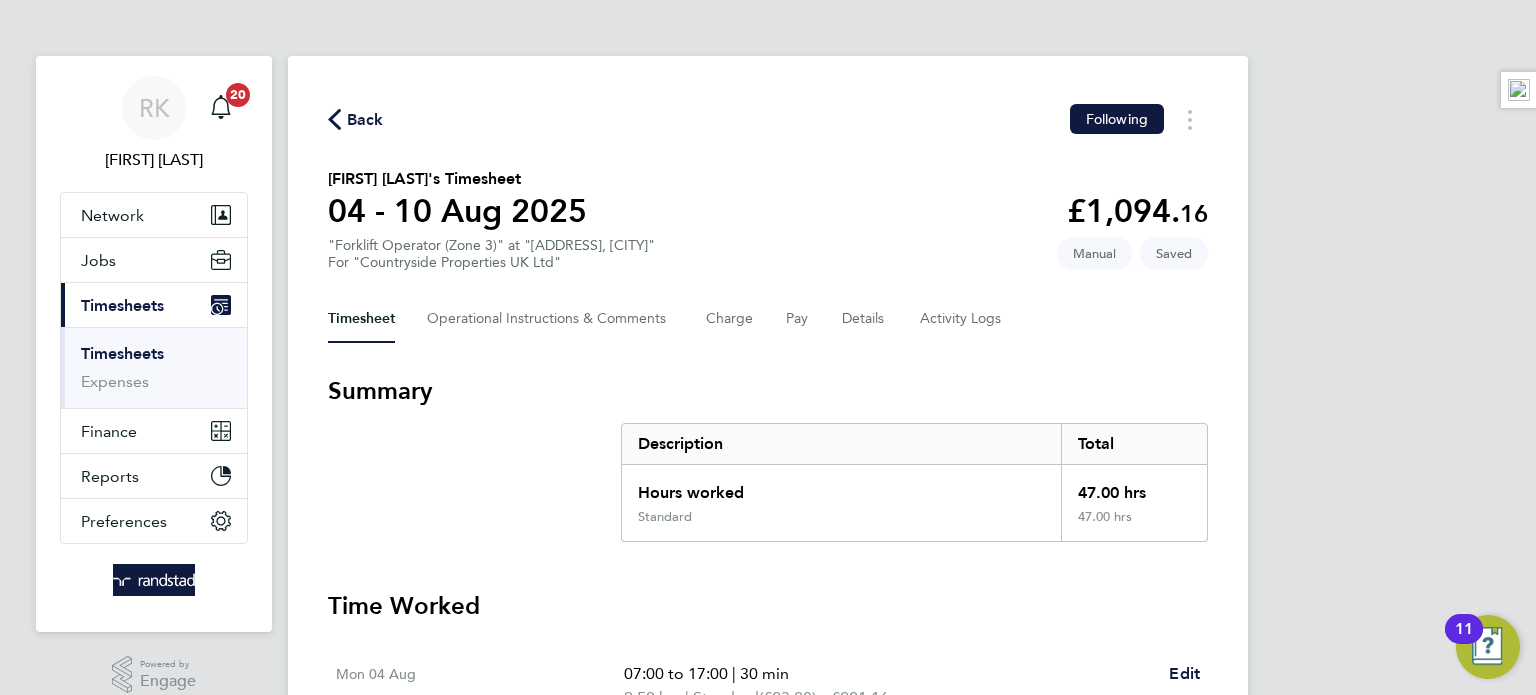 select on "30" 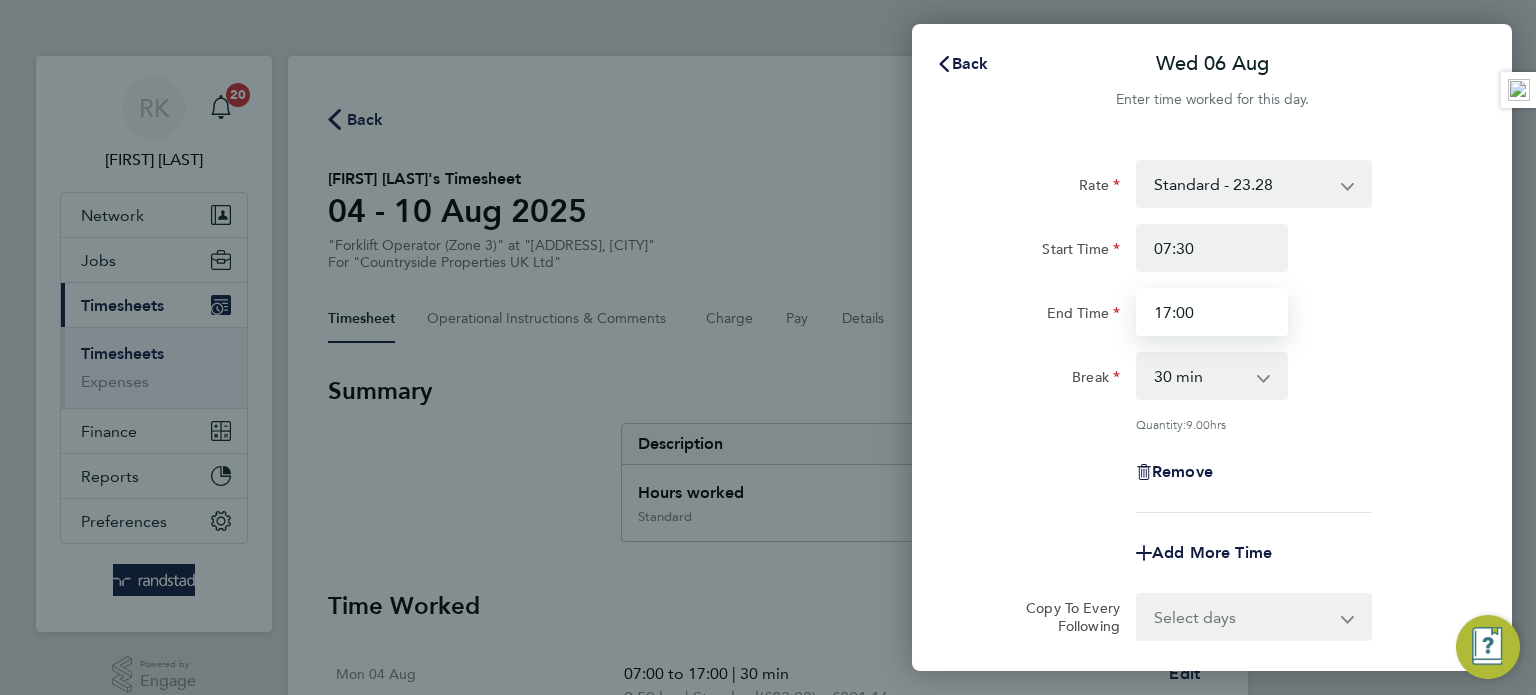 click on "17:00" at bounding box center (1212, 312) 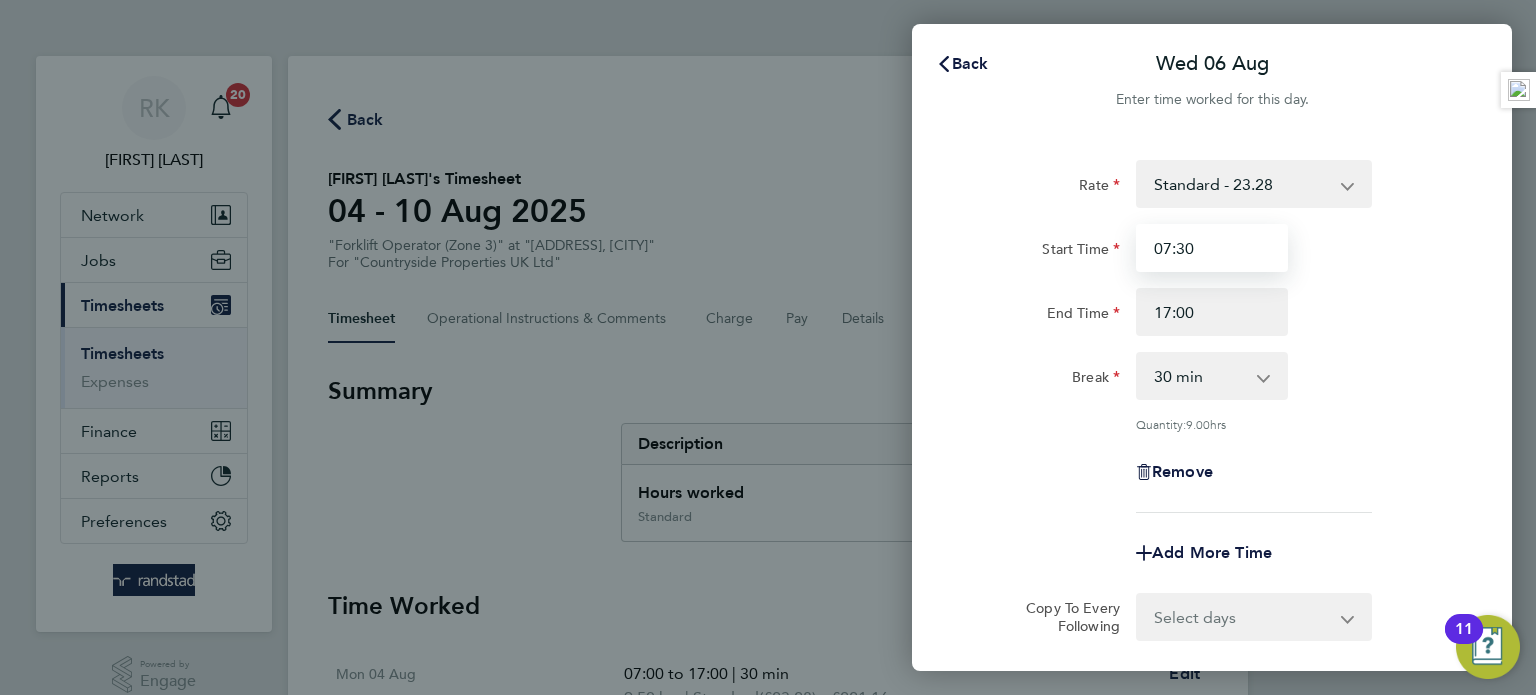 click on "07:30" at bounding box center [1212, 248] 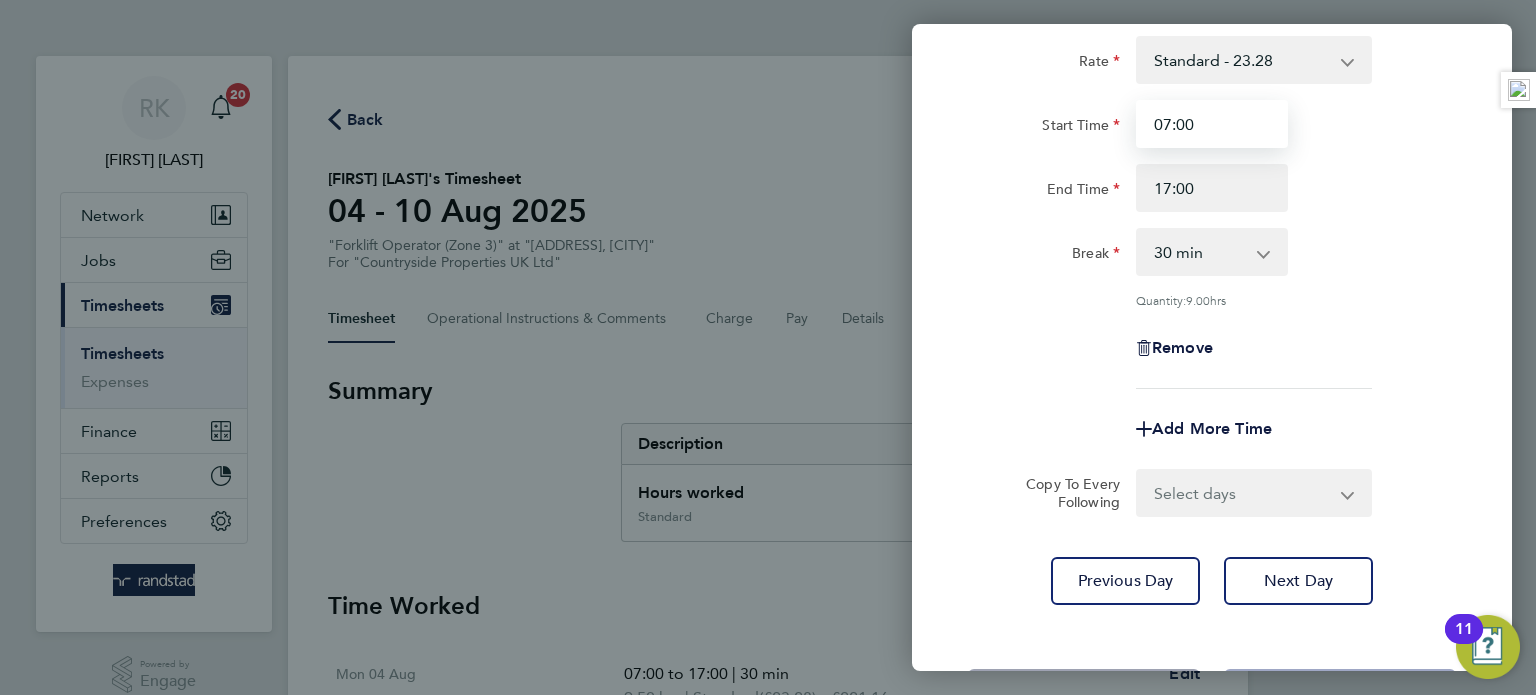 scroll, scrollTop: 207, scrollLeft: 0, axis: vertical 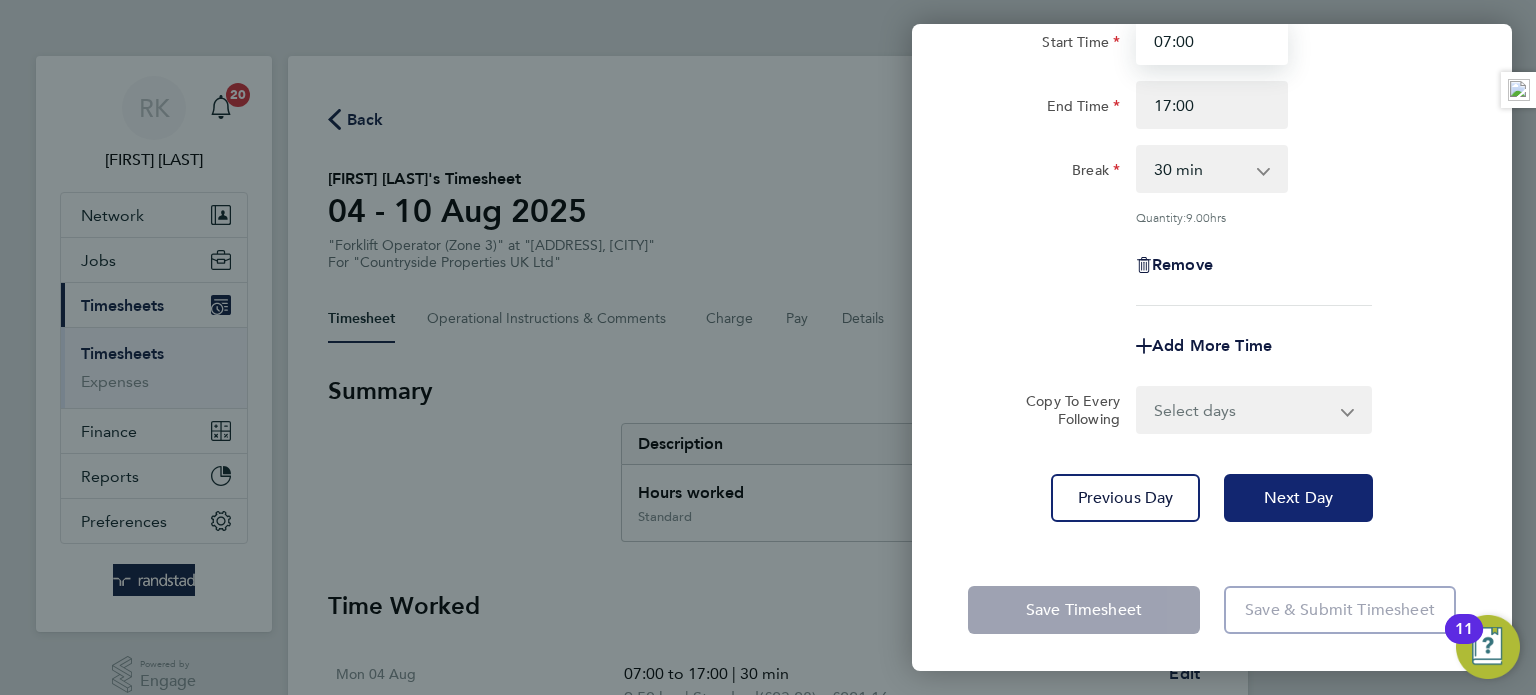 type on "07:00" 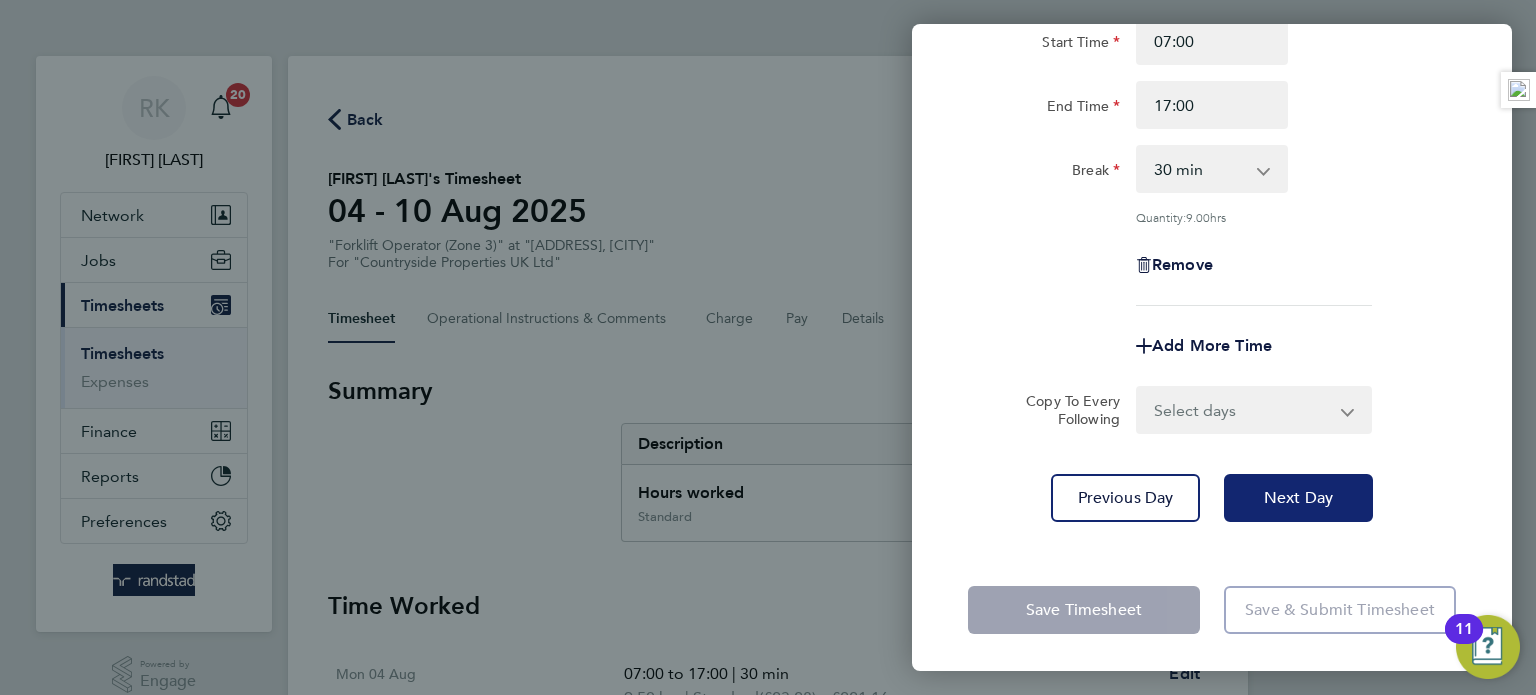 click on "Next Day" 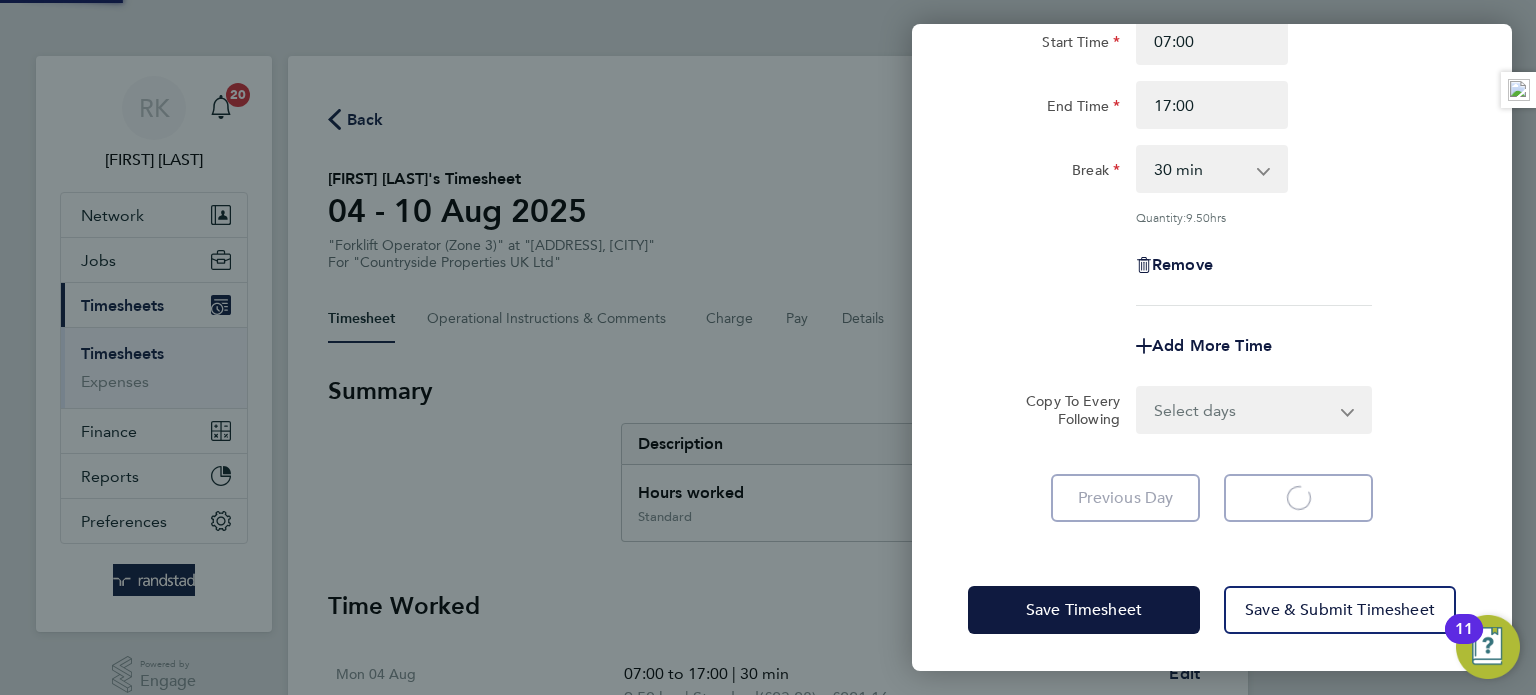 select on "30" 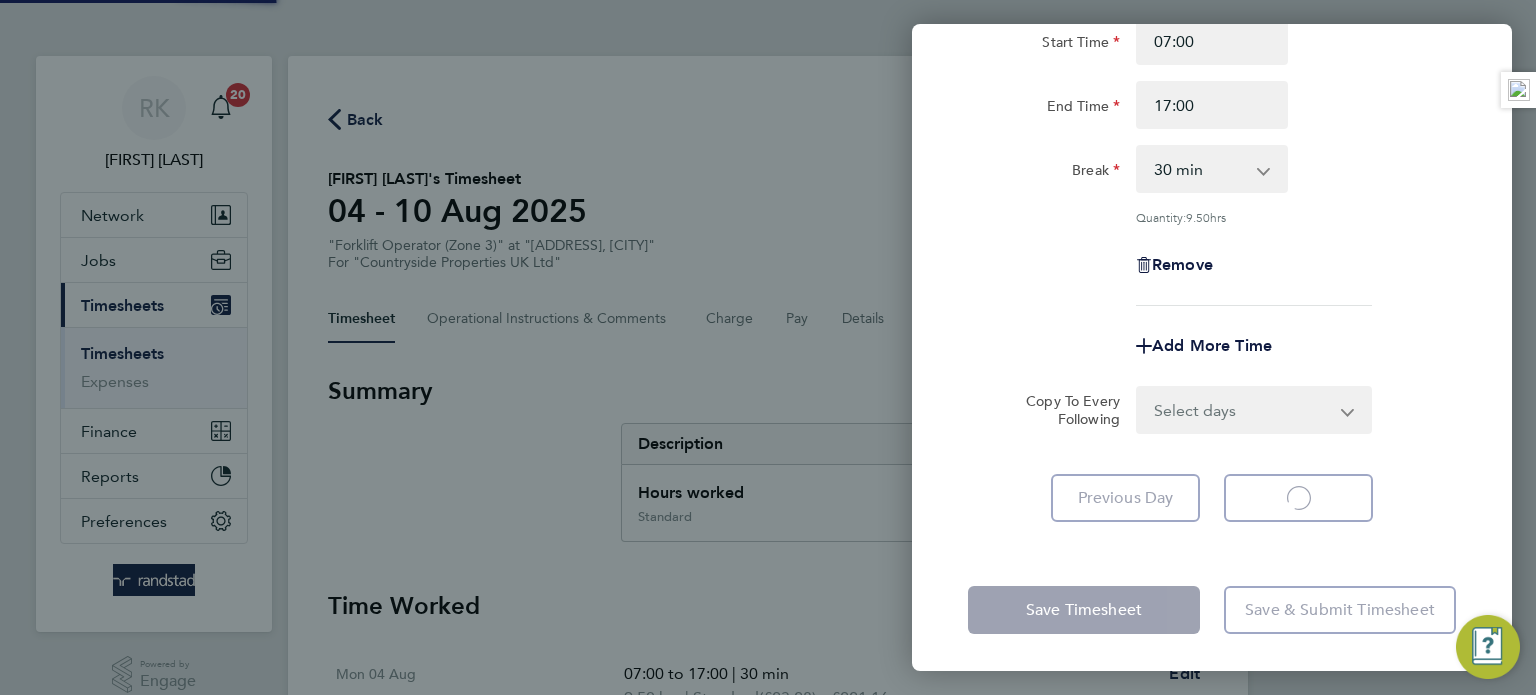 select on "30" 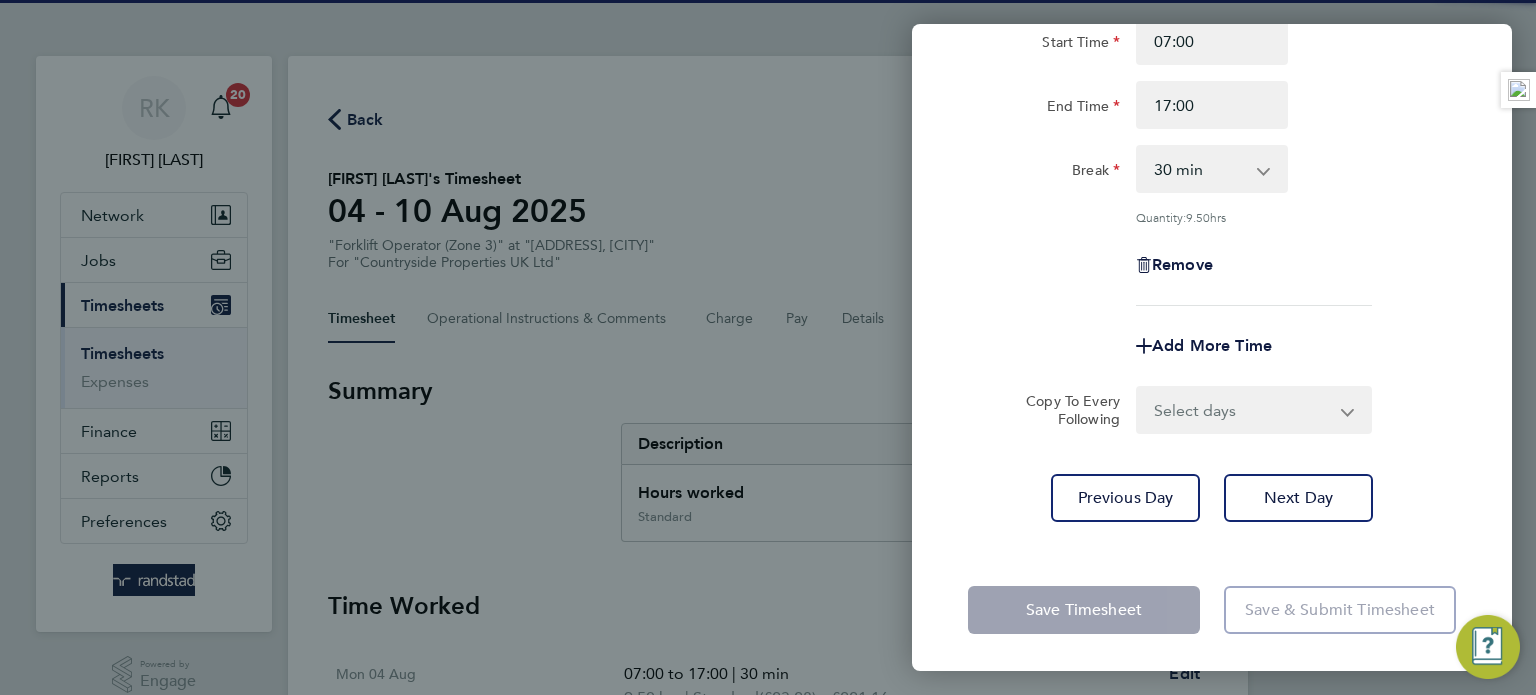 click on "Back  Thu 07 Aug   Enter time worked for this day.  Rate  Standard - 23.28
Start Time 07:00 End Time 17:00 Break  0 min   15 min   30 min   45 min   60 min   75 min   90 min
Quantity:  9.50  hrs
Remove
Add More Time  Copy To Every Following  Select days   Friday
Previous Day   Next Day   Save Timesheet   Save & Submit Timesheet" 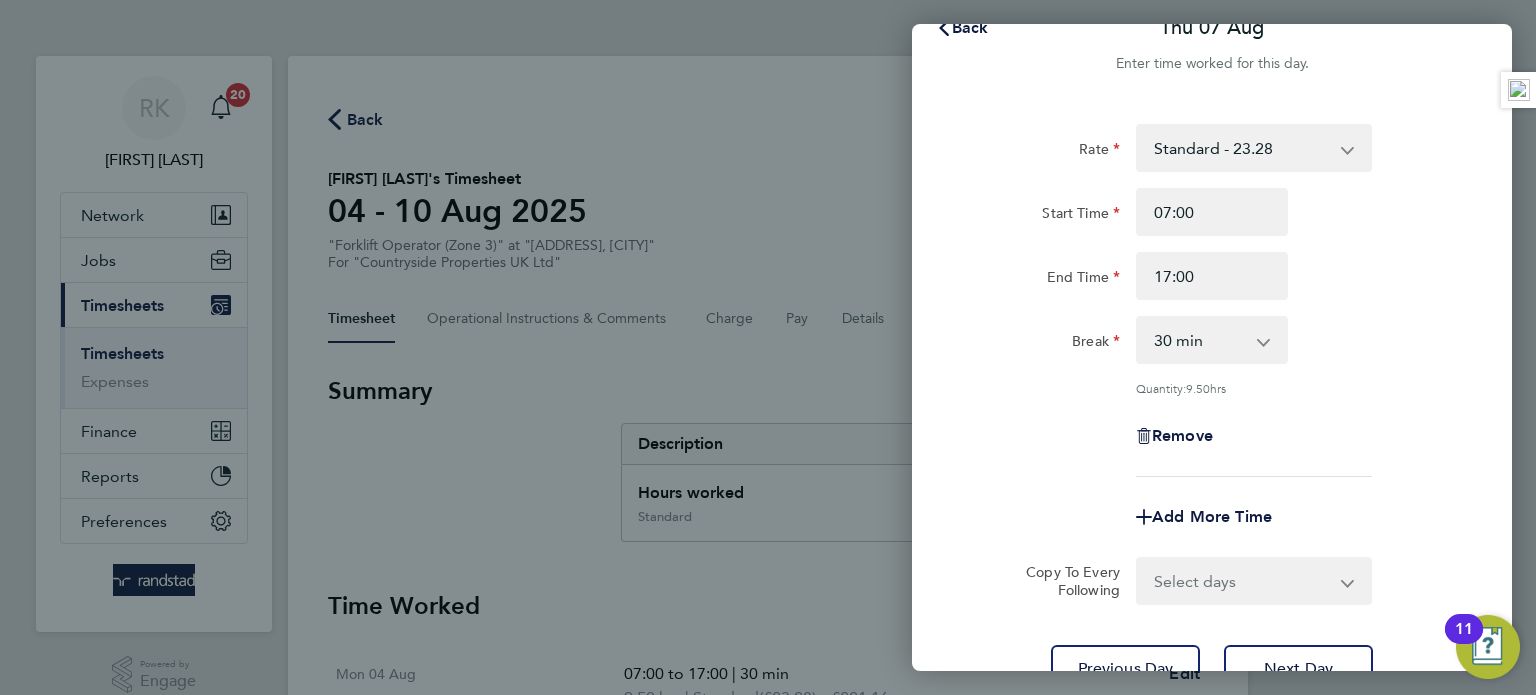 scroll, scrollTop: 0, scrollLeft: 0, axis: both 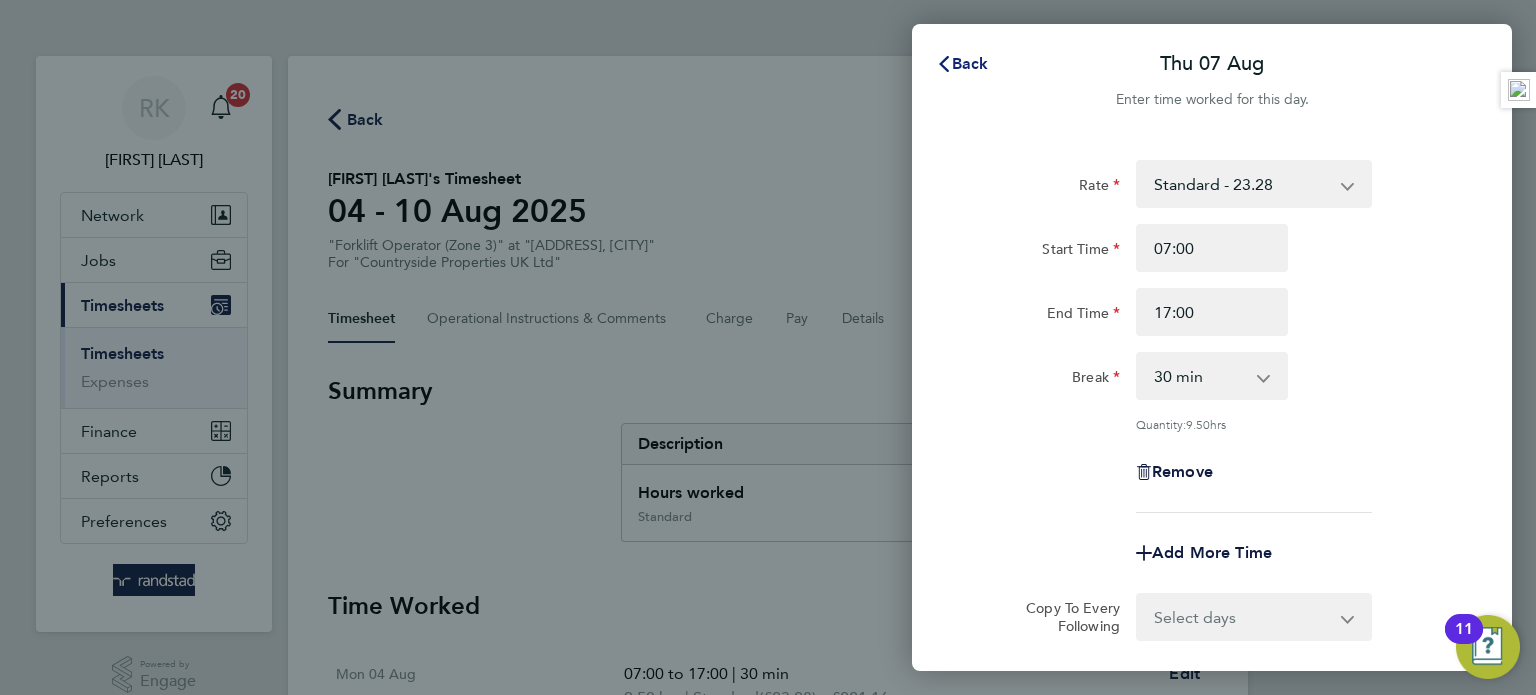 click on "Back" 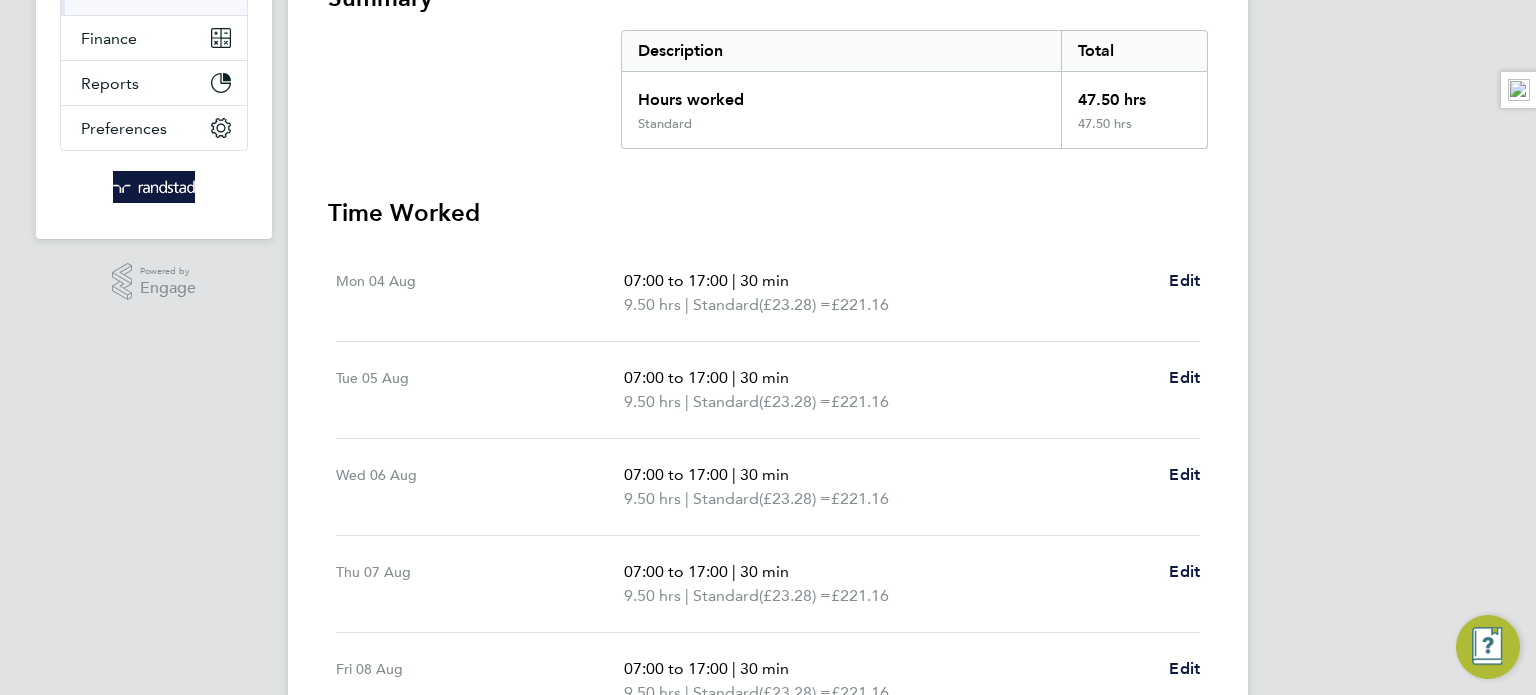 scroll, scrollTop: 600, scrollLeft: 0, axis: vertical 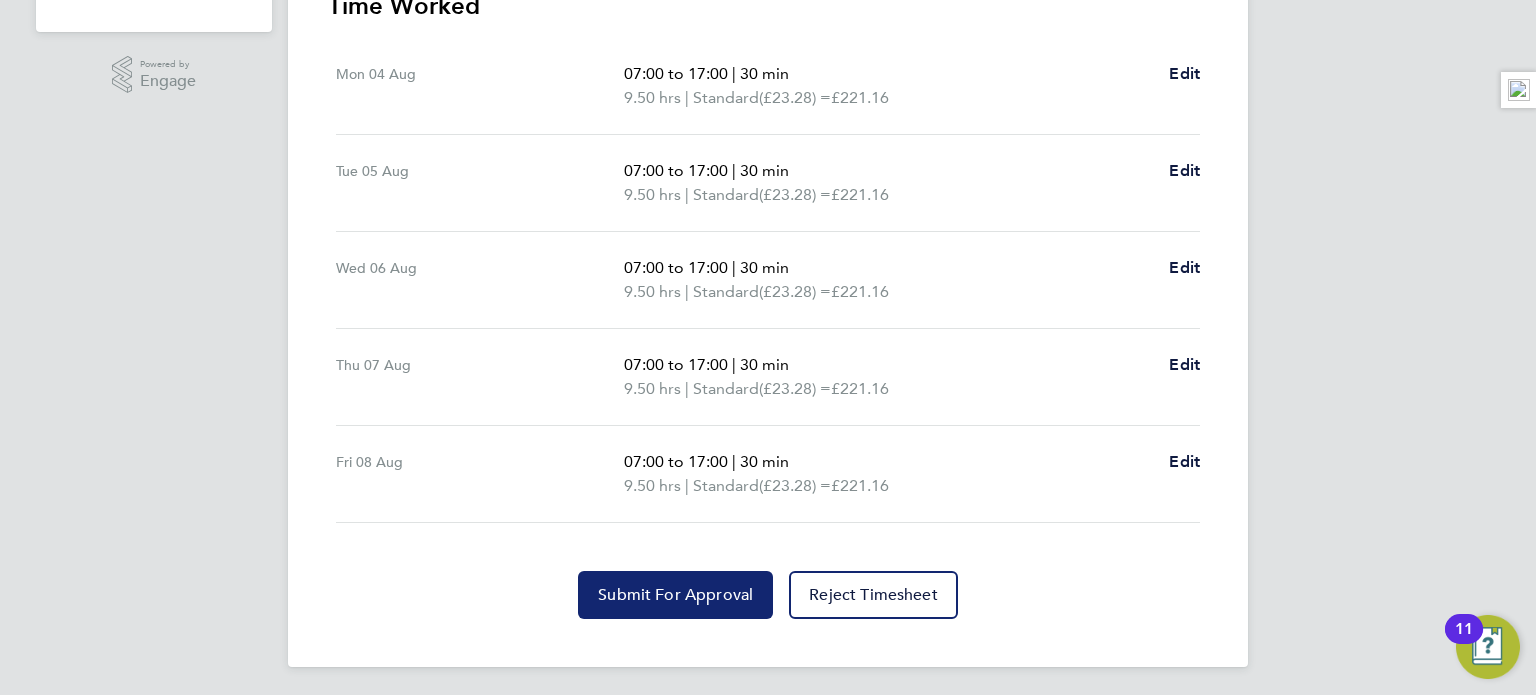 click on "Submit For Approval" 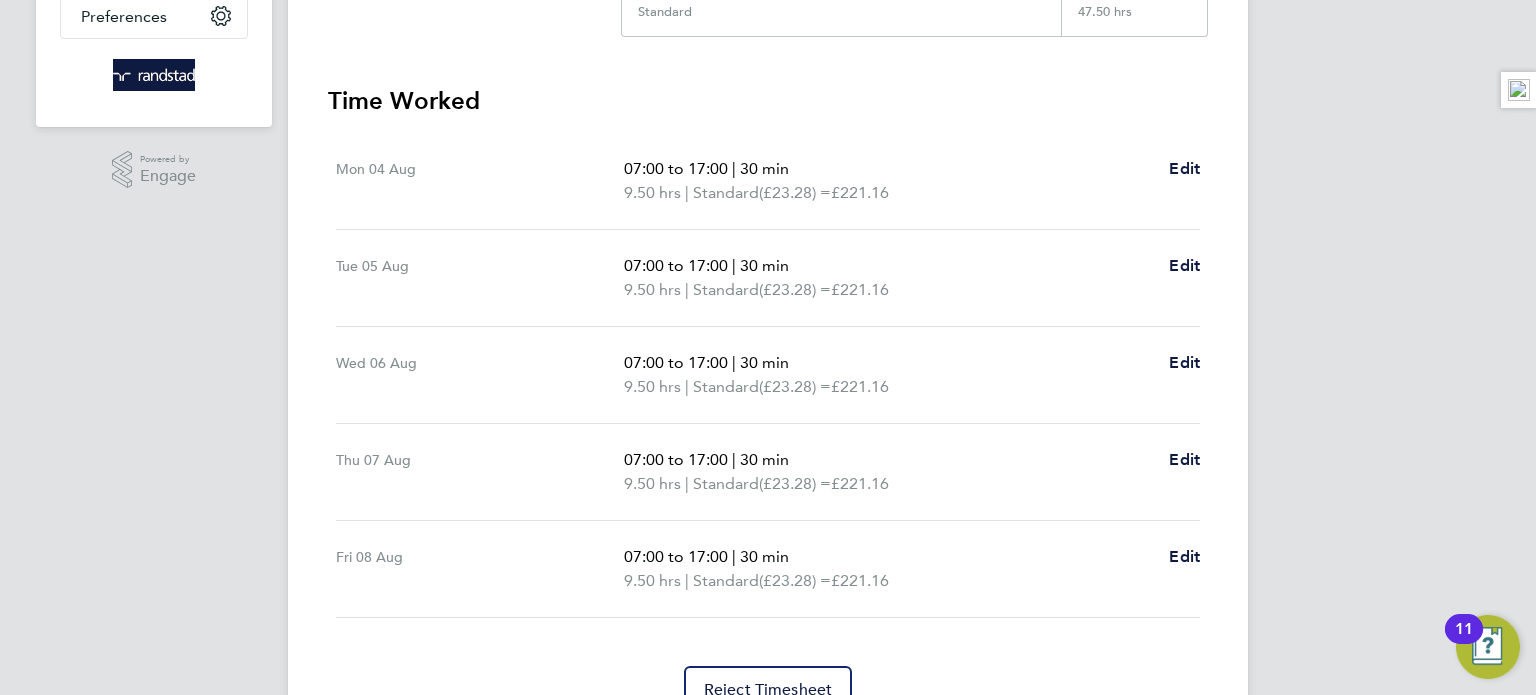 scroll, scrollTop: 0, scrollLeft: 0, axis: both 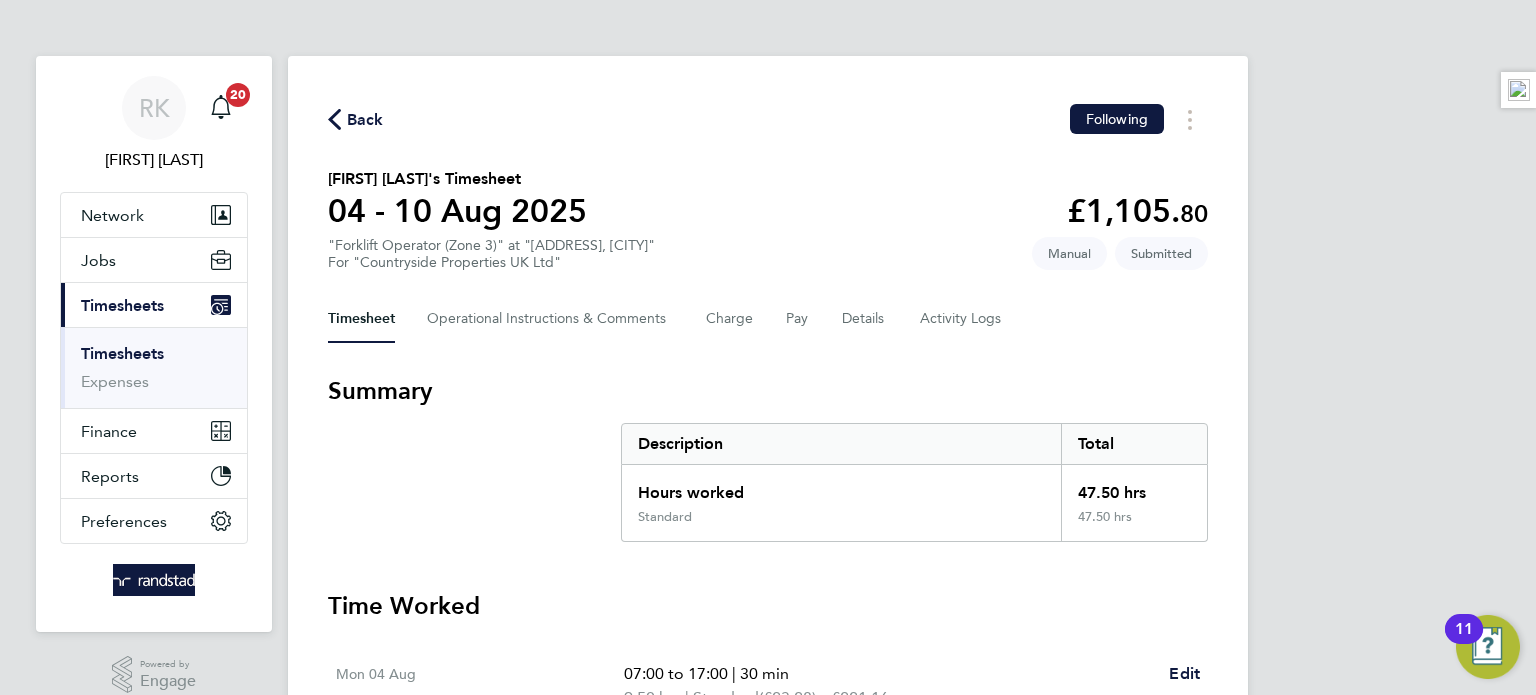 click 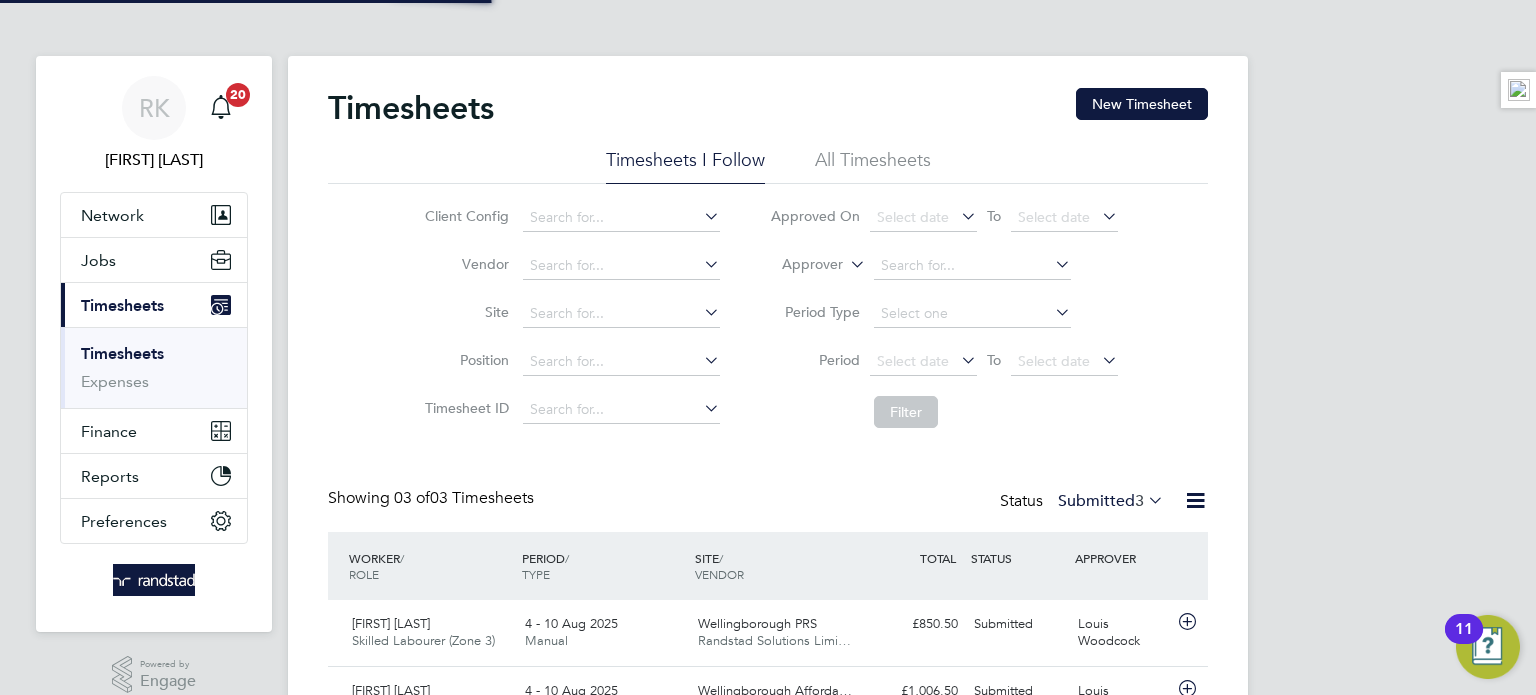 scroll, scrollTop: 9, scrollLeft: 10, axis: both 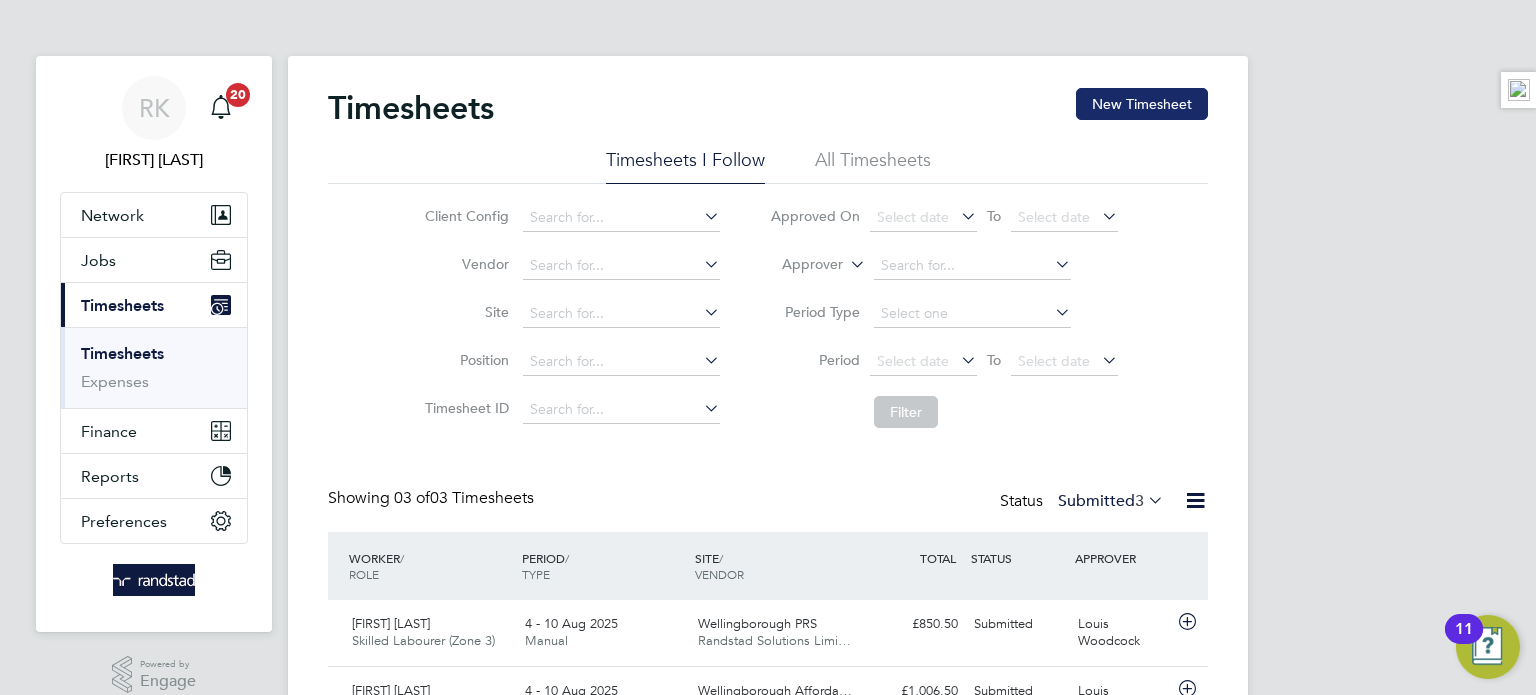 click on "New Timesheet" 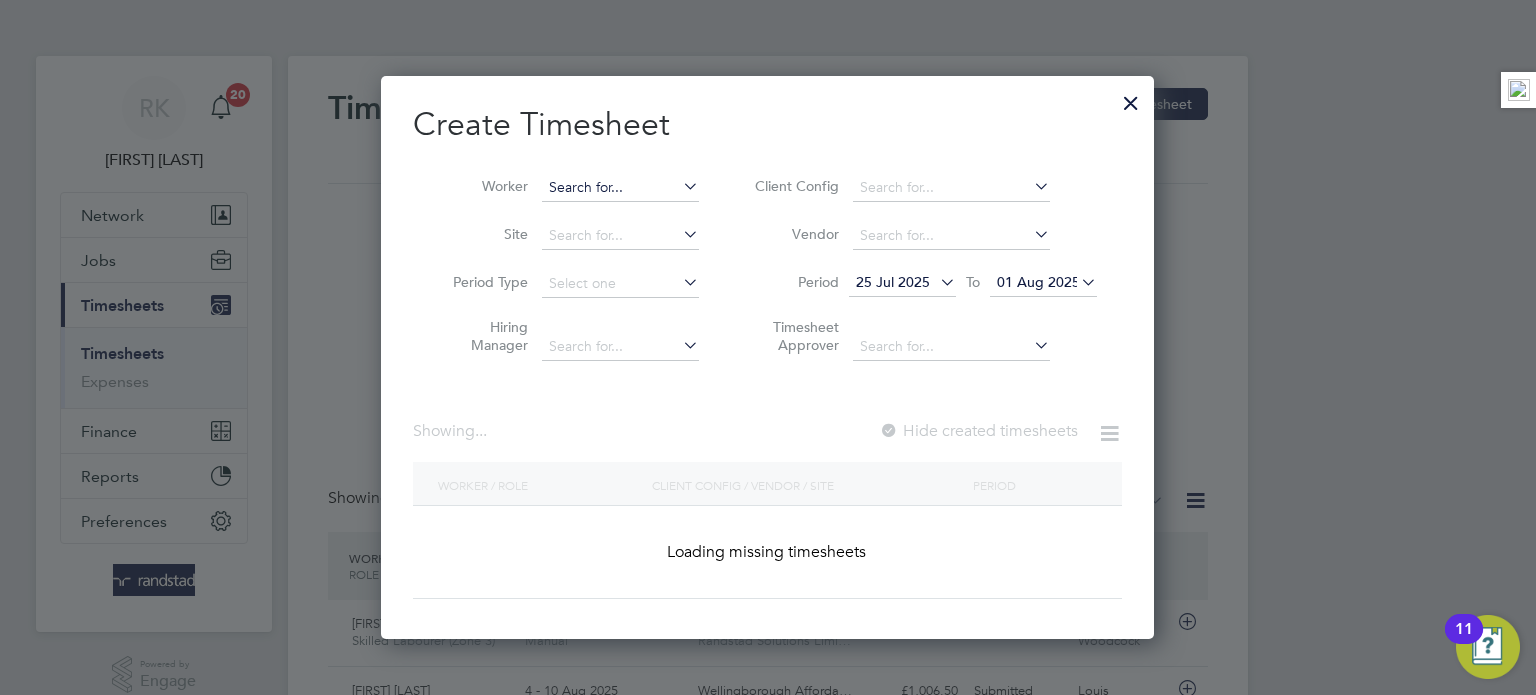 click at bounding box center [620, 188] 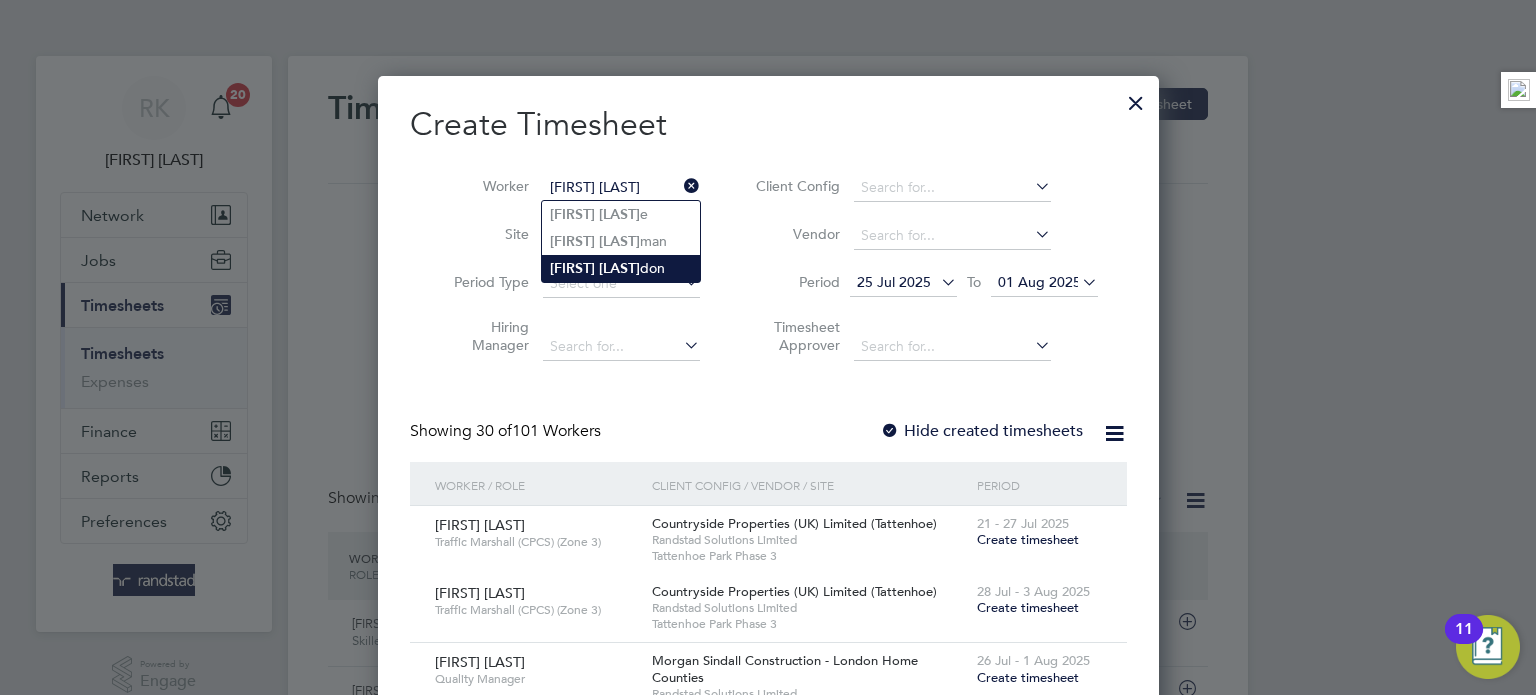 click on "Stephen   Gor don" 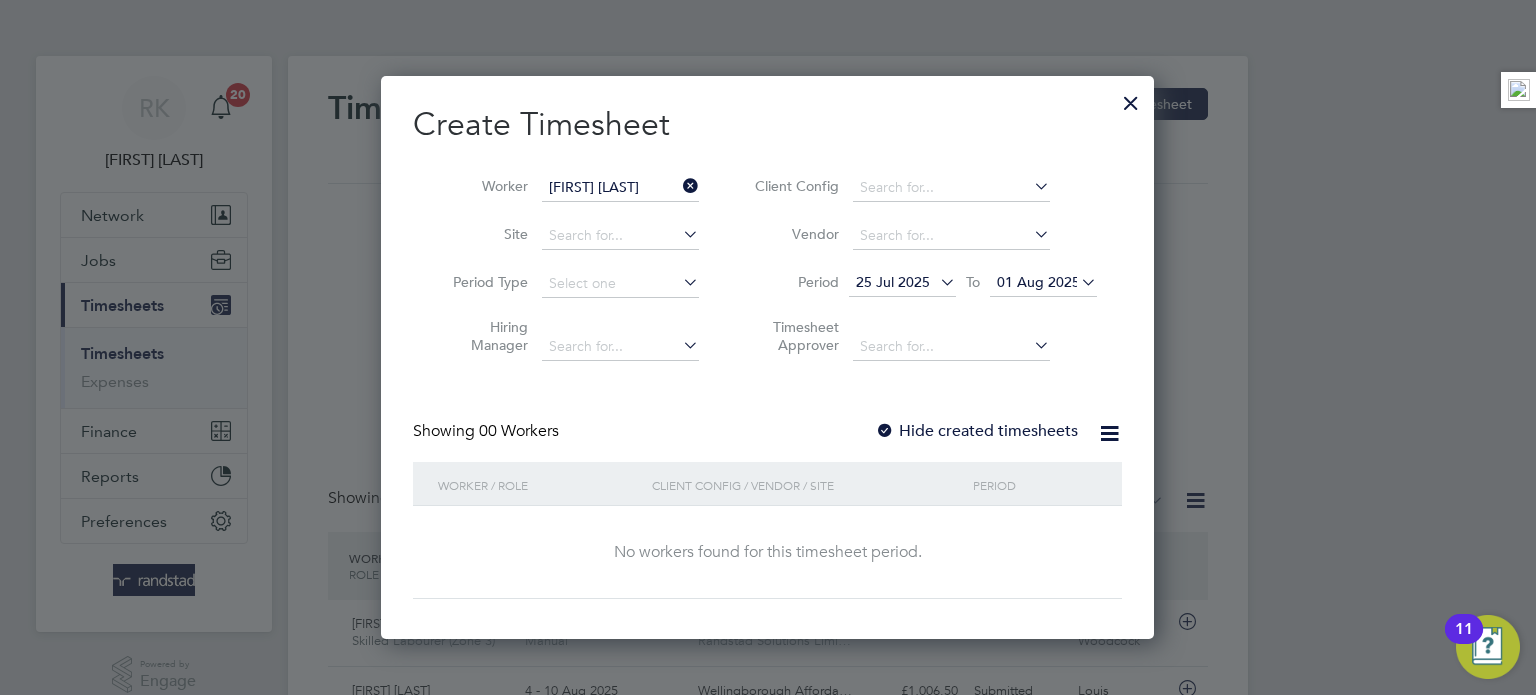click on "01 Aug 2025" at bounding box center [1038, 282] 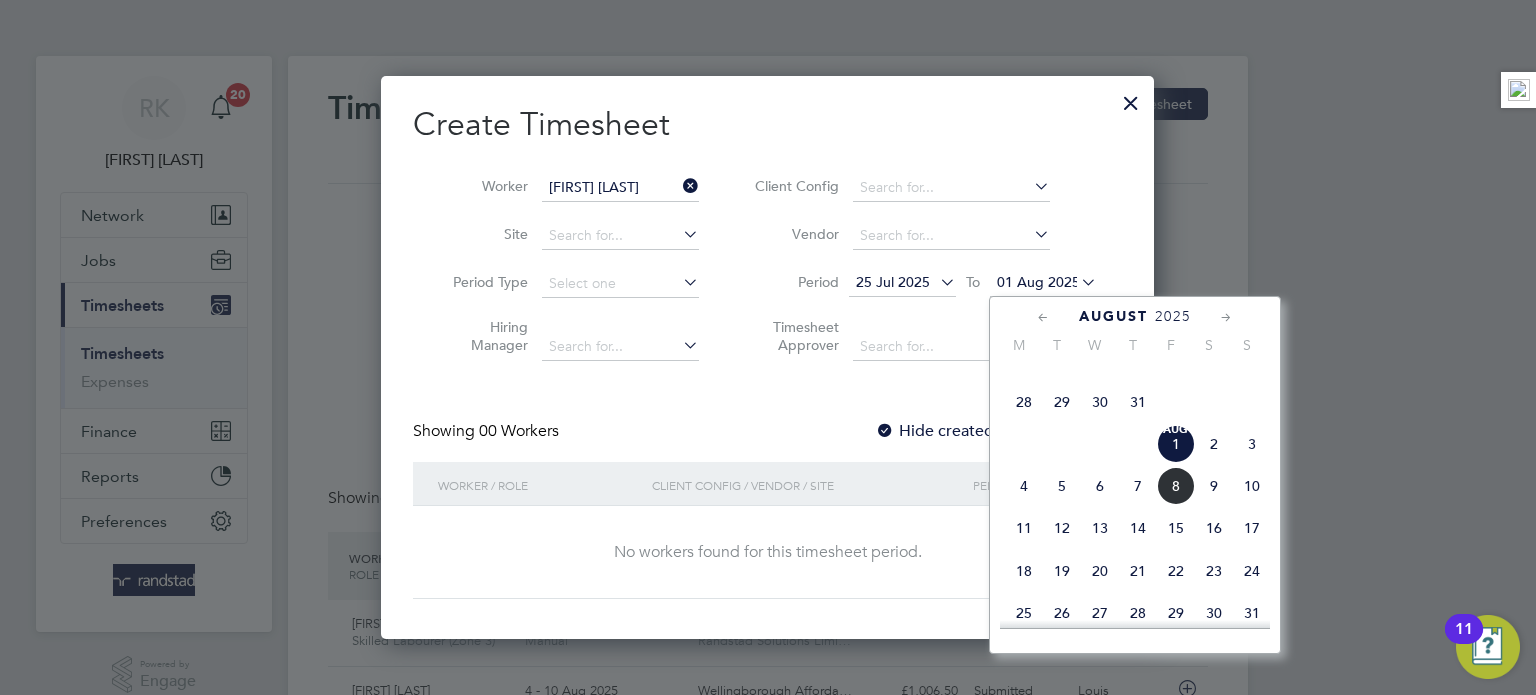 click on "10" 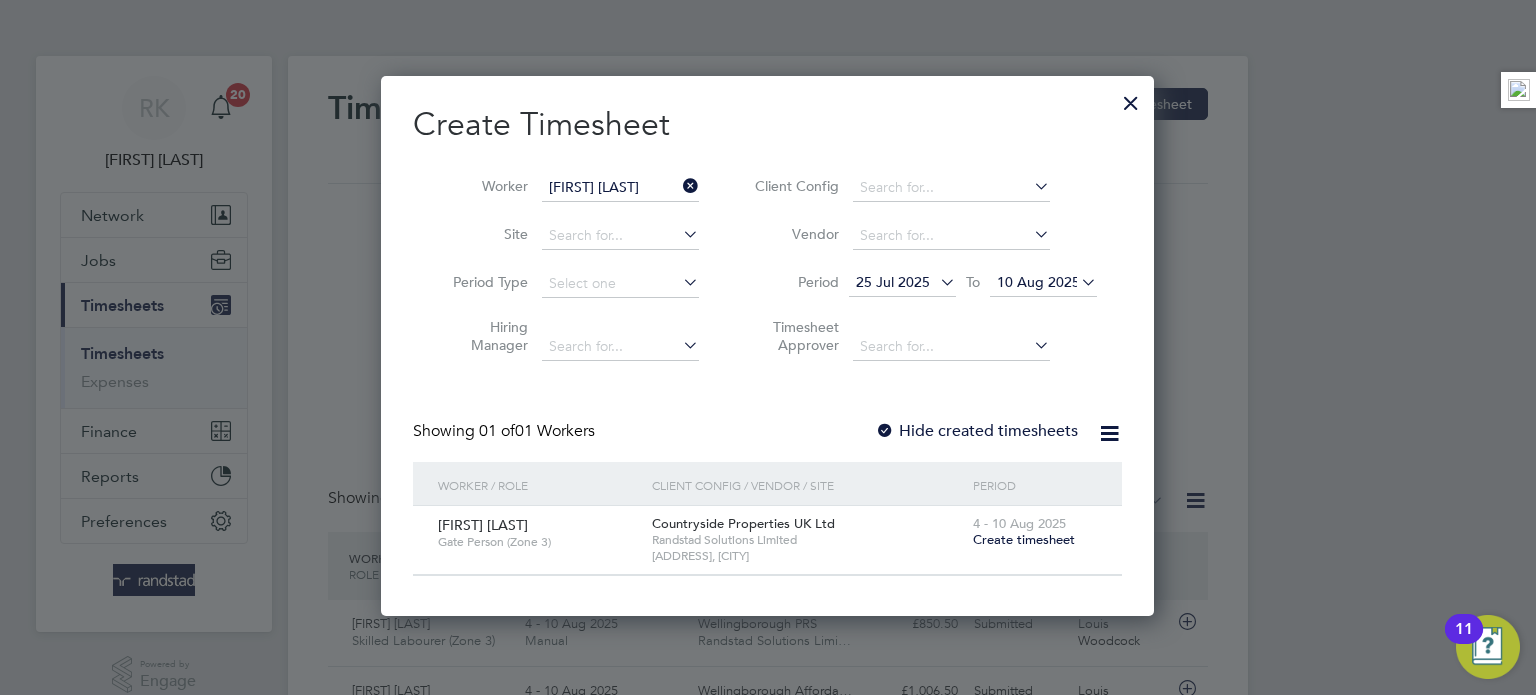 click on "Create timesheet" at bounding box center [1024, 539] 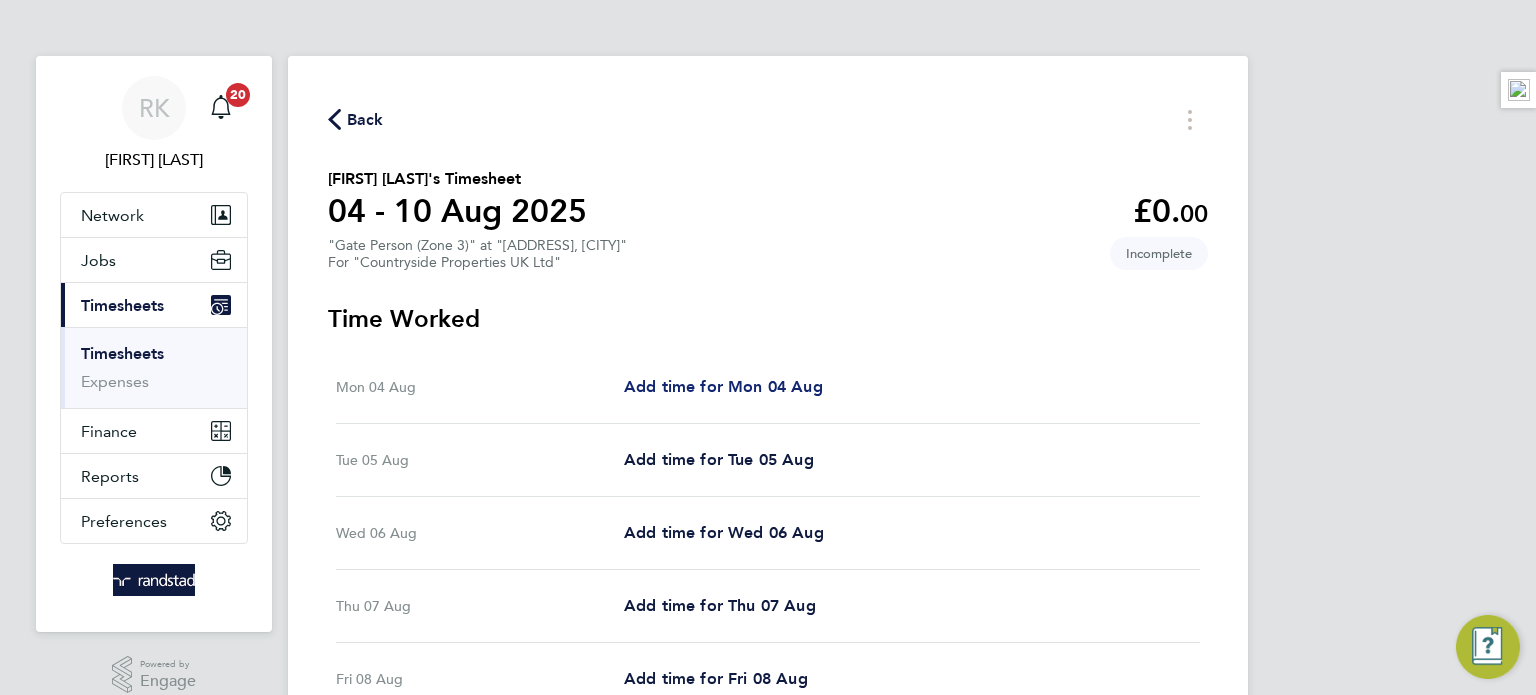 click on "Add time for Mon 04 Aug" at bounding box center [723, 386] 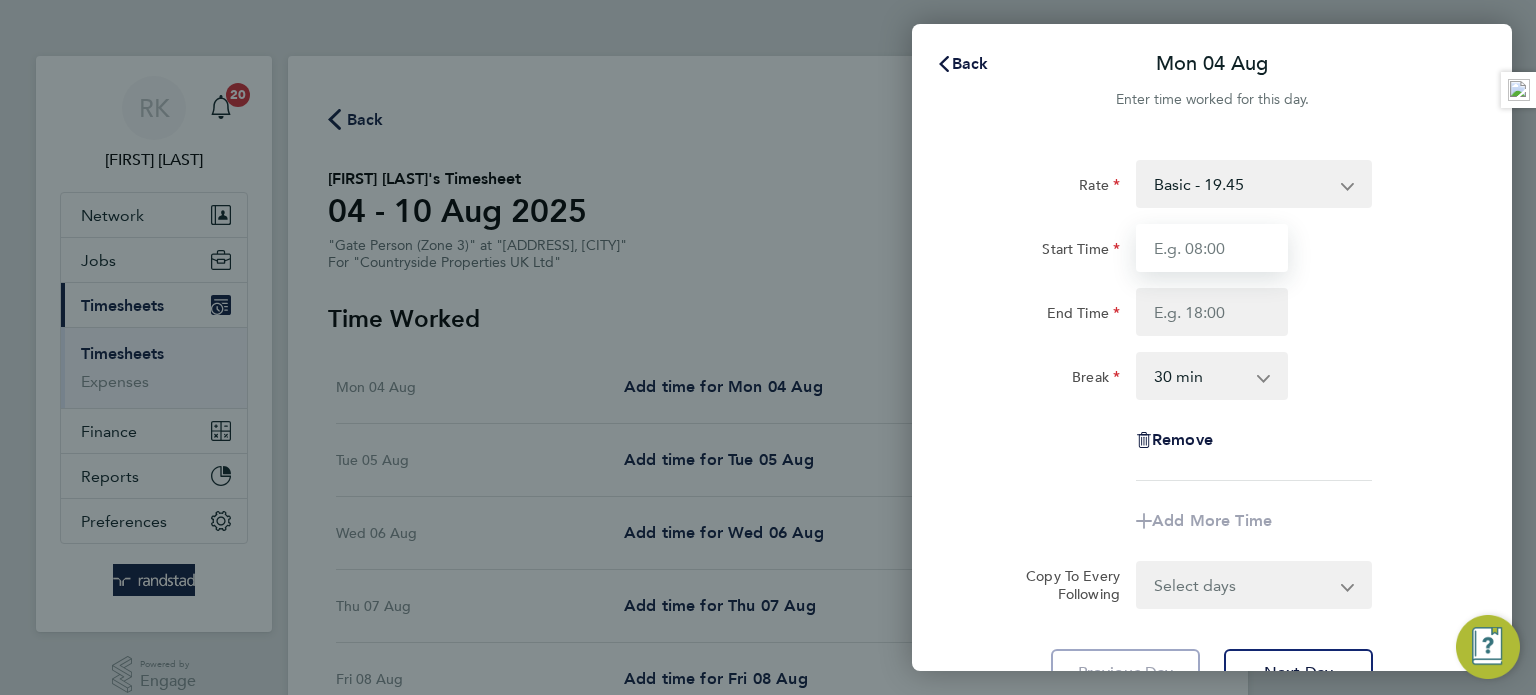 click on "Start Time" at bounding box center [1212, 248] 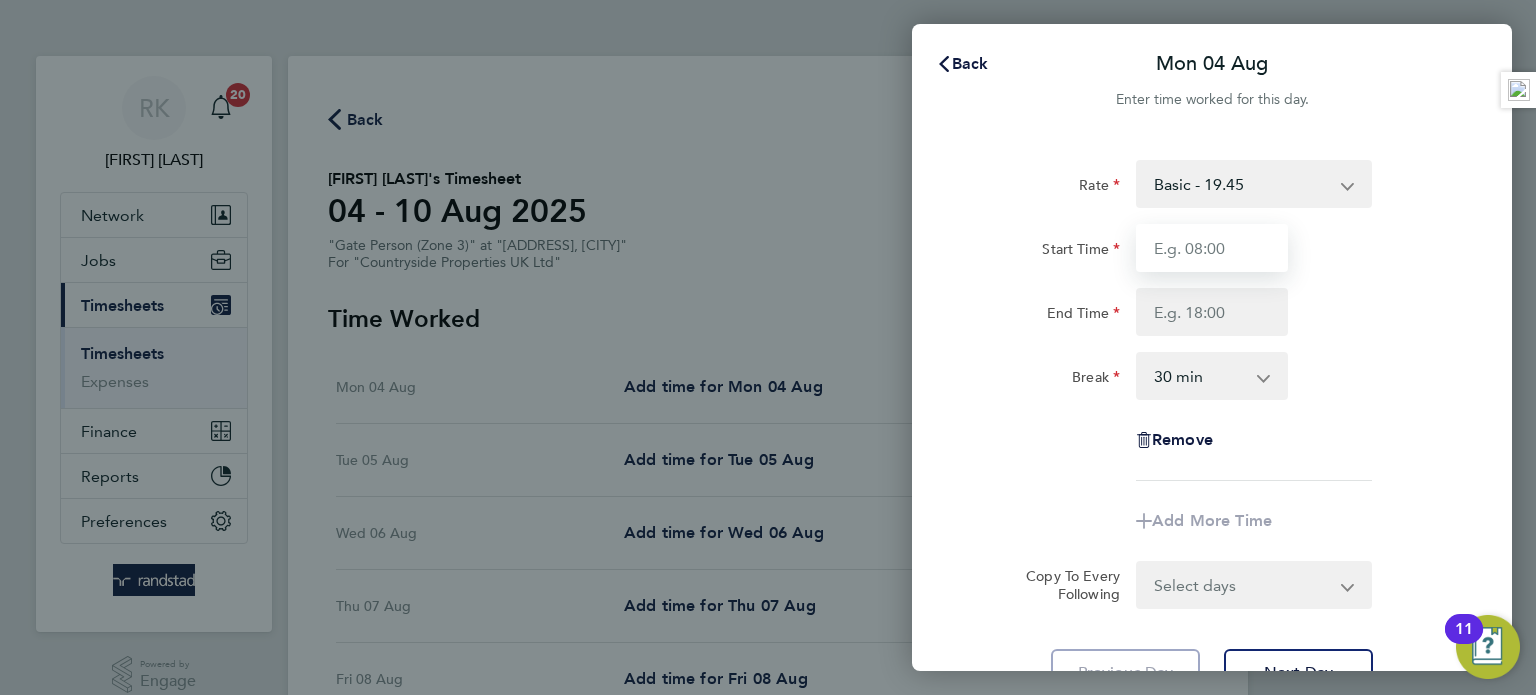 type on "07:30" 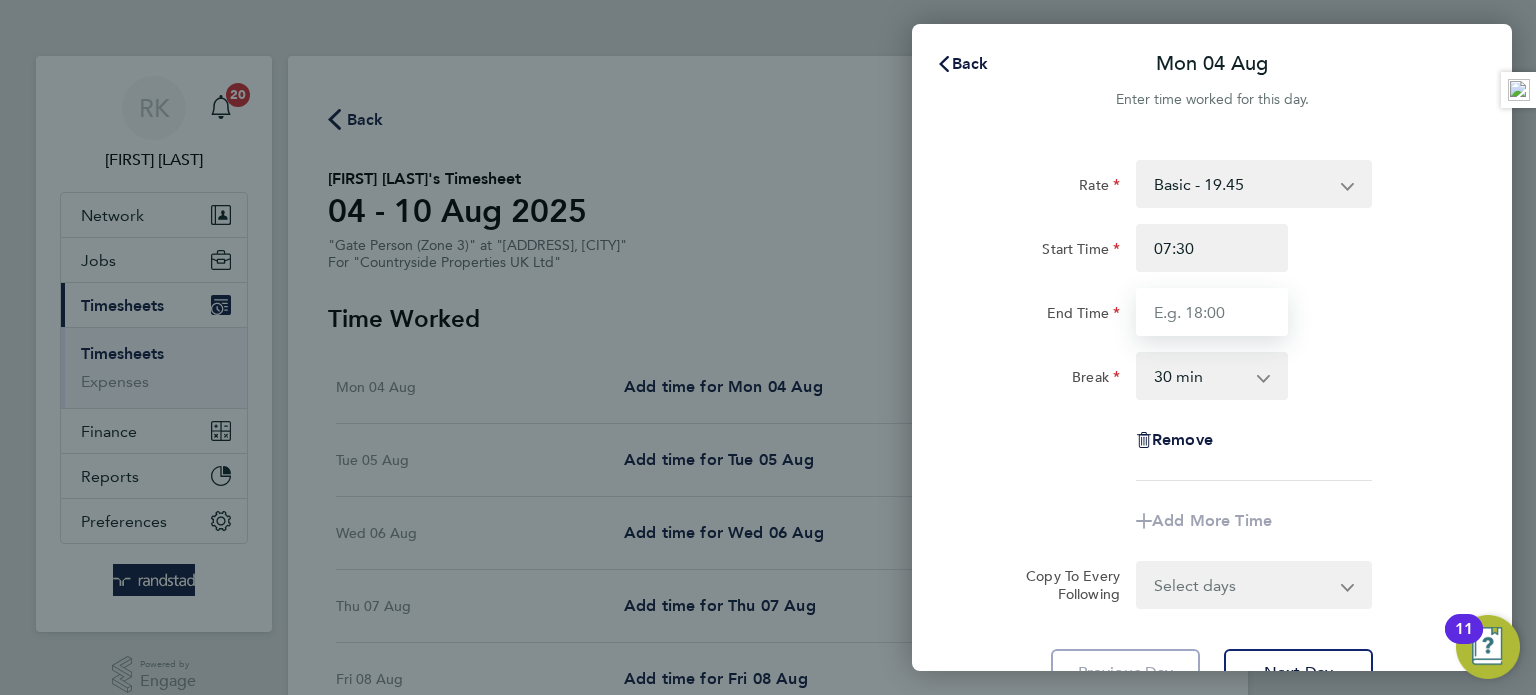 click on "End Time" at bounding box center [1212, 312] 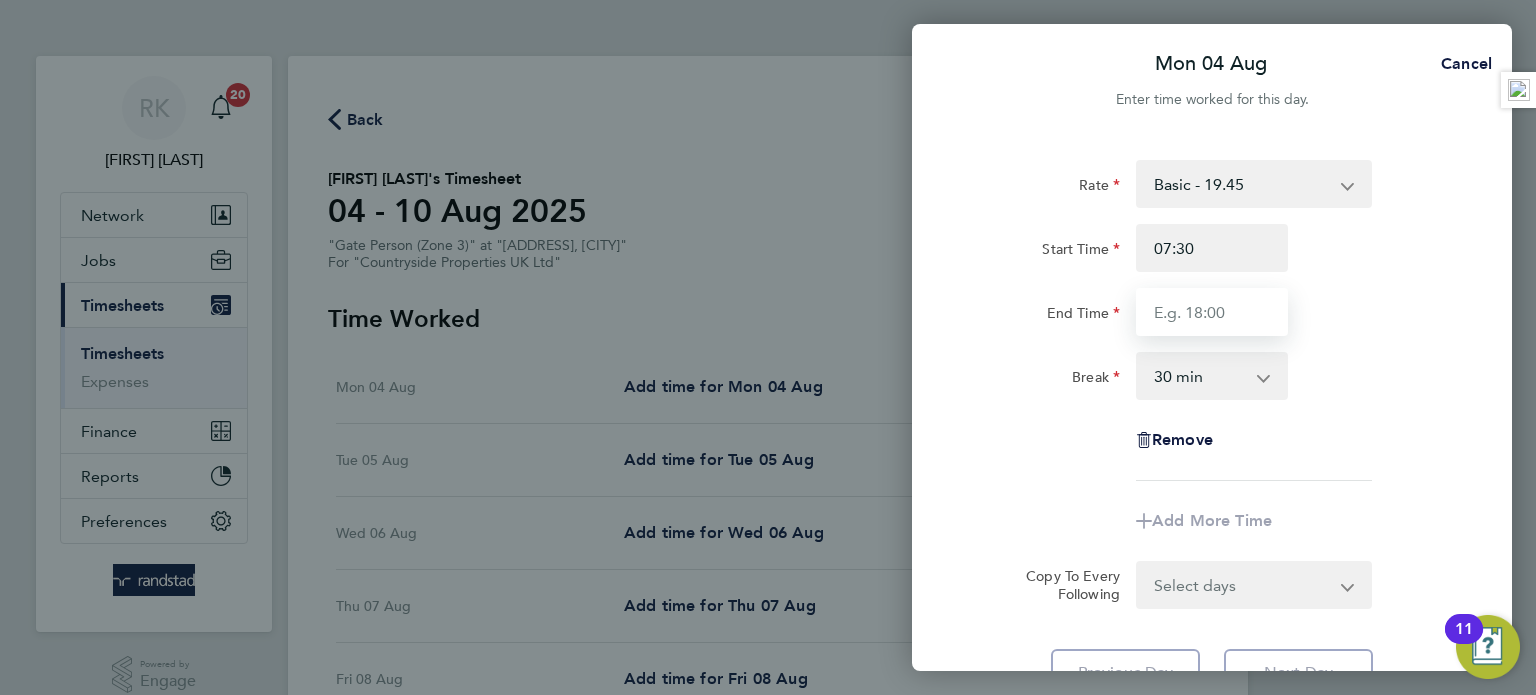 type on "17:00" 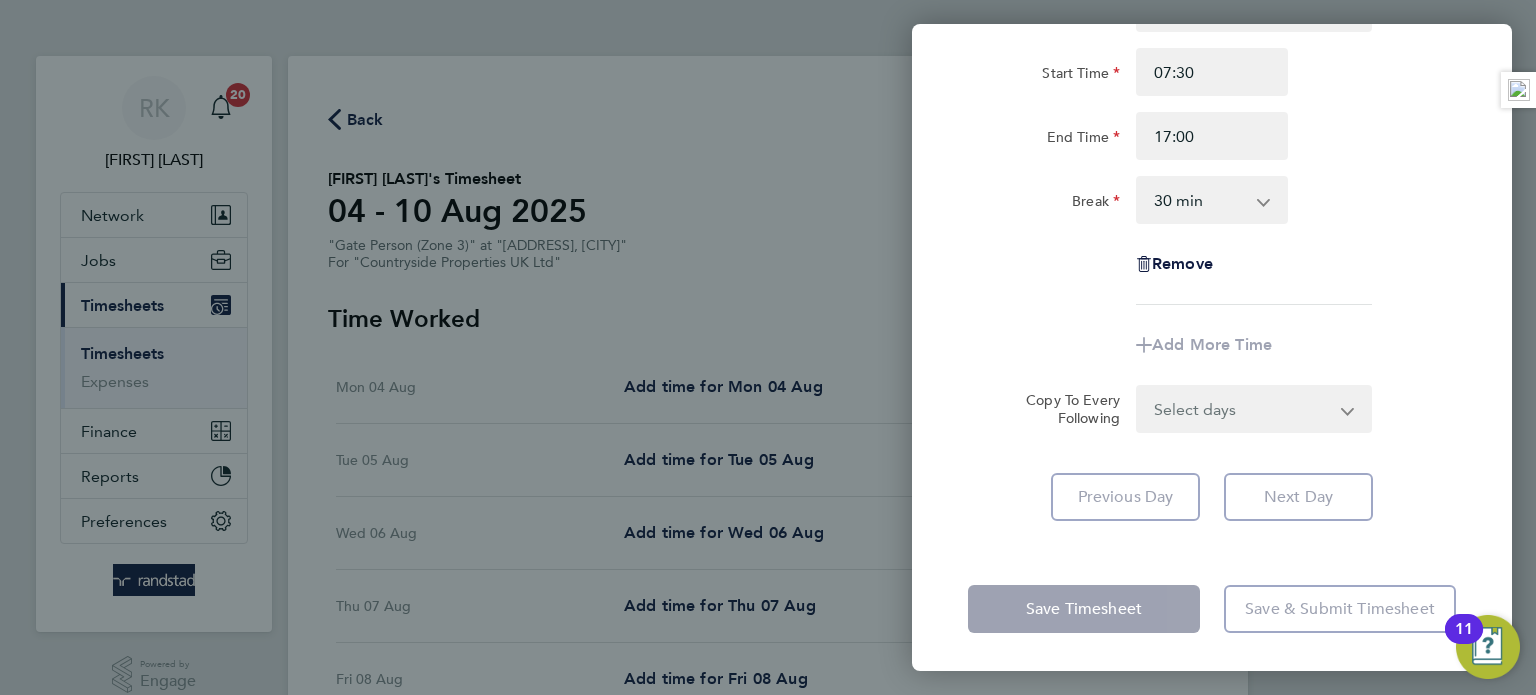 click on "Rate  Basic - 19.45
Start Time 07:30 End Time 17:00 Break  0 min   15 min   30 min   45 min   60 min   75 min   90 min
Remove
Add More Time  Copy To Every Following  Select days   Day   Tuesday   Wednesday   Thursday   Friday" 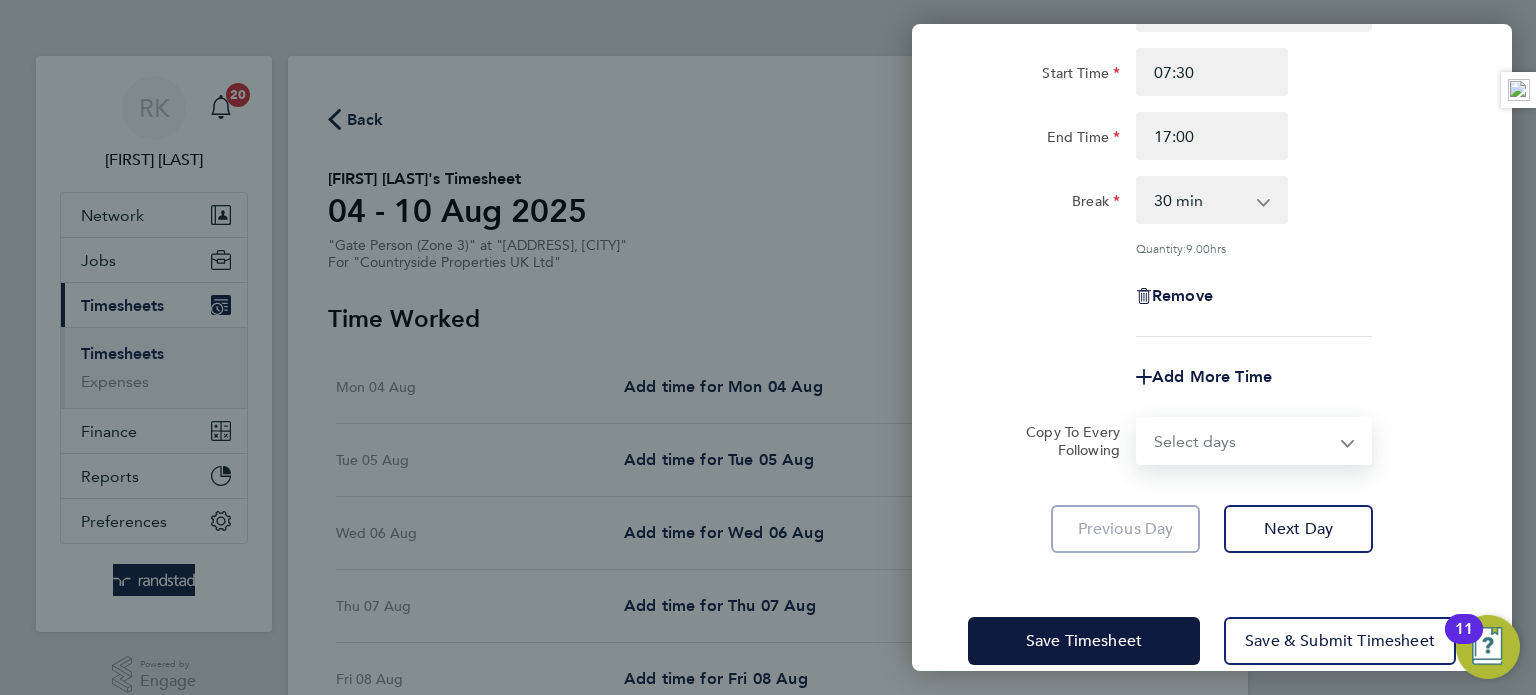 click on "Add More Time" 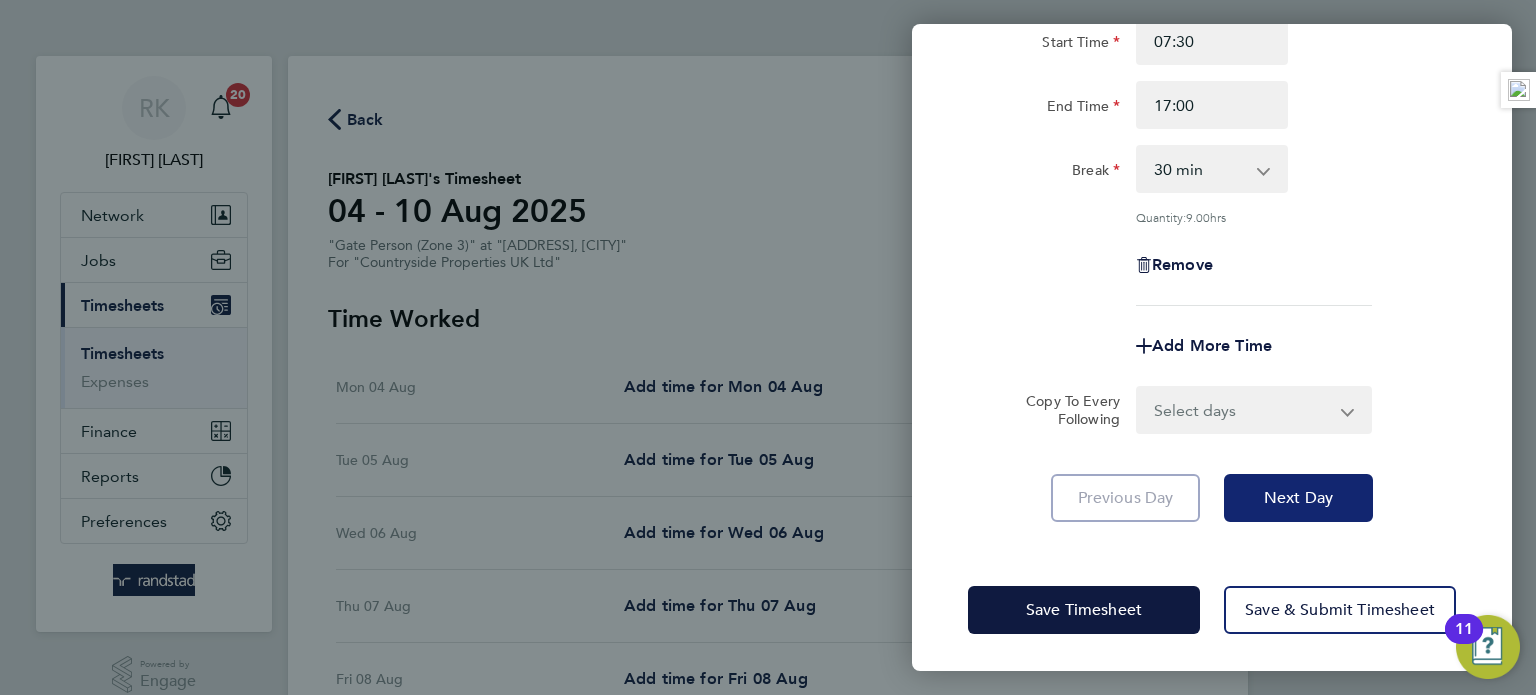 click on "Next Day" 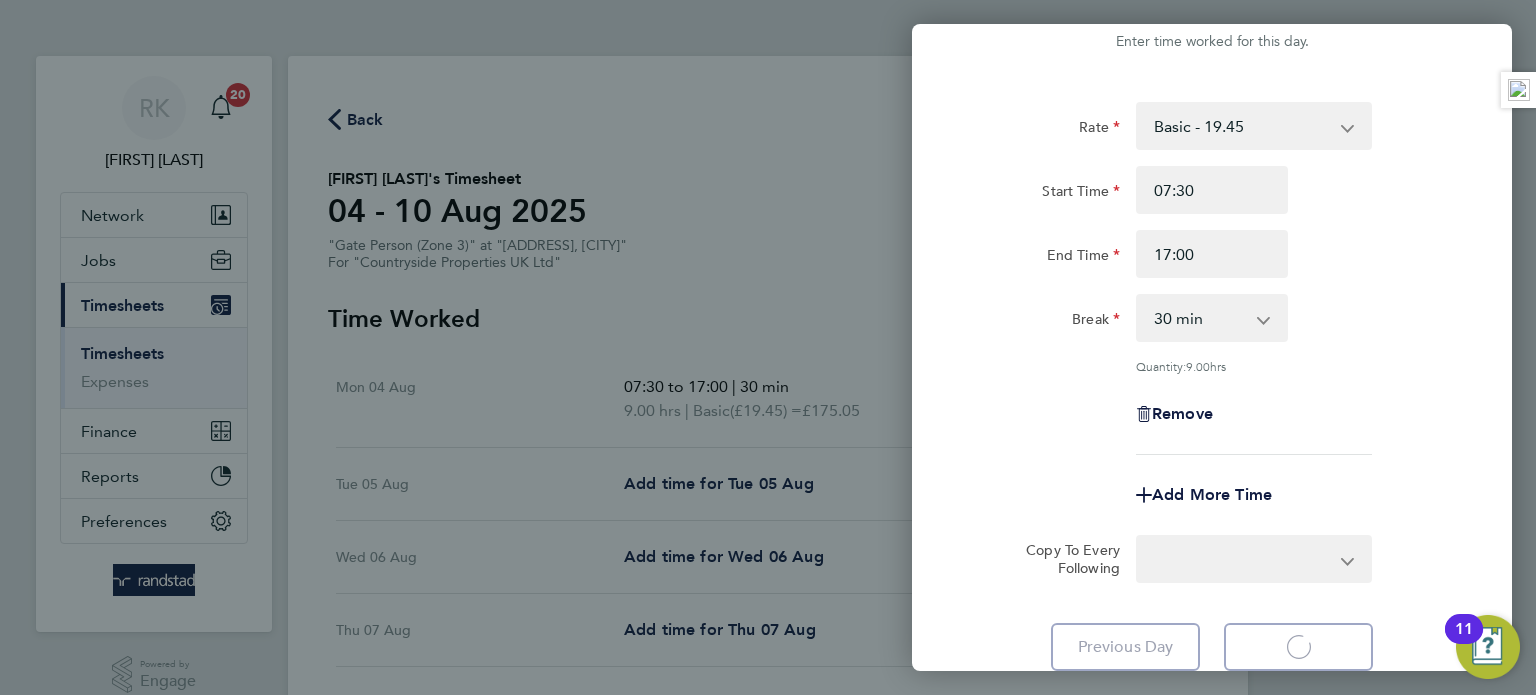 select on "30" 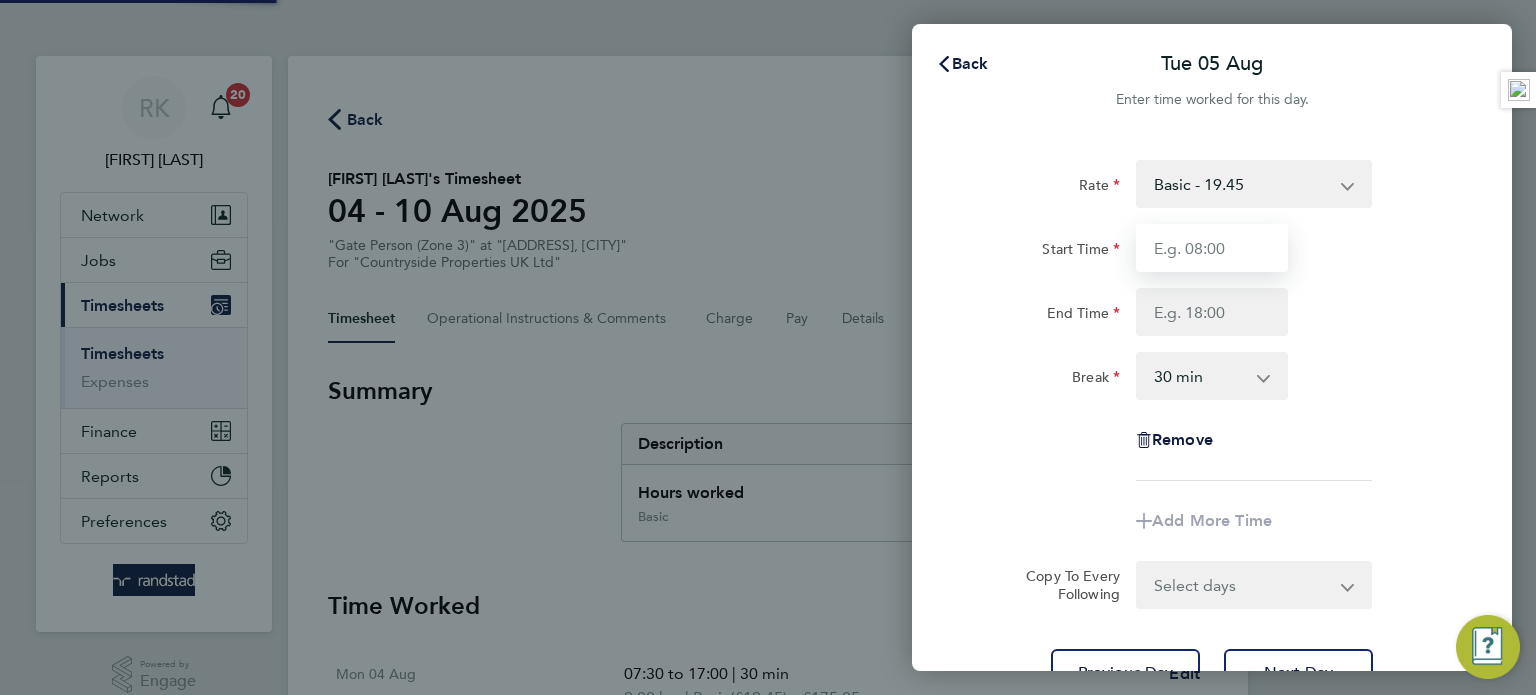 click on "Start Time" at bounding box center [1212, 248] 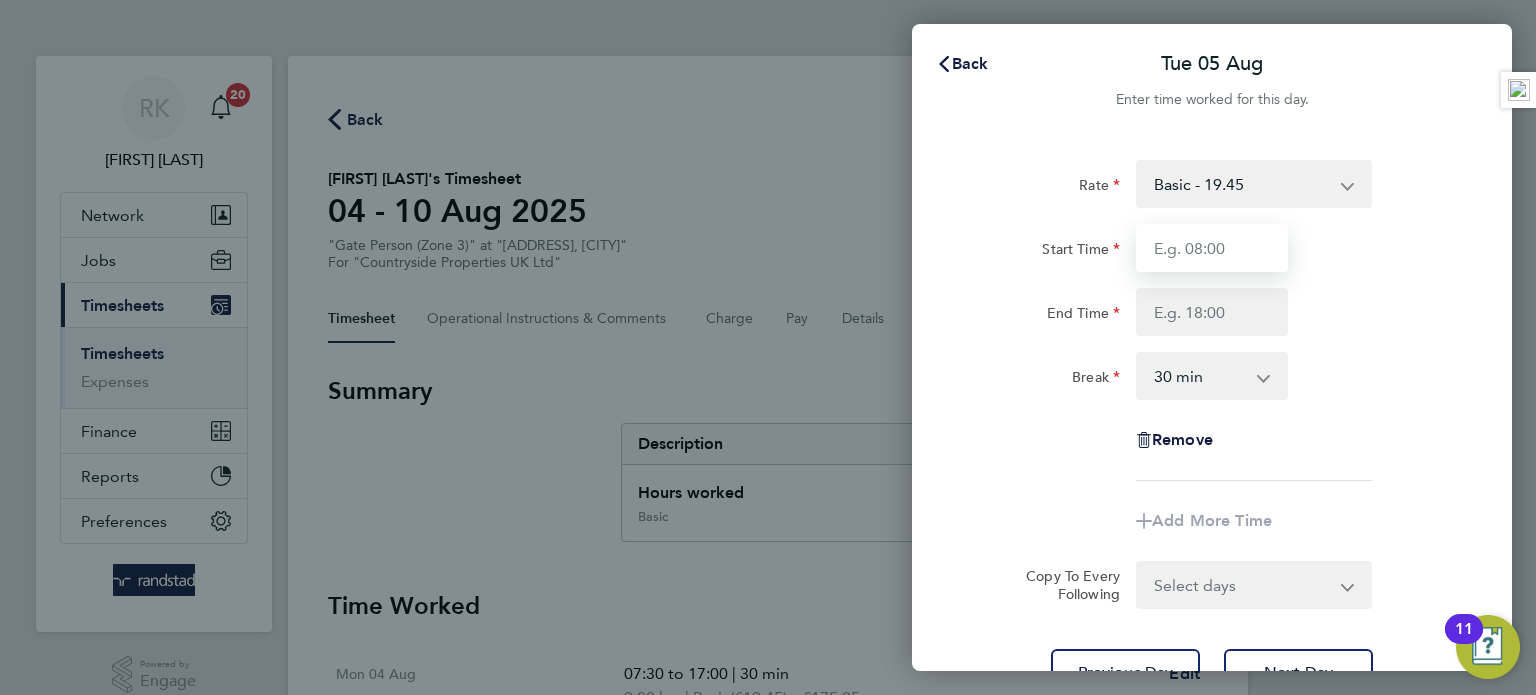 type on "07:30" 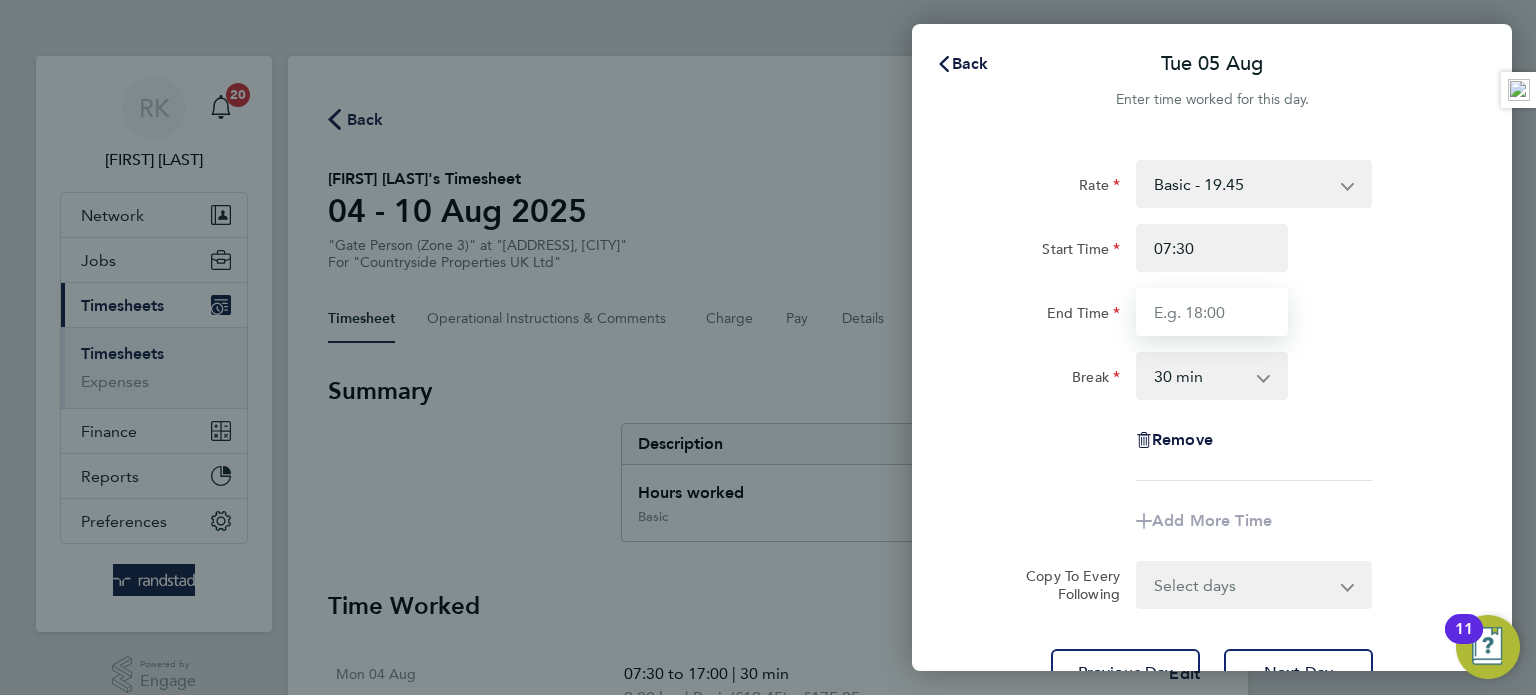 click on "End Time" at bounding box center [1212, 312] 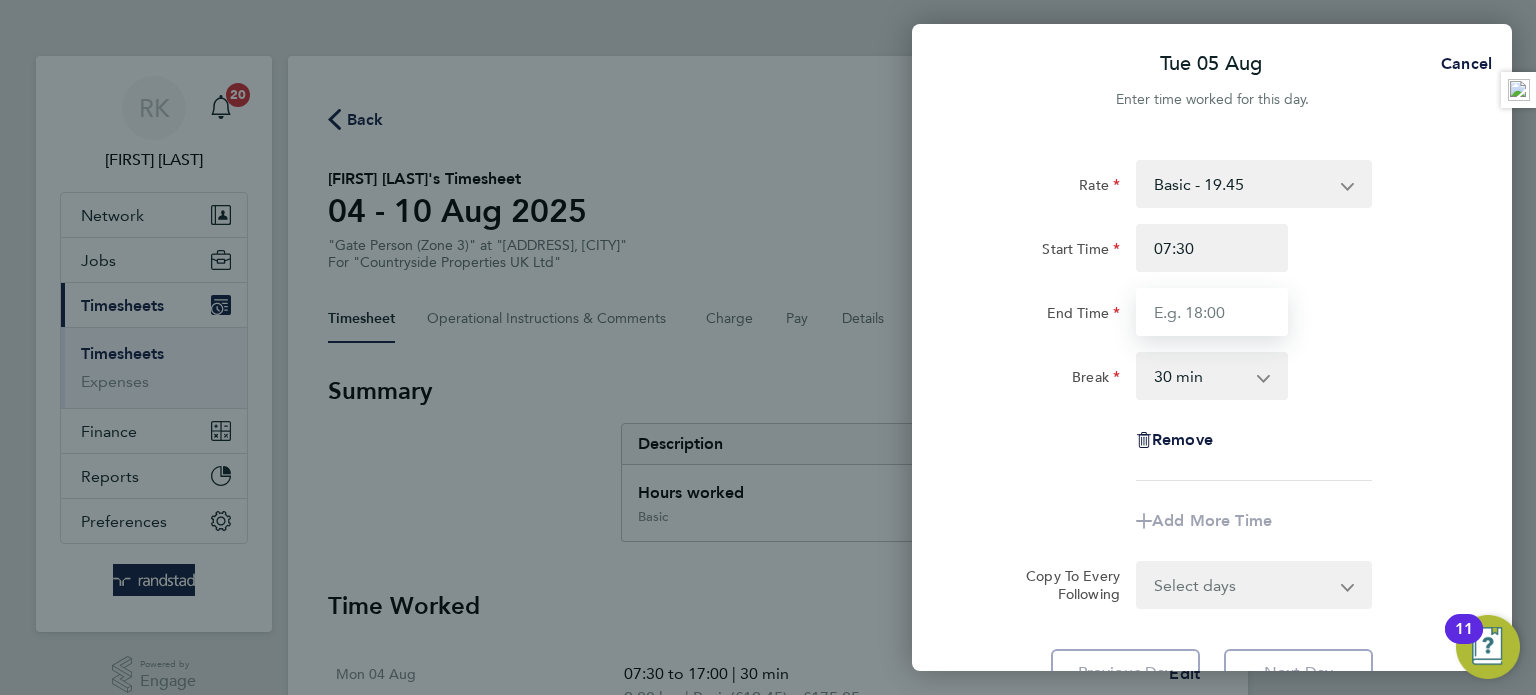 type on "17:00" 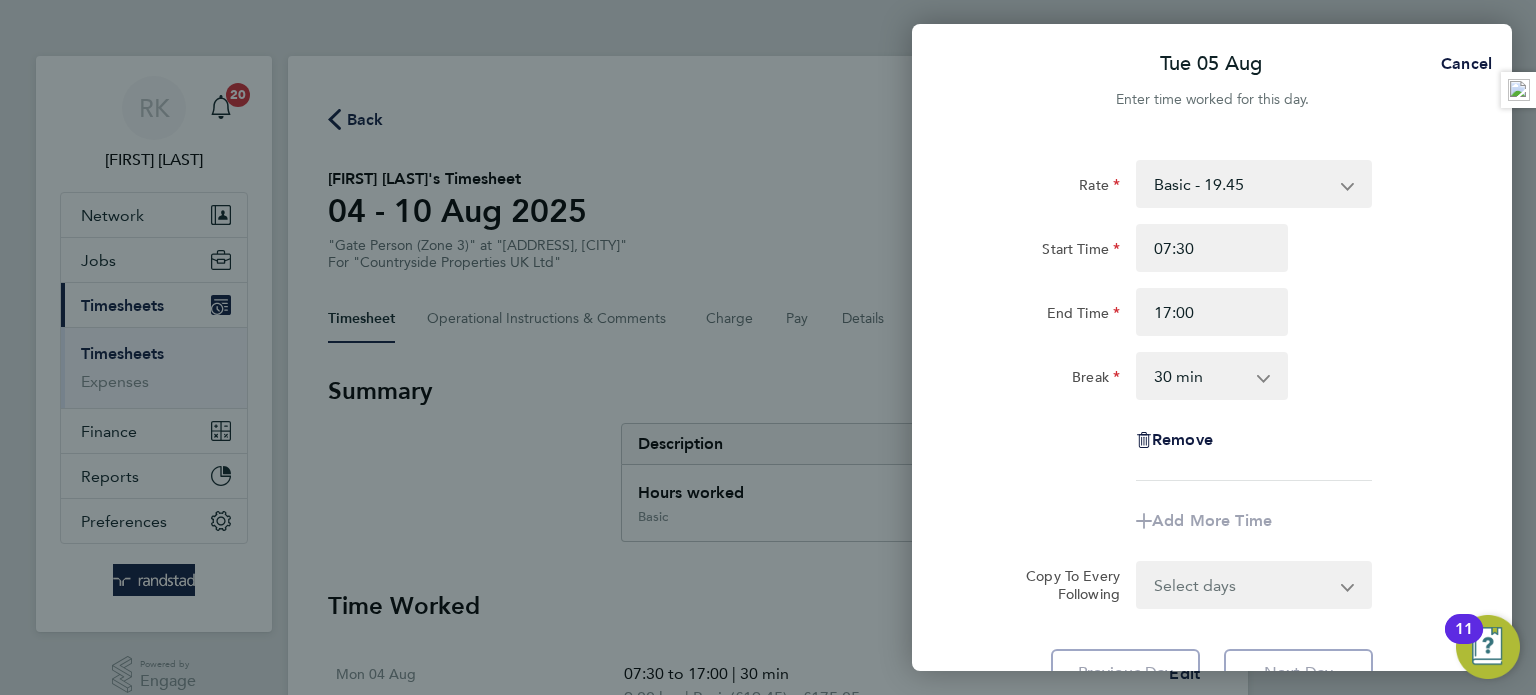 click on "Break  0 min   15 min   30 min   45 min   60 min   75 min   90 min" 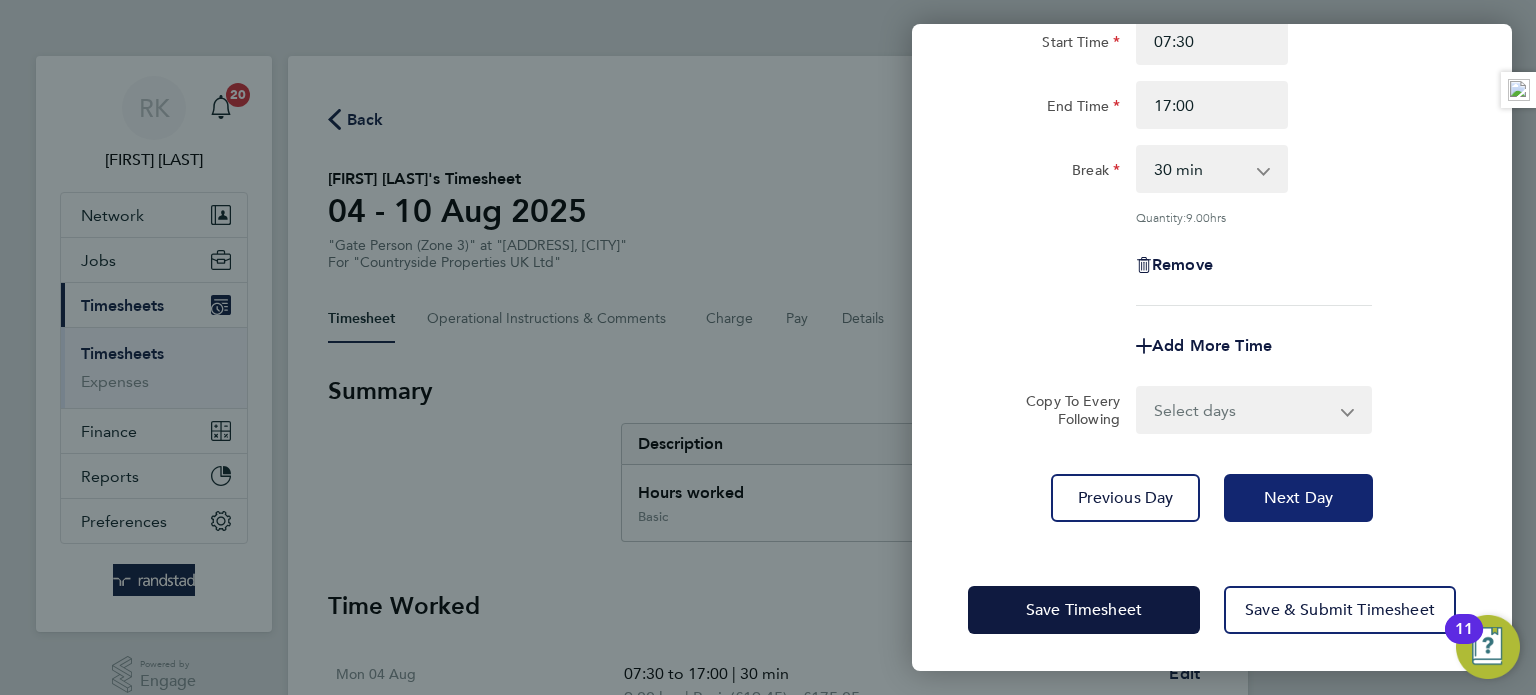 click on "Next Day" 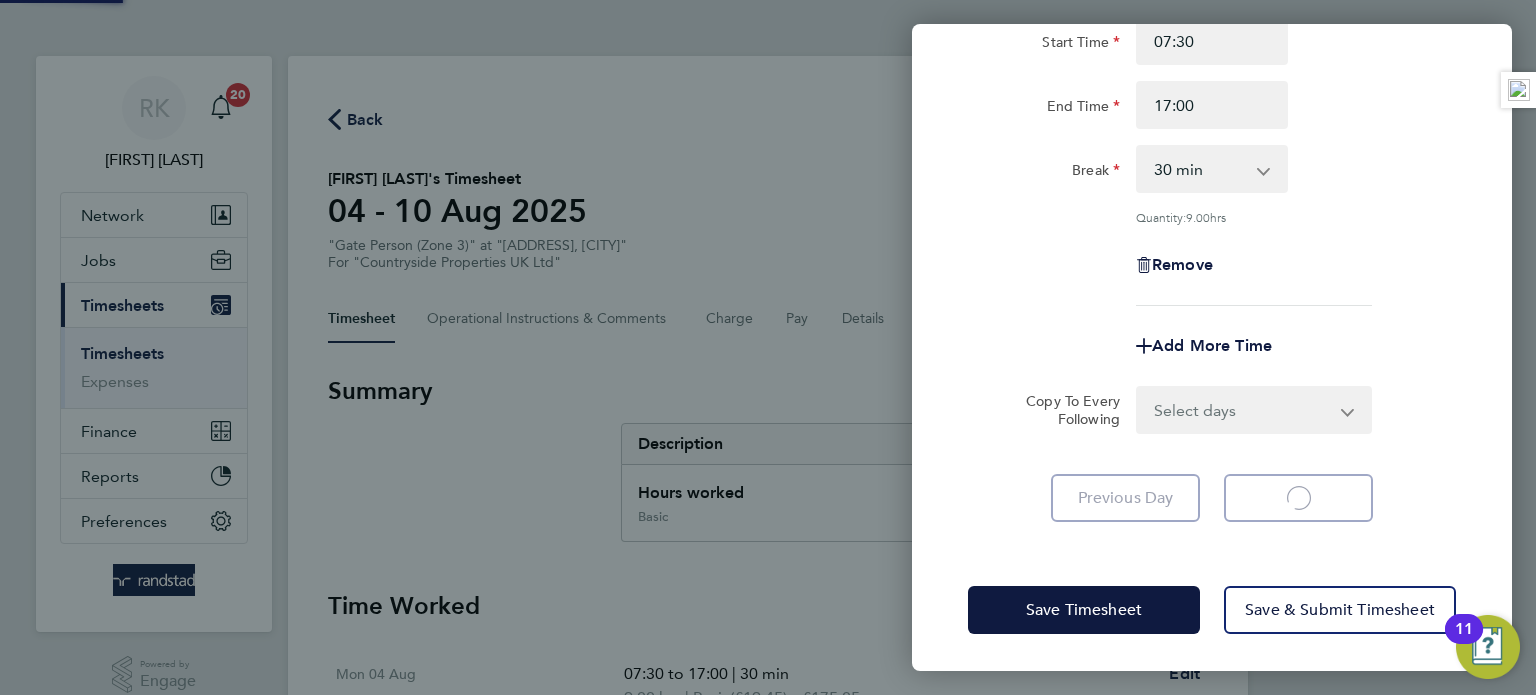 select on "30" 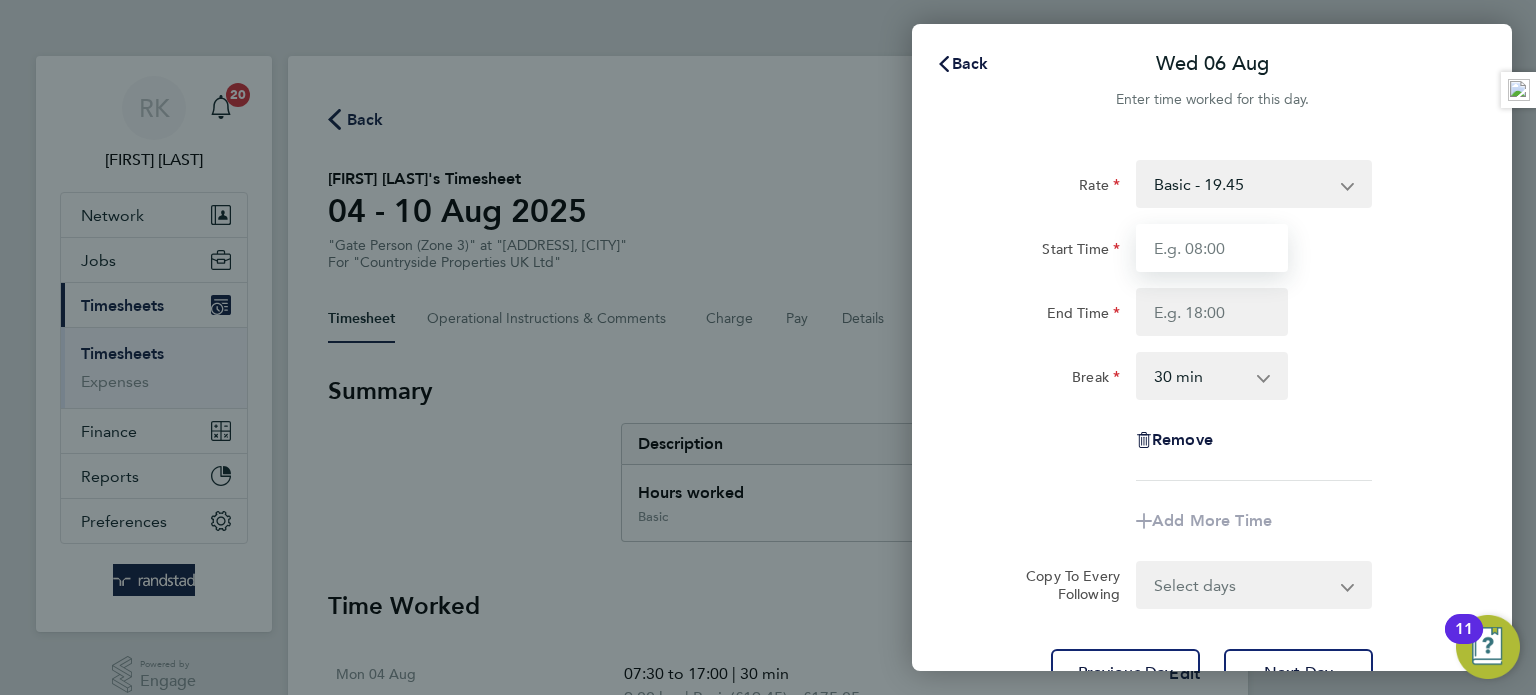 click on "Start Time" at bounding box center (1212, 248) 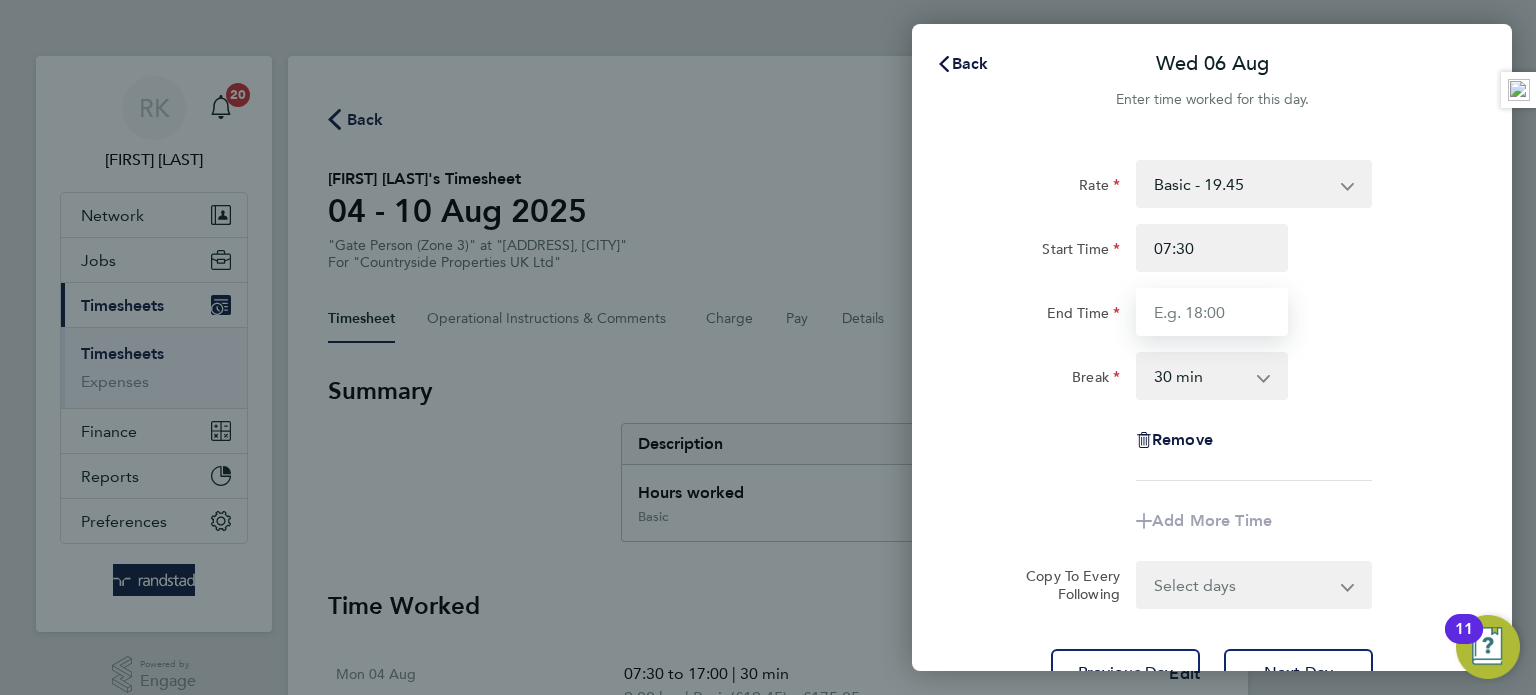 click on "End Time" at bounding box center [1212, 312] 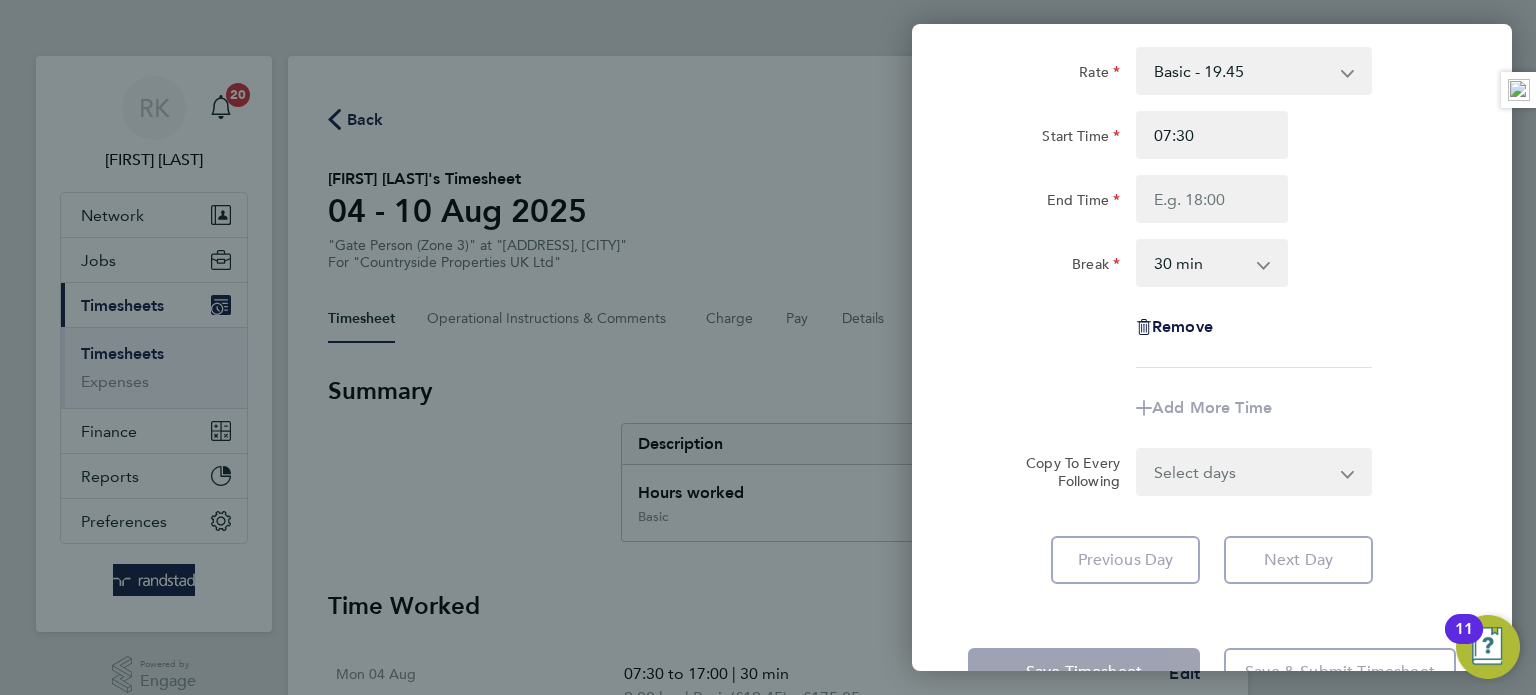 click on "Break  0 min   15 min   30 min   45 min   60 min   75 min   90 min" 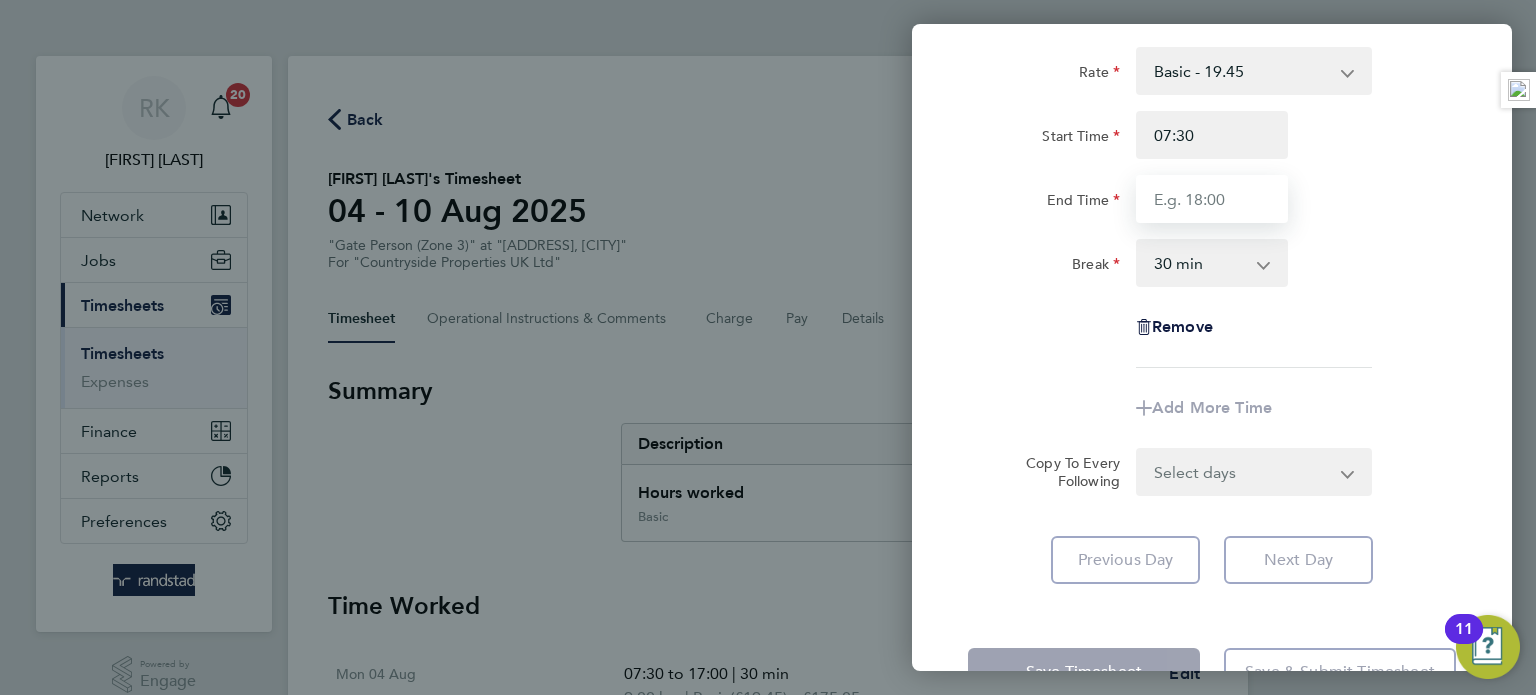 click on "End Time" at bounding box center [1212, 199] 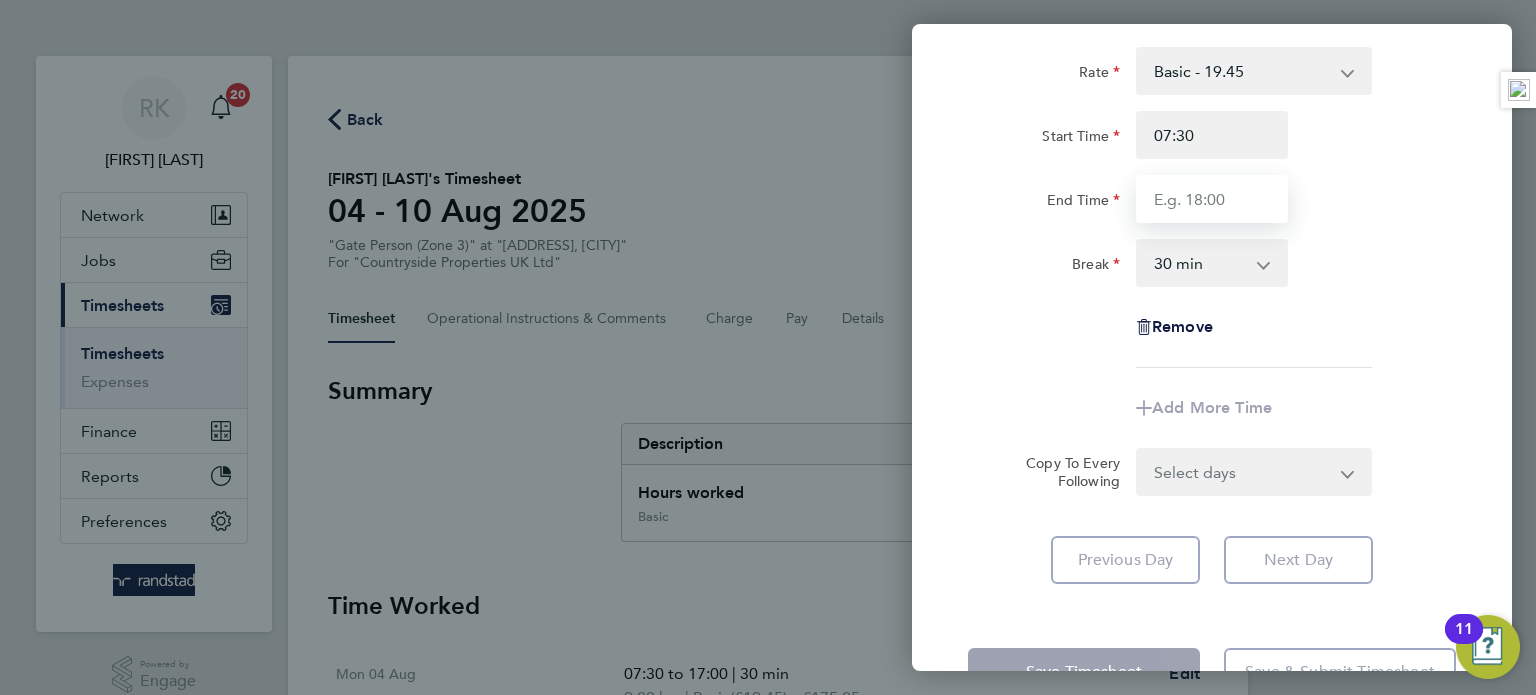 type on "17:00" 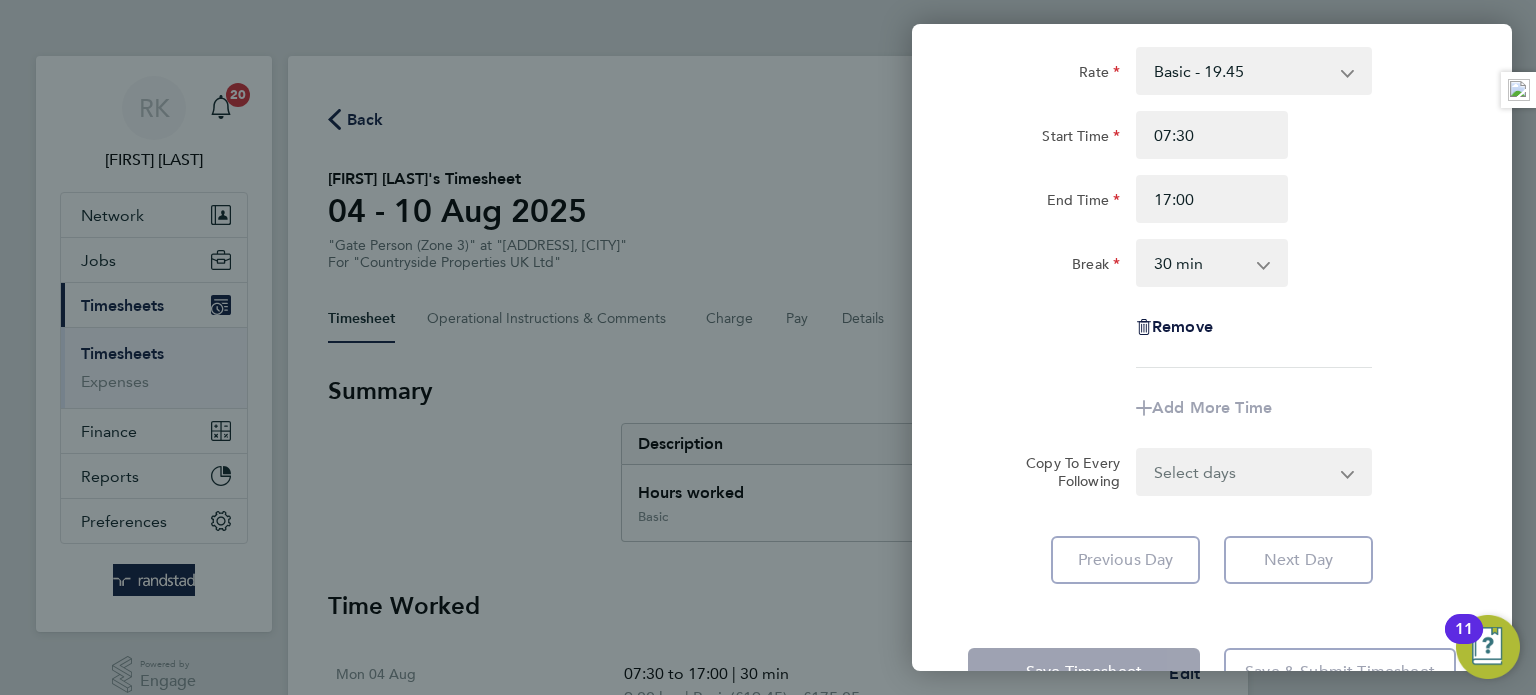 click on "Rate  Basic - 19.45
Start Time 07:30 End Time 17:00 Break  0 min   15 min   30 min   45 min   60 min   75 min   90 min
Remove" 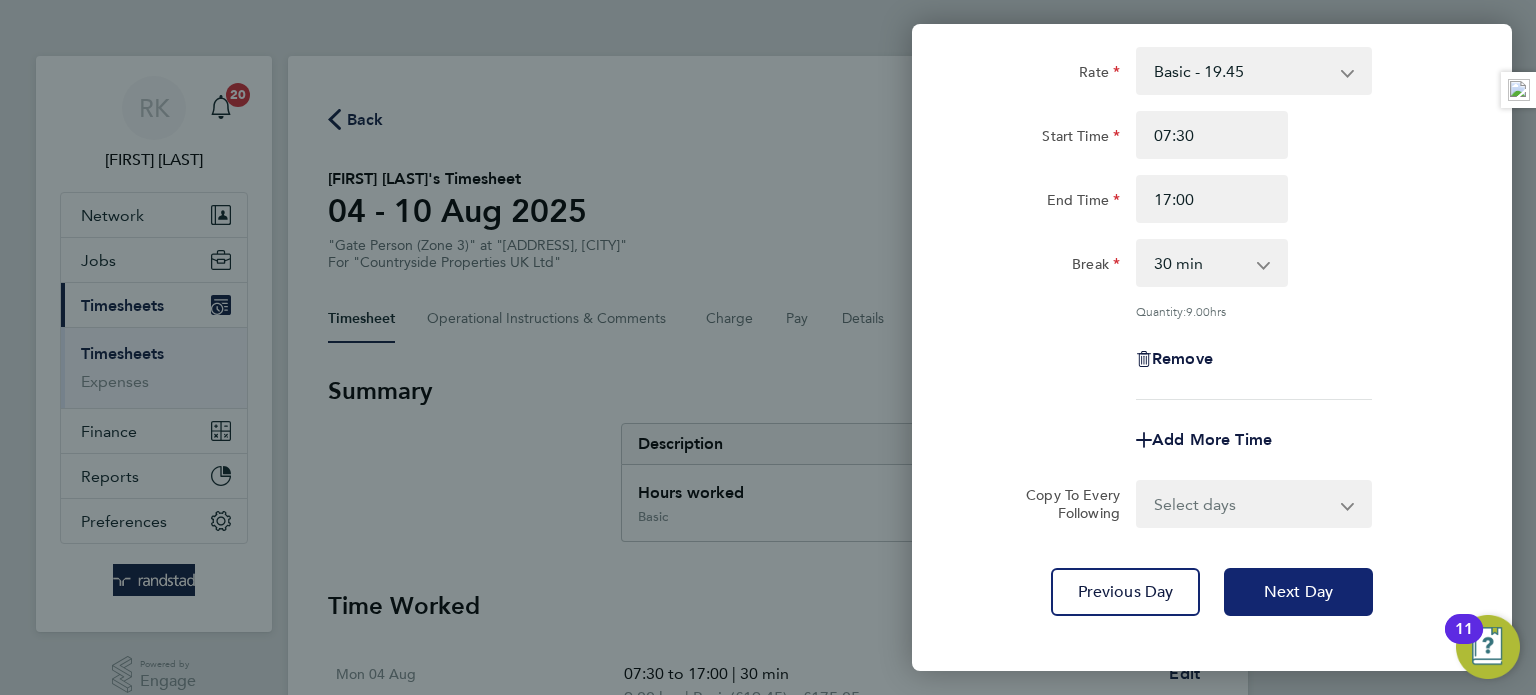 click on "Next Day" 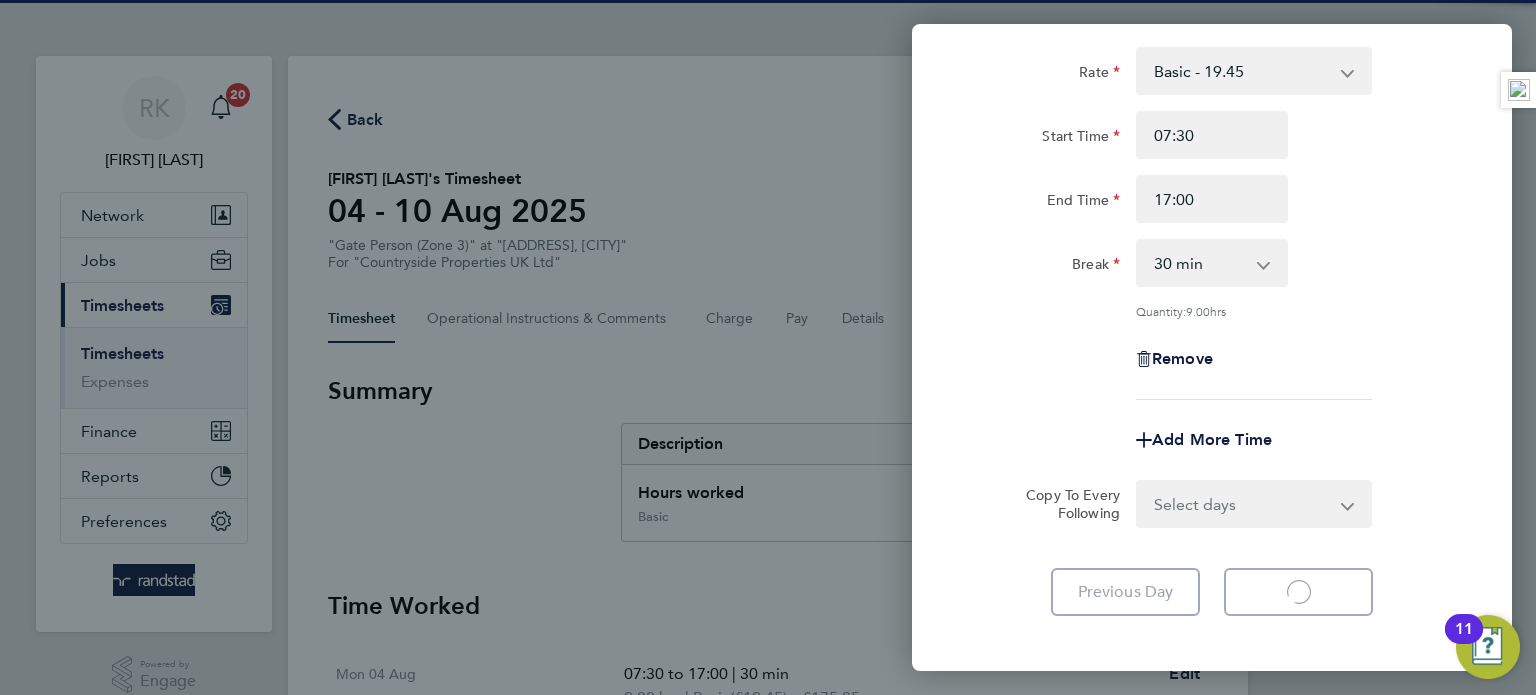 select on "30" 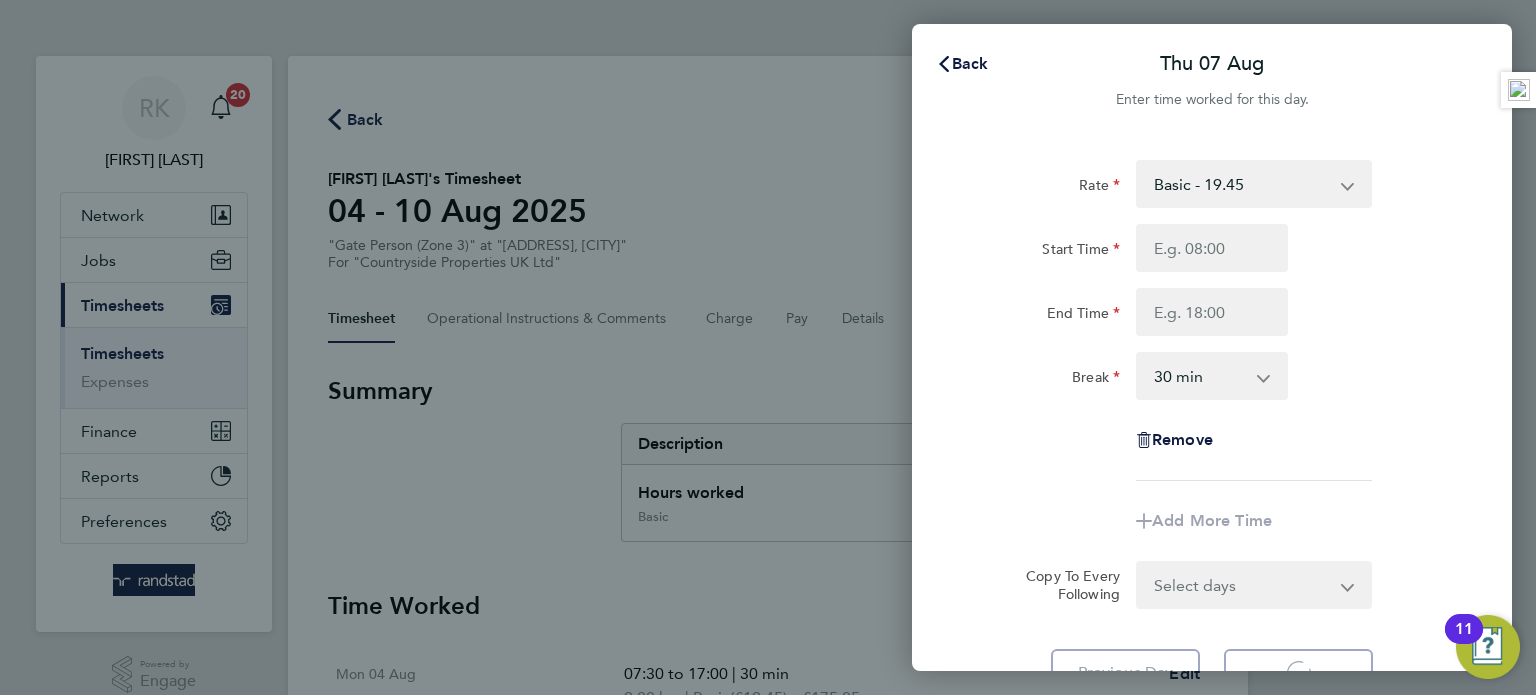 select on "30" 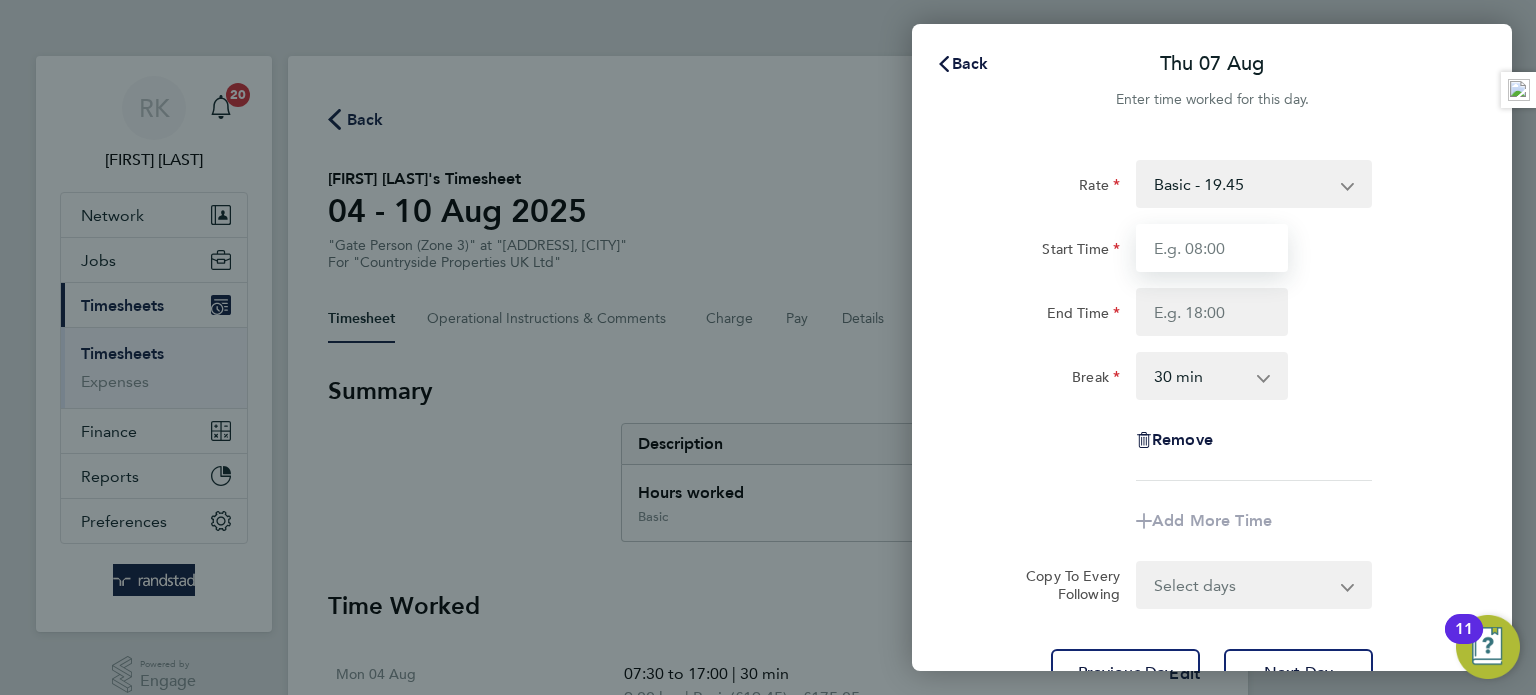 click on "Start Time" at bounding box center (1212, 248) 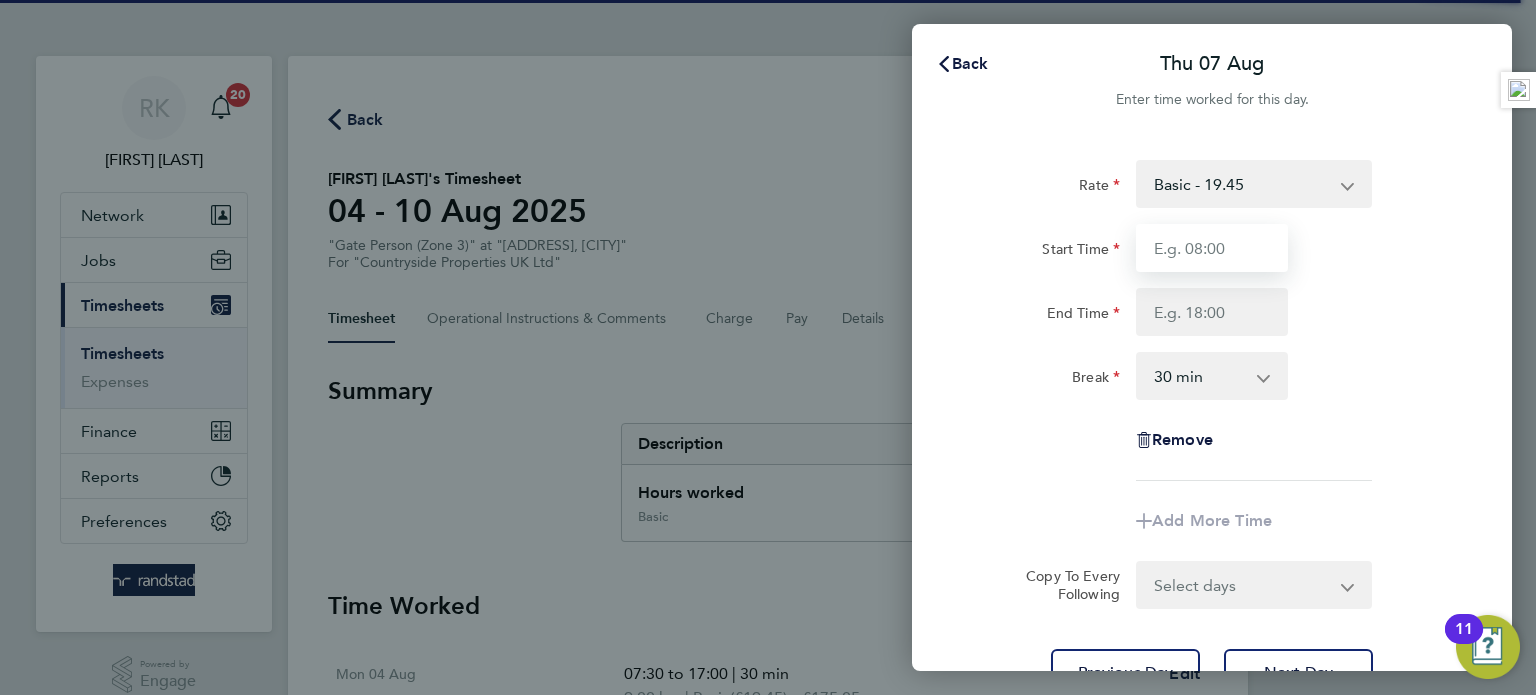 click on "Start Time" at bounding box center [1212, 248] 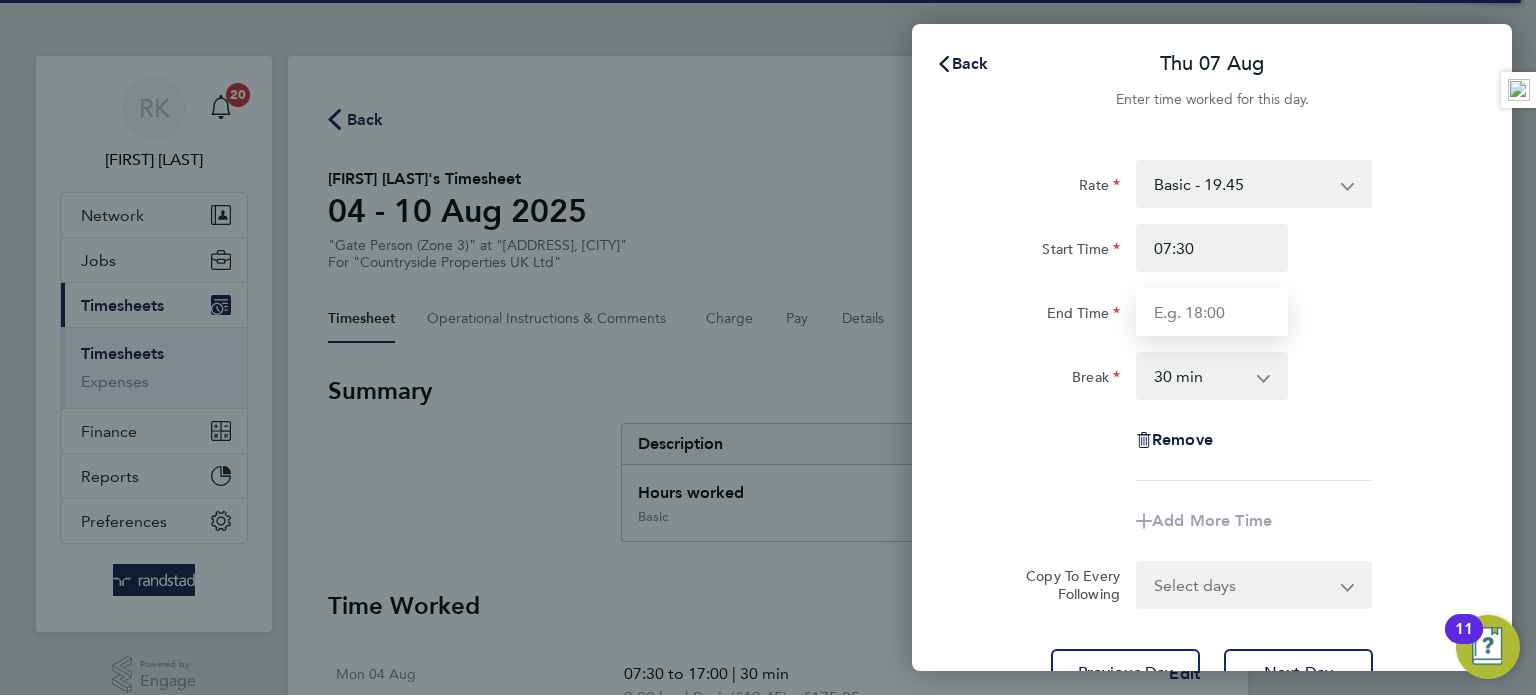 click on "End Time" at bounding box center (1212, 312) 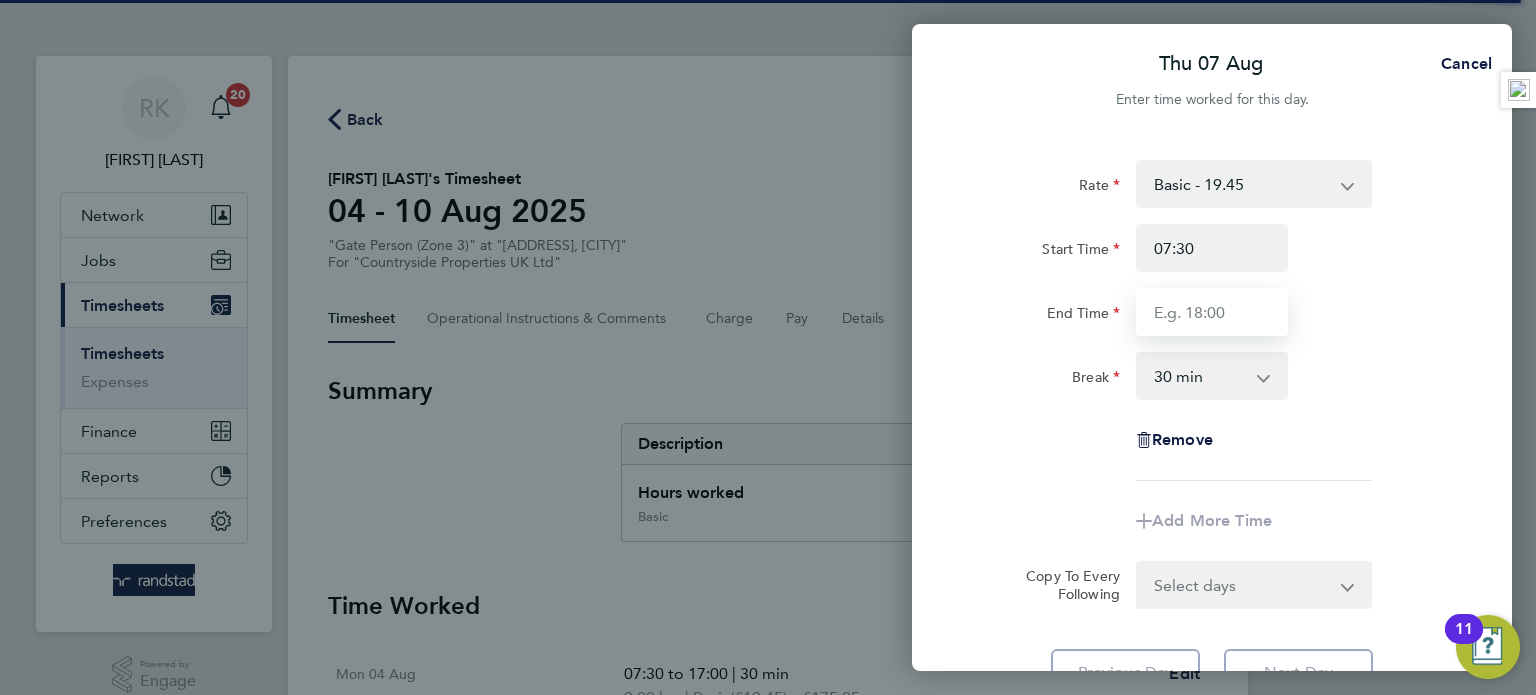 type on "17:00" 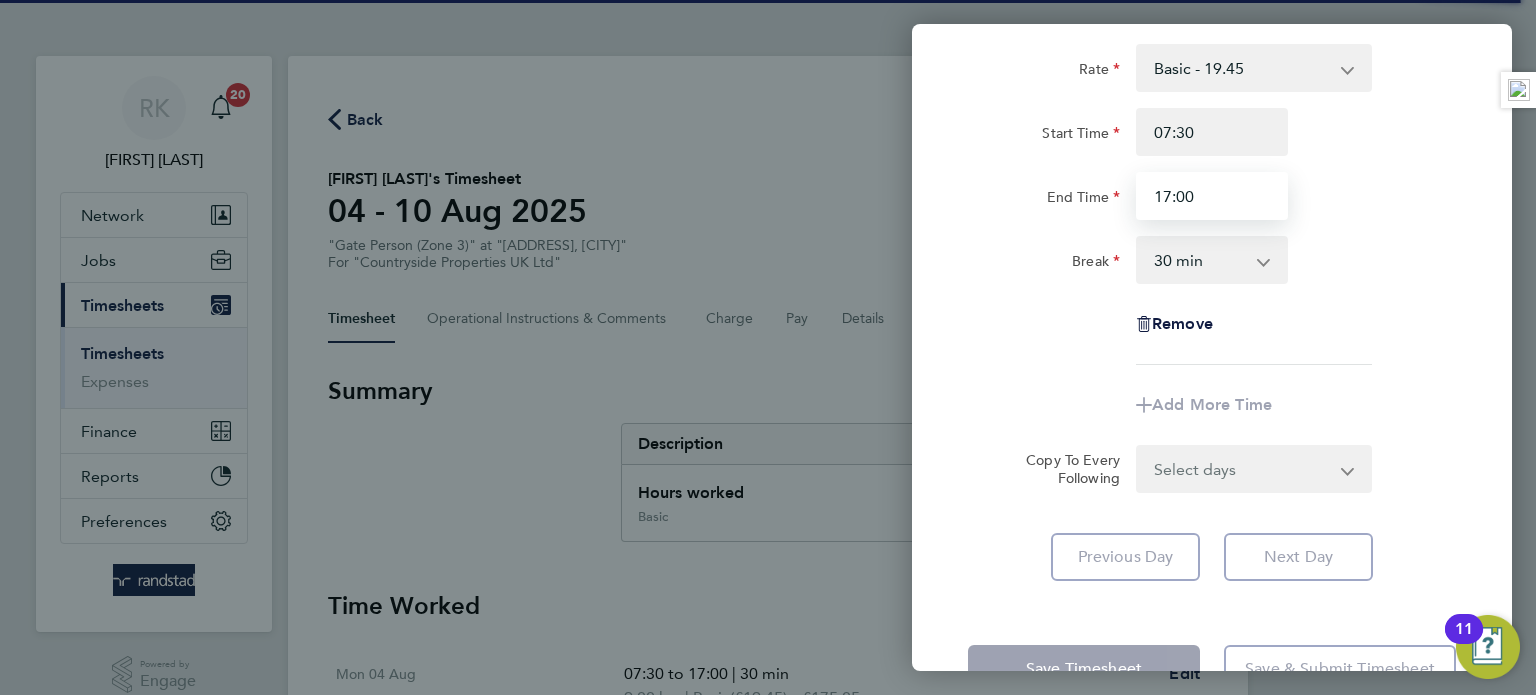 scroll, scrollTop: 122, scrollLeft: 0, axis: vertical 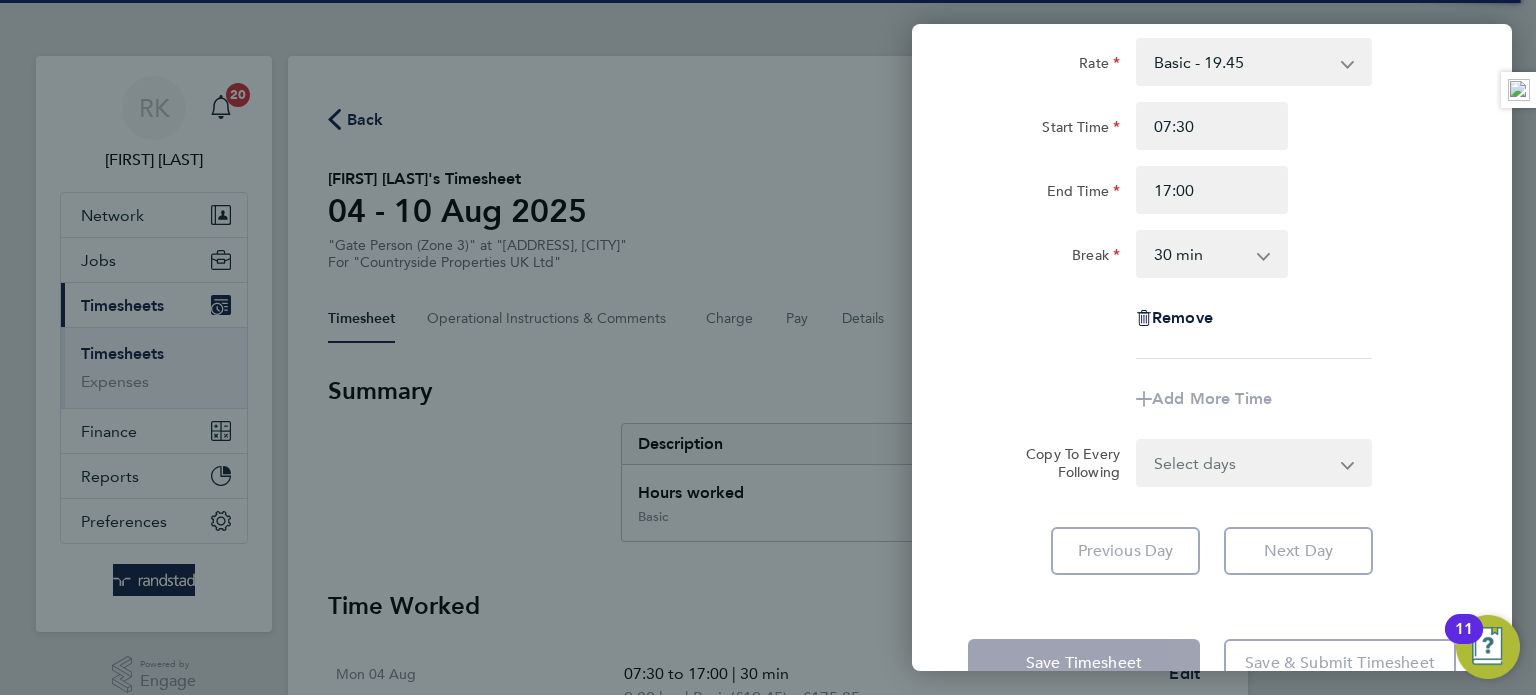 click on "Rate  Basic - 19.45
Start Time 07:30 End Time 17:00 Break  0 min   15 min   30 min   45 min   60 min   75 min   90 min
Remove
Add More Time  Copy To Every Following  Select days   Friday
Previous Day   Next Day" 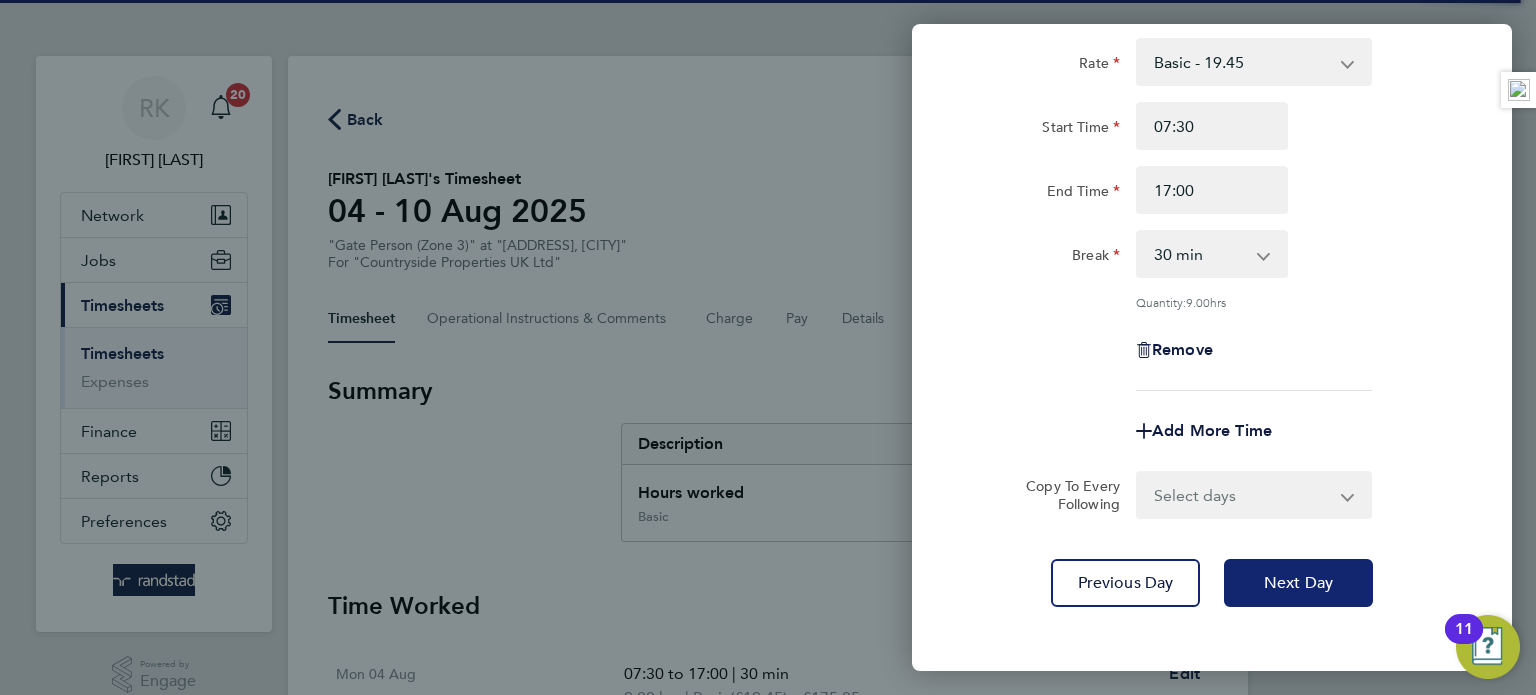 click on "Next Day" 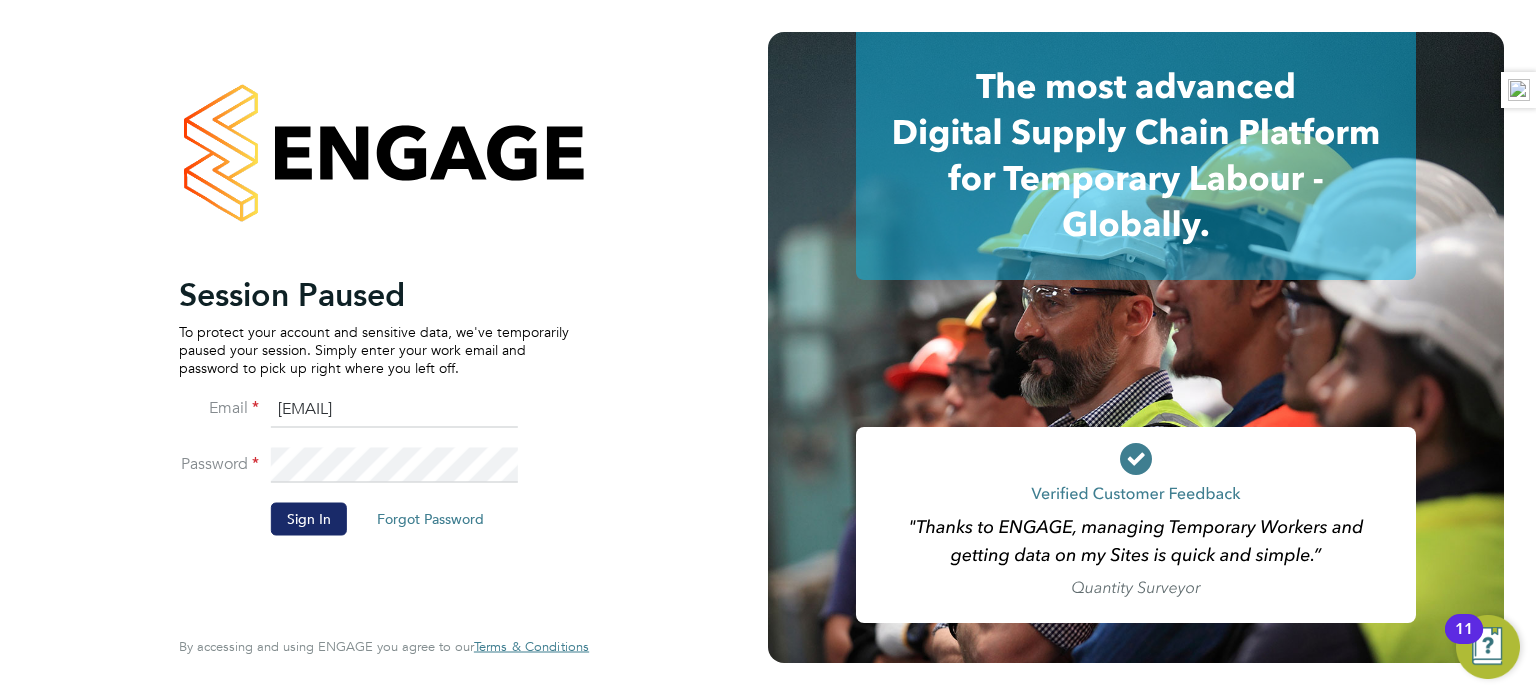 click on "Sign In" 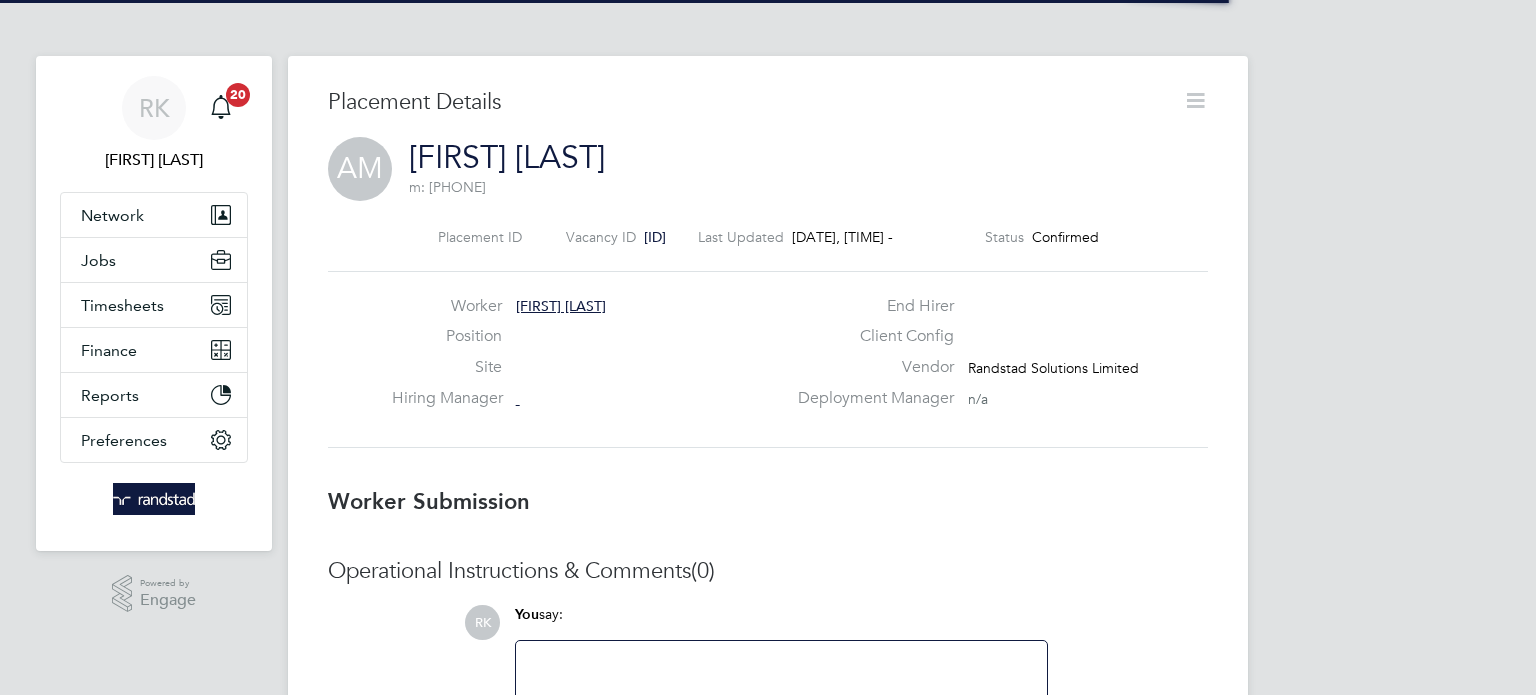 scroll, scrollTop: 0, scrollLeft: 0, axis: both 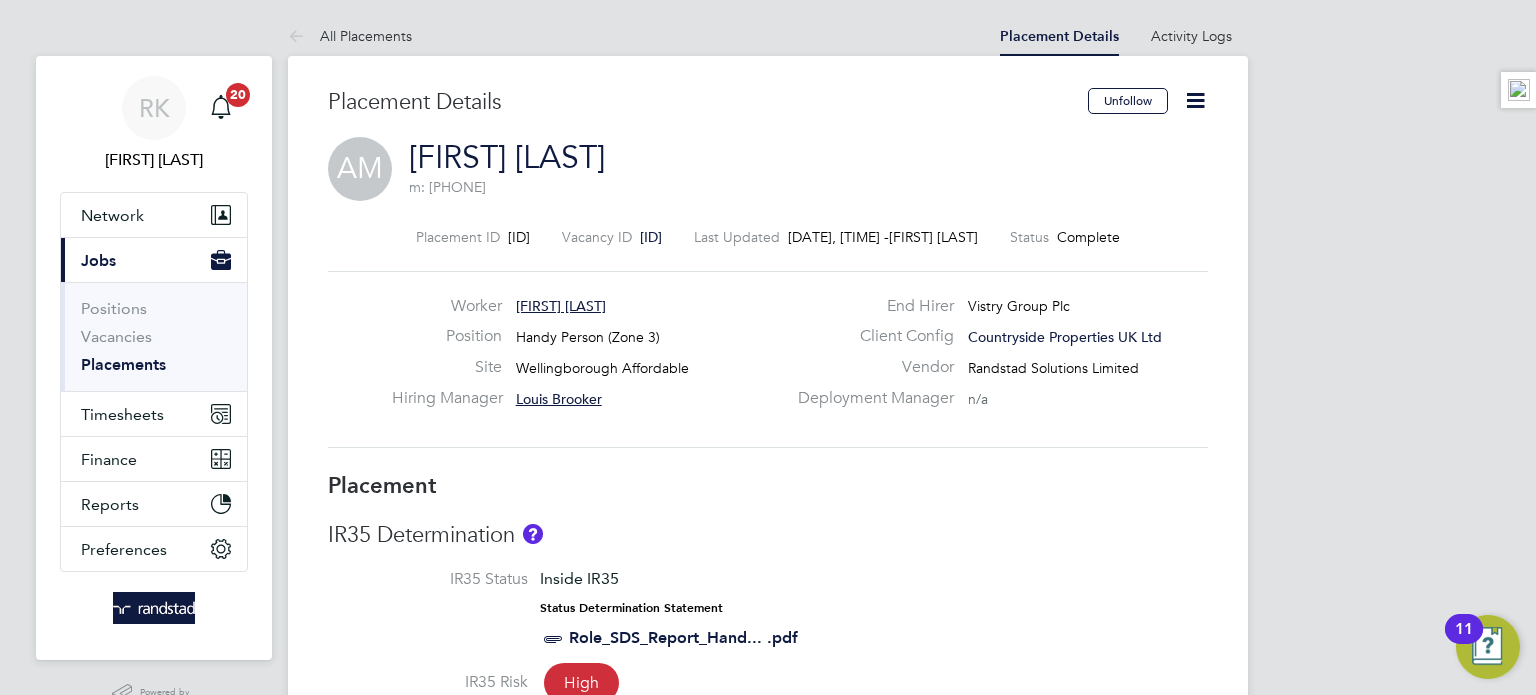 click 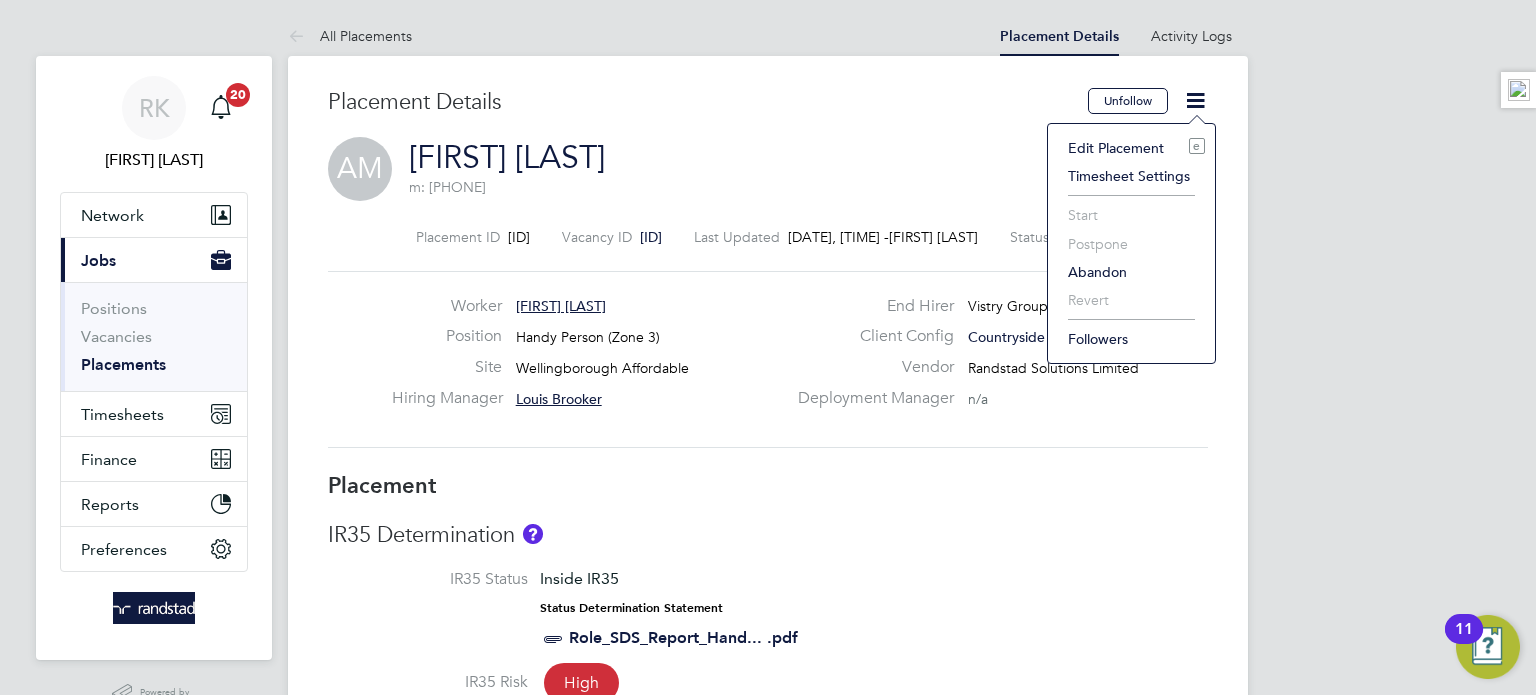 click on "Edit Placement e" 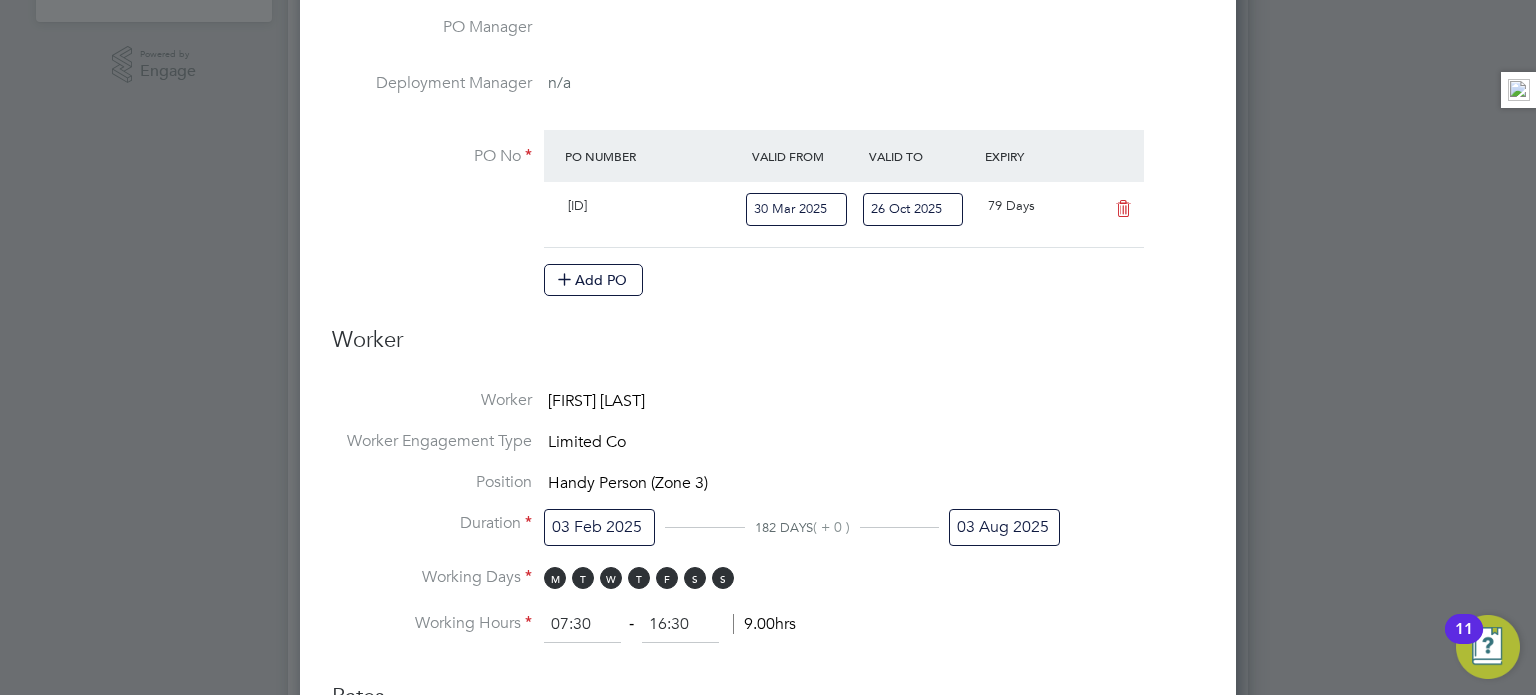 click on "03 Aug 2025" at bounding box center [1004, 527] 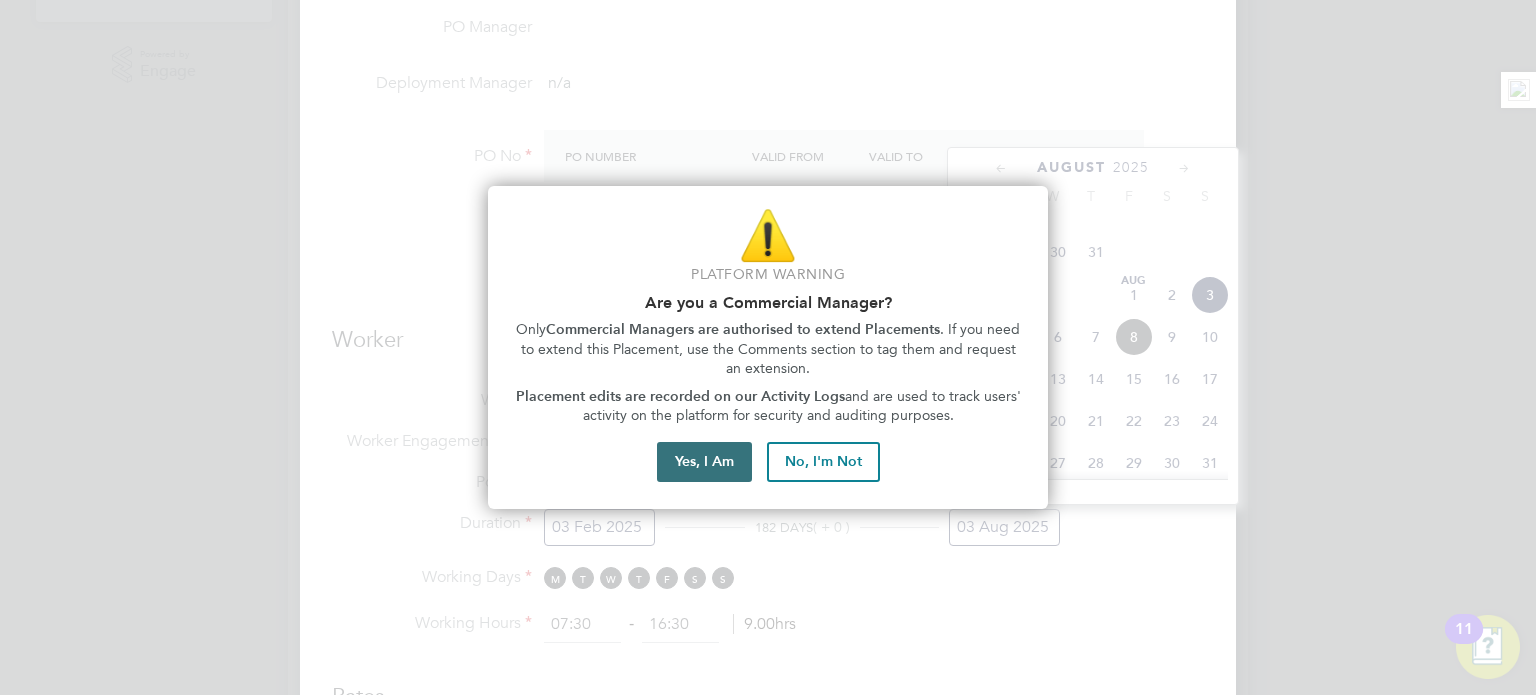 click on "Yes, I Am" at bounding box center [704, 462] 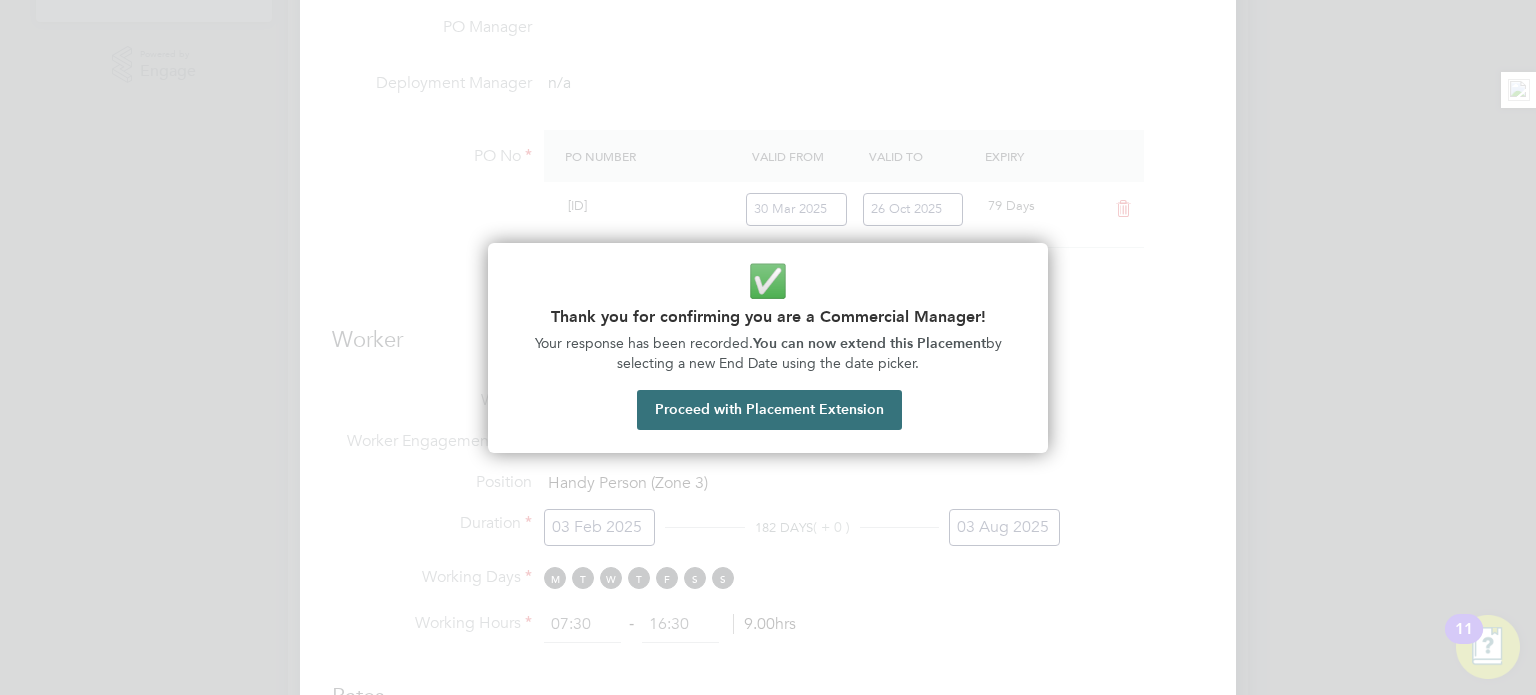 click on "Proceed with Placement Extension" at bounding box center (769, 410) 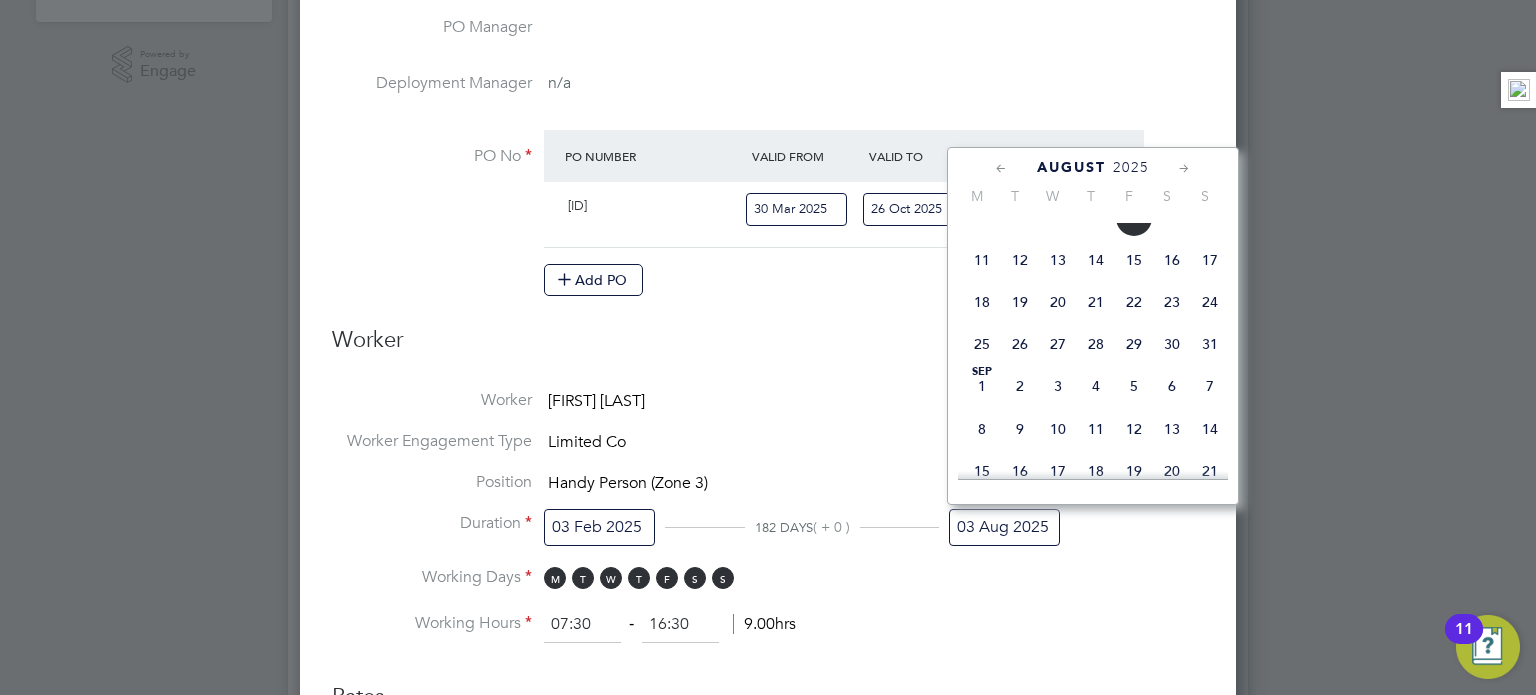 click on "31" 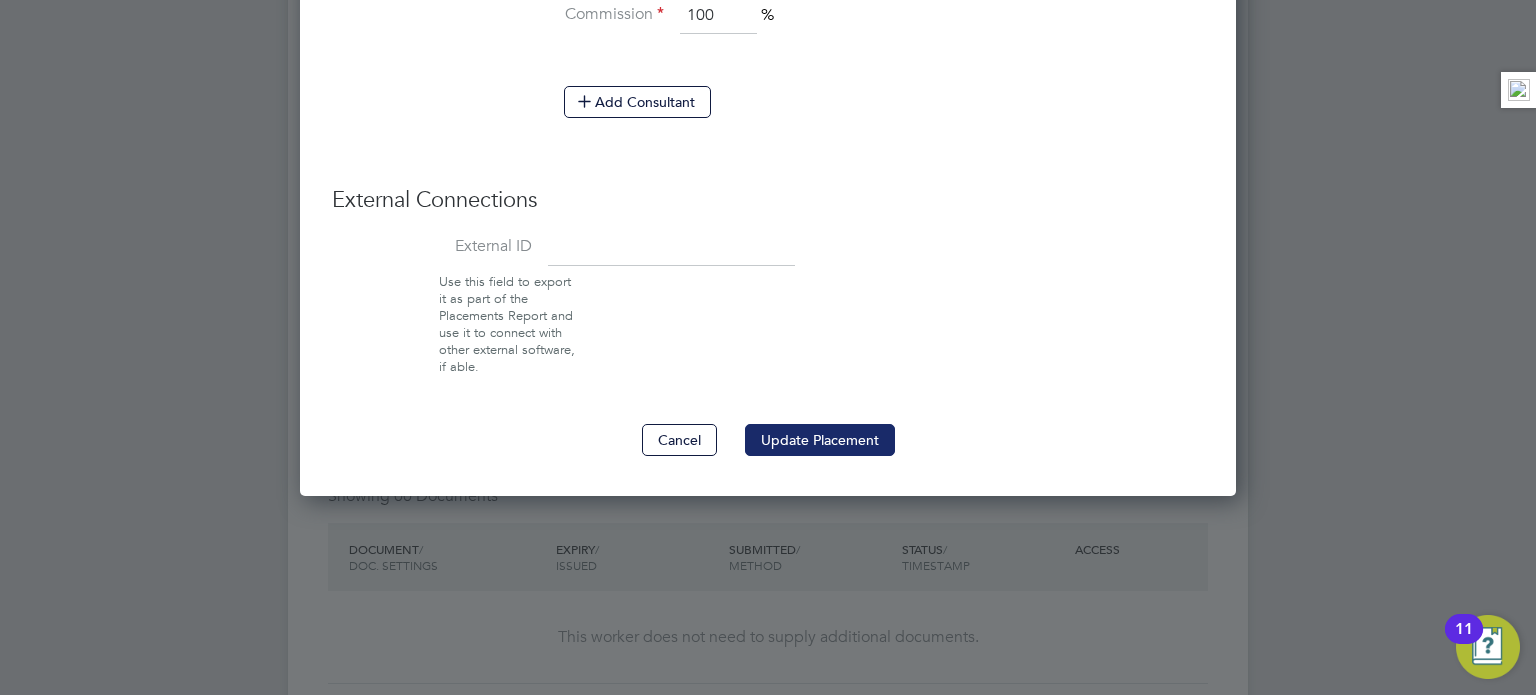 click on "Update Placement" at bounding box center (820, 440) 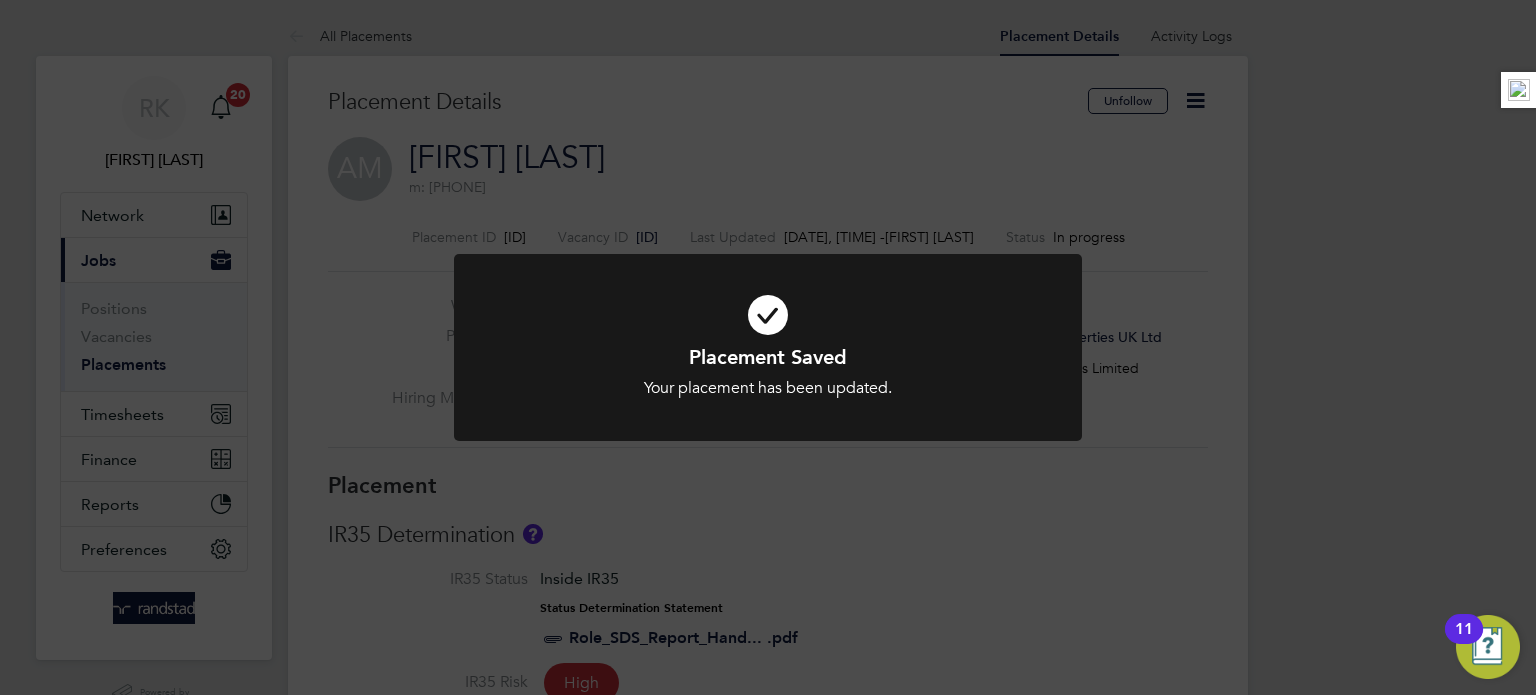 click on "Placement Saved Your placement has been updated. Cancel Okay" 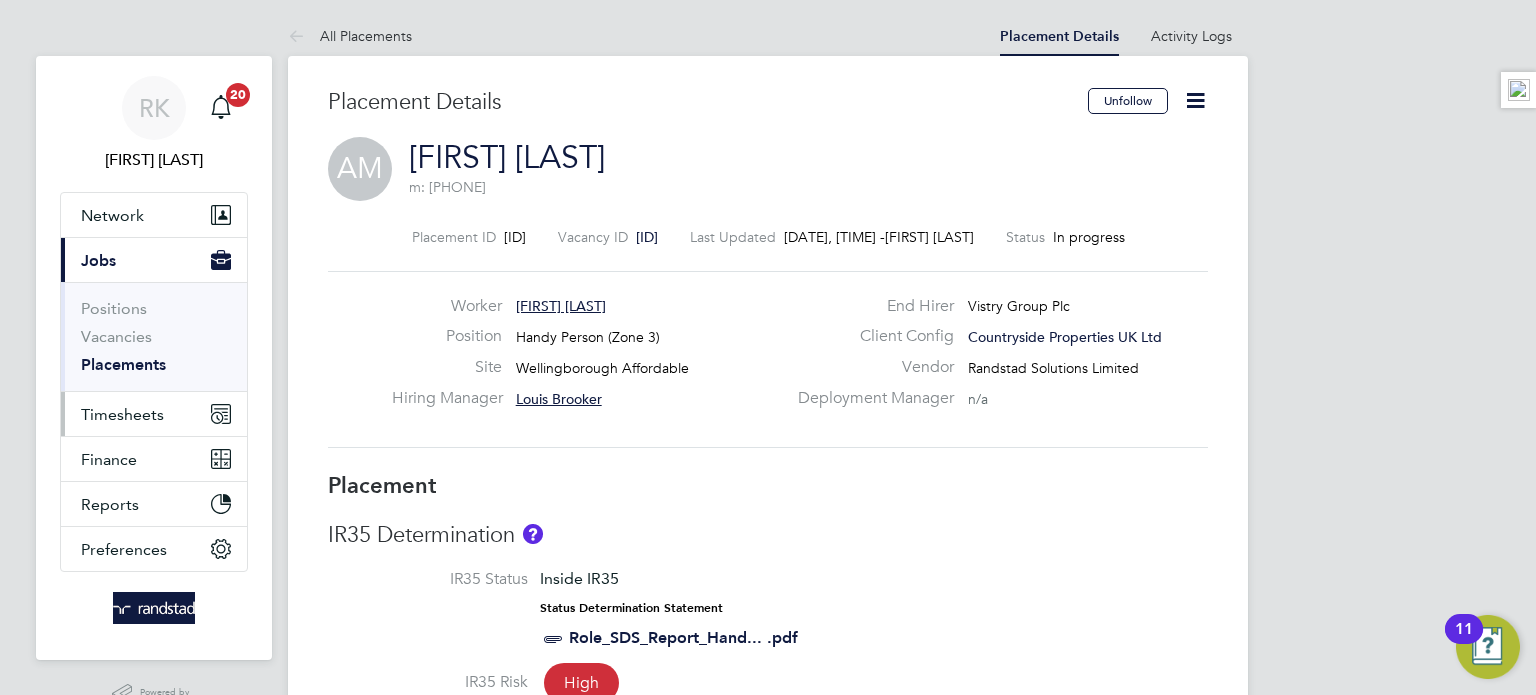 click on "Timesheets" at bounding box center (154, 414) 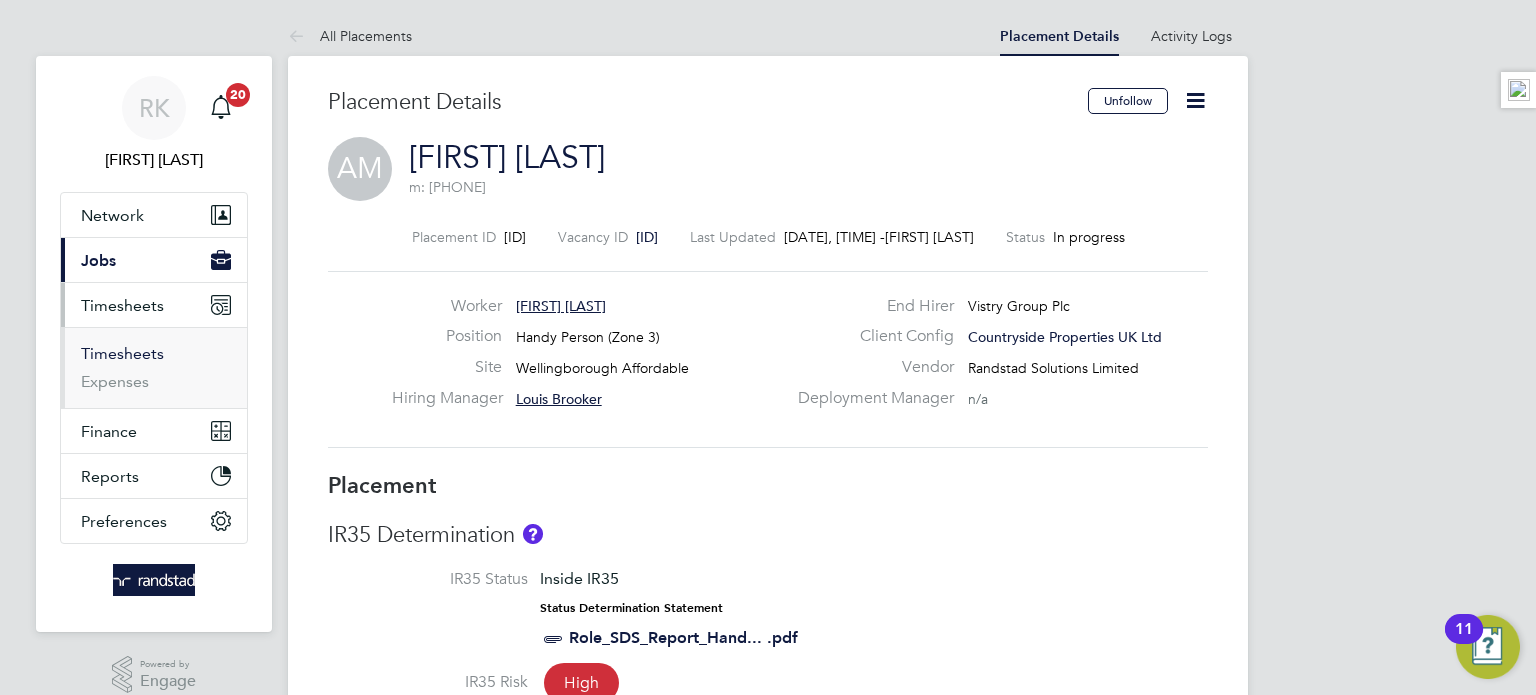 click on "Timesheets" at bounding box center [122, 353] 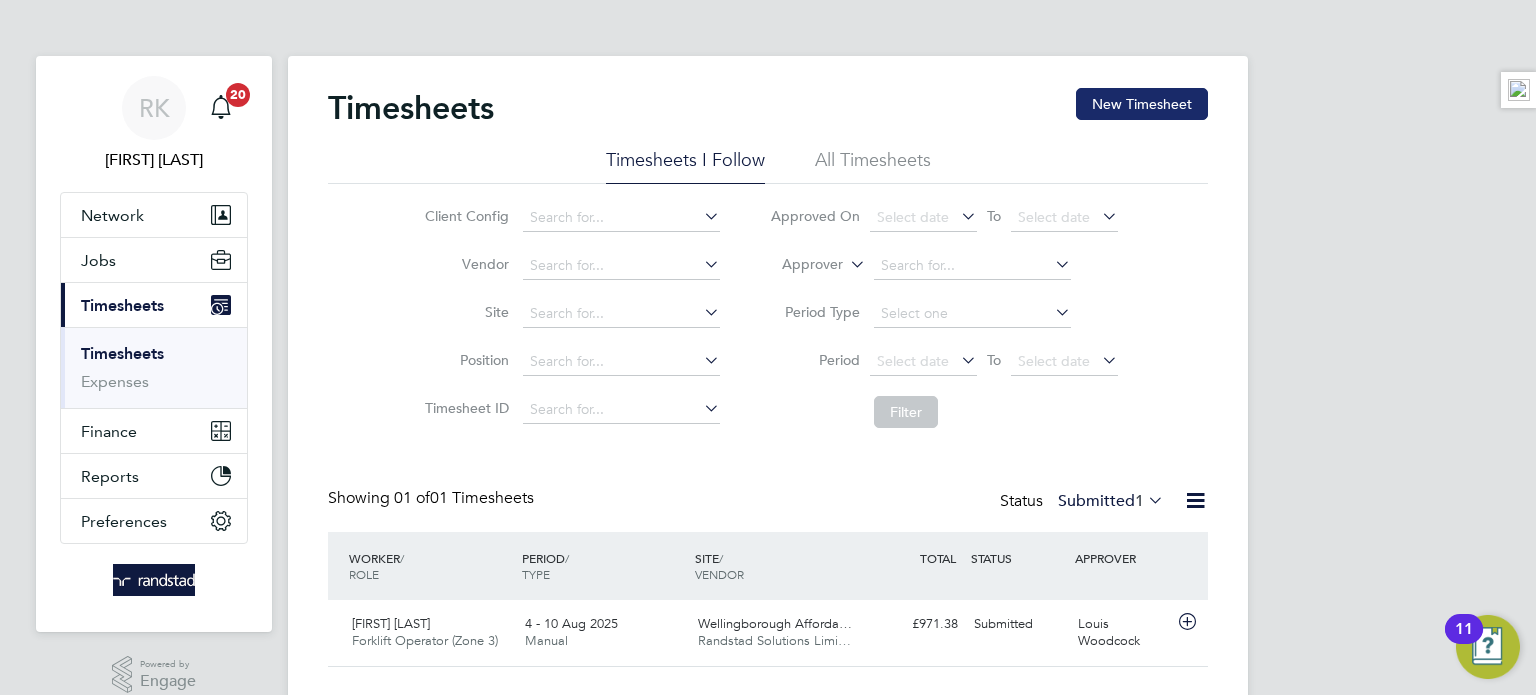 click on "New Timesheet" 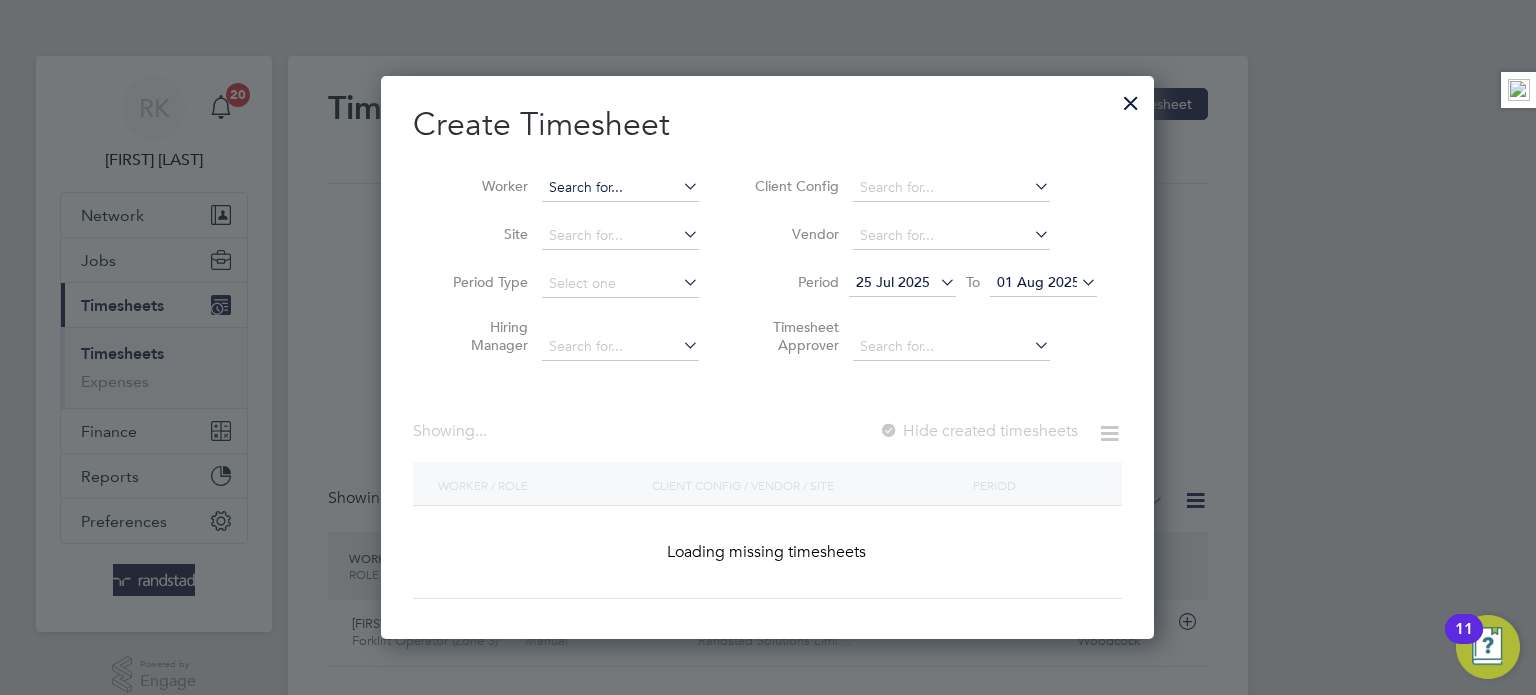 click at bounding box center (620, 188) 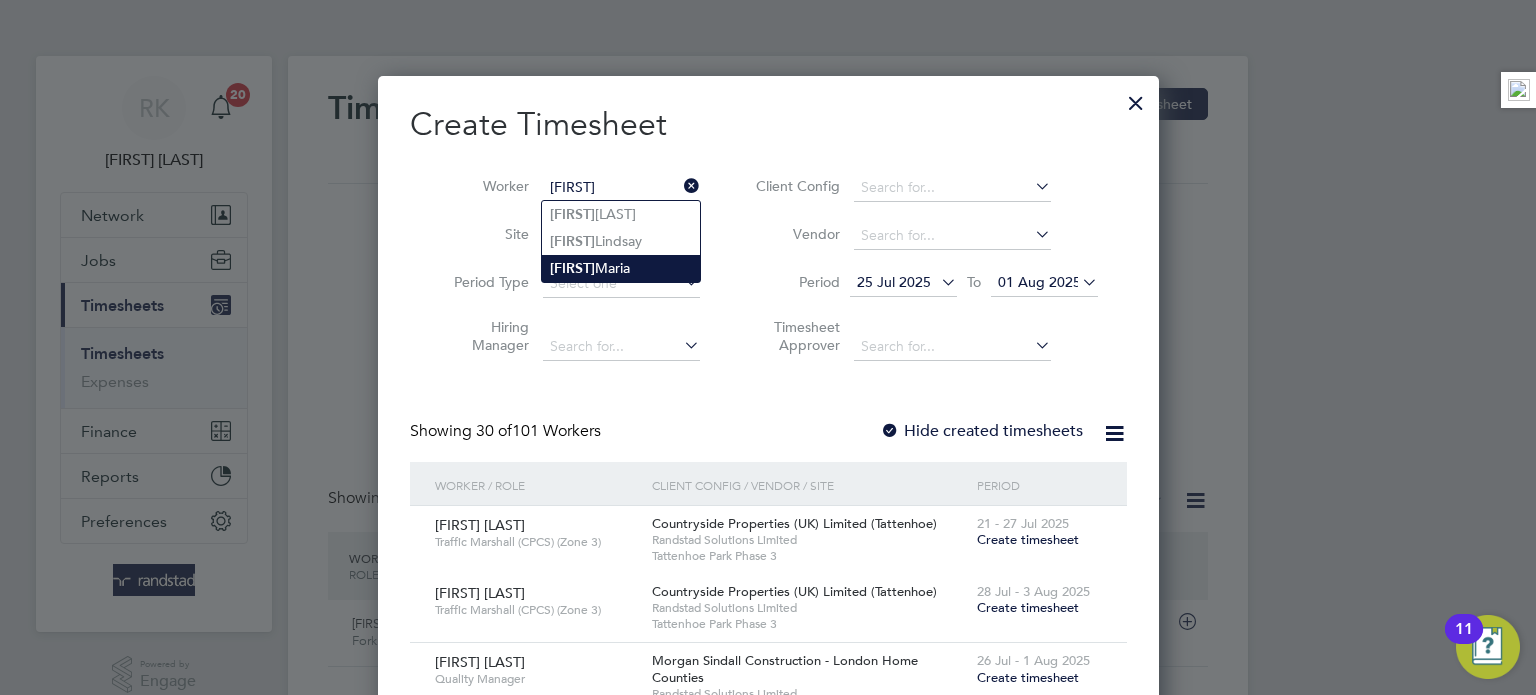 type on "[FIRST] [LAST]" 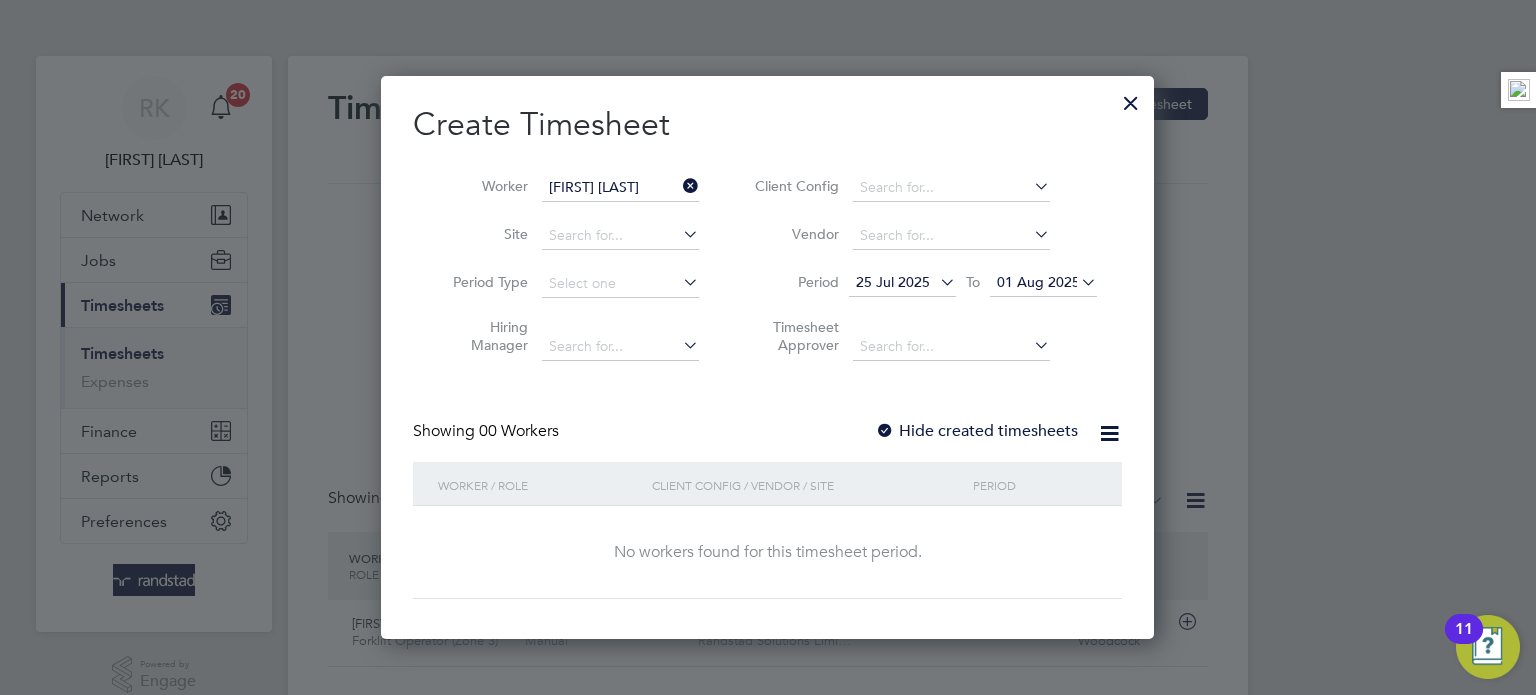click on "01 Aug 2025" at bounding box center [1038, 282] 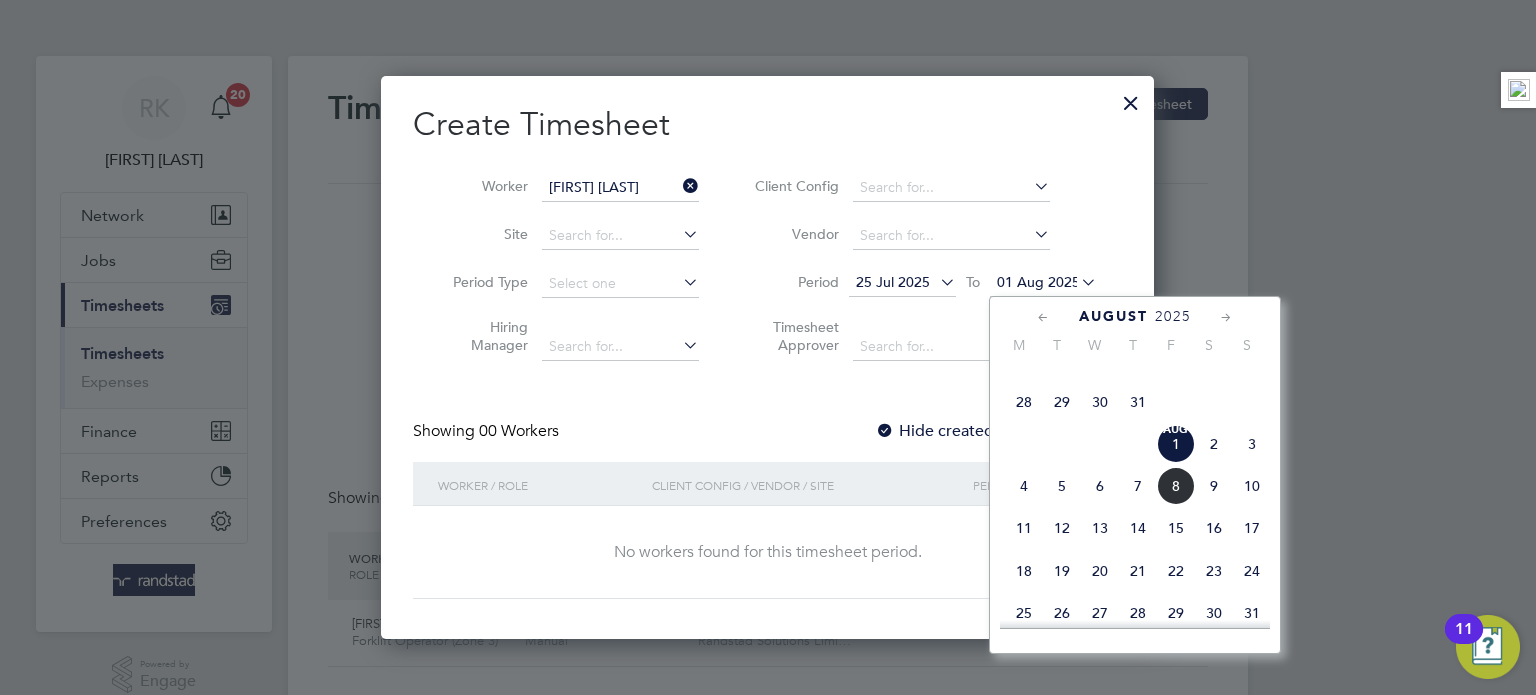 click on "10" 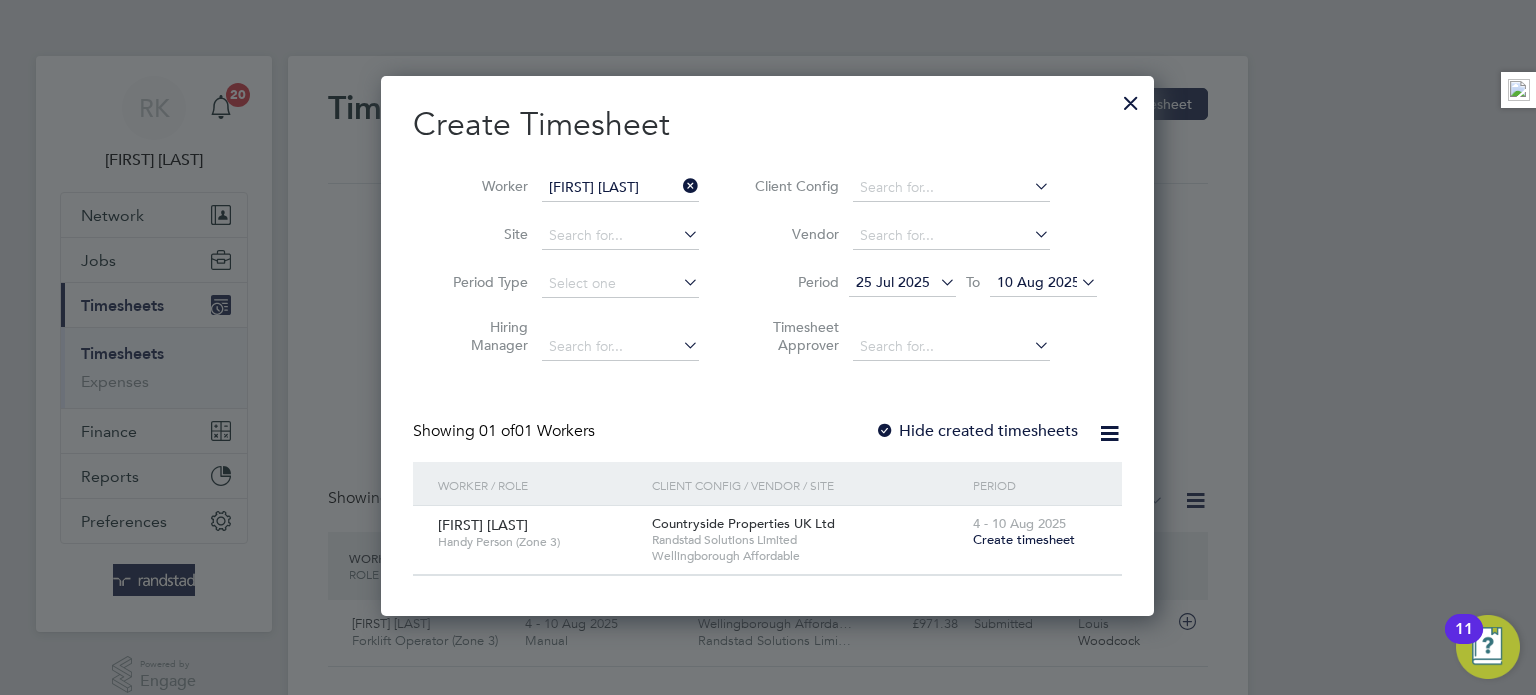 click on "Create timesheet" at bounding box center [1024, 539] 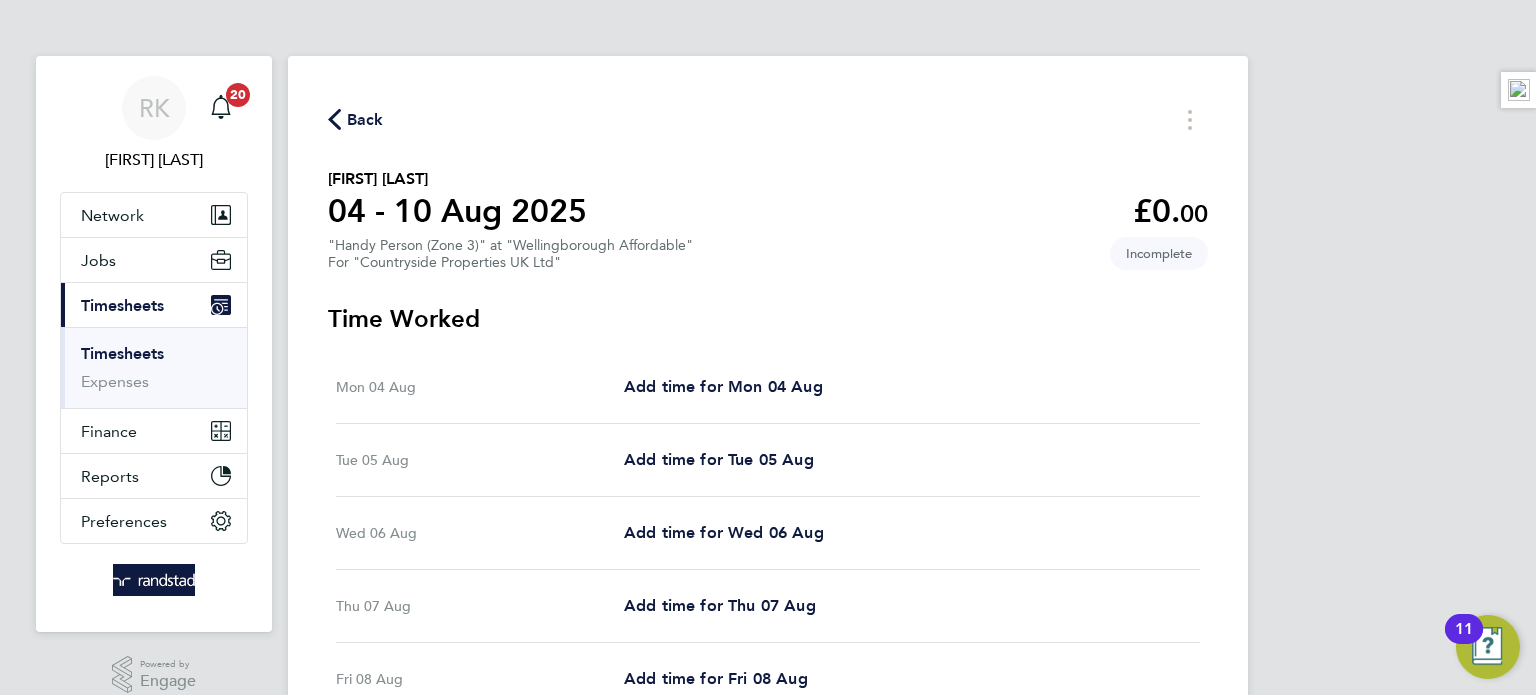 click on "Mon 04 Aug   Add time for Mon 04 Aug   Add time for Mon 04 Aug" at bounding box center (768, 387) 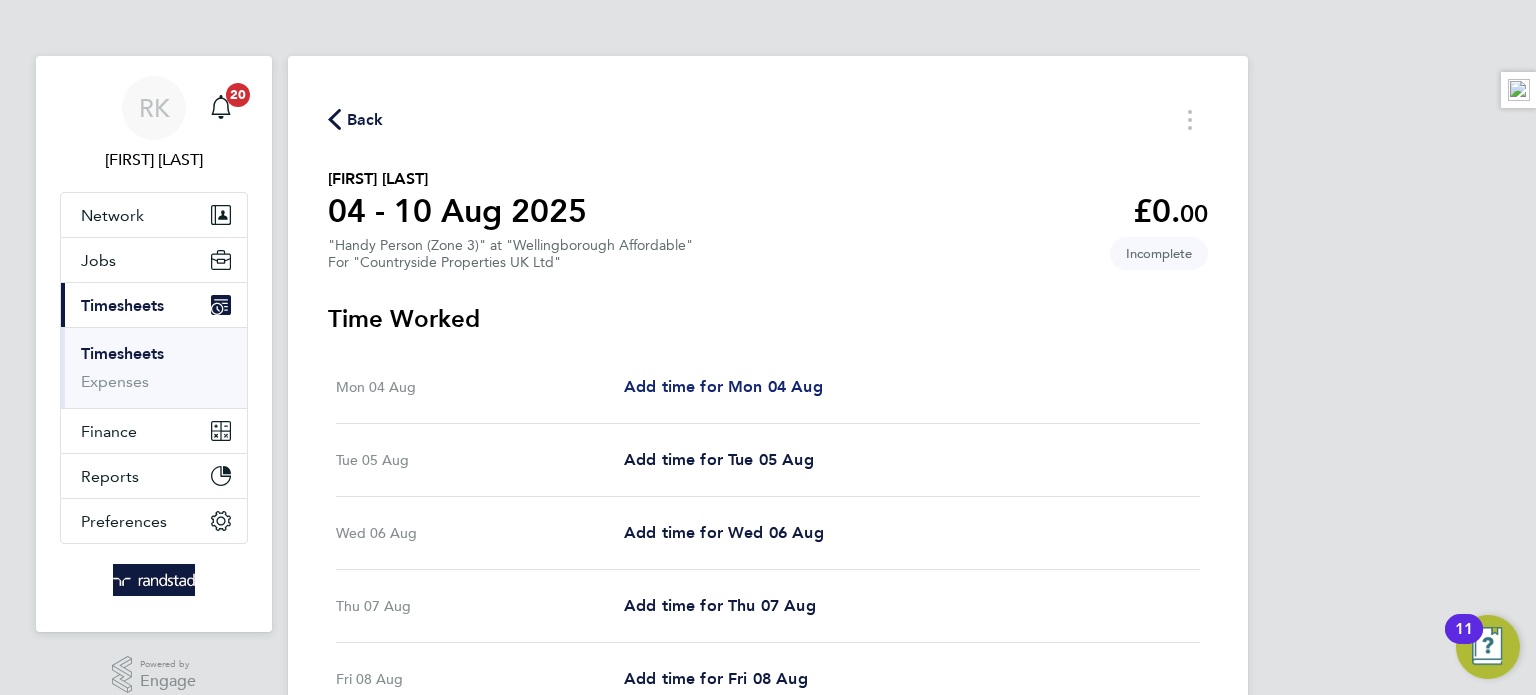 click on "Add time for Mon 04 Aug" at bounding box center [723, 386] 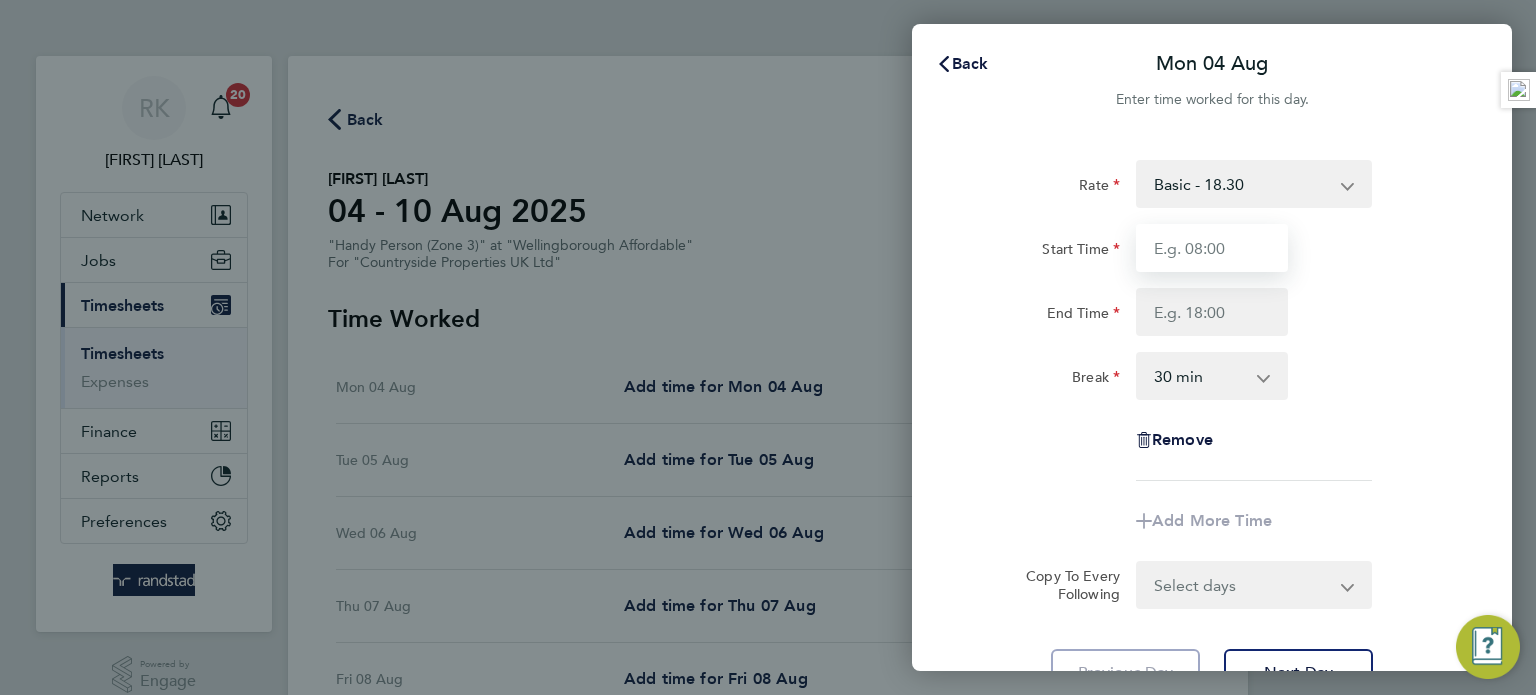 click on "Start Time" at bounding box center (1212, 248) 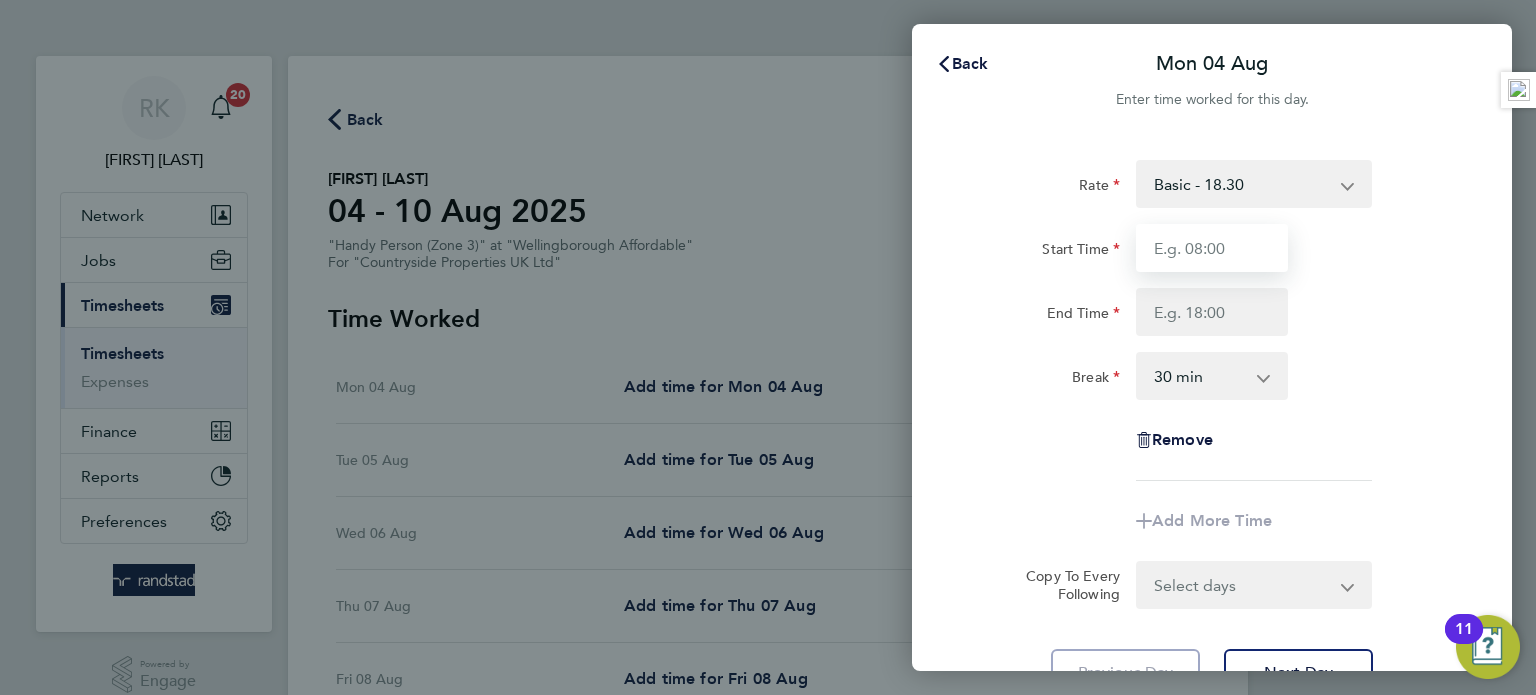 type on "07:30" 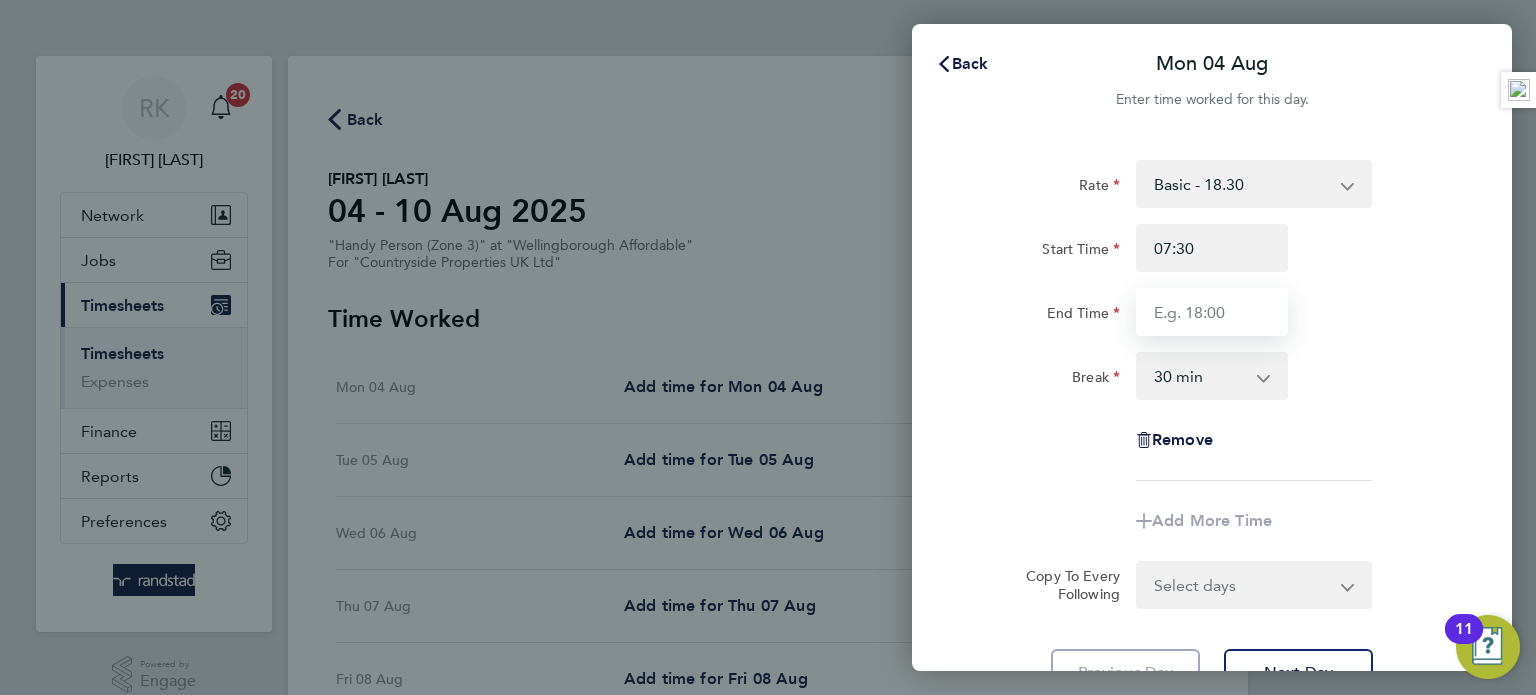 click on "End Time" at bounding box center [1212, 312] 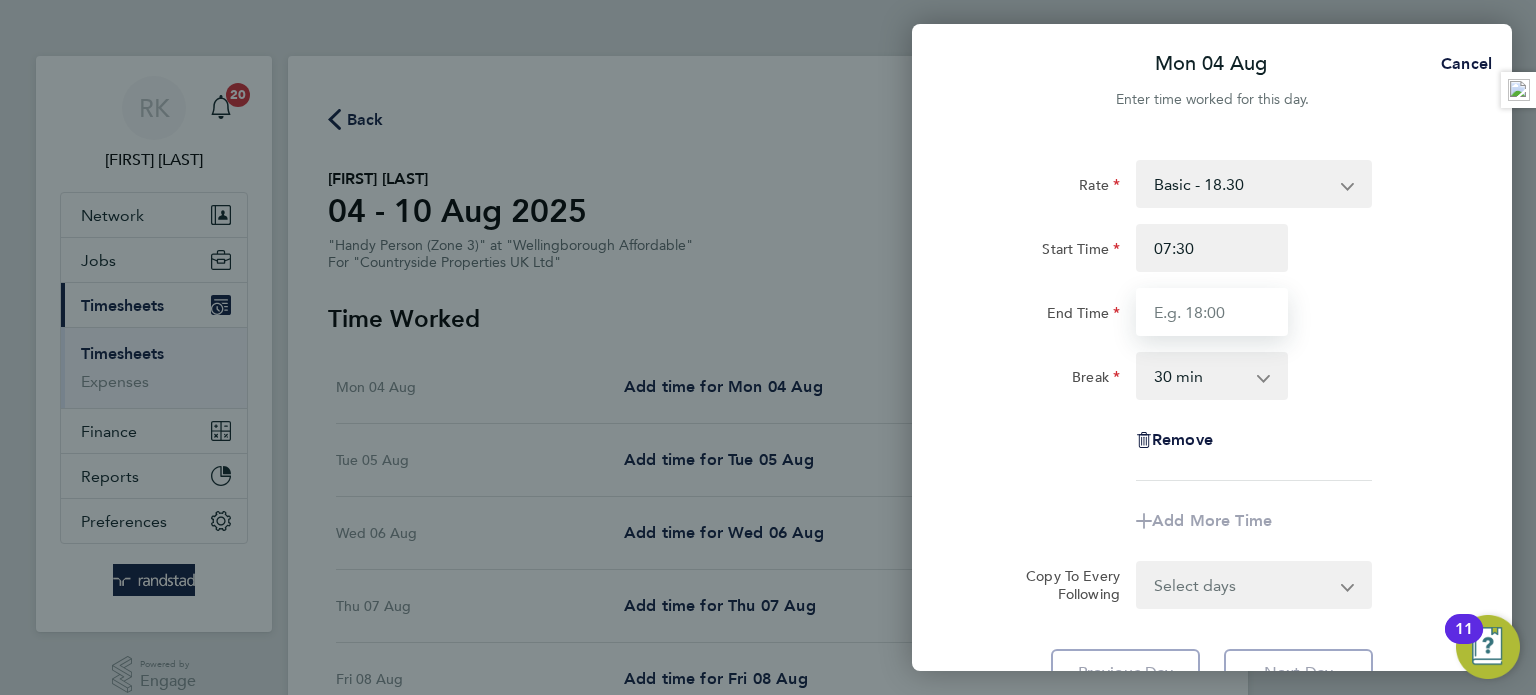 type on "17:00" 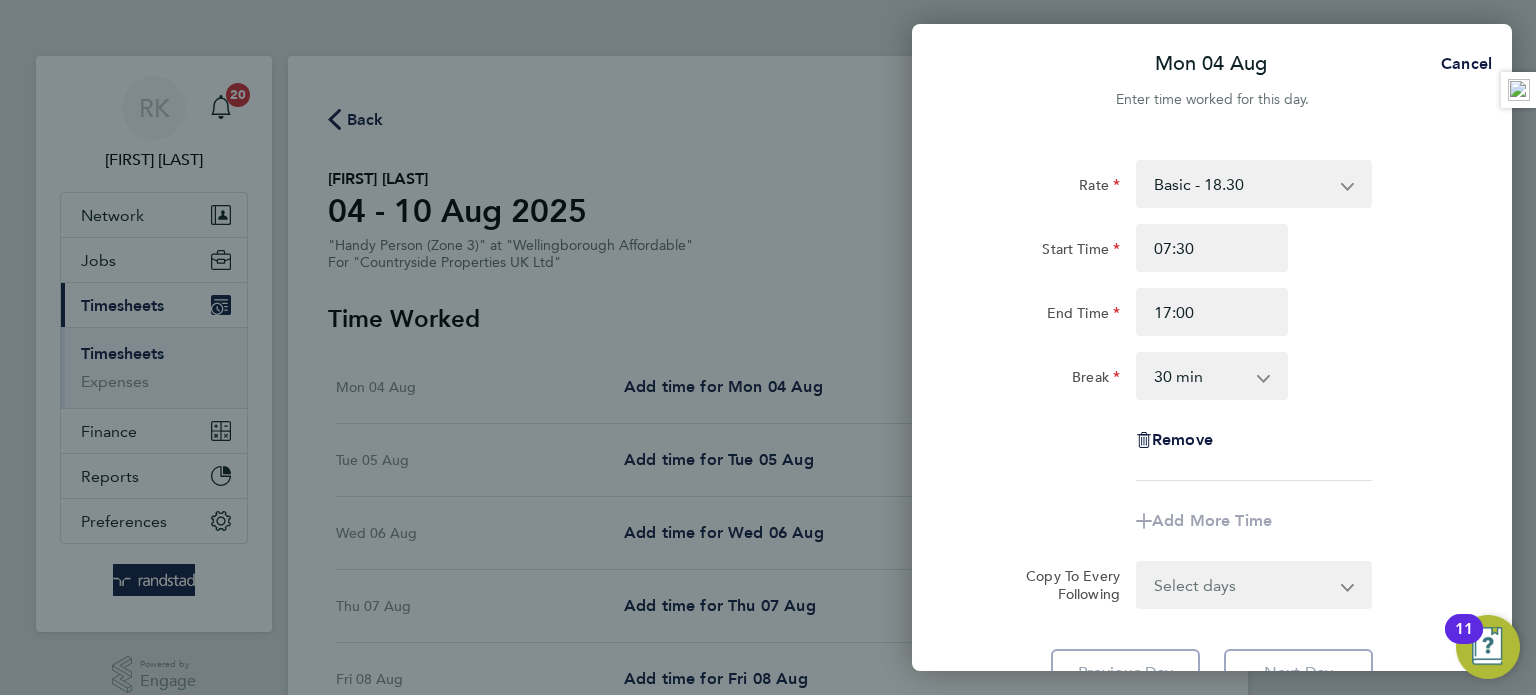 click on "Break  0 min   15 min   30 min   45 min   60 min   75 min   90 min" 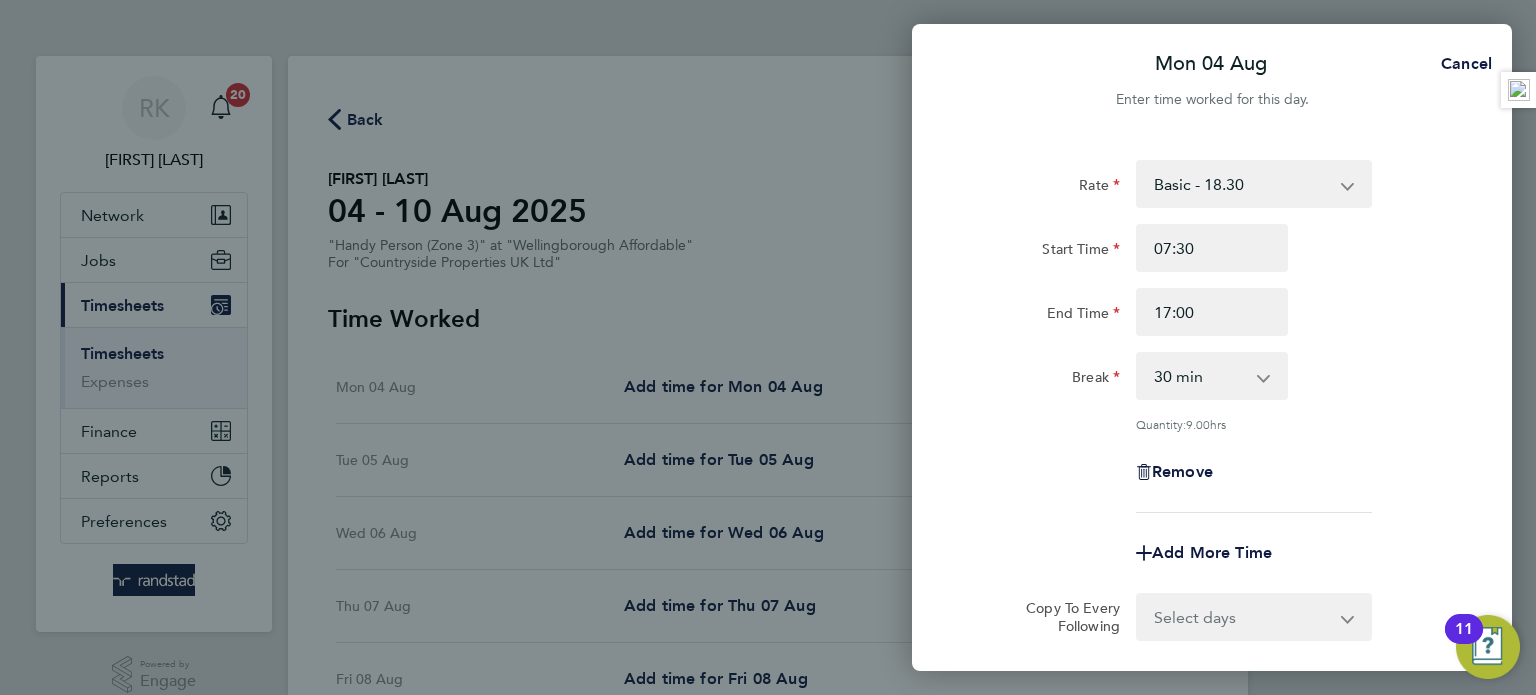 click on "Select days   Day   Weekday (Mon-Fri)   Weekend (Sat-Sun)   Tuesday   Wednesday   Thursday   Friday   Saturday   Sunday" at bounding box center (1243, 617) 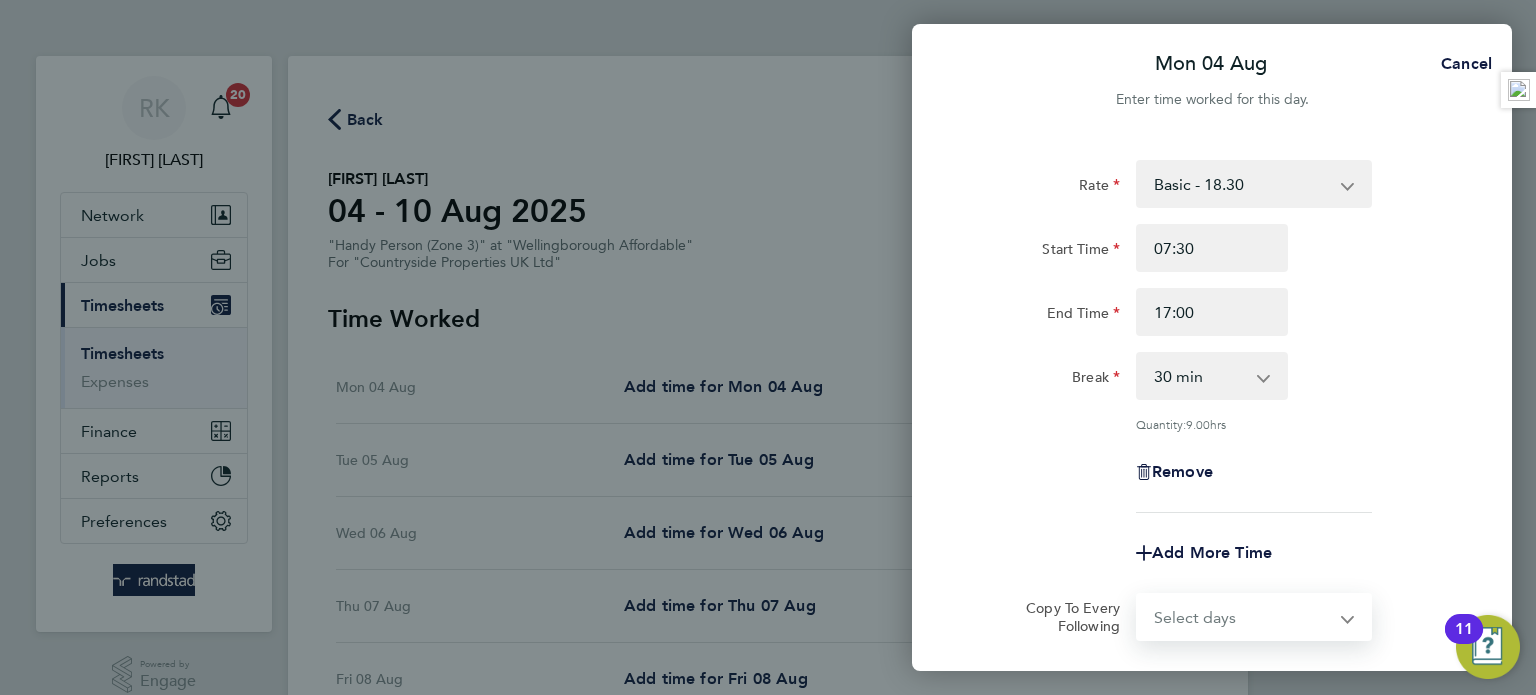 select on "WEEKDAY" 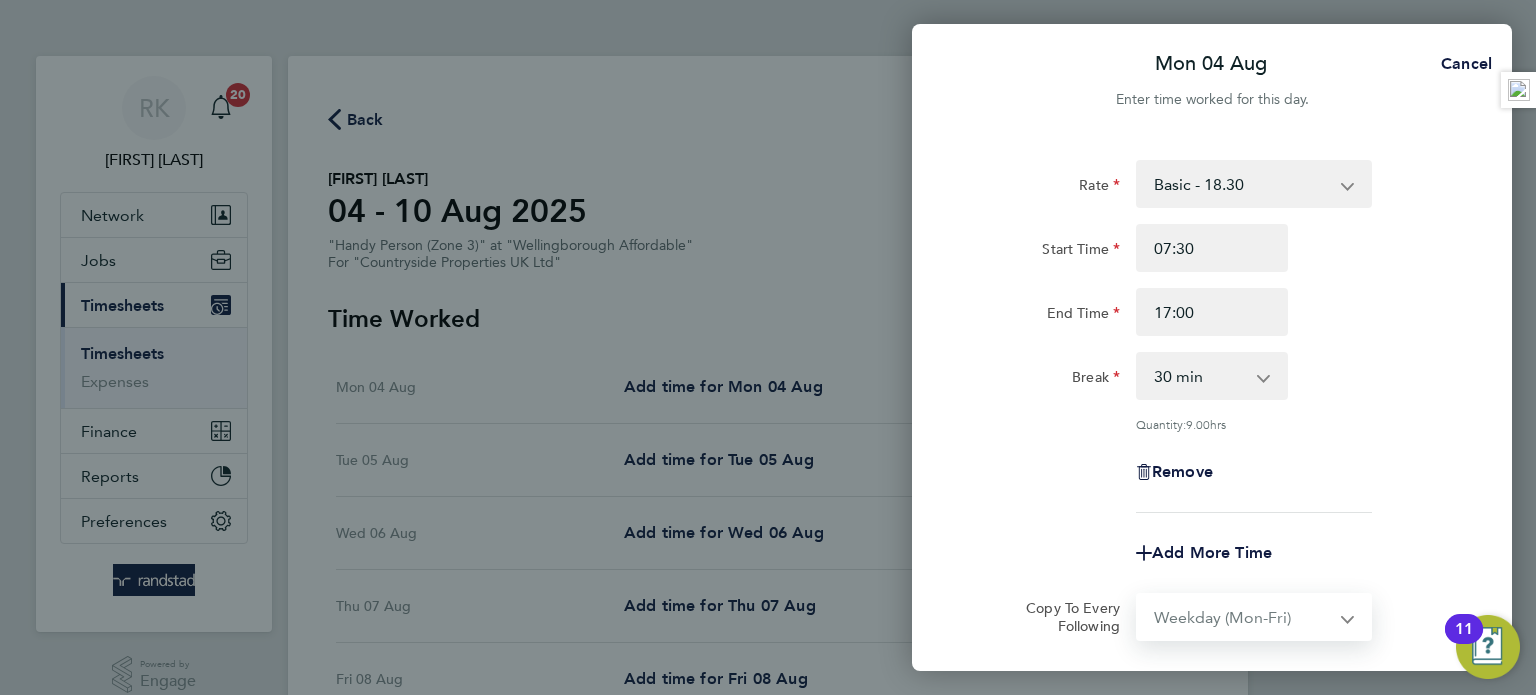 click on "Select days   Day   Weekday (Mon-Fri)   Weekend (Sat-Sun)   Tuesday   Wednesday   Thursday   Friday   Saturday   Sunday" at bounding box center [1243, 617] 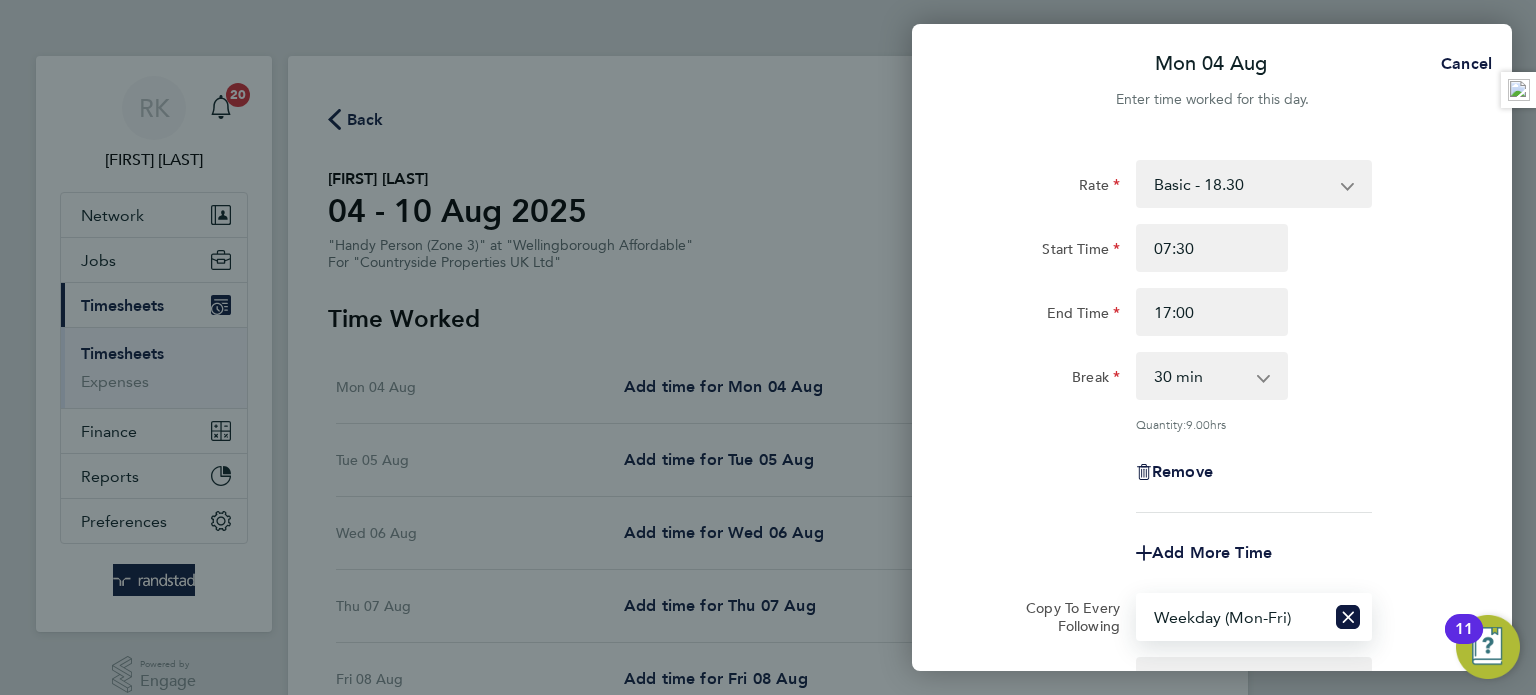 click on "Quantity:  9.00  hrs" 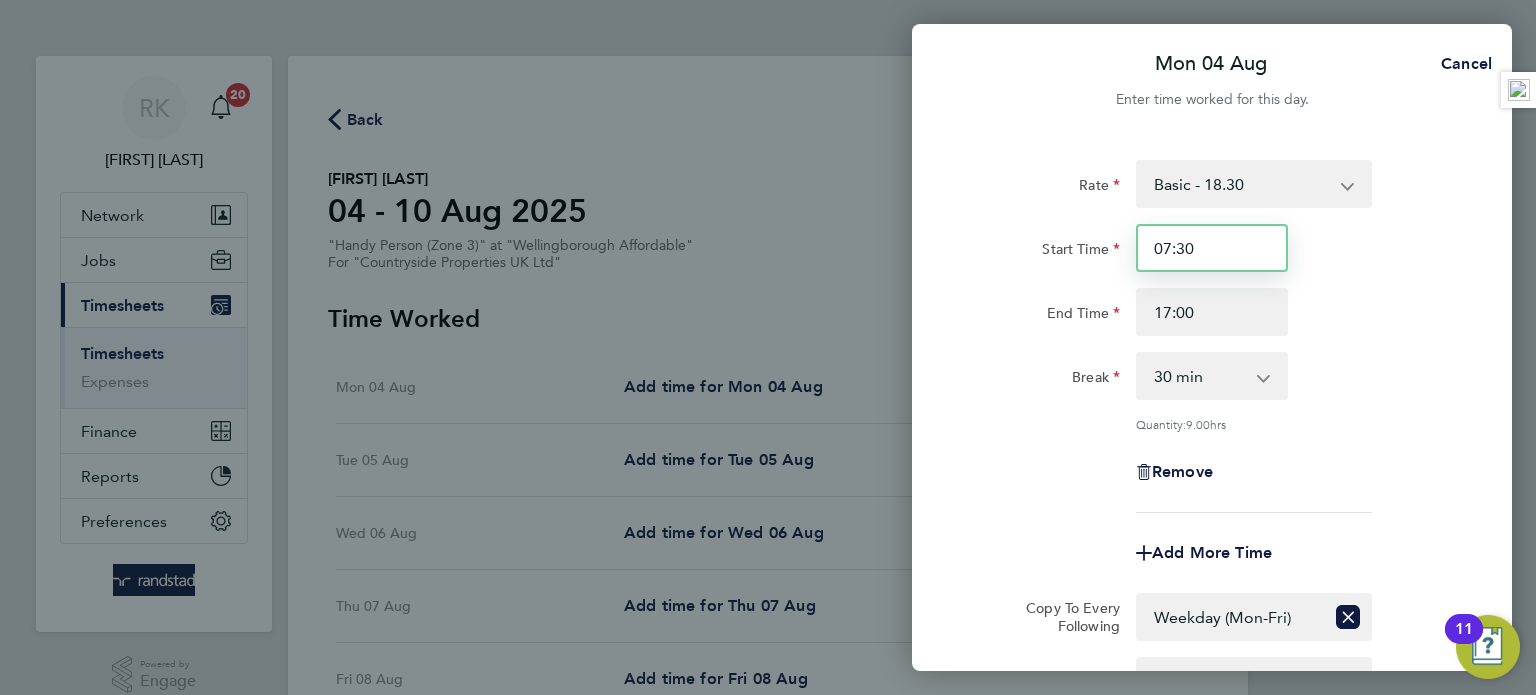 click on "07:30" at bounding box center [1212, 248] 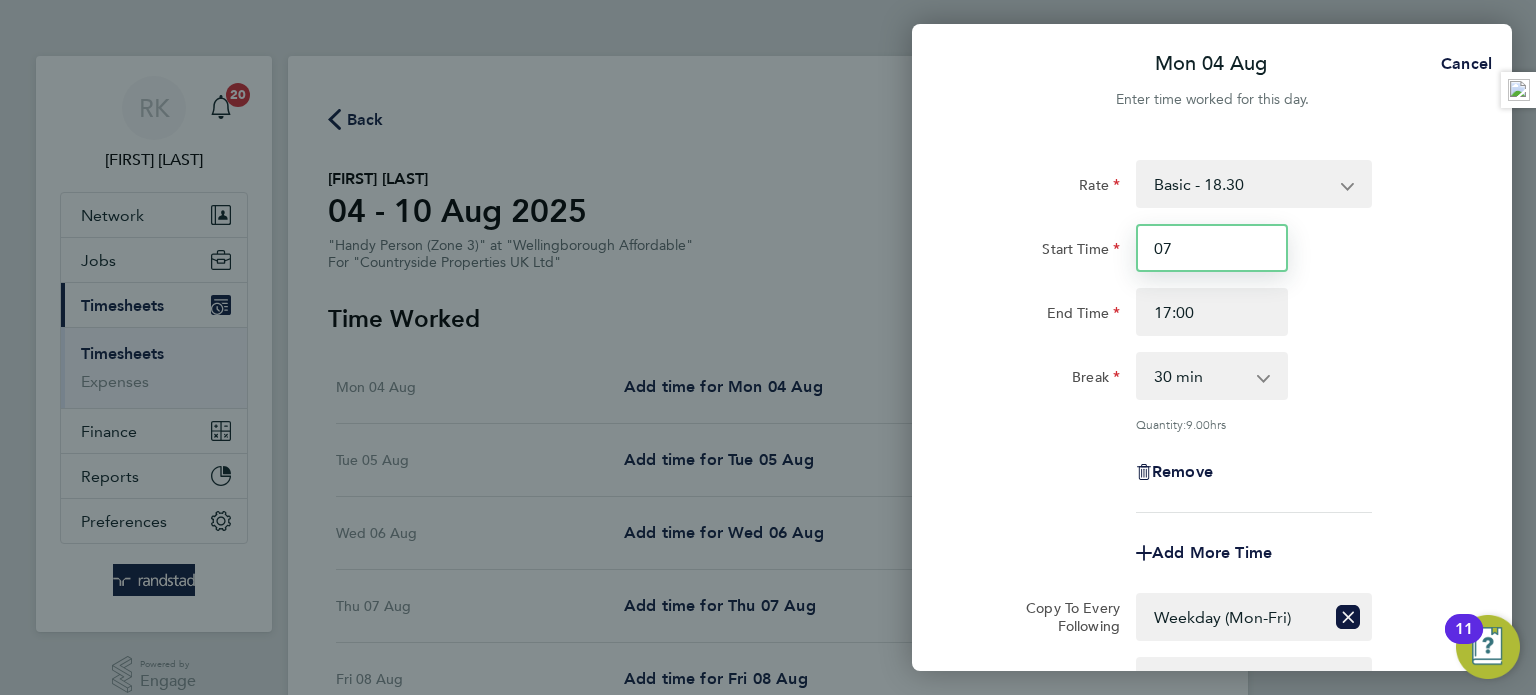type on "0" 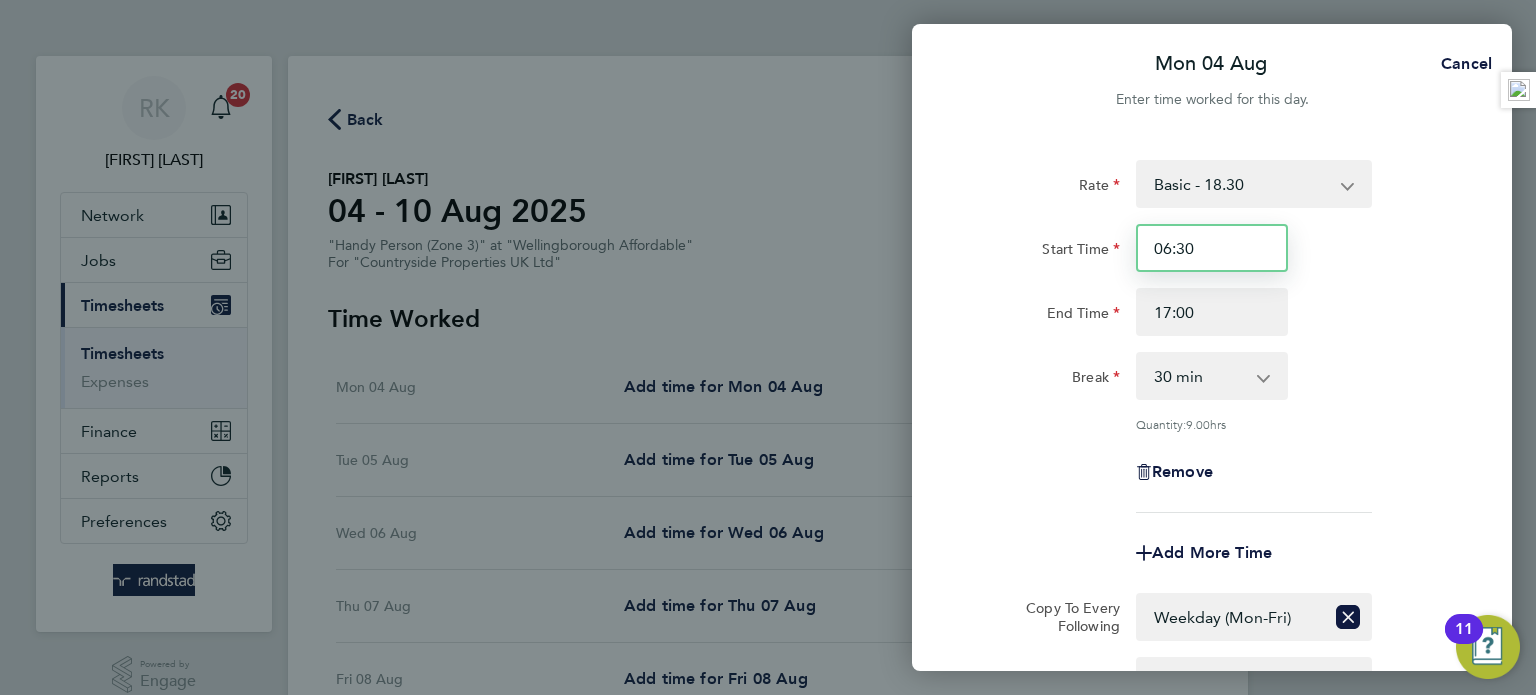 type on "06:30" 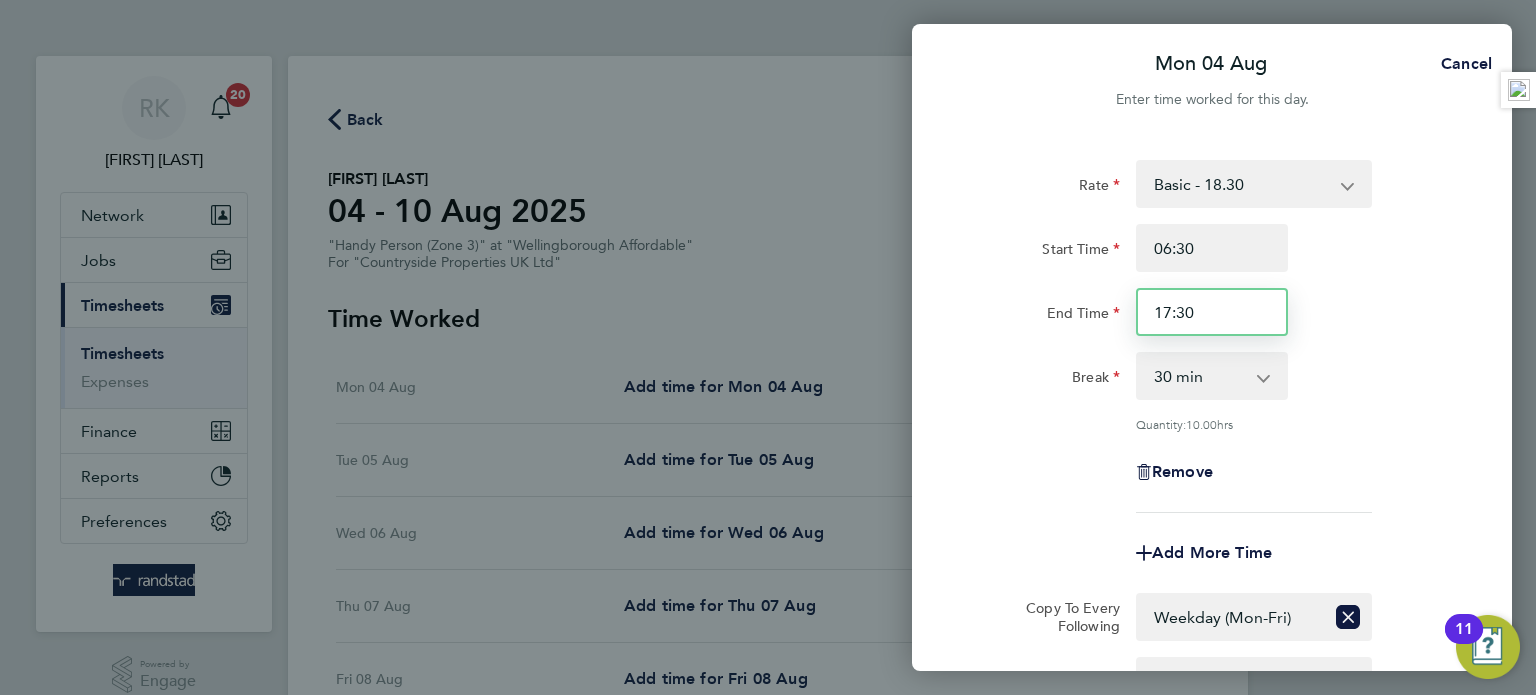 type on "17:30" 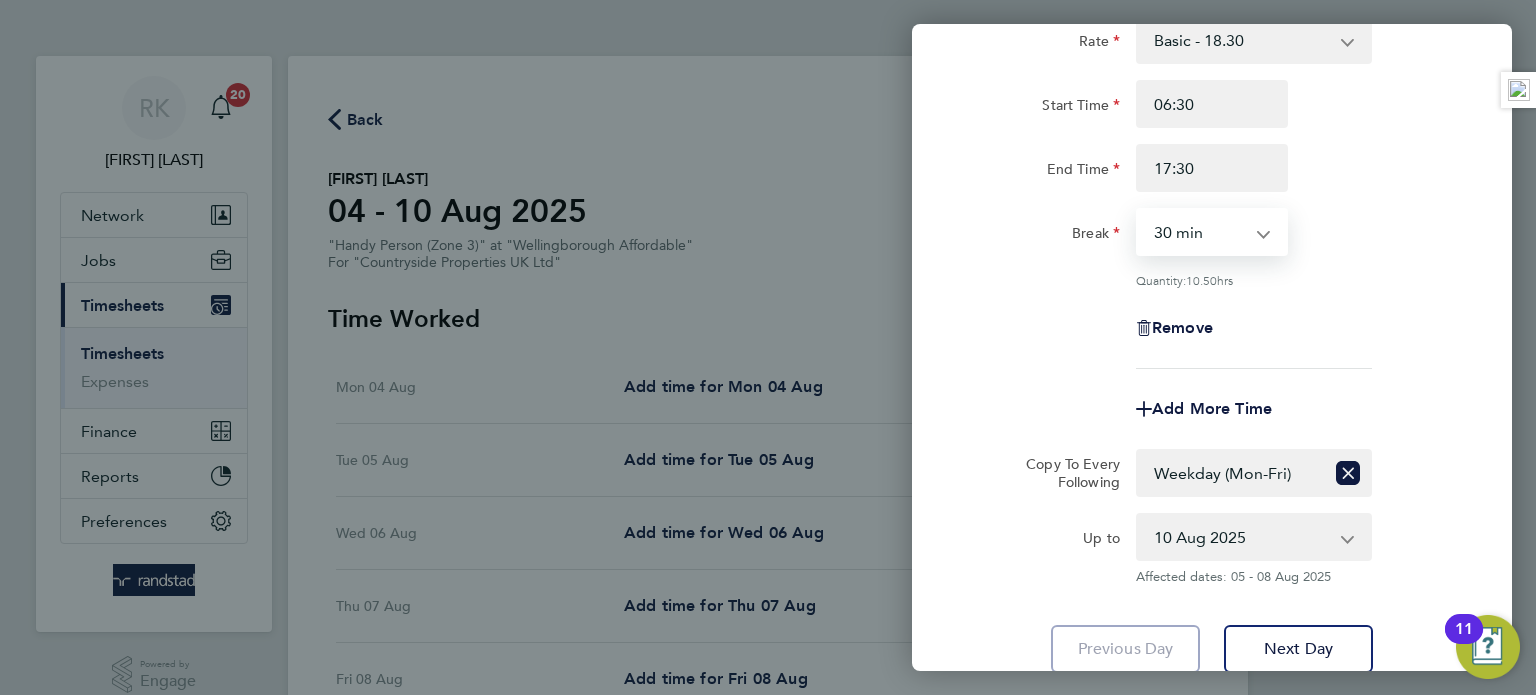 click on "Select days   Day   Weekday (Mon-Fri)   Weekend (Sat-Sun)   Tuesday   Wednesday   Thursday   Friday   Saturday   Sunday" at bounding box center (1231, 473) 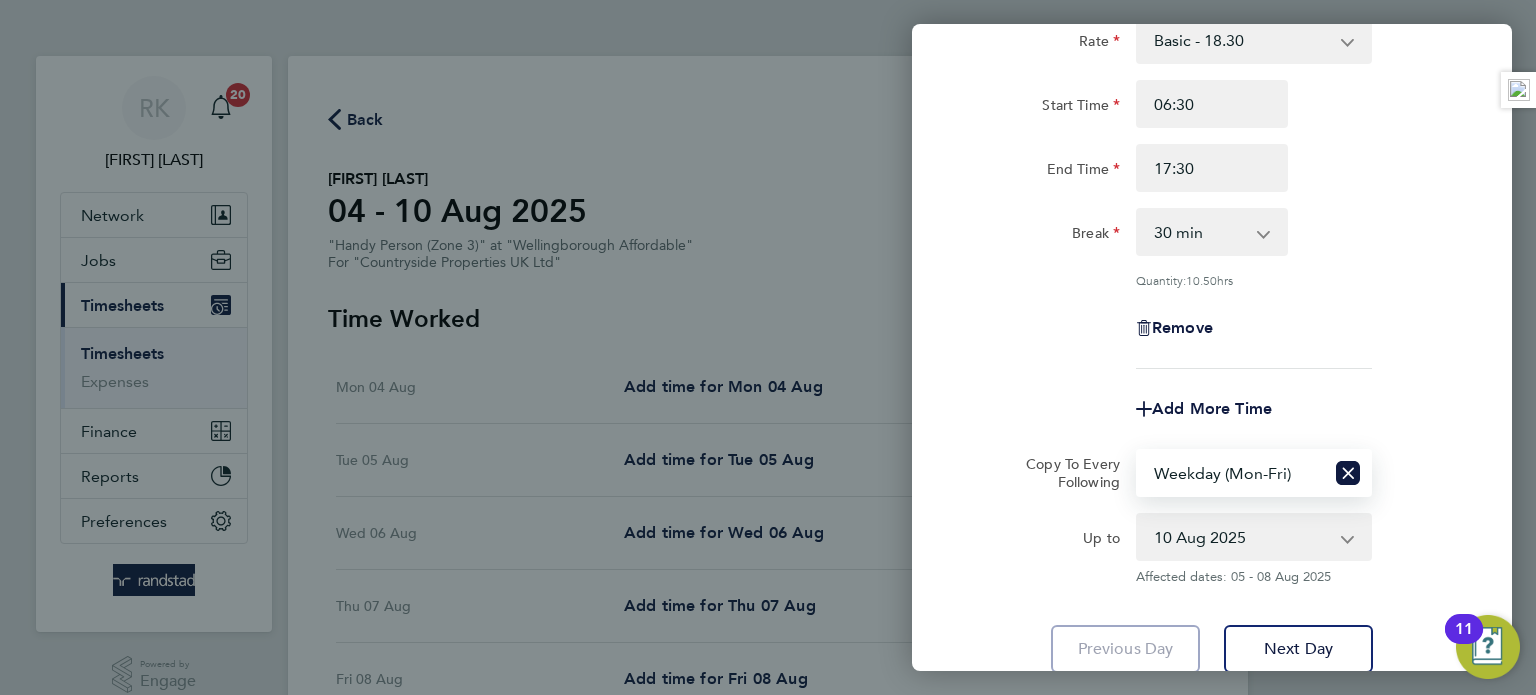 click on "Select days   Day   Weekday (Mon-Fri)   Weekend (Sat-Sun)   Tuesday   Wednesday   Thursday   Friday   Saturday   Sunday" at bounding box center [1231, 473] 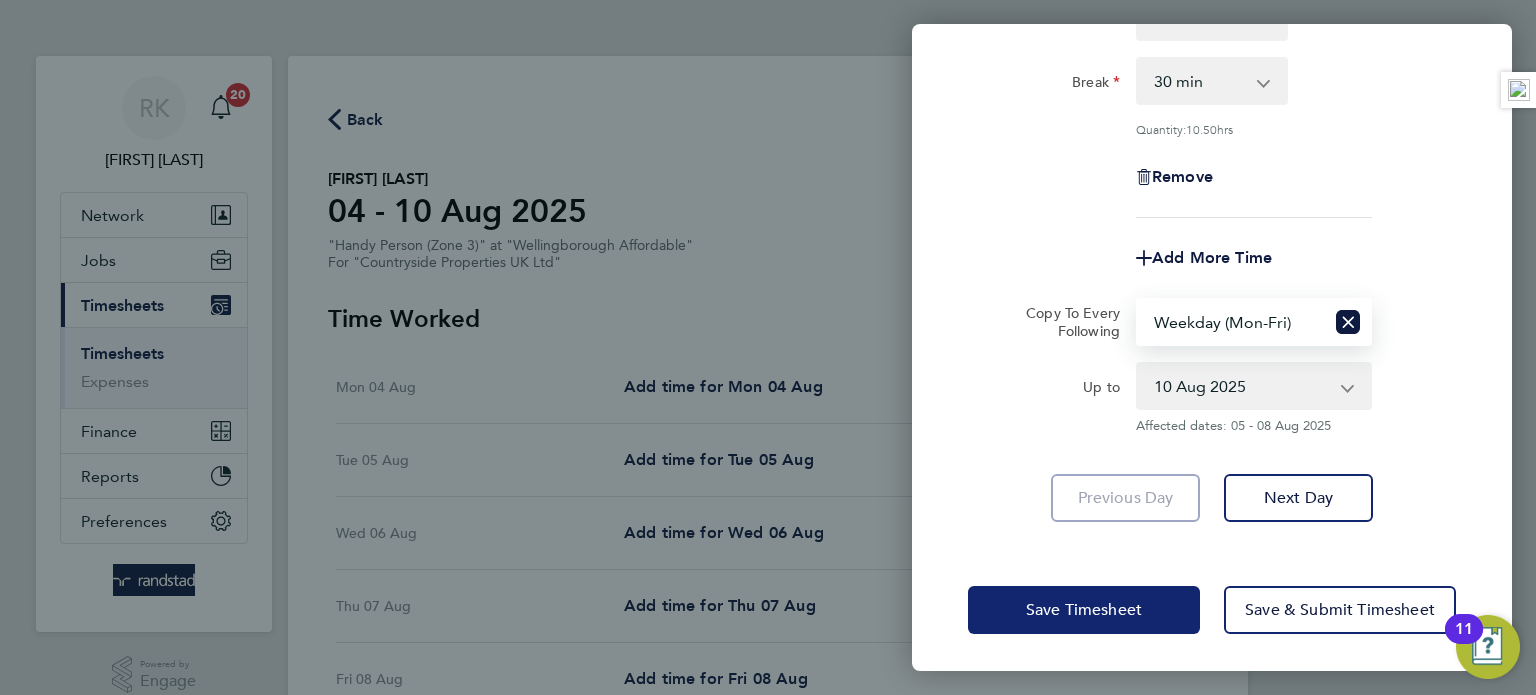 click on "Save Timesheet" 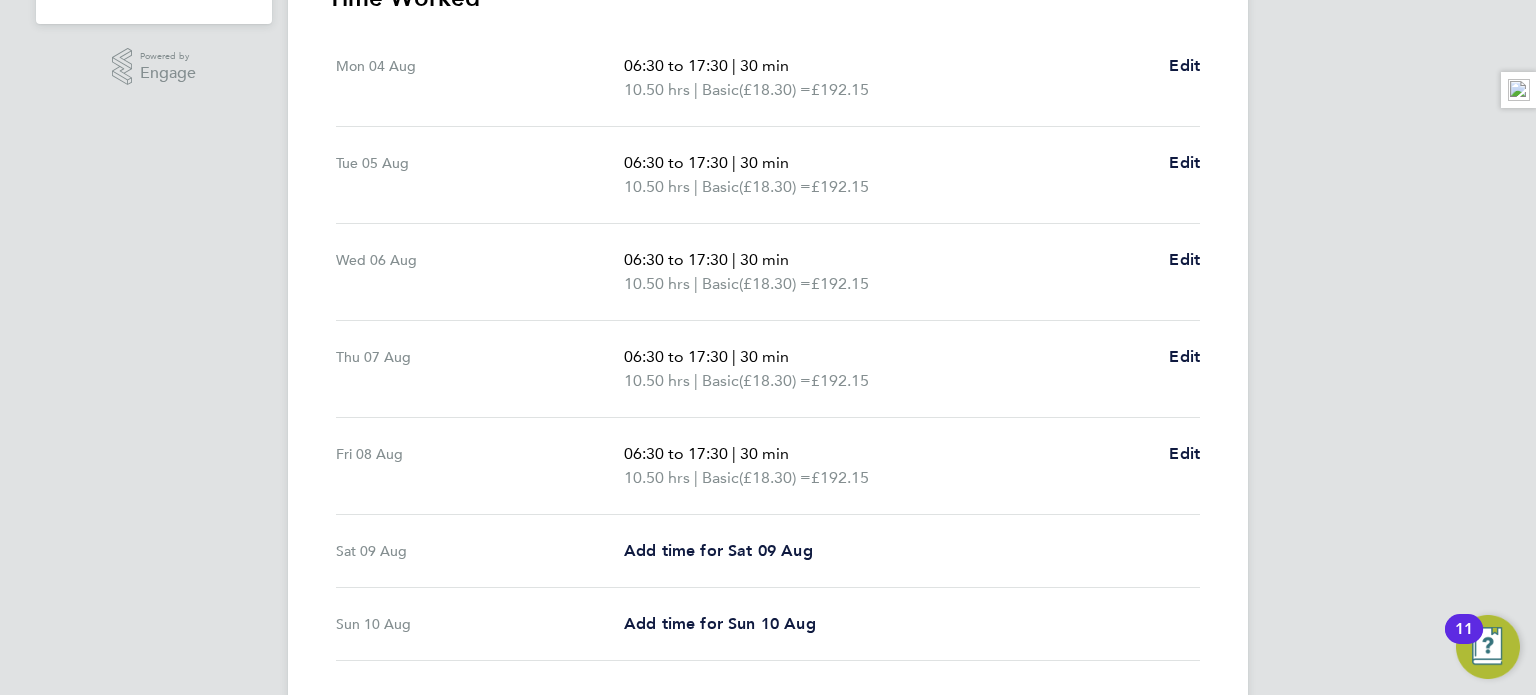 scroll, scrollTop: 746, scrollLeft: 0, axis: vertical 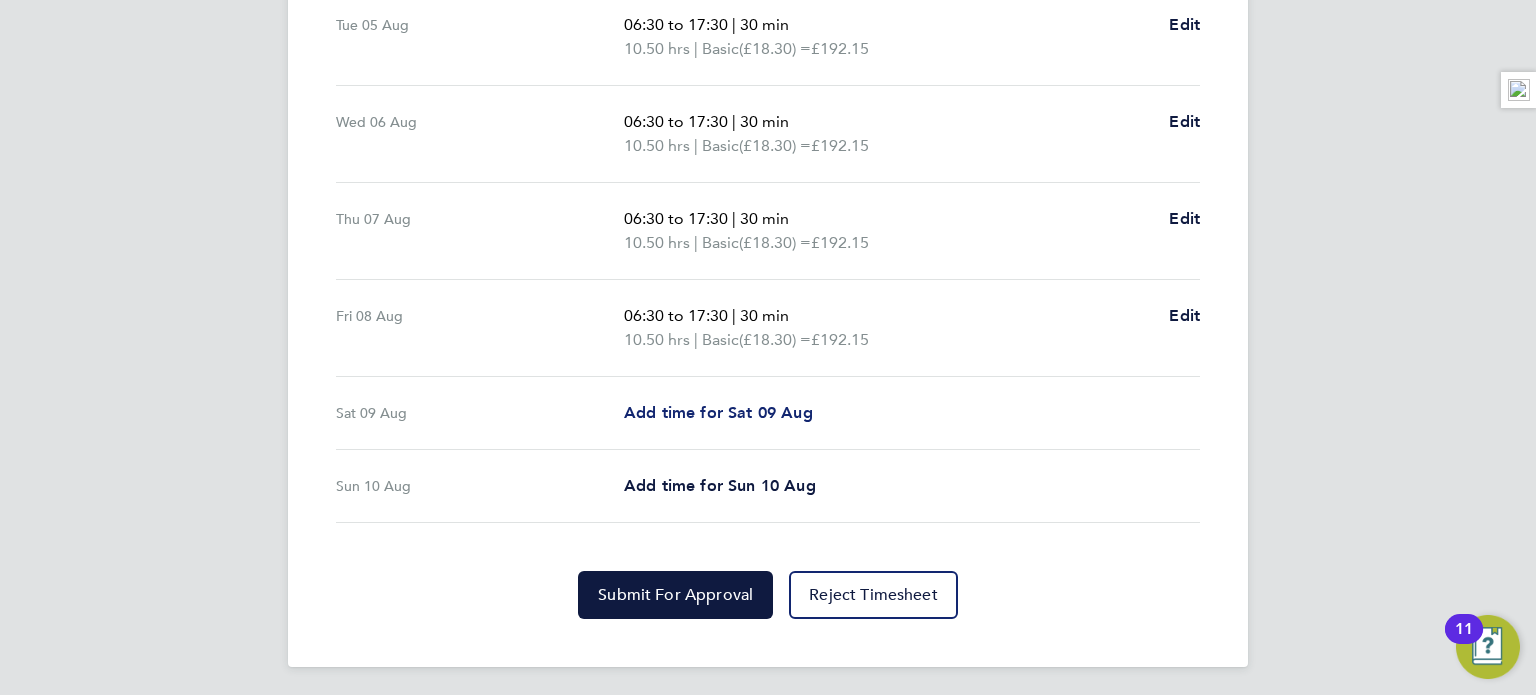 click on "Add time for Sat 09 Aug" at bounding box center (718, 412) 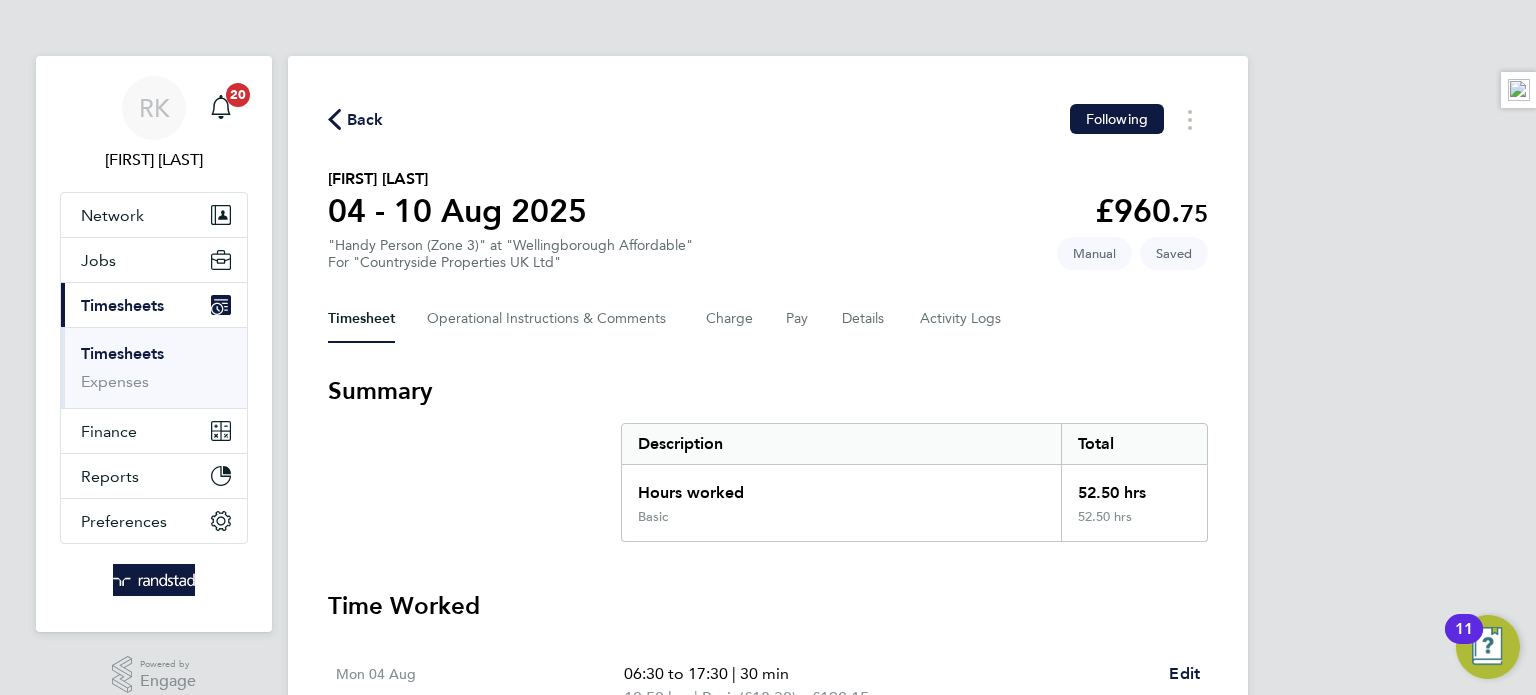 select on "30" 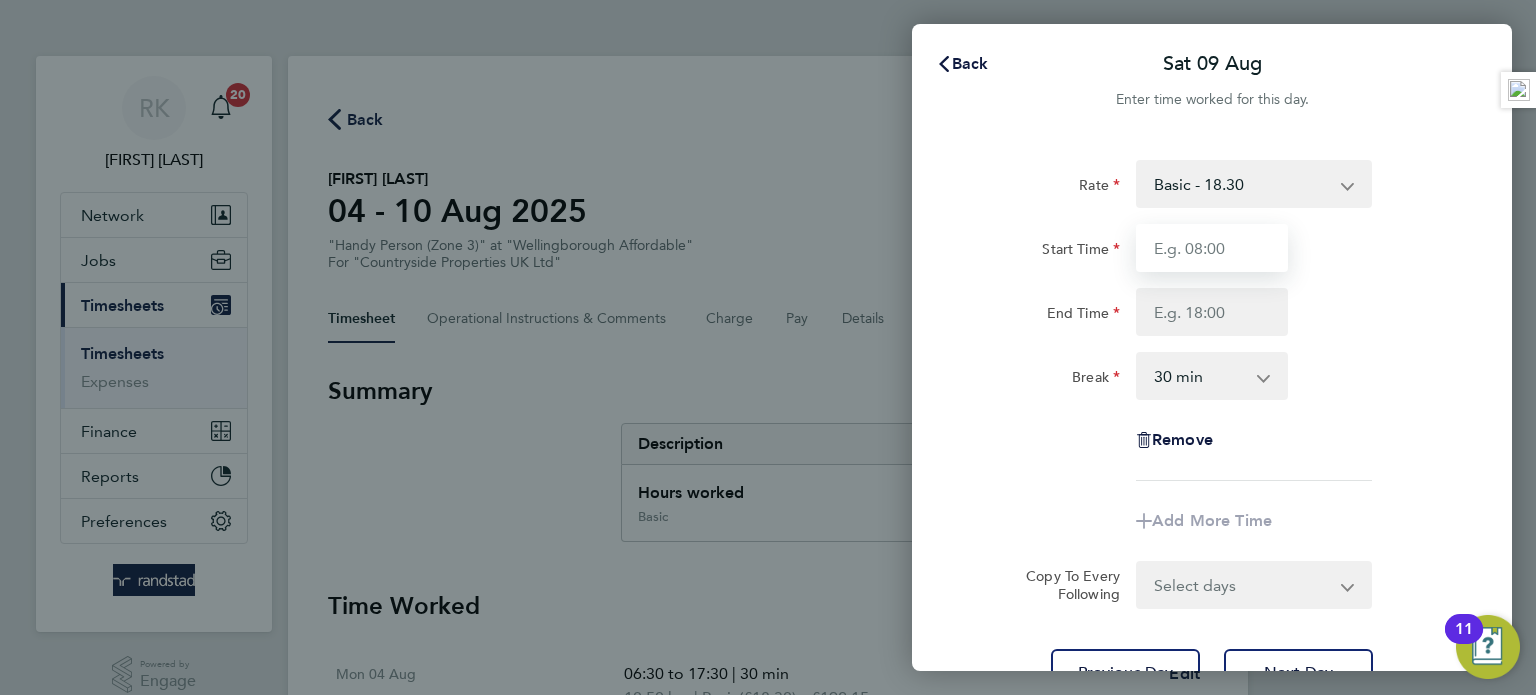 click on "Start Time" at bounding box center (1212, 248) 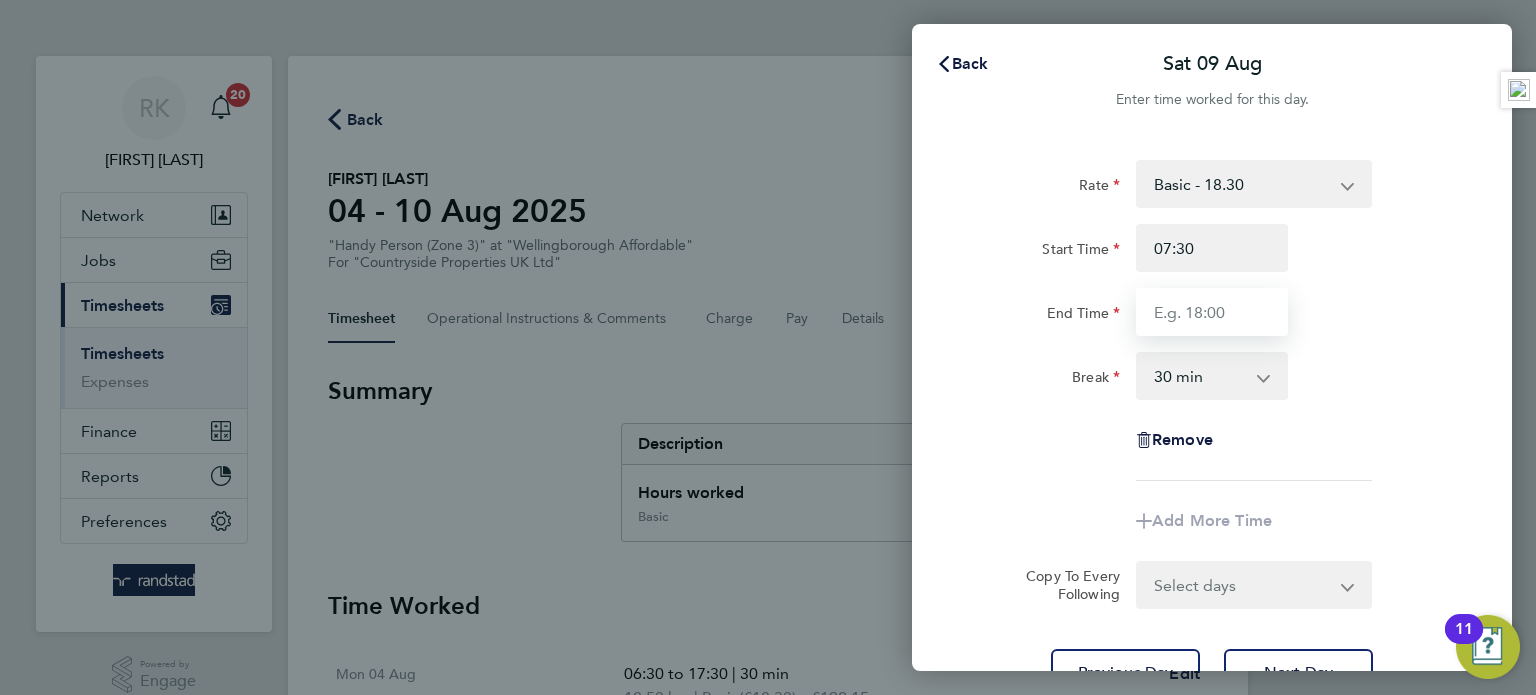 click on "End Time" at bounding box center (1212, 312) 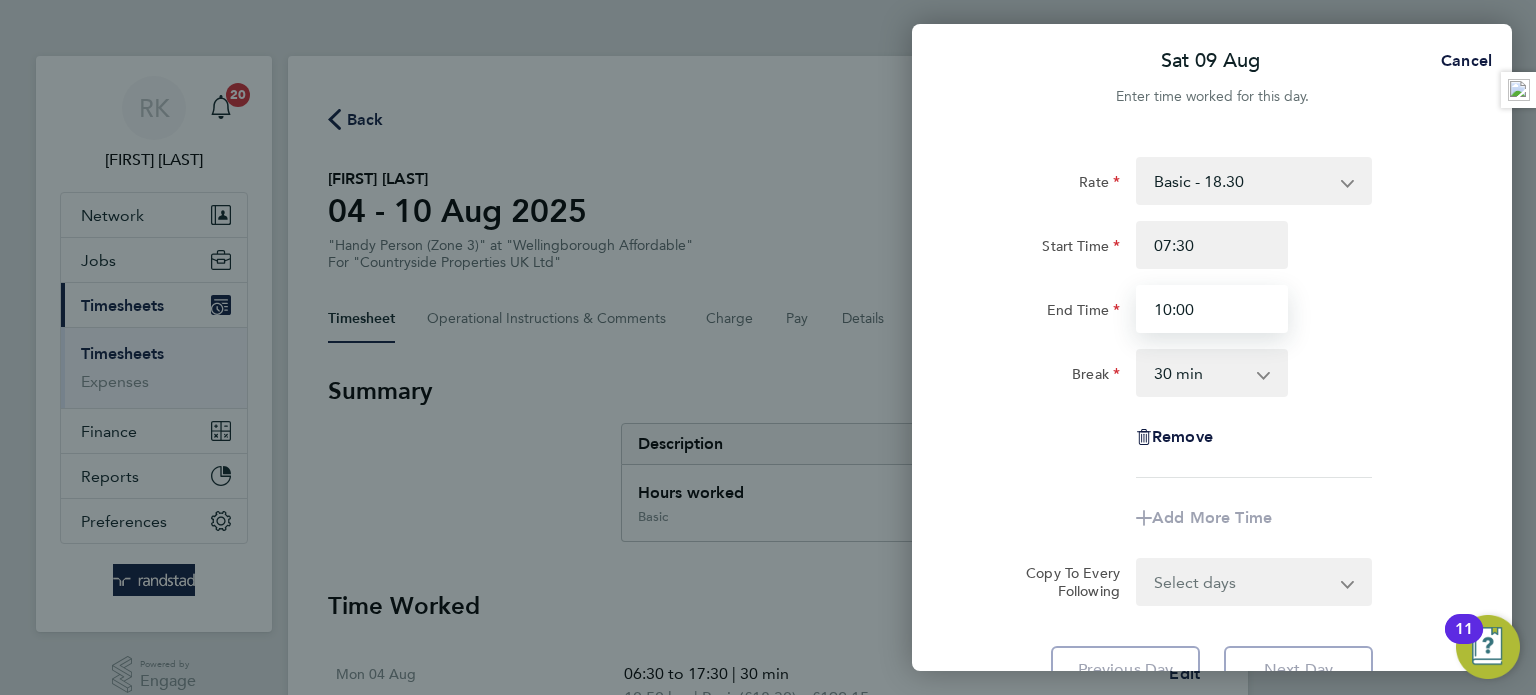 scroll, scrollTop: 4, scrollLeft: 0, axis: vertical 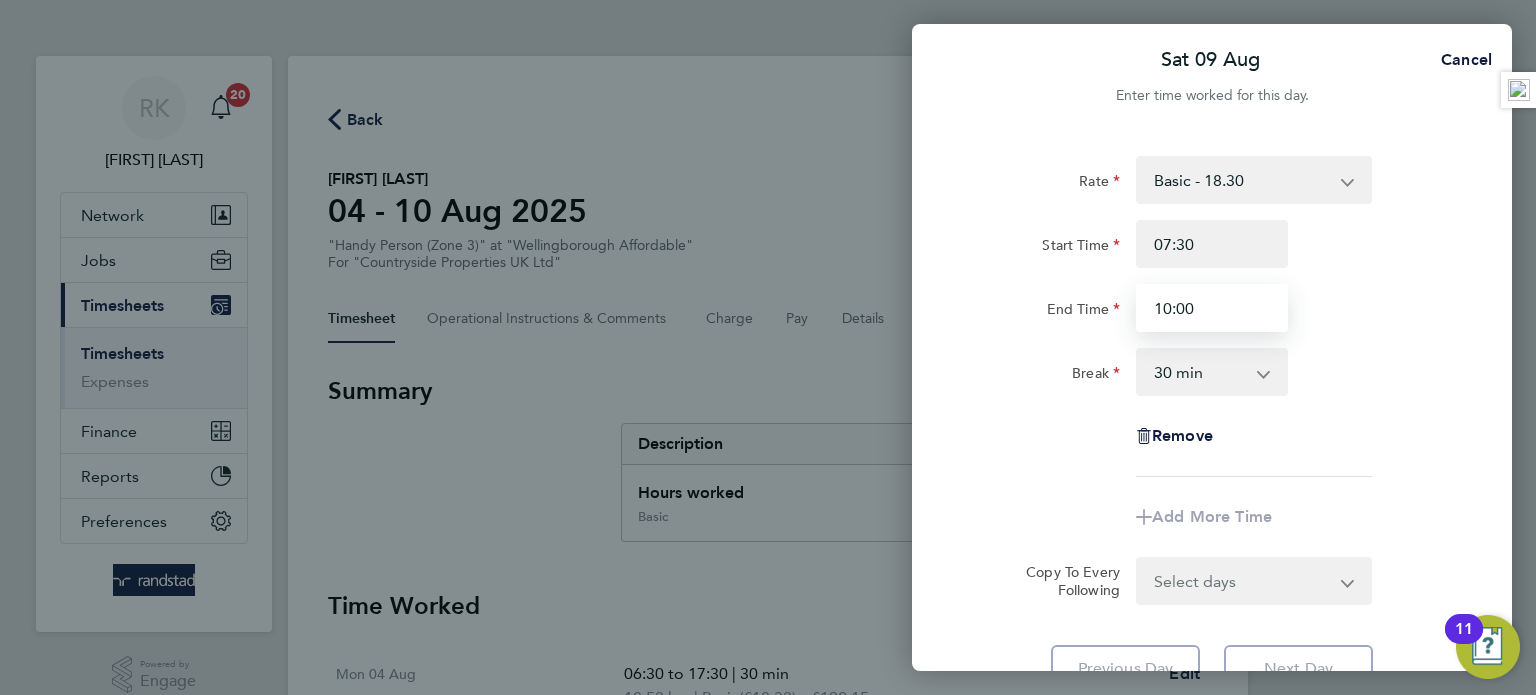 type on "10:00" 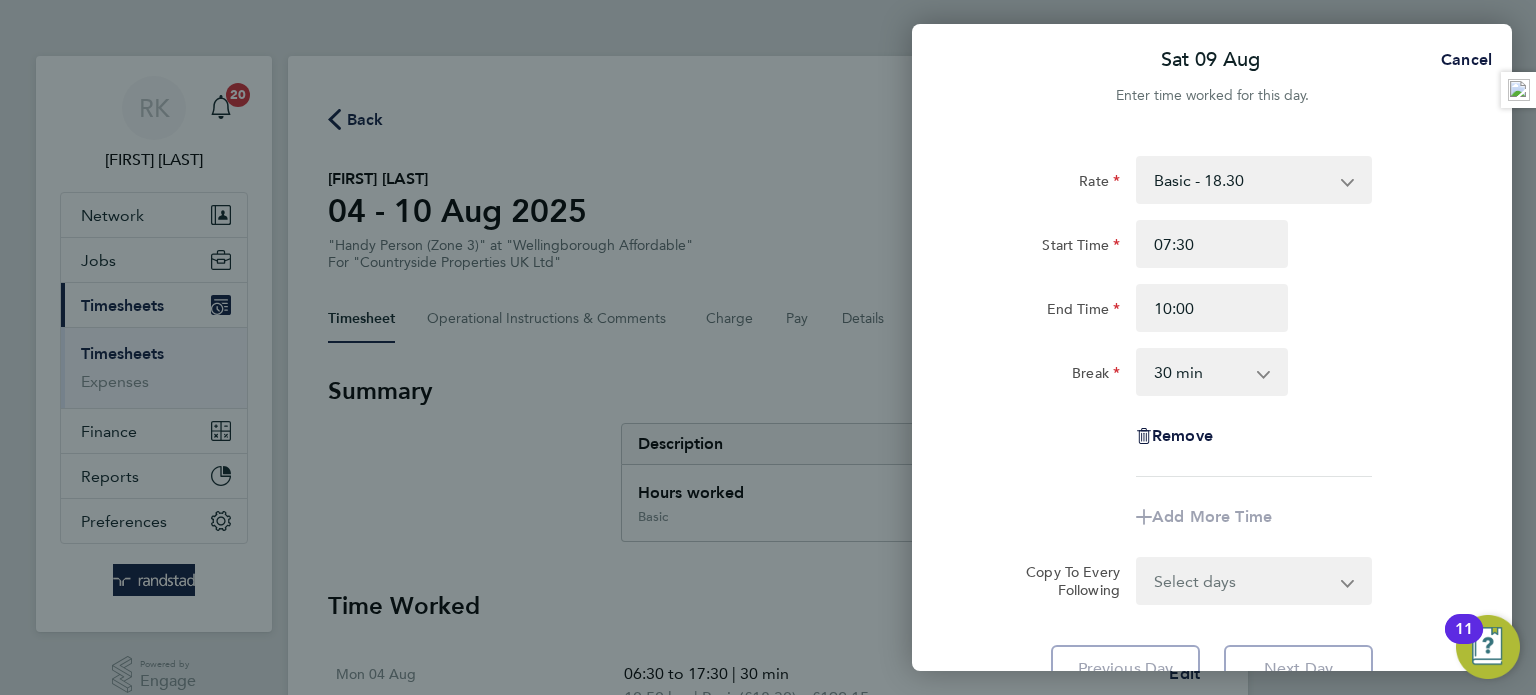 click on "0 min   15 min   30 min   45 min   60 min   75 min   90 min" at bounding box center [1200, 372] 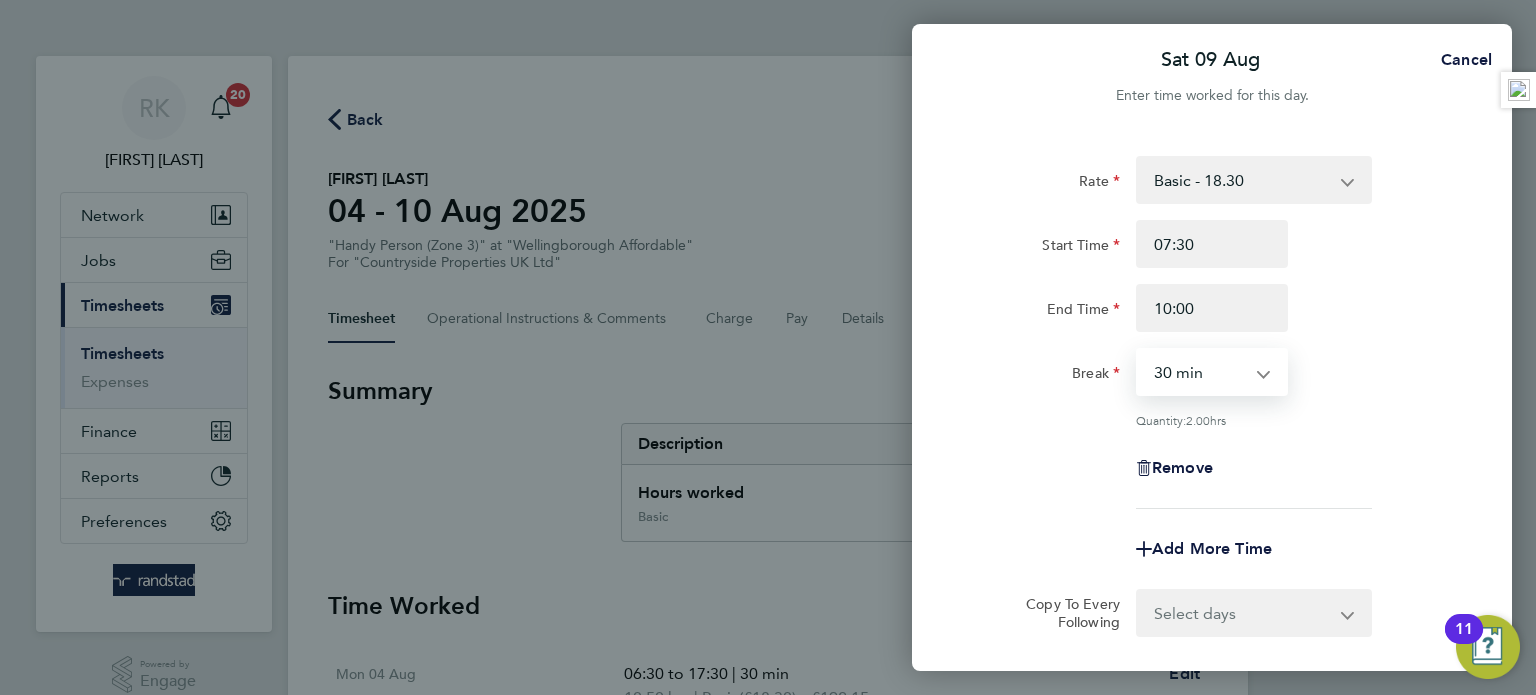 select on "0" 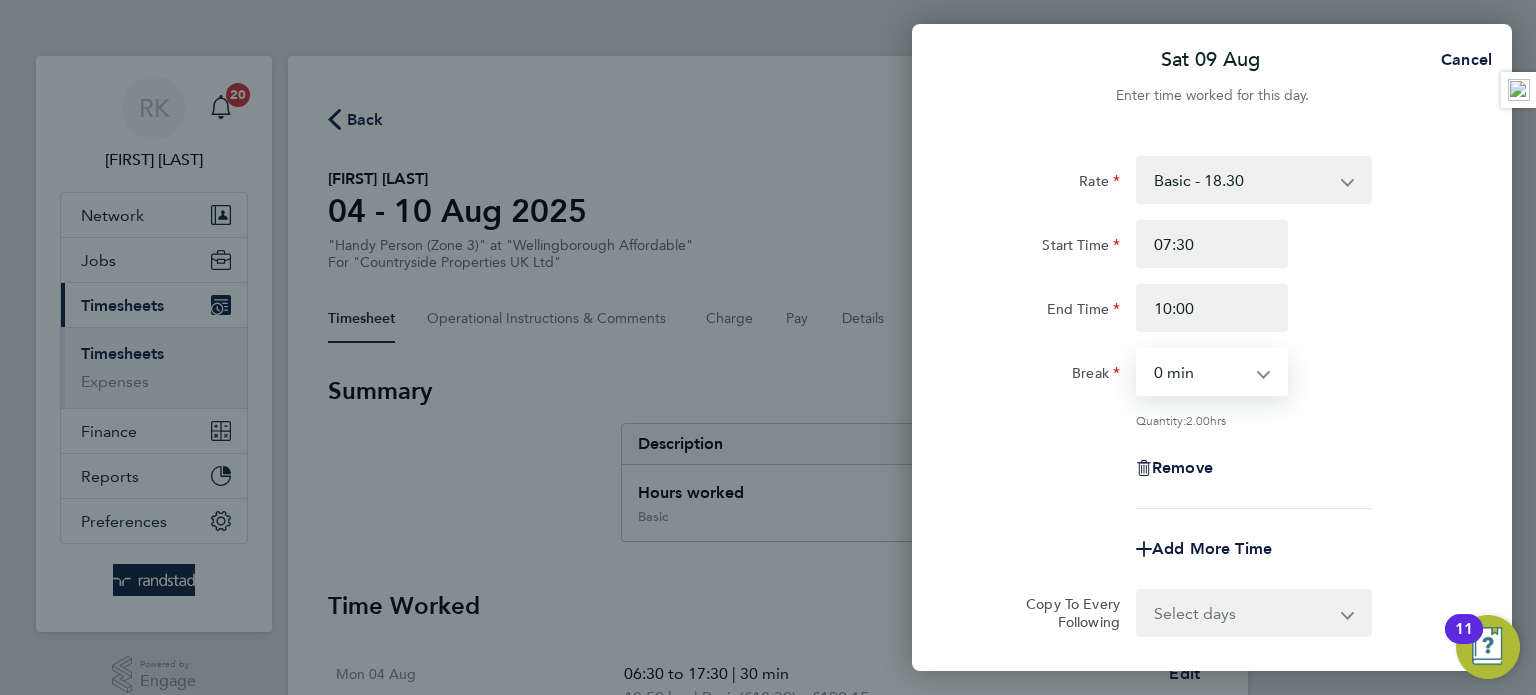 click on "0 min   15 min   30 min   45 min   60 min   75 min   90 min" at bounding box center [1200, 372] 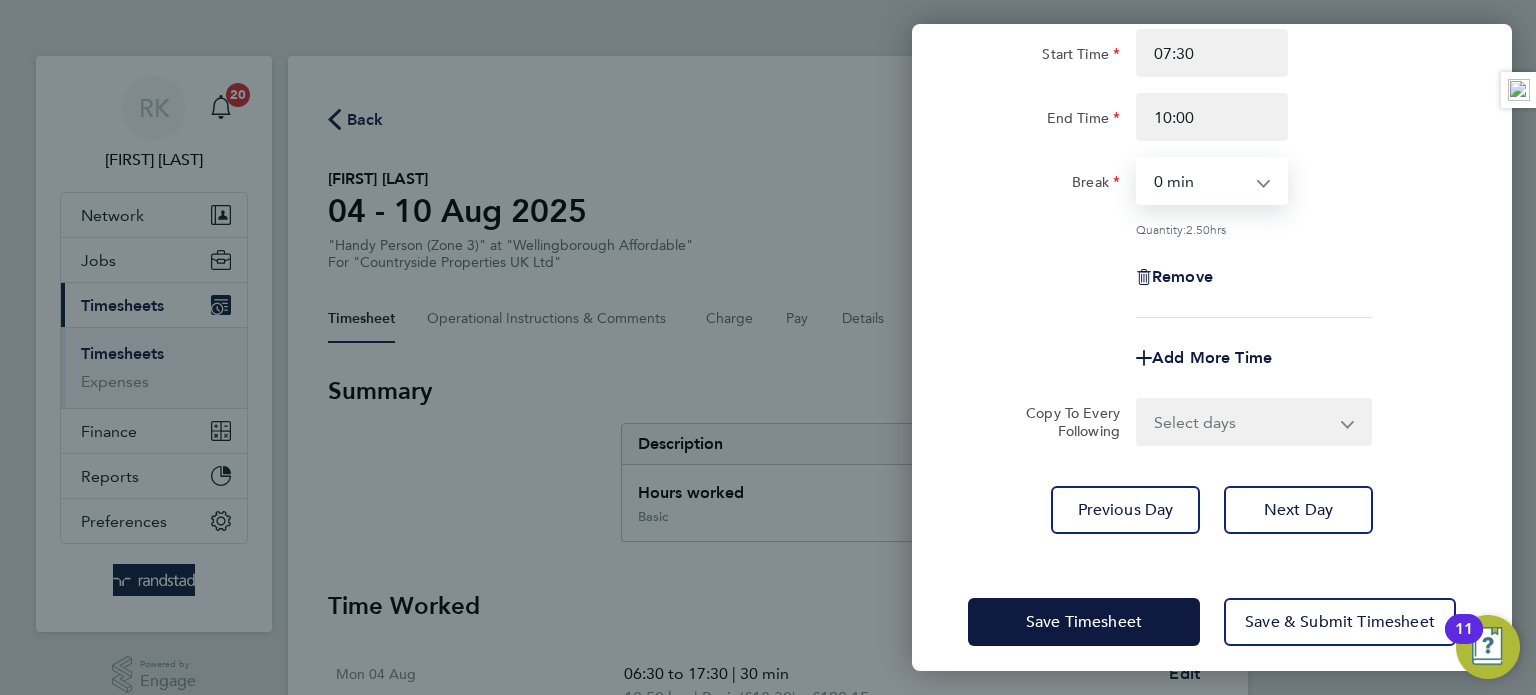 scroll, scrollTop: 207, scrollLeft: 0, axis: vertical 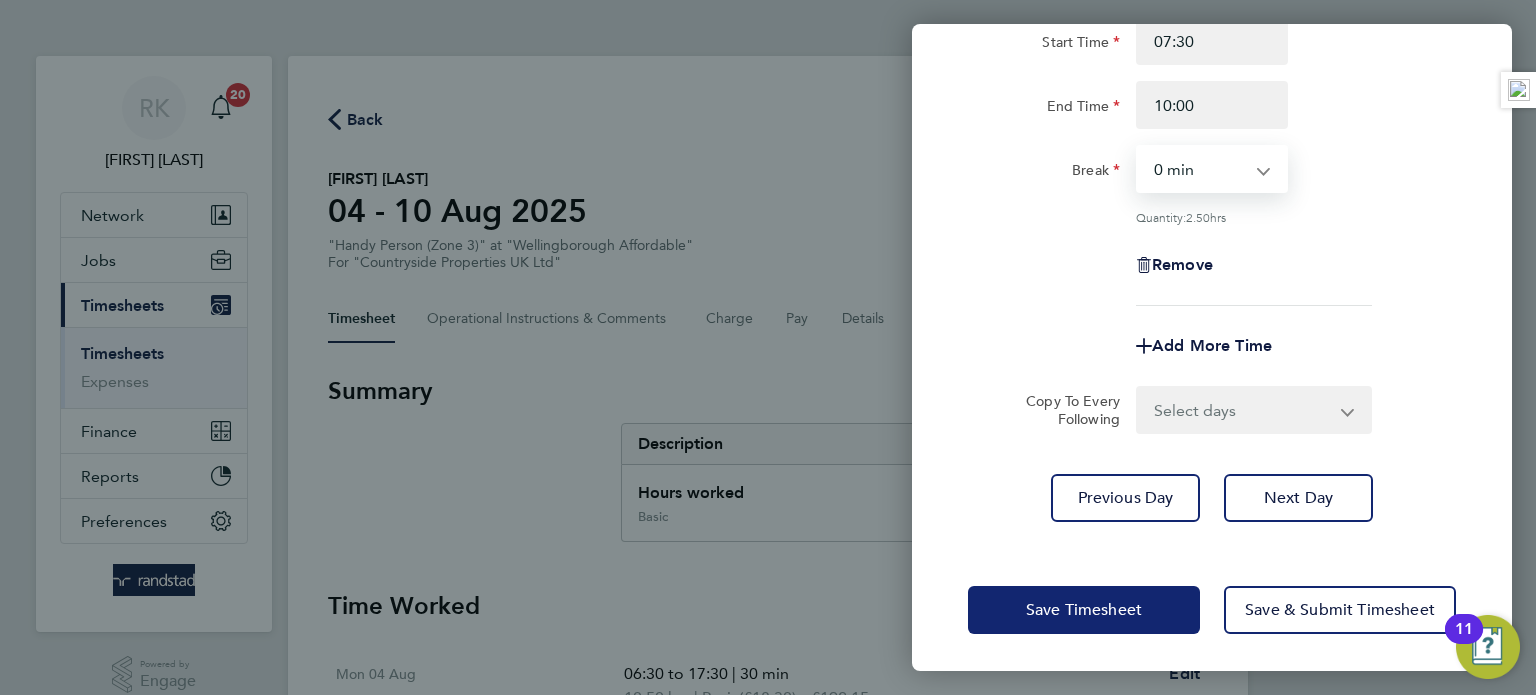 click on "Save Timesheet" 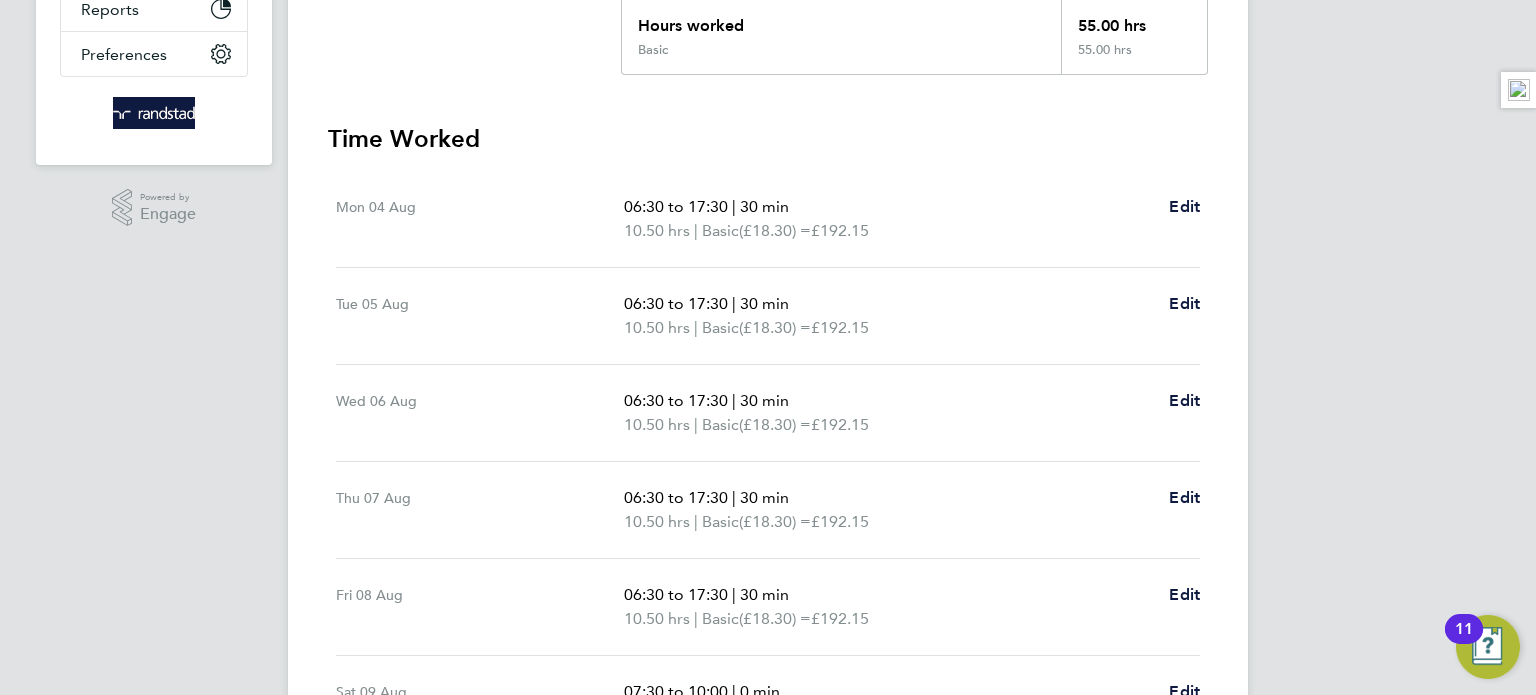scroll, scrollTop: 770, scrollLeft: 0, axis: vertical 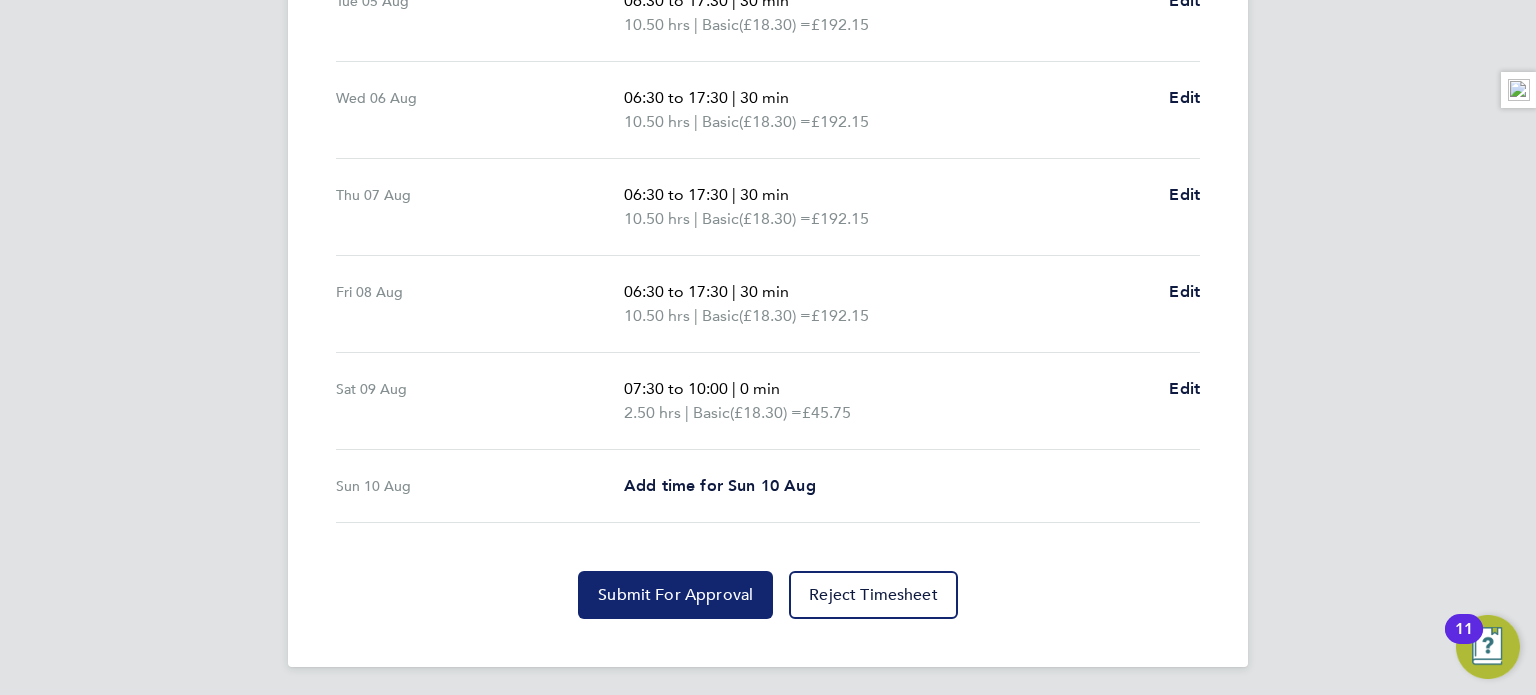 click on "Submit For Approval" 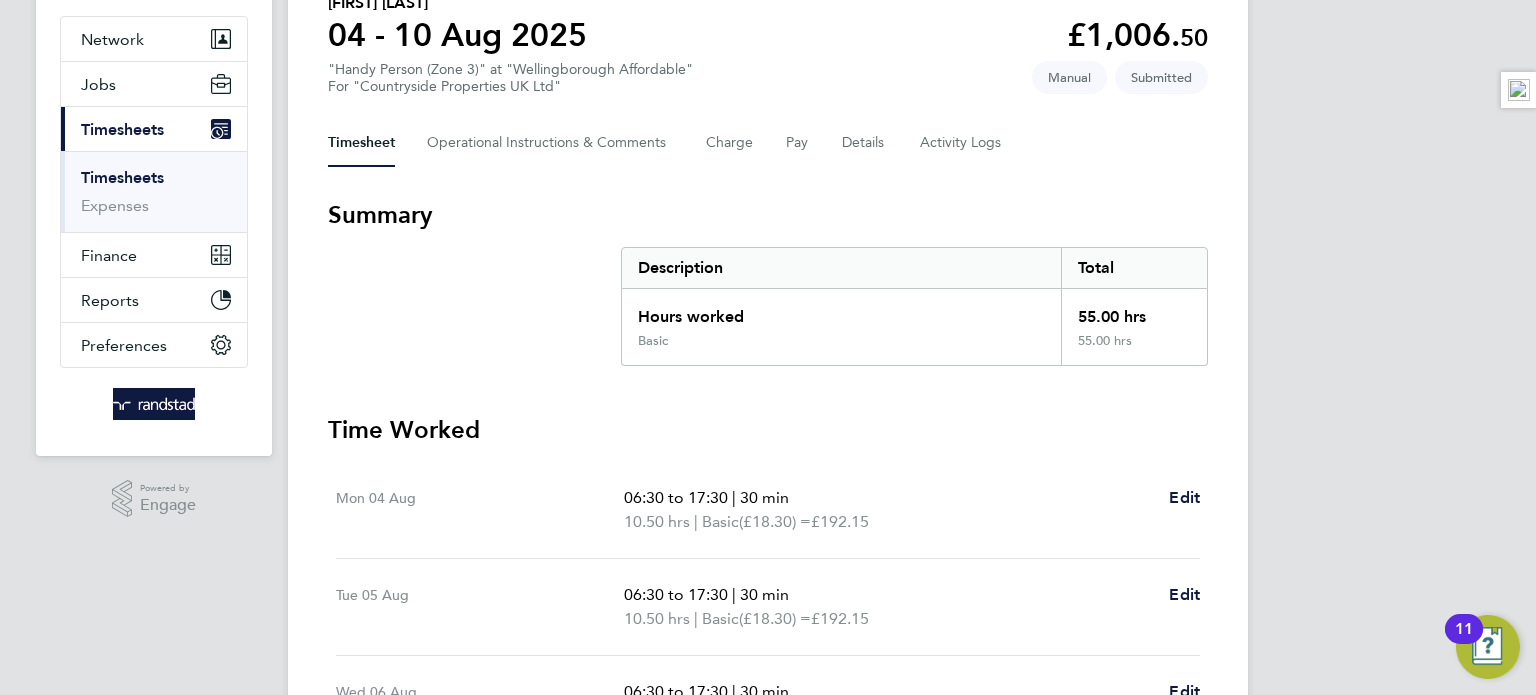 scroll, scrollTop: 0, scrollLeft: 0, axis: both 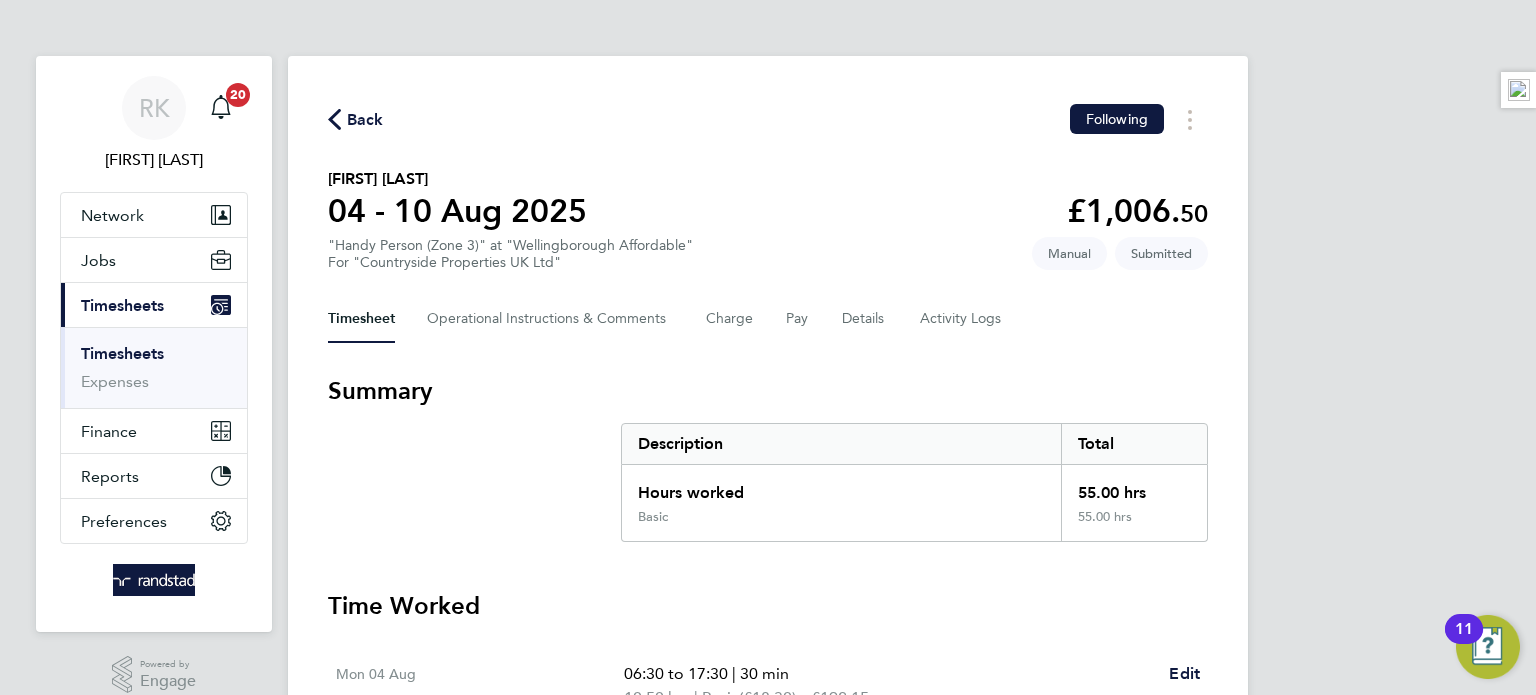 click 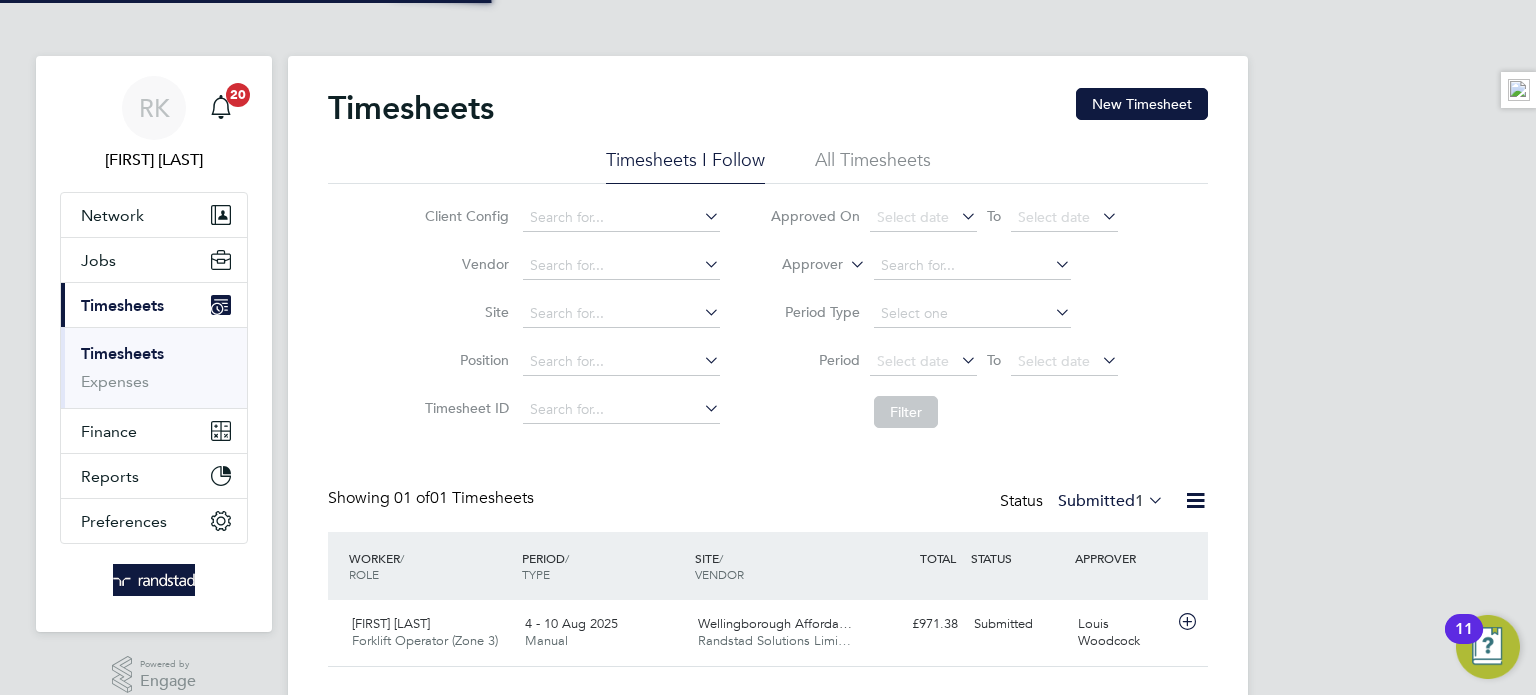 scroll, scrollTop: 9, scrollLeft: 10, axis: both 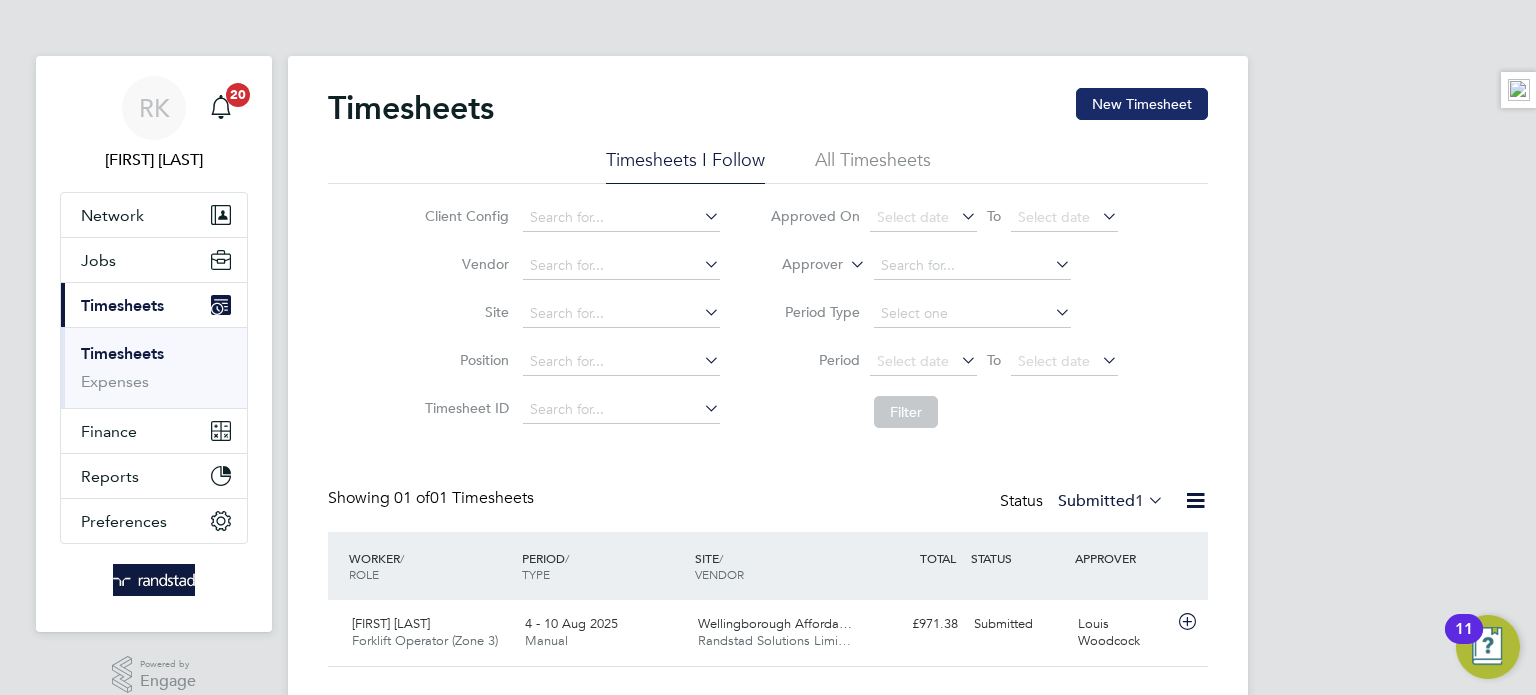 click on "New Timesheet" 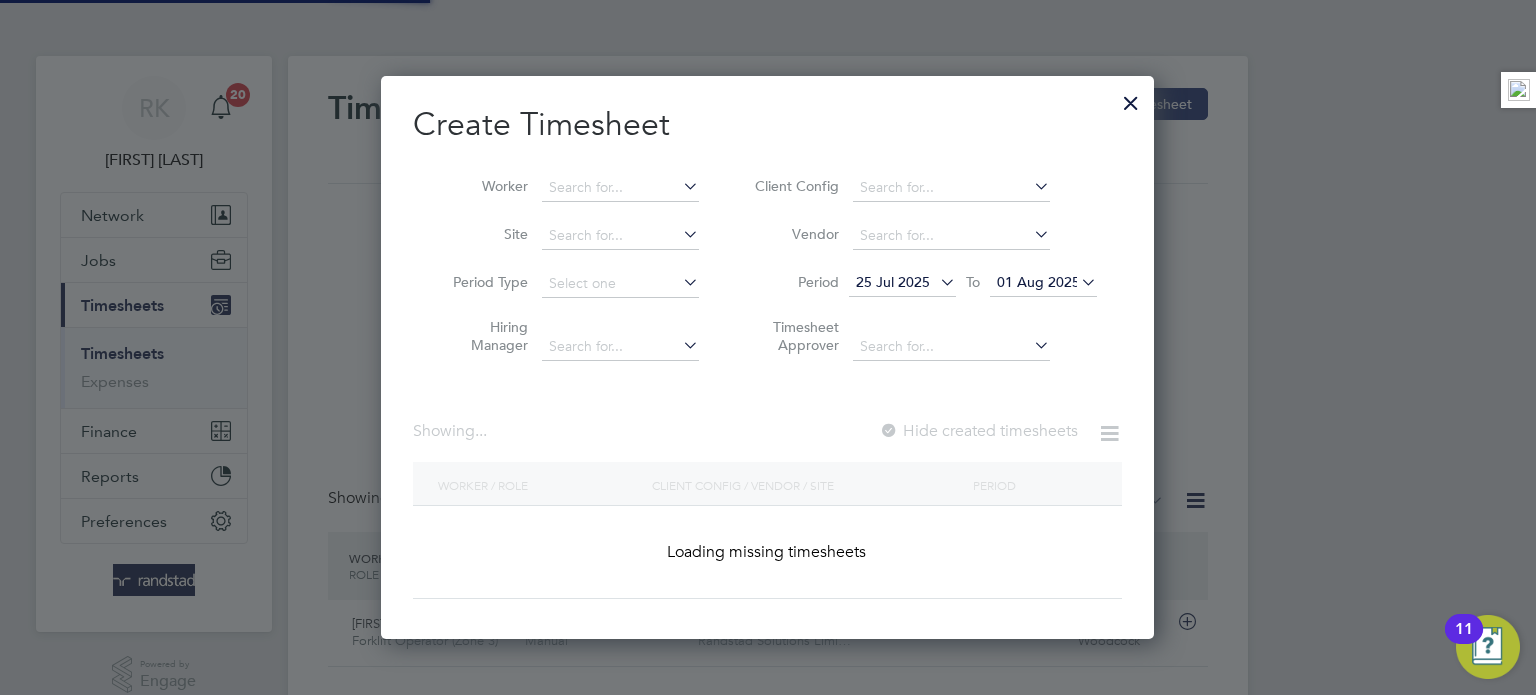scroll, scrollTop: 10, scrollLeft: 10, axis: both 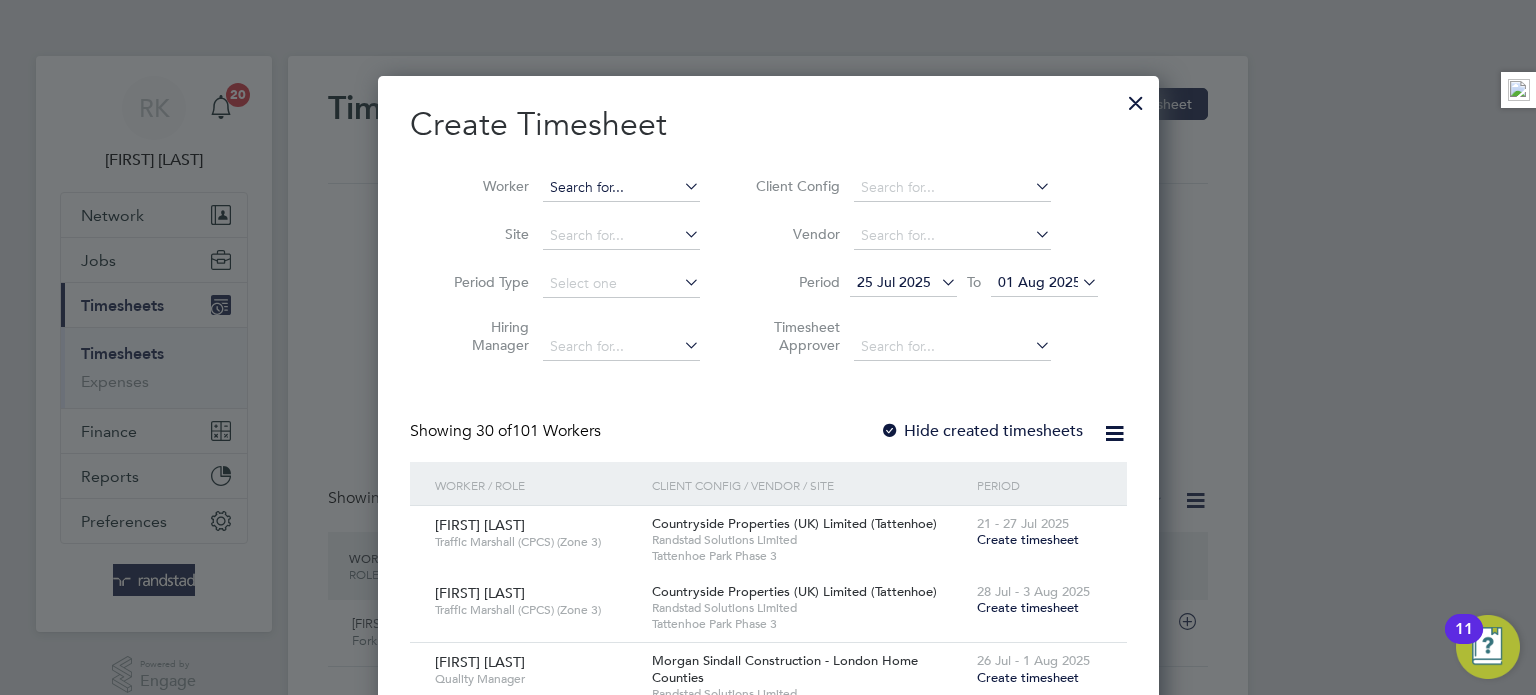click at bounding box center (621, 188) 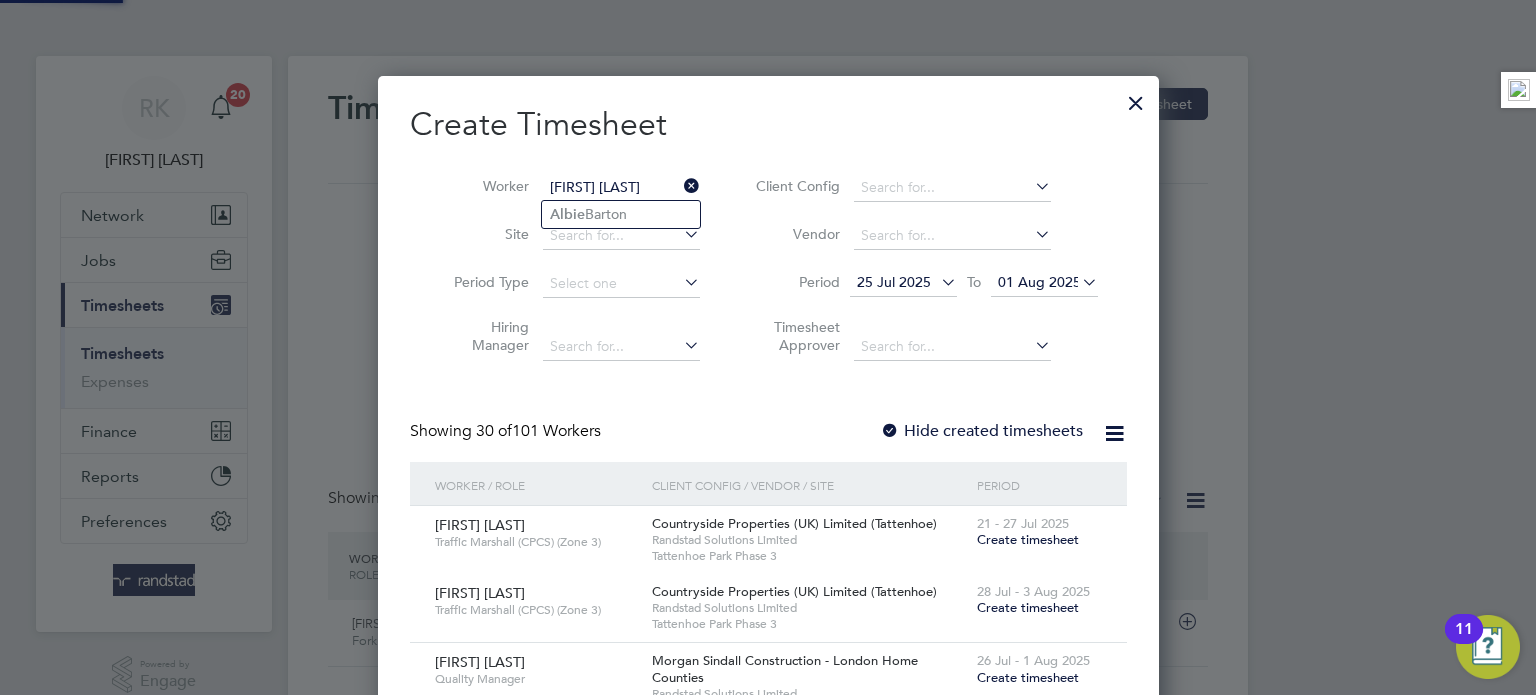 type on "[FIRST] [LAST]" 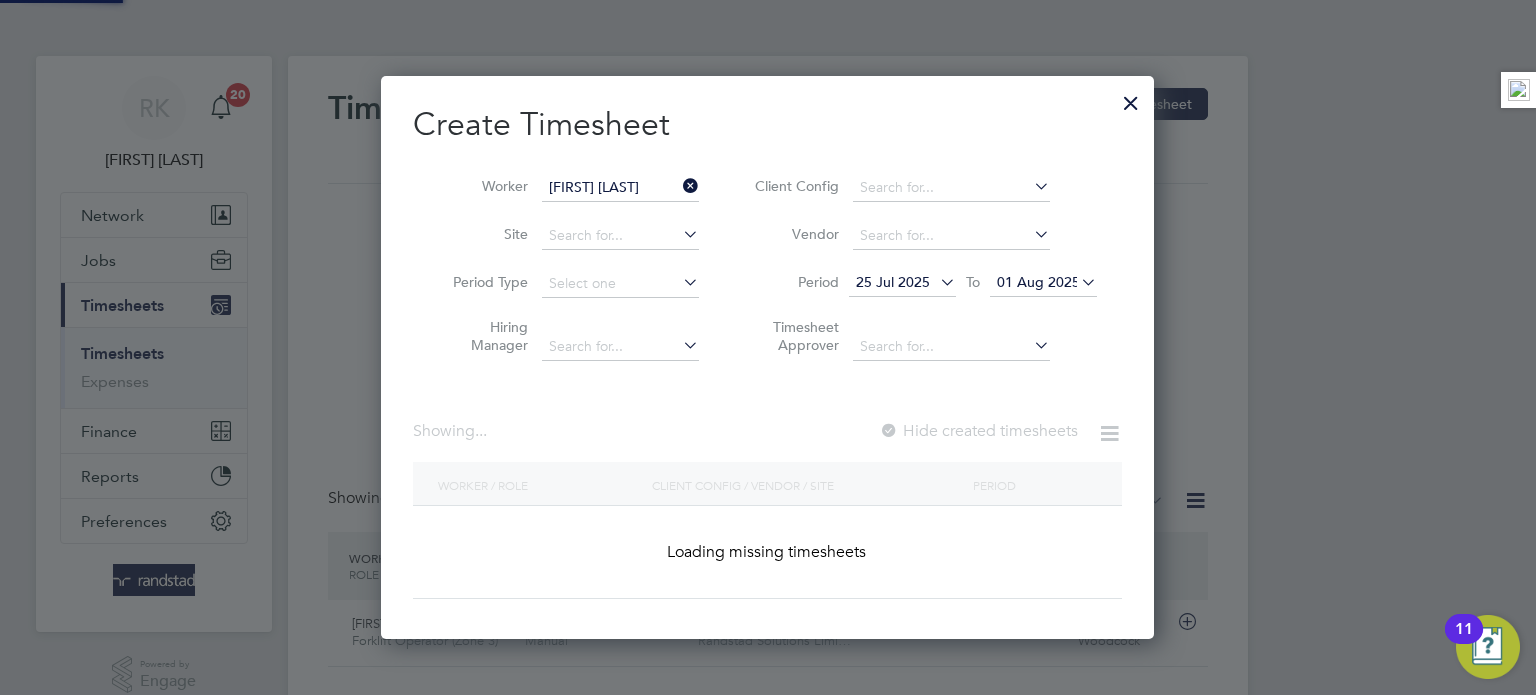 scroll, scrollTop: 10, scrollLeft: 10, axis: both 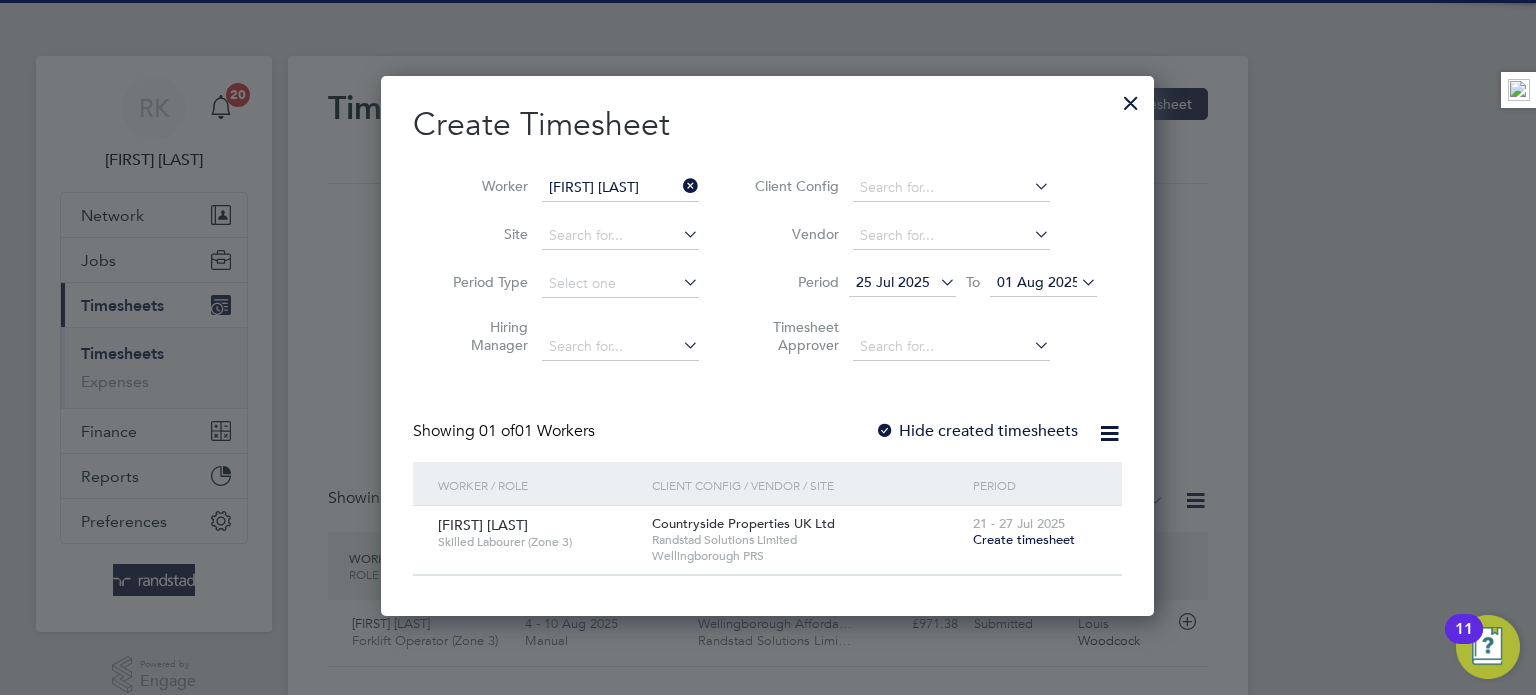 click on "01 Aug 2025" at bounding box center (1038, 282) 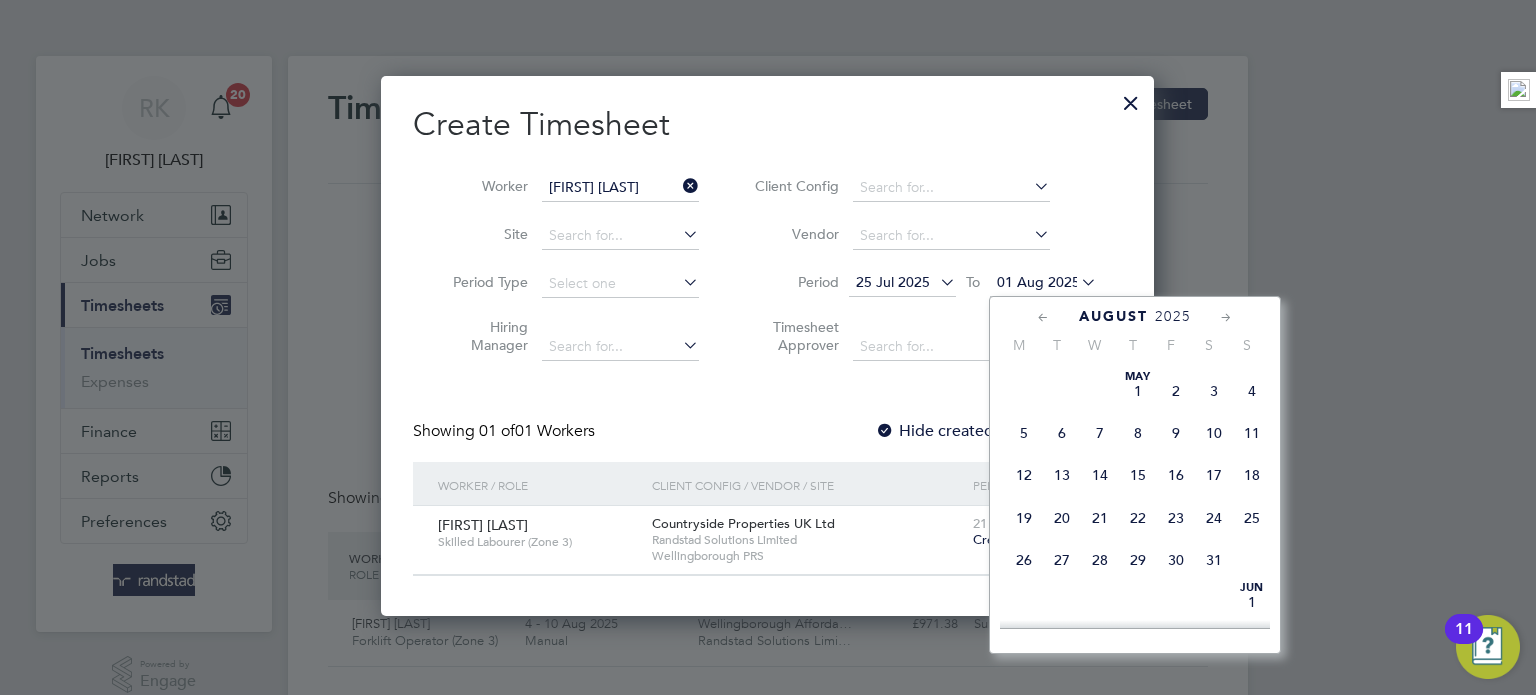 scroll, scrollTop: 622, scrollLeft: 0, axis: vertical 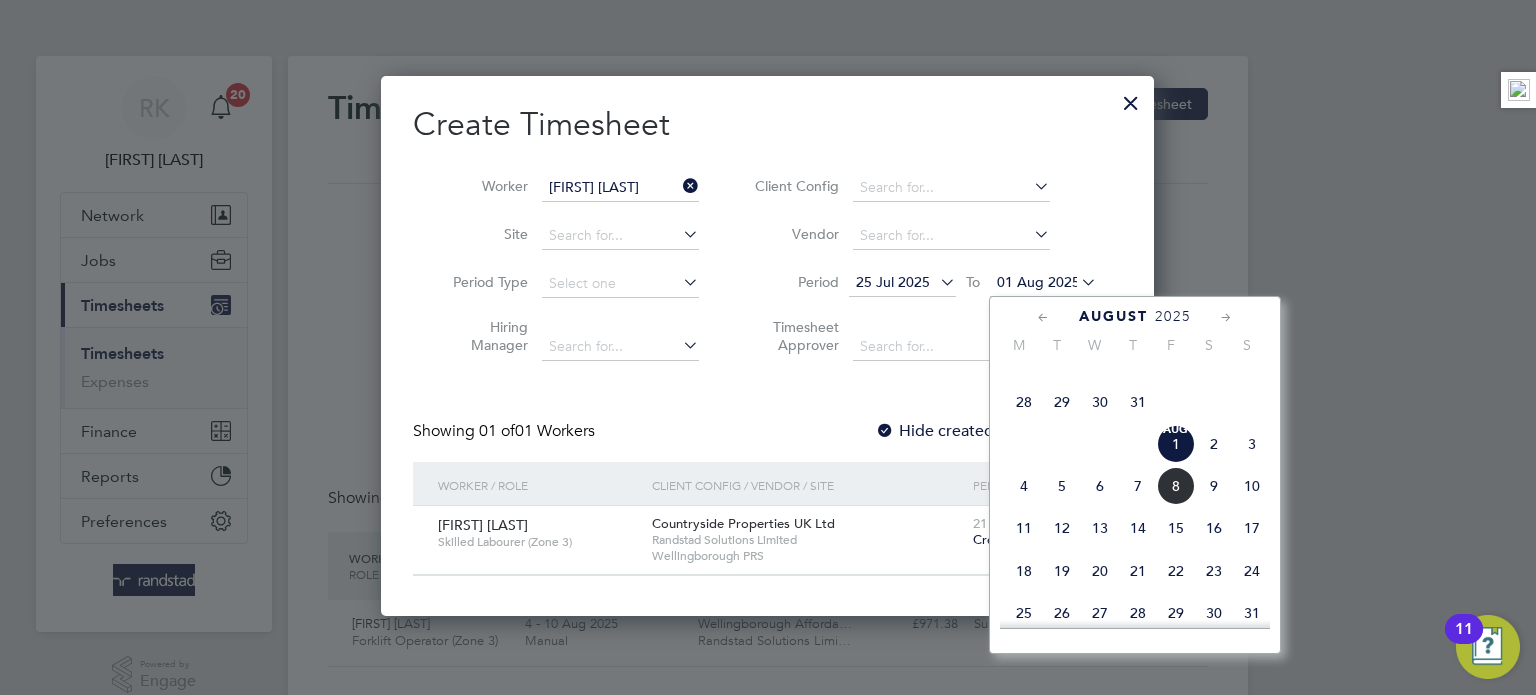 click on "Countryside Properties UK Ltd Randstad Solutions Limited   Wellingborough PRS" at bounding box center [807, 540] 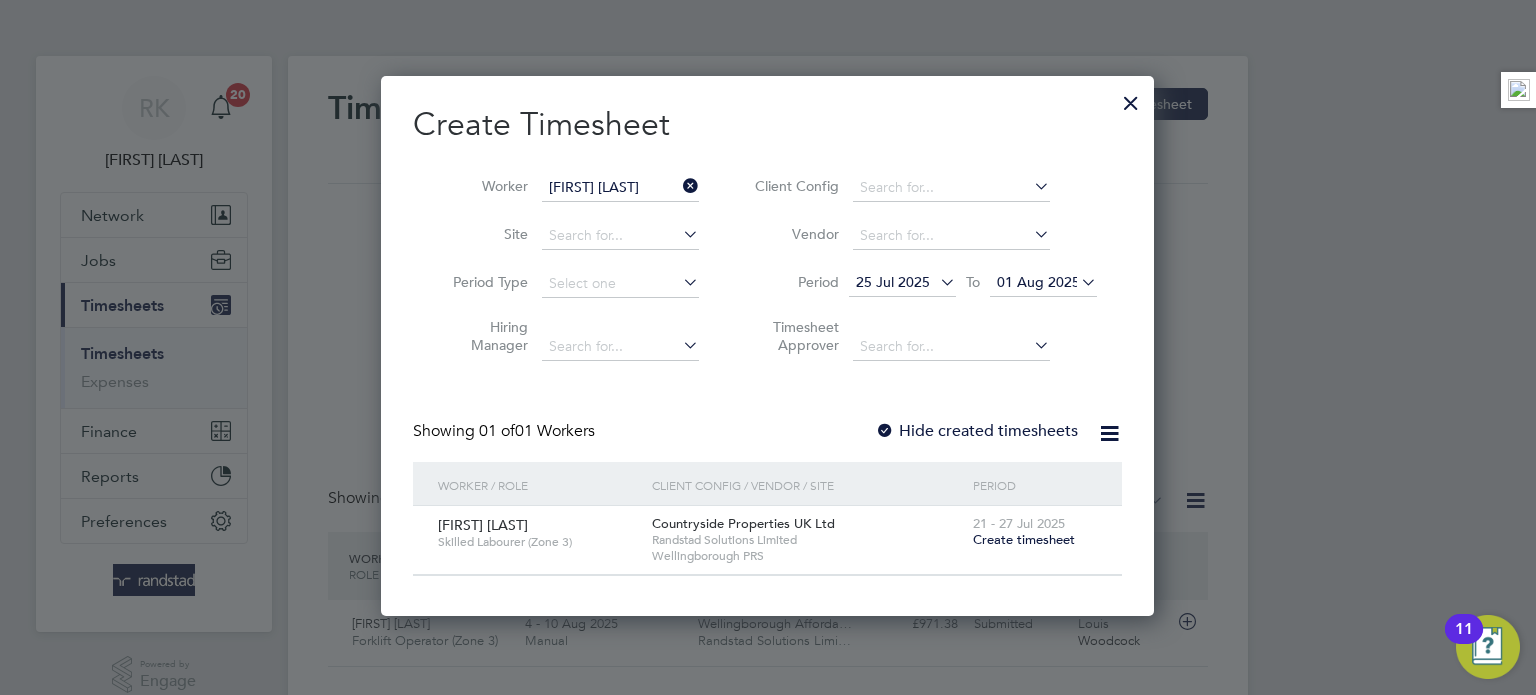 click on "Create timesheet" at bounding box center (1024, 539) 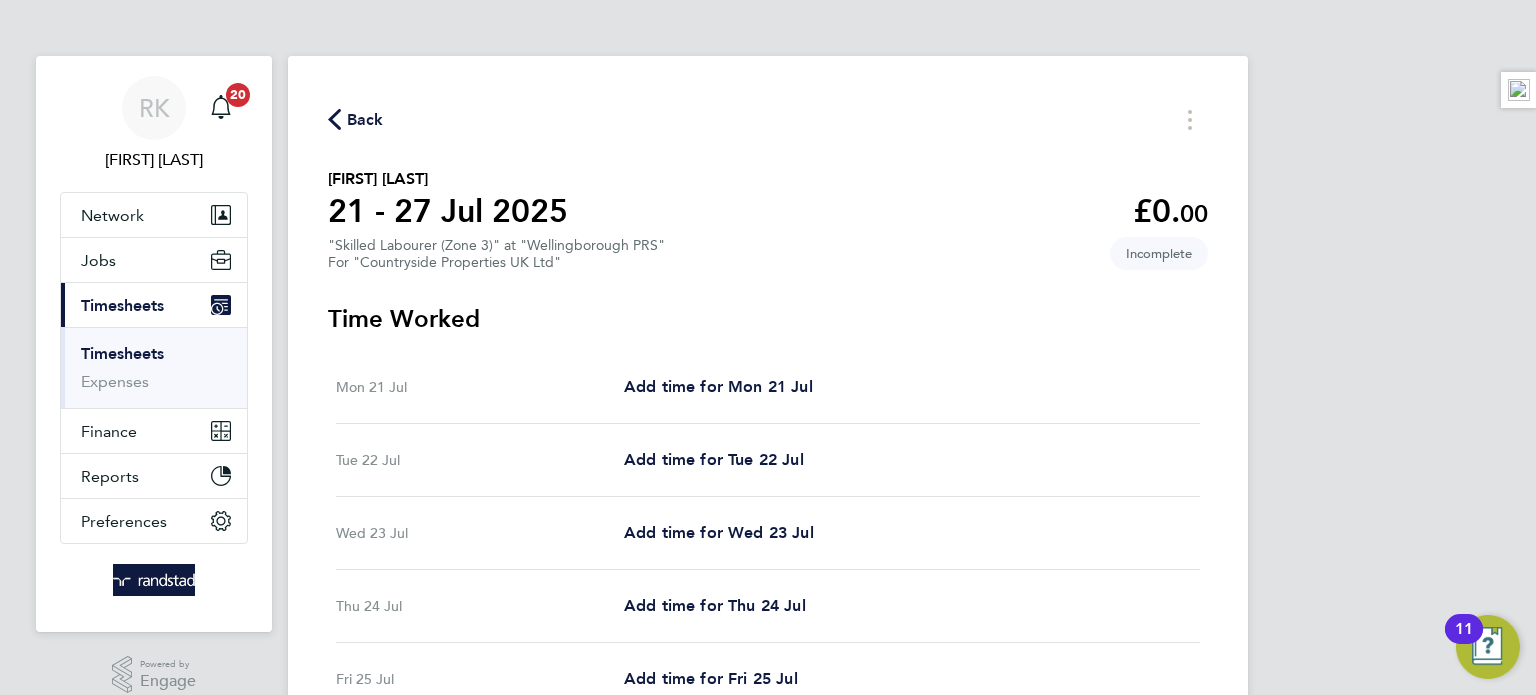 click 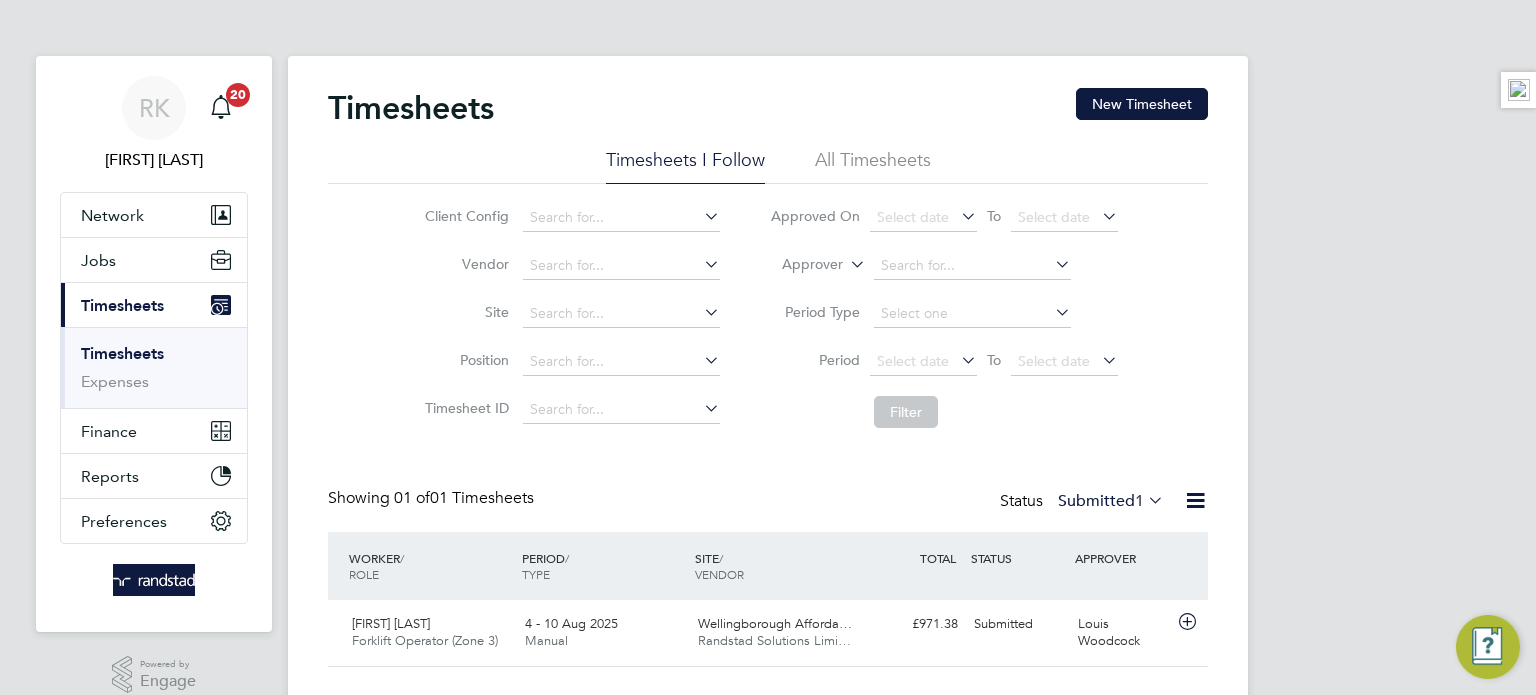 scroll, scrollTop: 9, scrollLeft: 10, axis: both 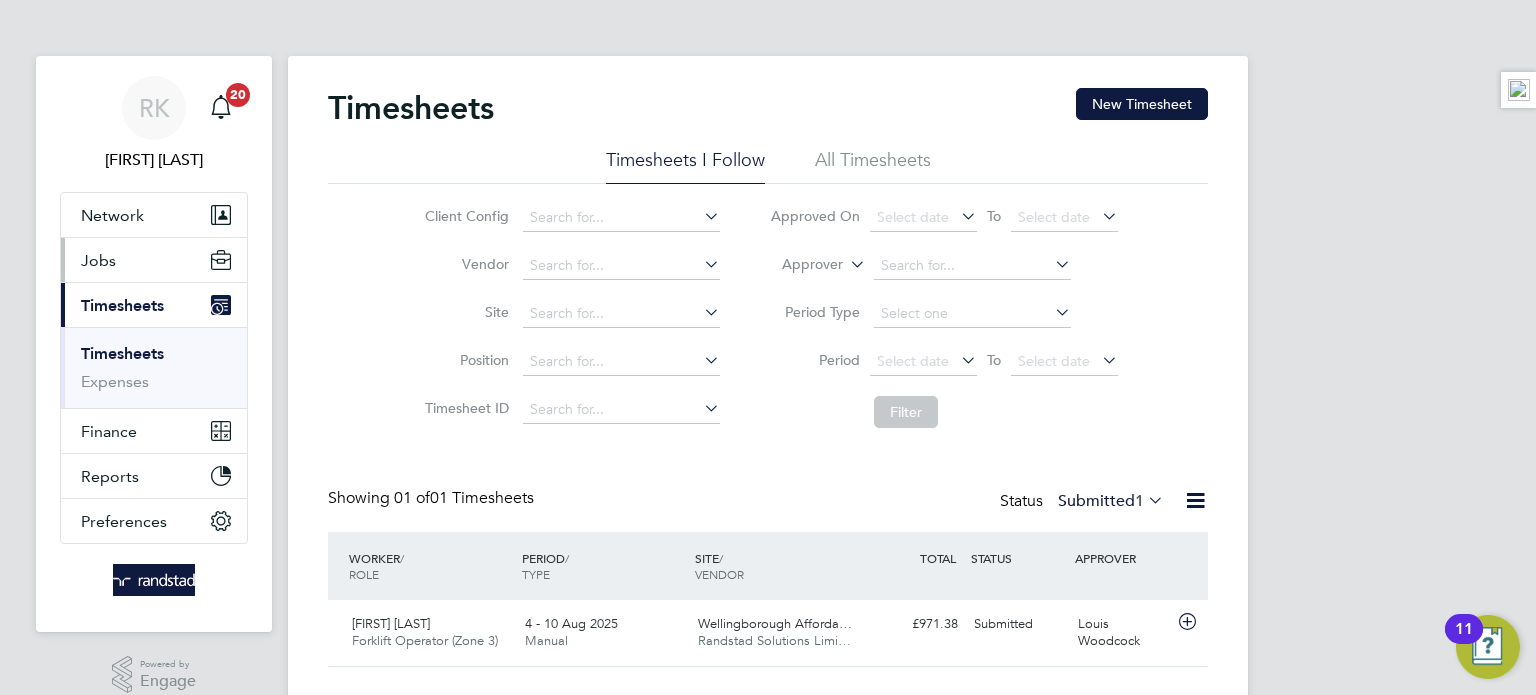 click on "Jobs" at bounding box center [154, 260] 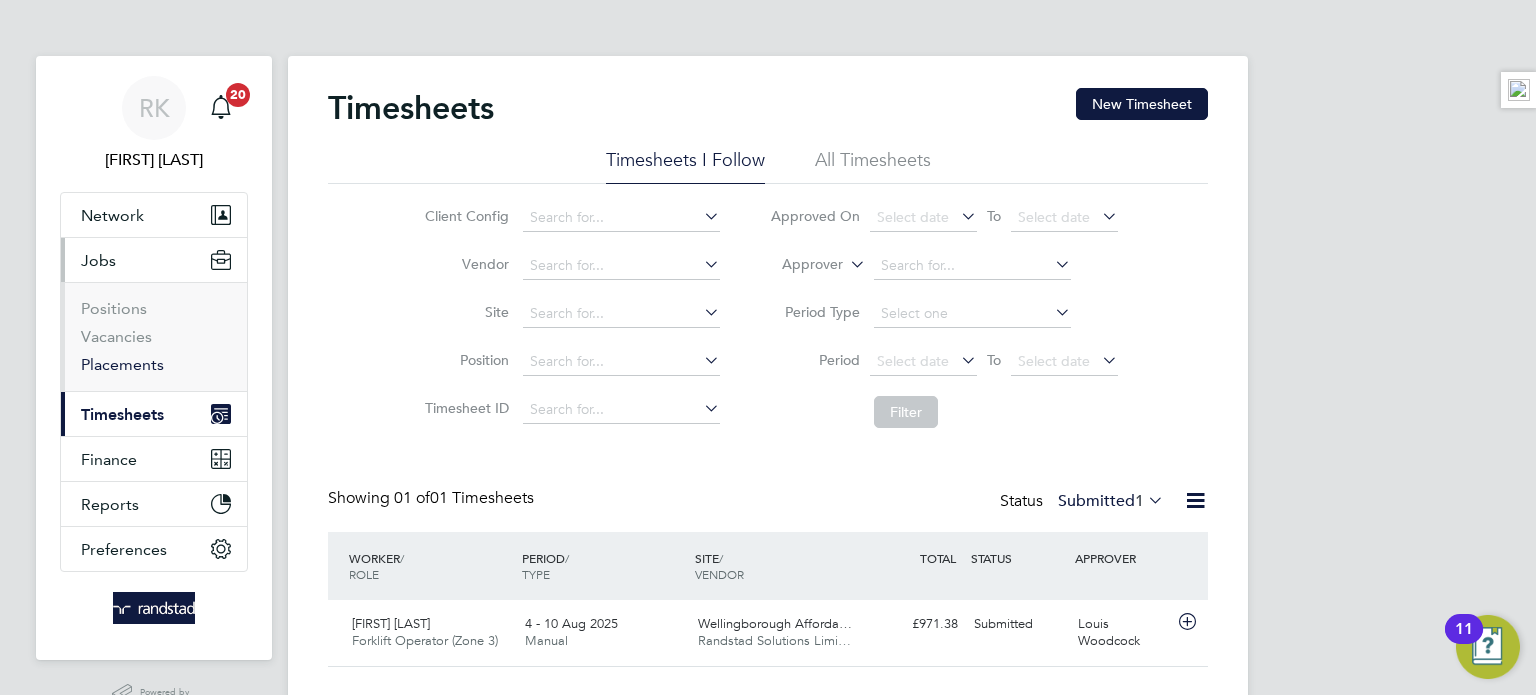click on "Placements" at bounding box center (122, 364) 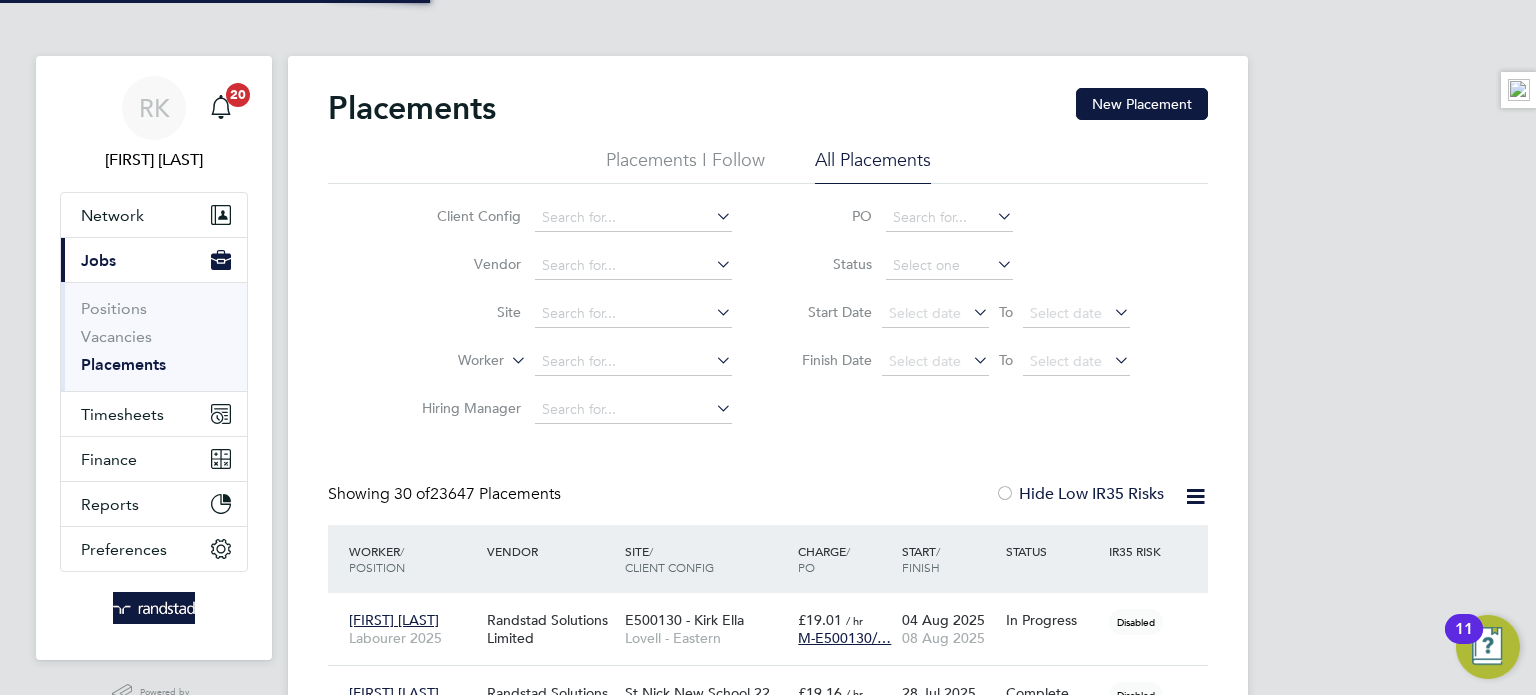scroll, scrollTop: 9, scrollLeft: 9, axis: both 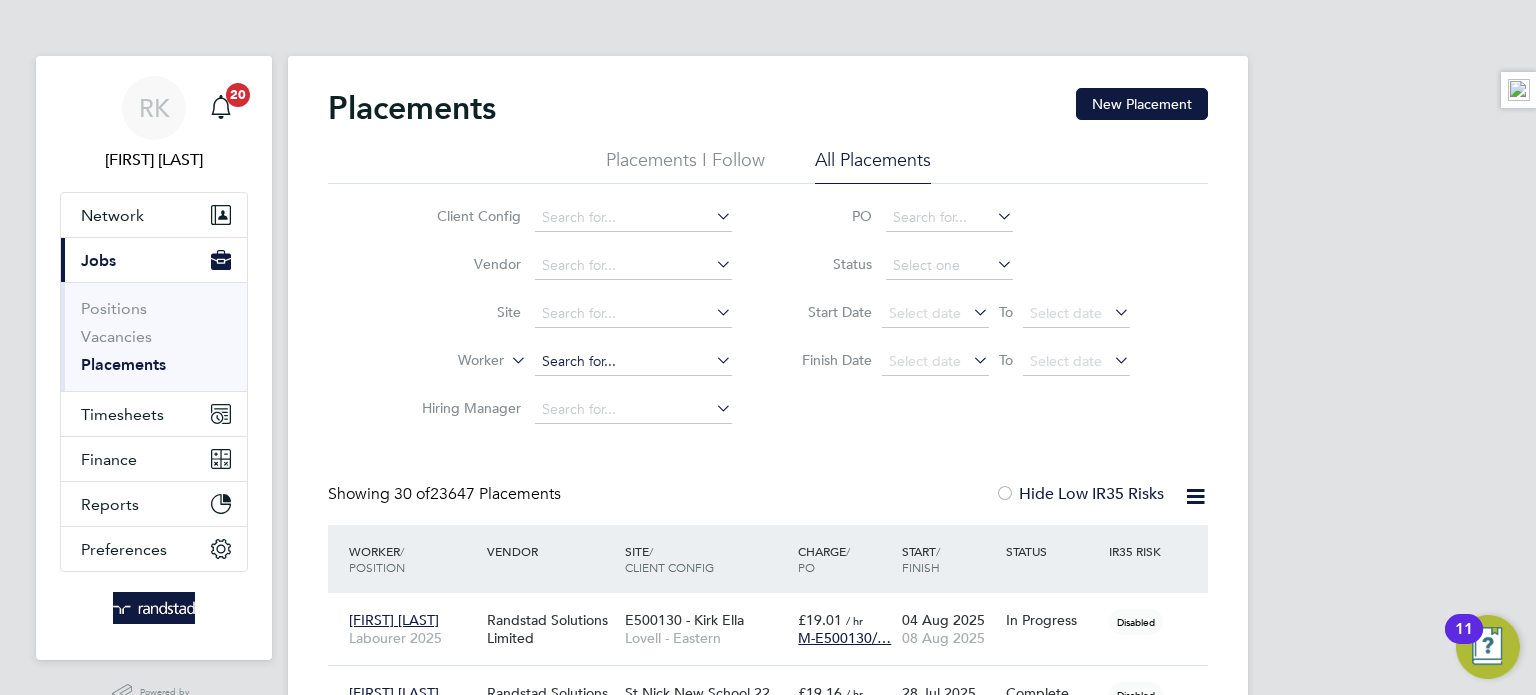 click 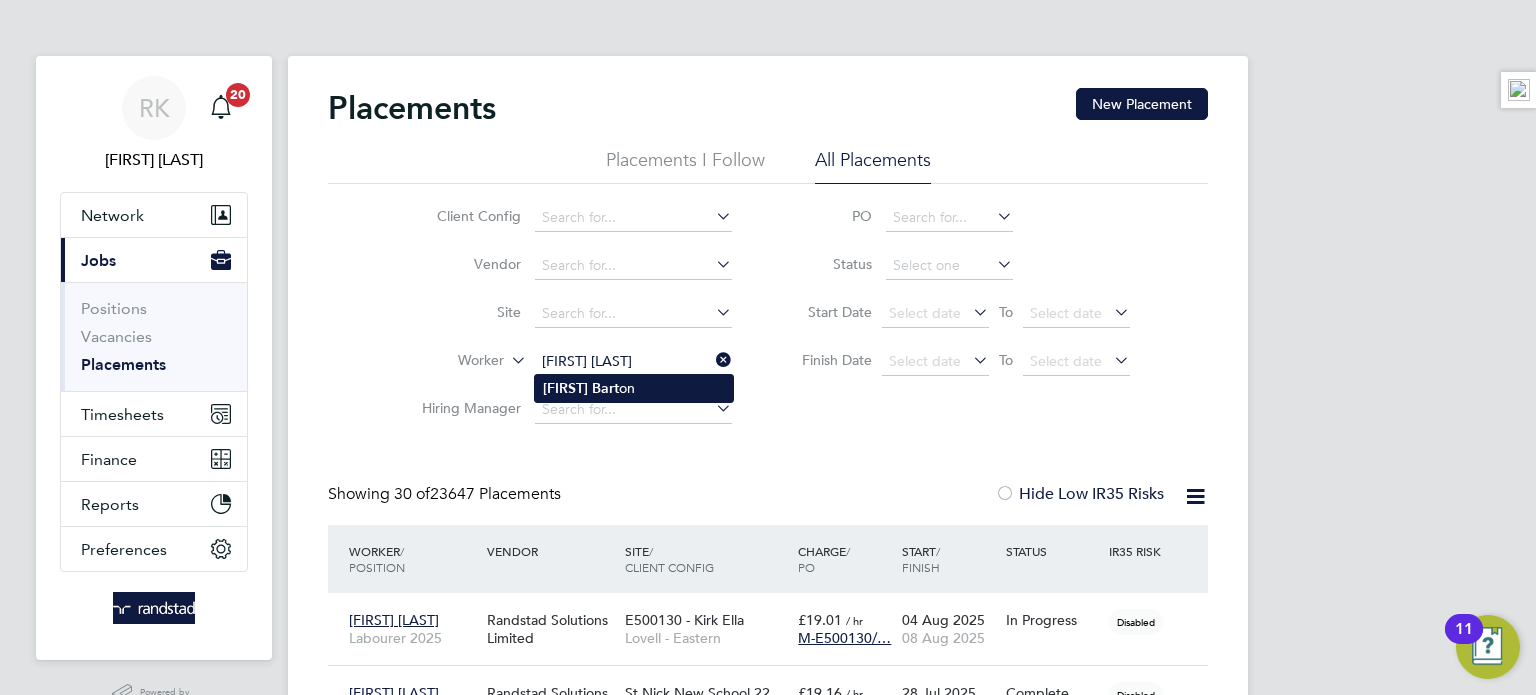 click on "[FIRST] [LAST]" 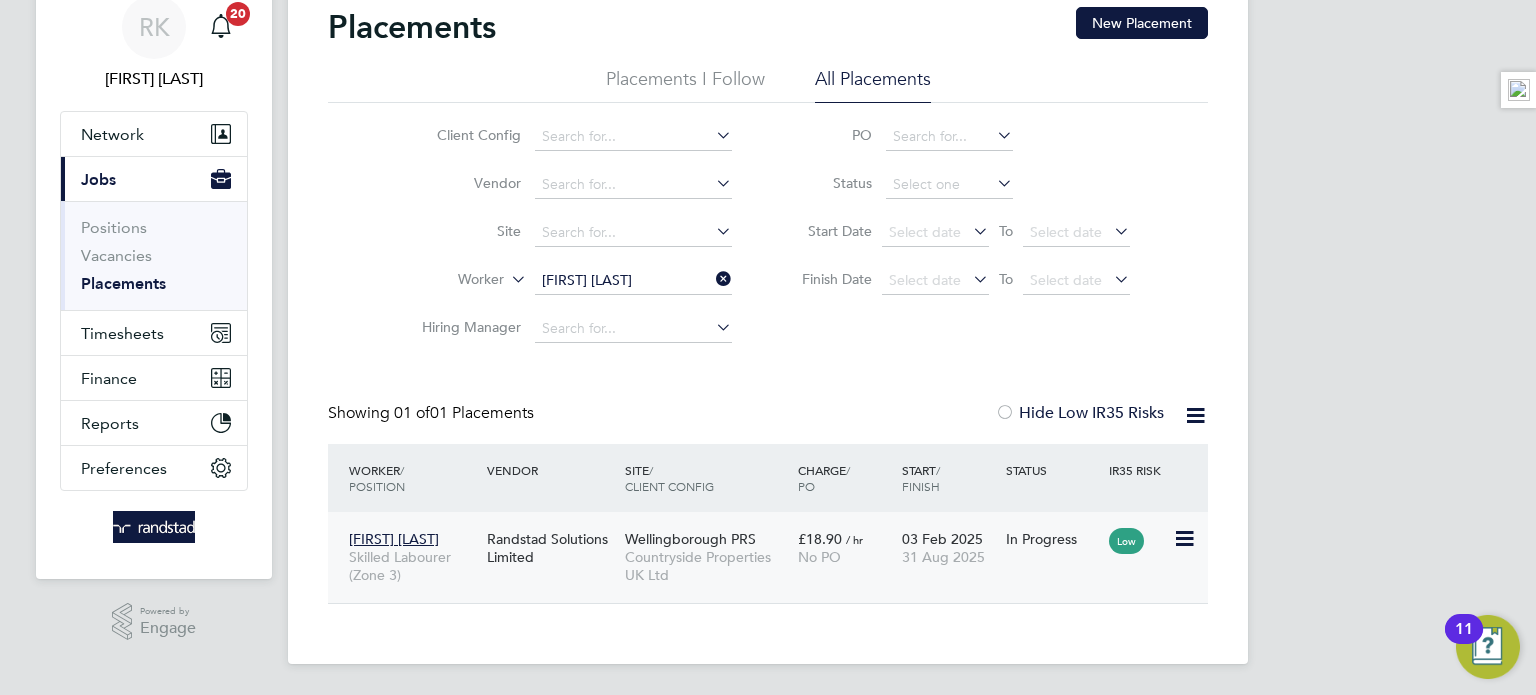 click on "[FIRST] [LAST] [ROLE] ([ZONE]) [COMPANY] [COMPANY] [CITY] [TYPE] £[PRICE] / hr No PO [DATE] [DATE] In Progress Low" 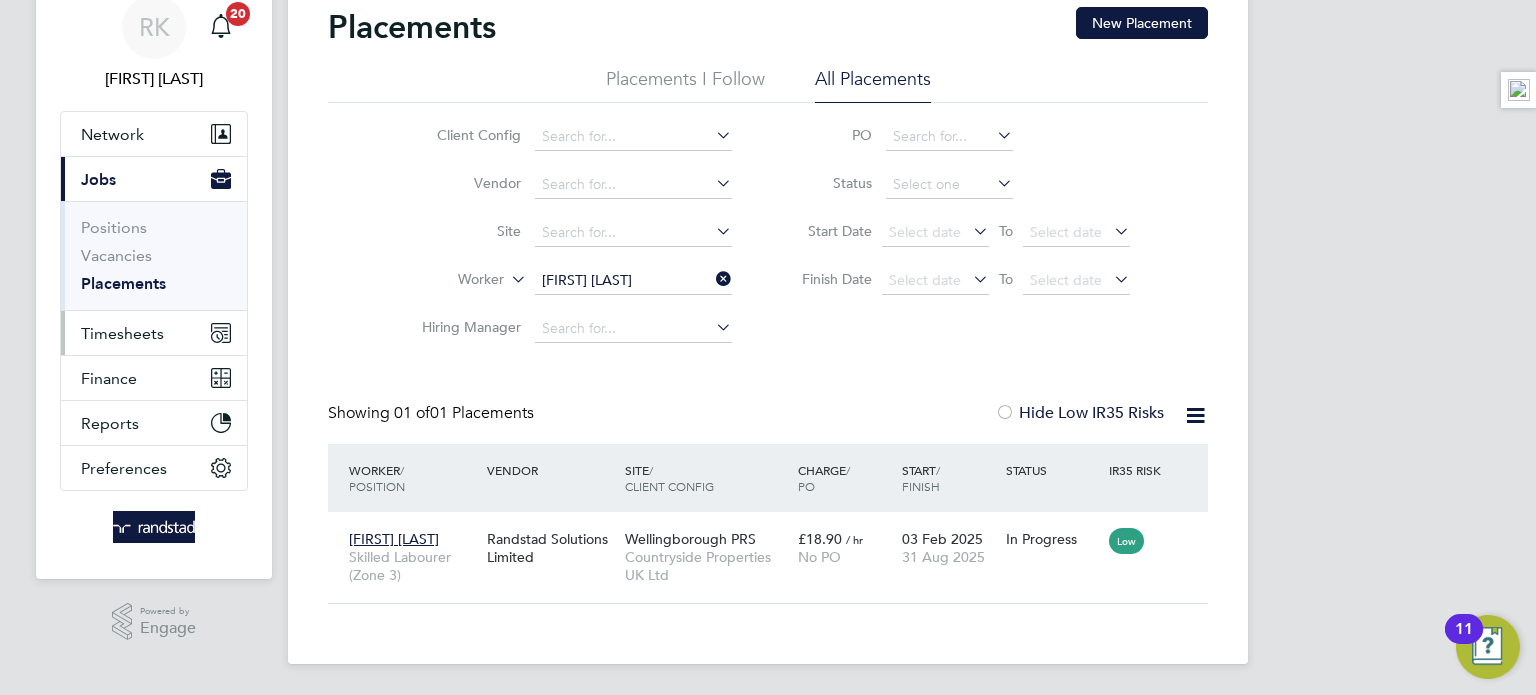 click on "Timesheets" at bounding box center [122, 333] 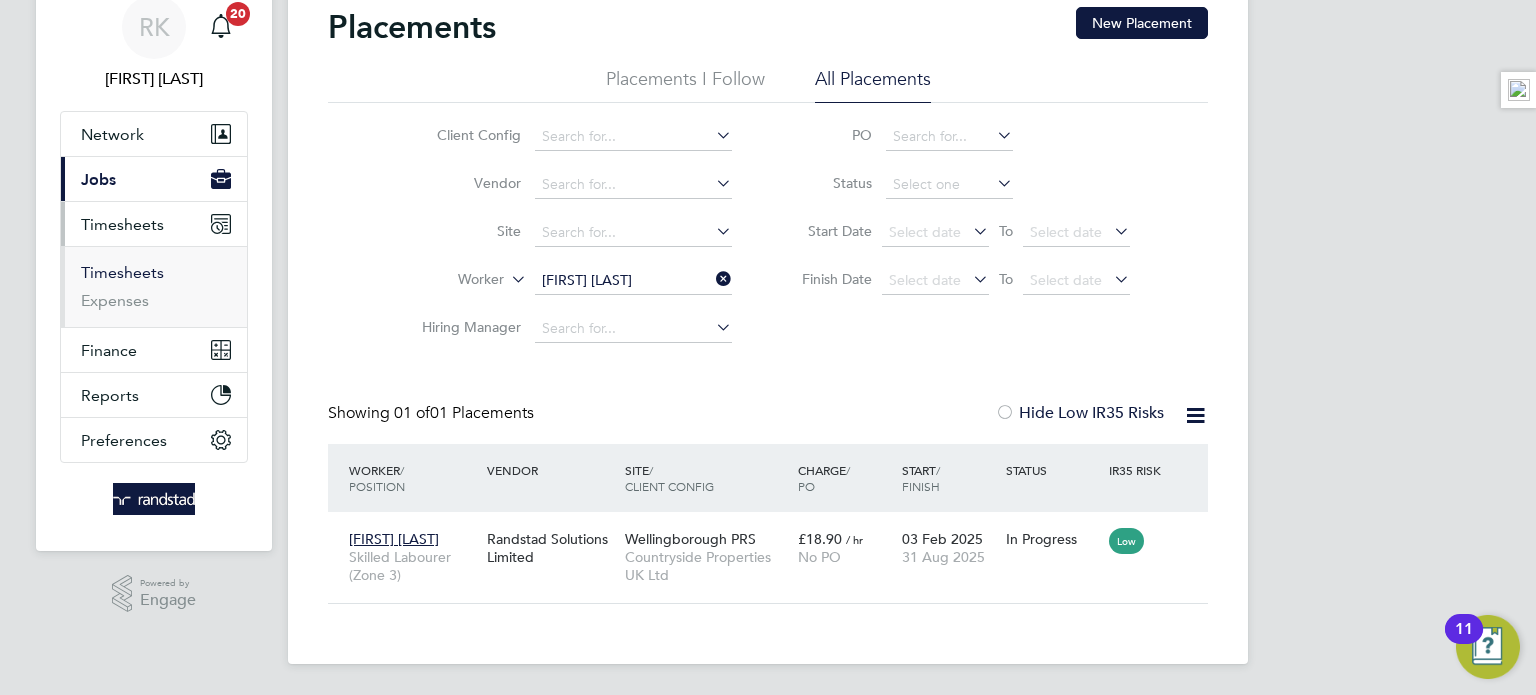 click on "Timesheets" at bounding box center (122, 272) 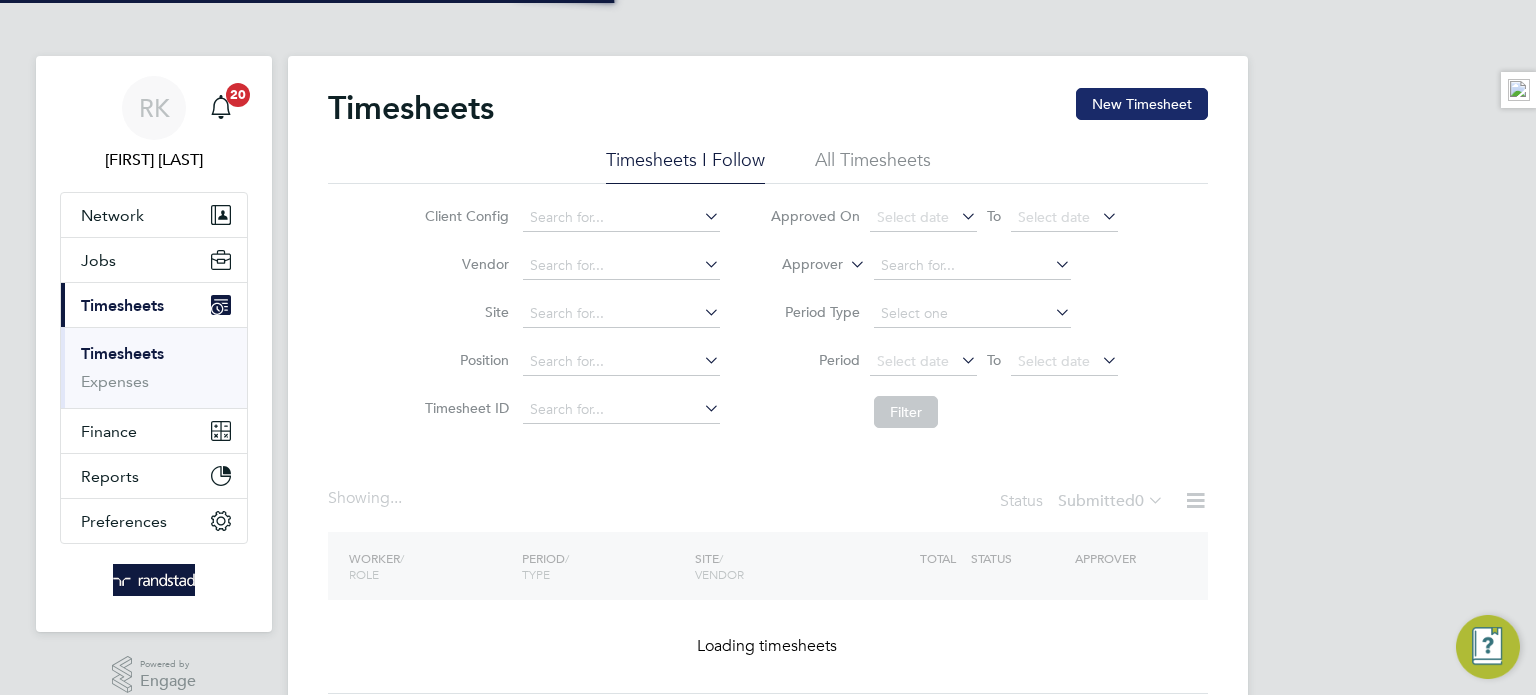 click on "New Timesheet" 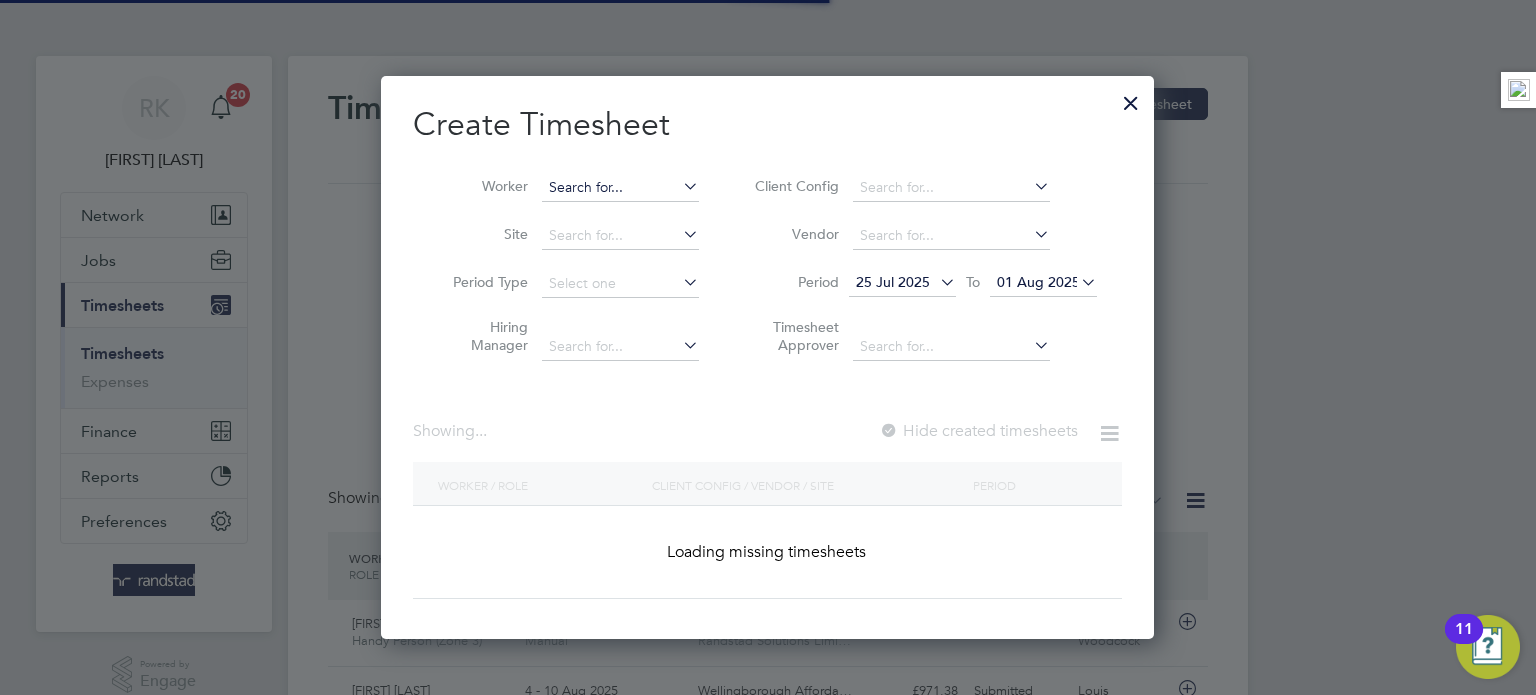 click at bounding box center (620, 188) 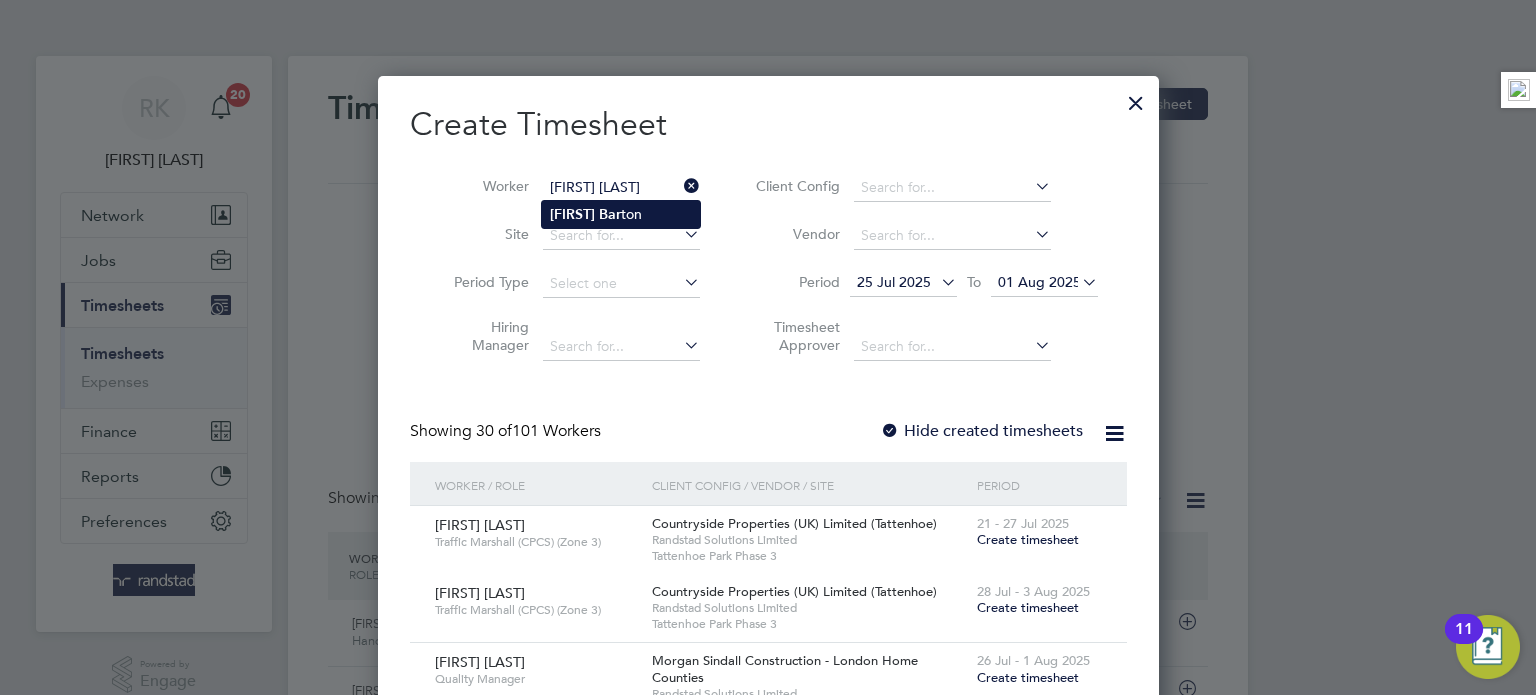type on "[FIRST] [LAST]" 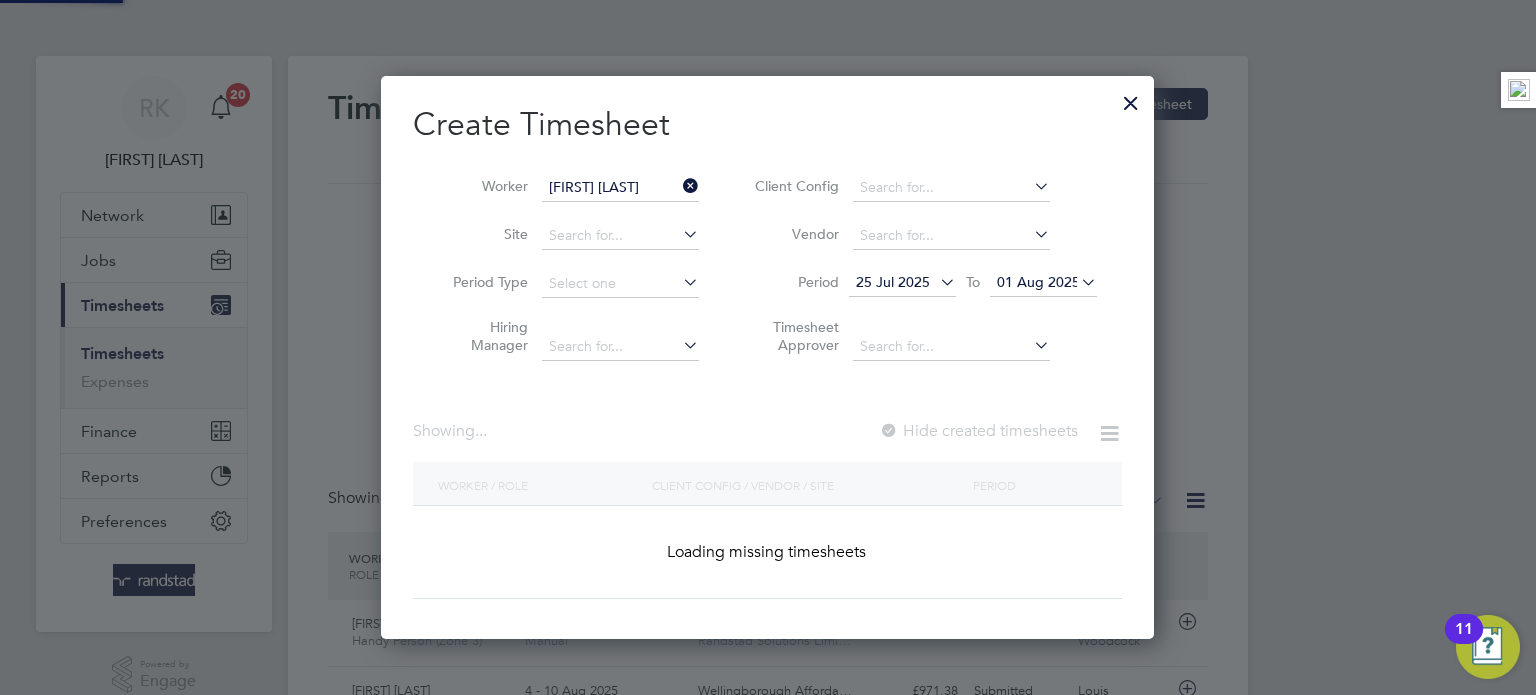 scroll, scrollTop: 9, scrollLeft: 10, axis: both 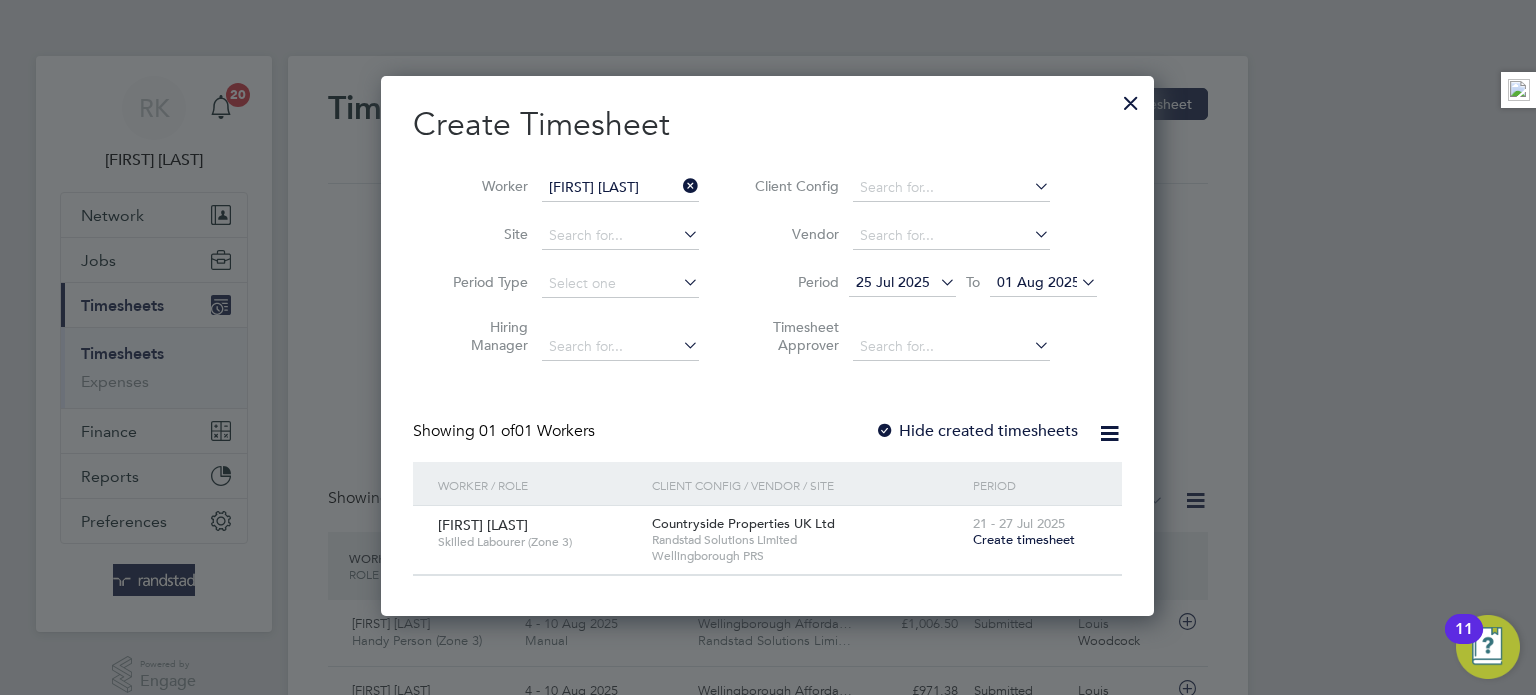 click on "Hide created timesheets" at bounding box center [976, 431] 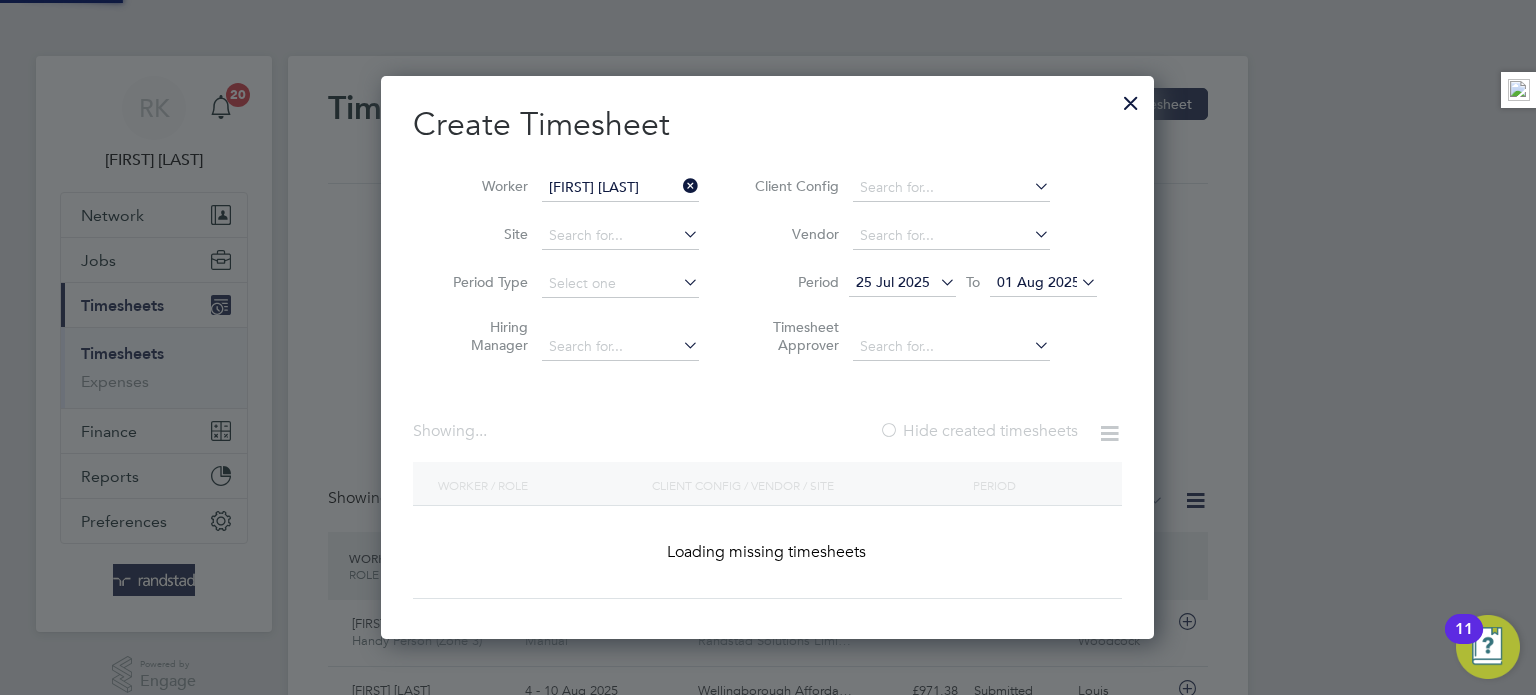scroll, scrollTop: 10, scrollLeft: 10, axis: both 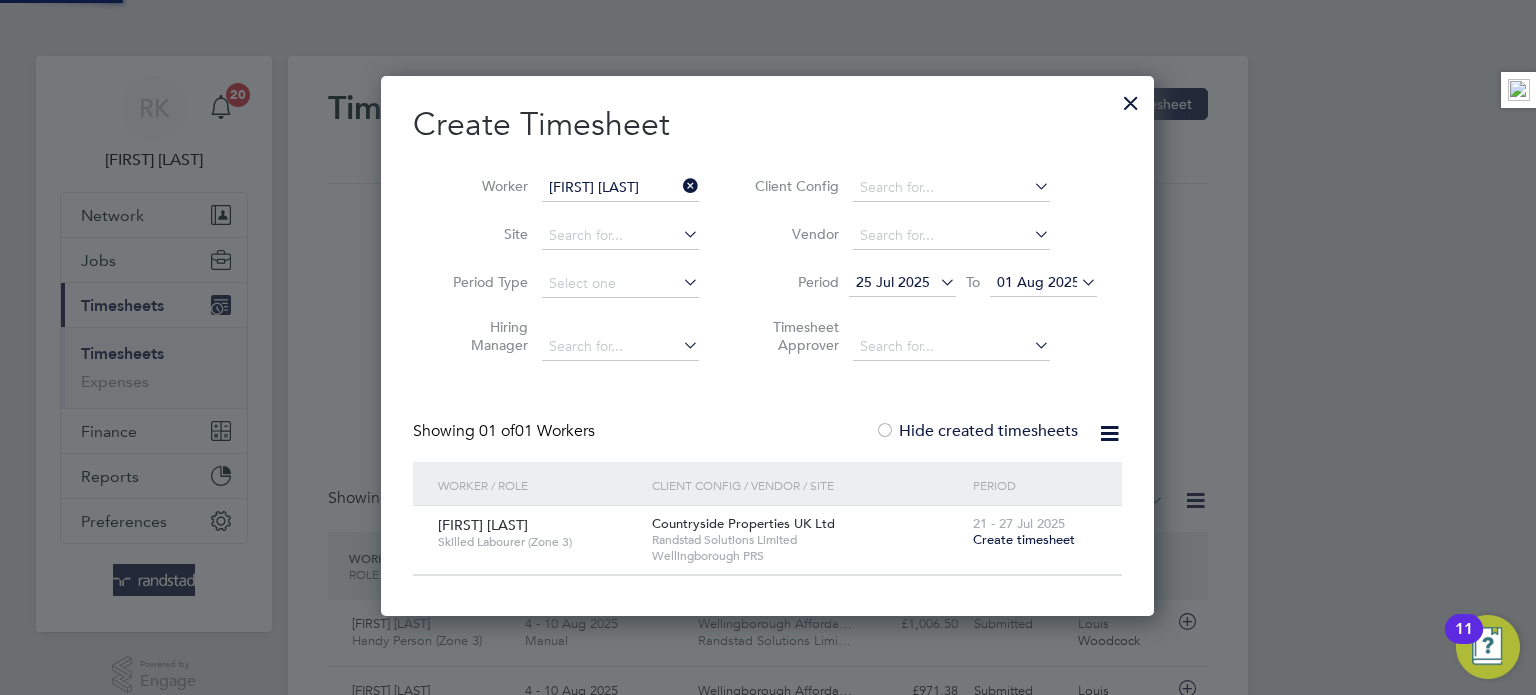 click on "01 Aug 2025" at bounding box center (1038, 282) 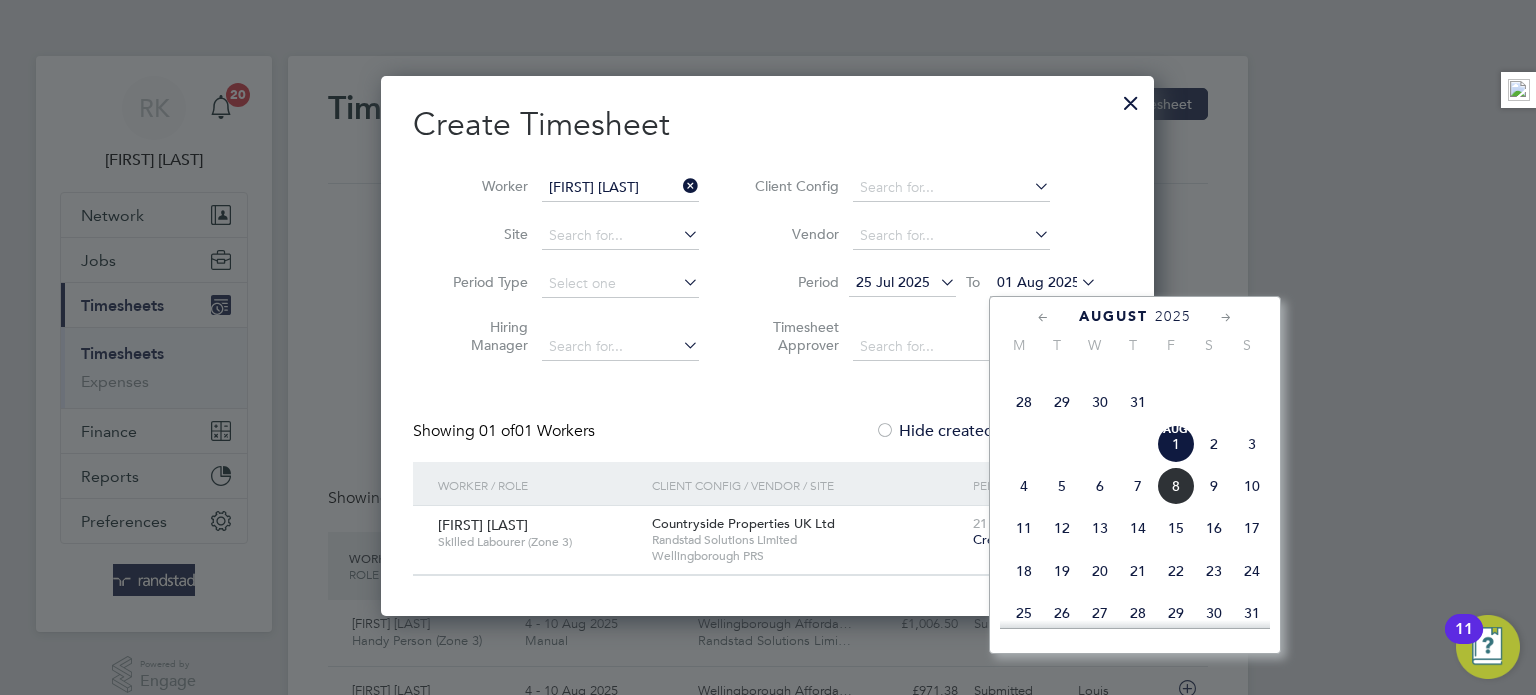click on "10" 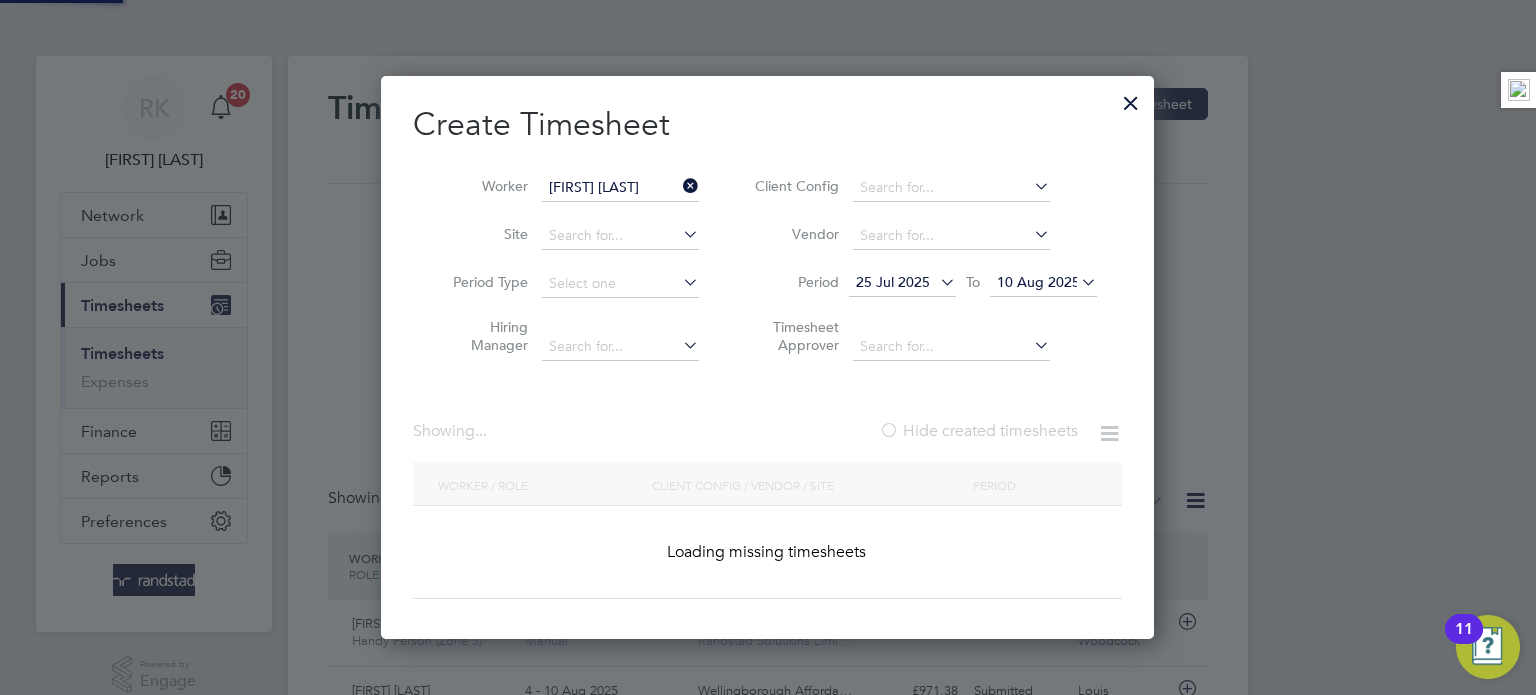 scroll, scrollTop: 10, scrollLeft: 10, axis: both 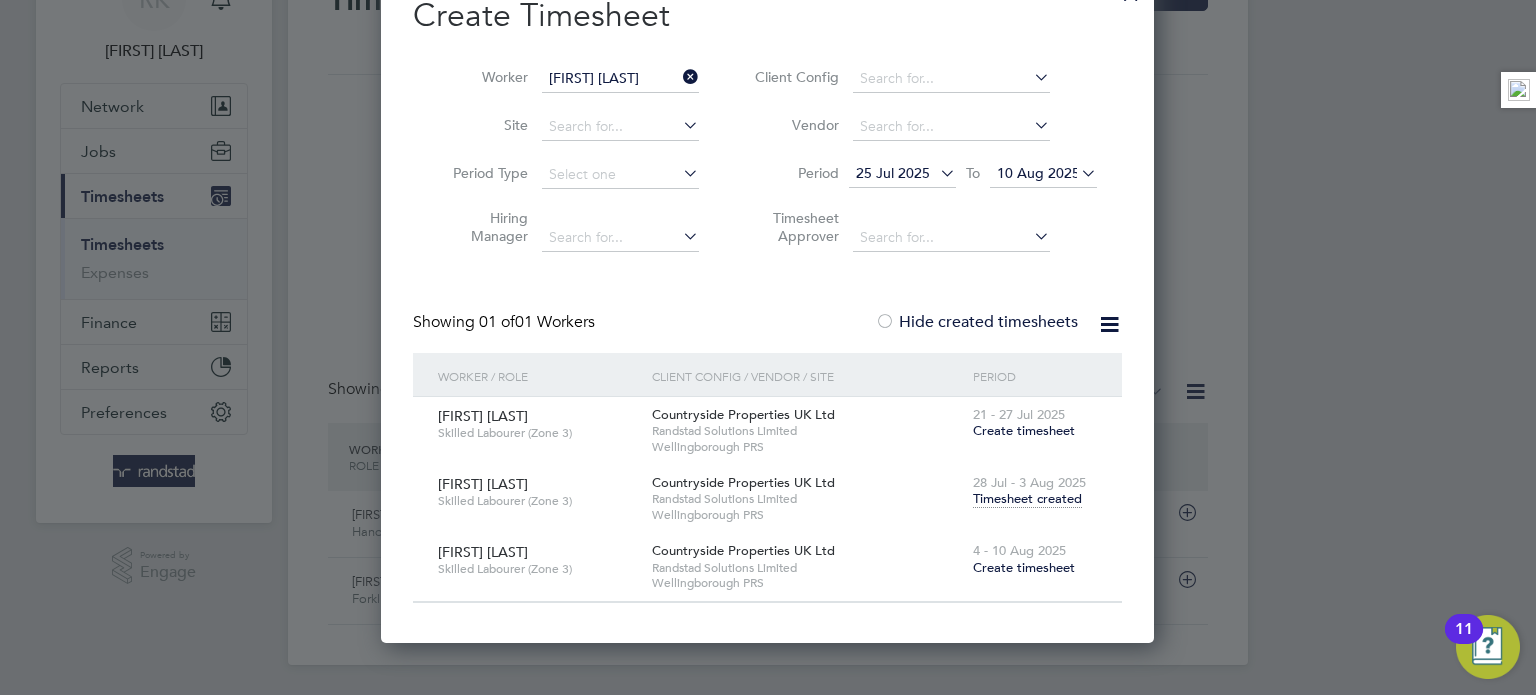 click on "Create timesheet" at bounding box center (1024, 567) 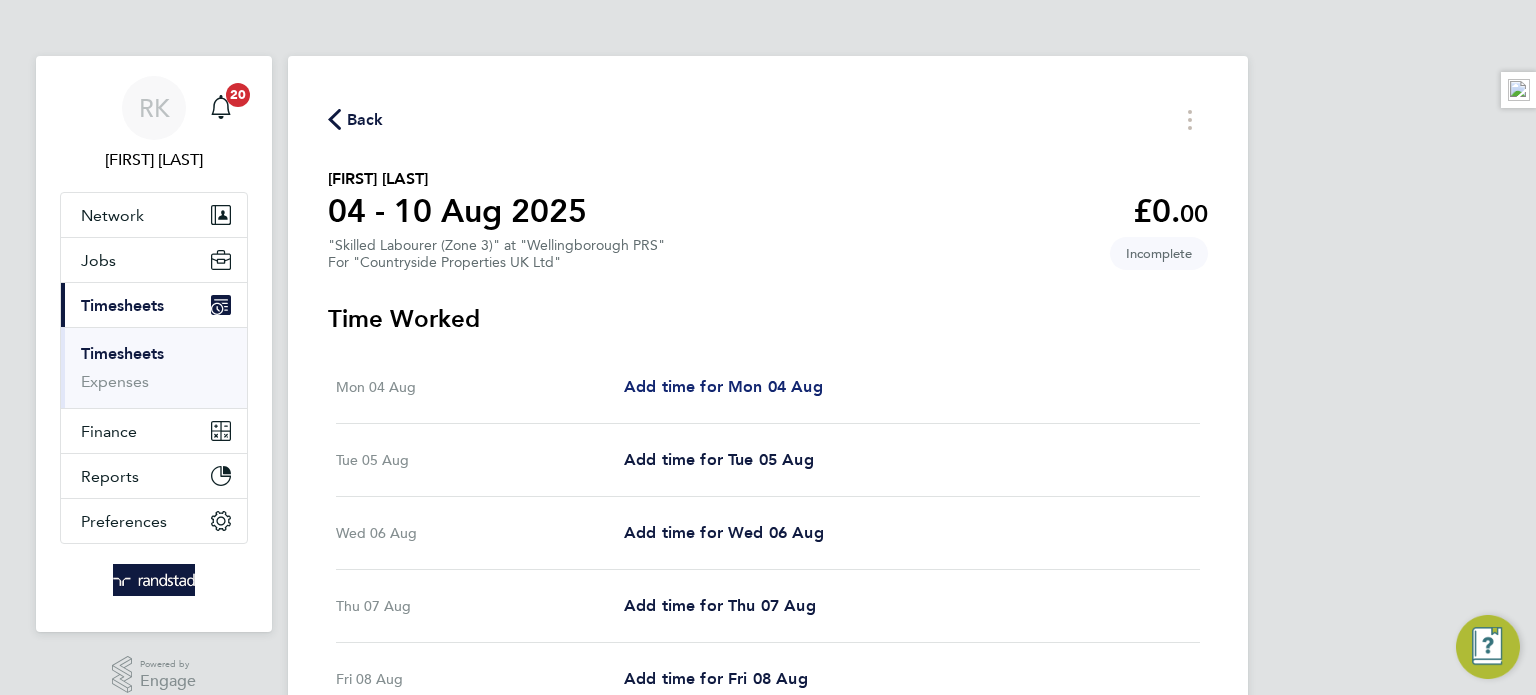 click on "Add time for Mon 04 Aug" at bounding box center [723, 386] 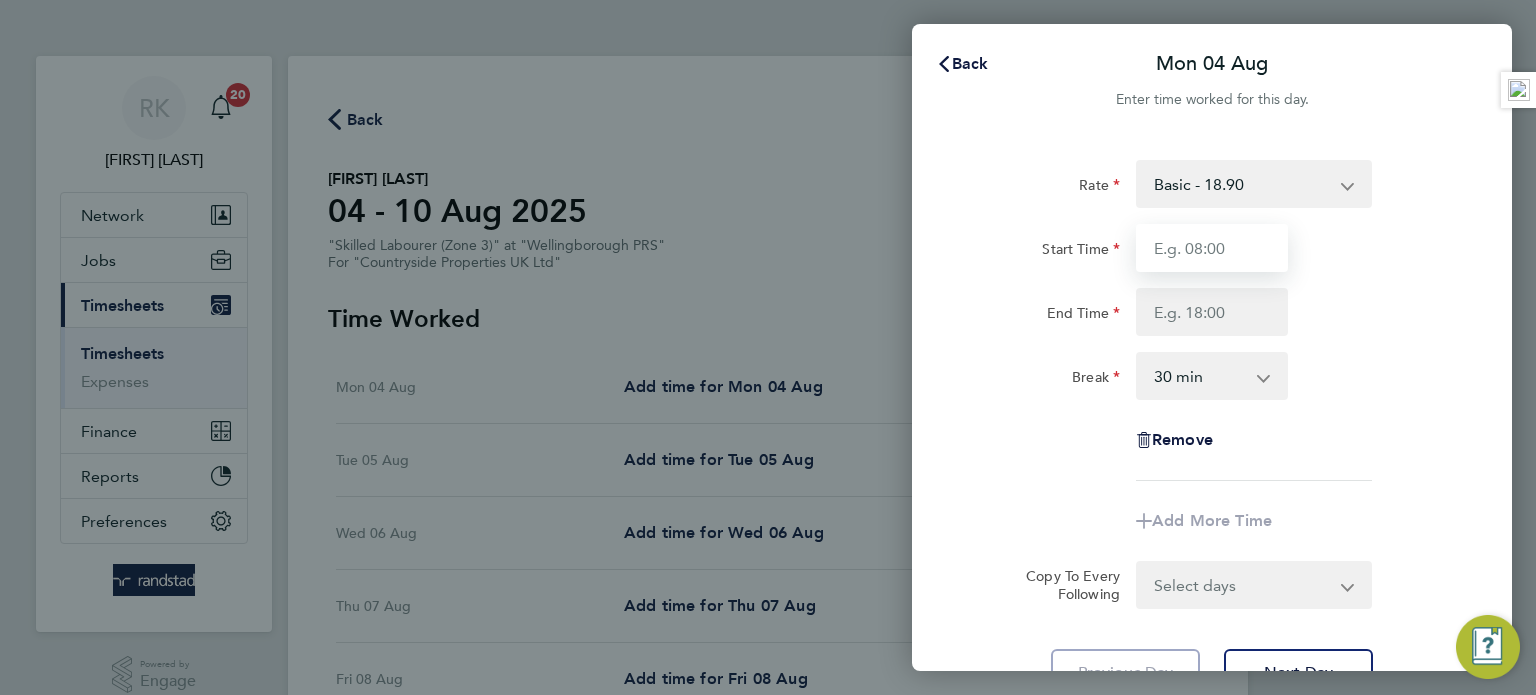 click on "Start Time" at bounding box center (1212, 248) 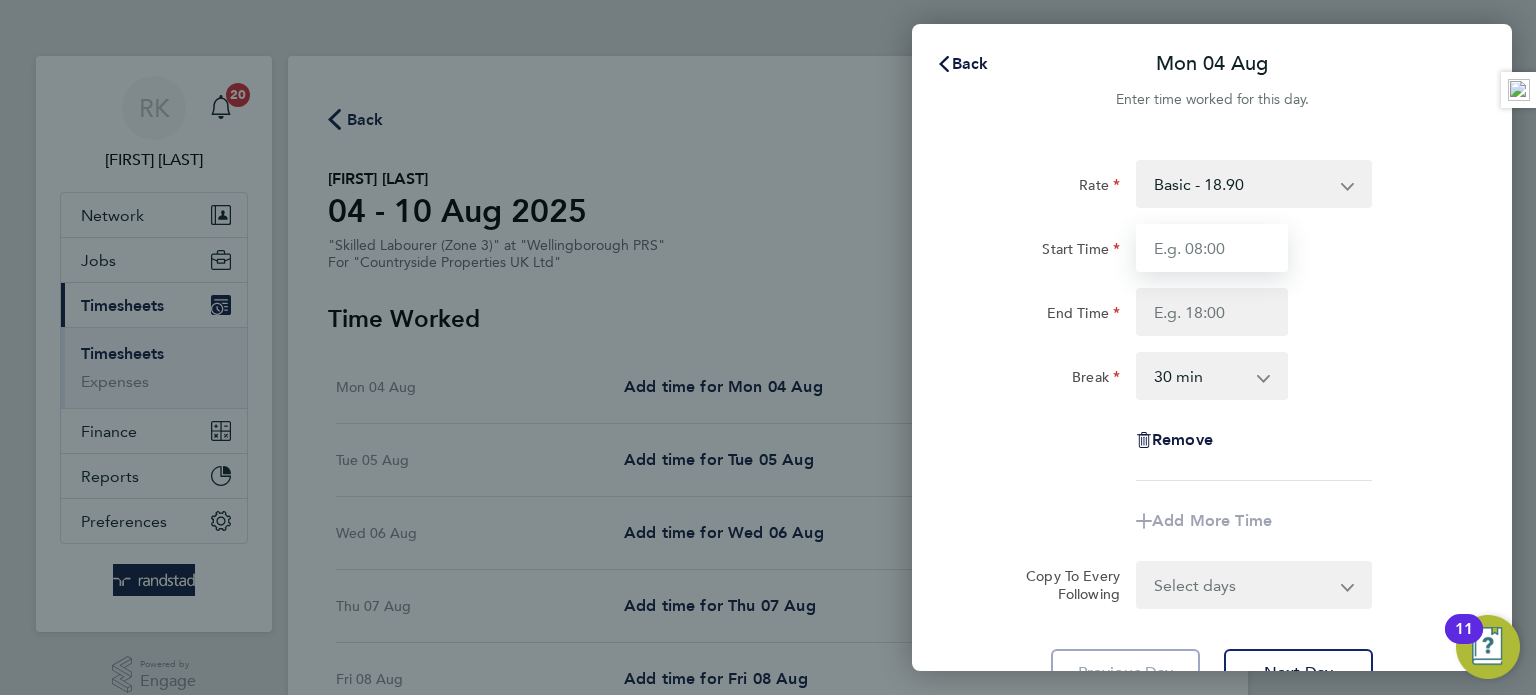 type on "07:30" 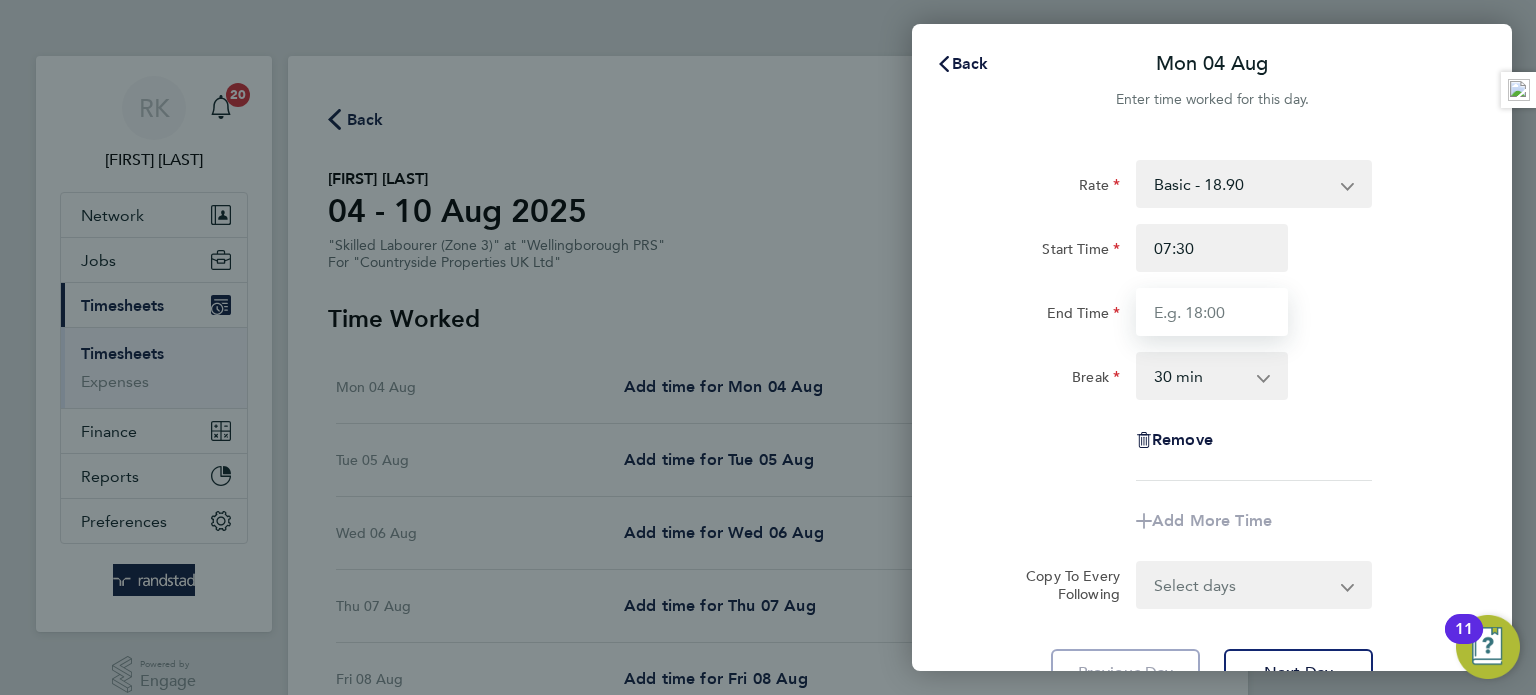 click on "End Time" at bounding box center [1212, 312] 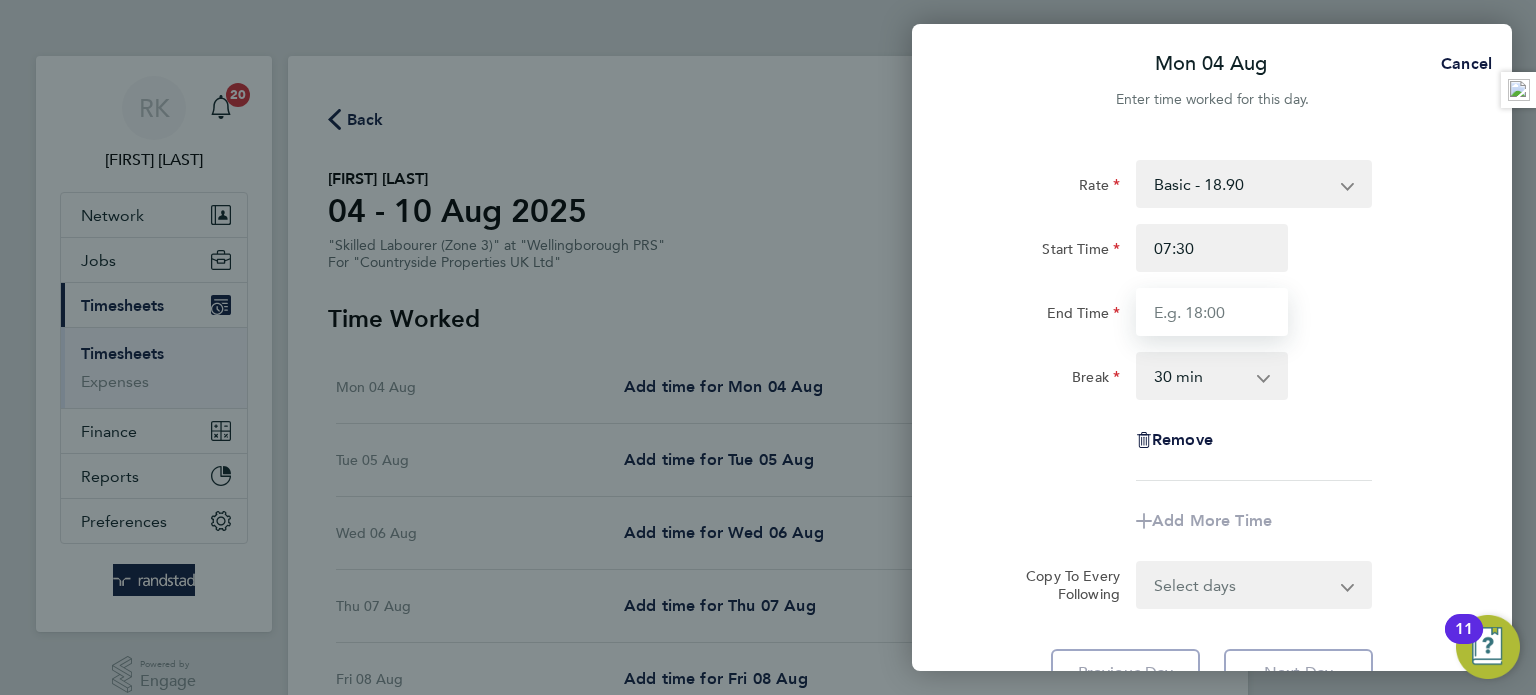 type on "17:00" 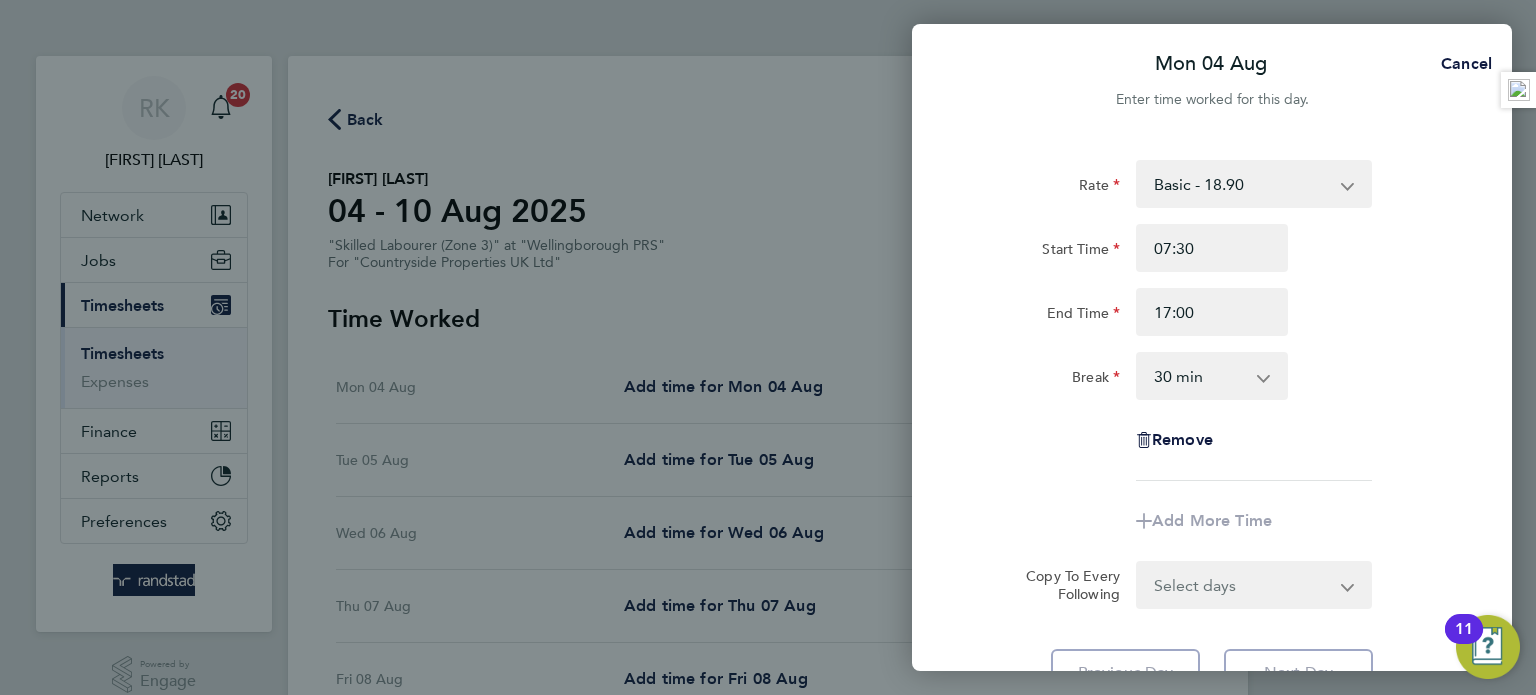 click on "Break  0 min   15 min   30 min   45 min   60 min   75 min   90 min" 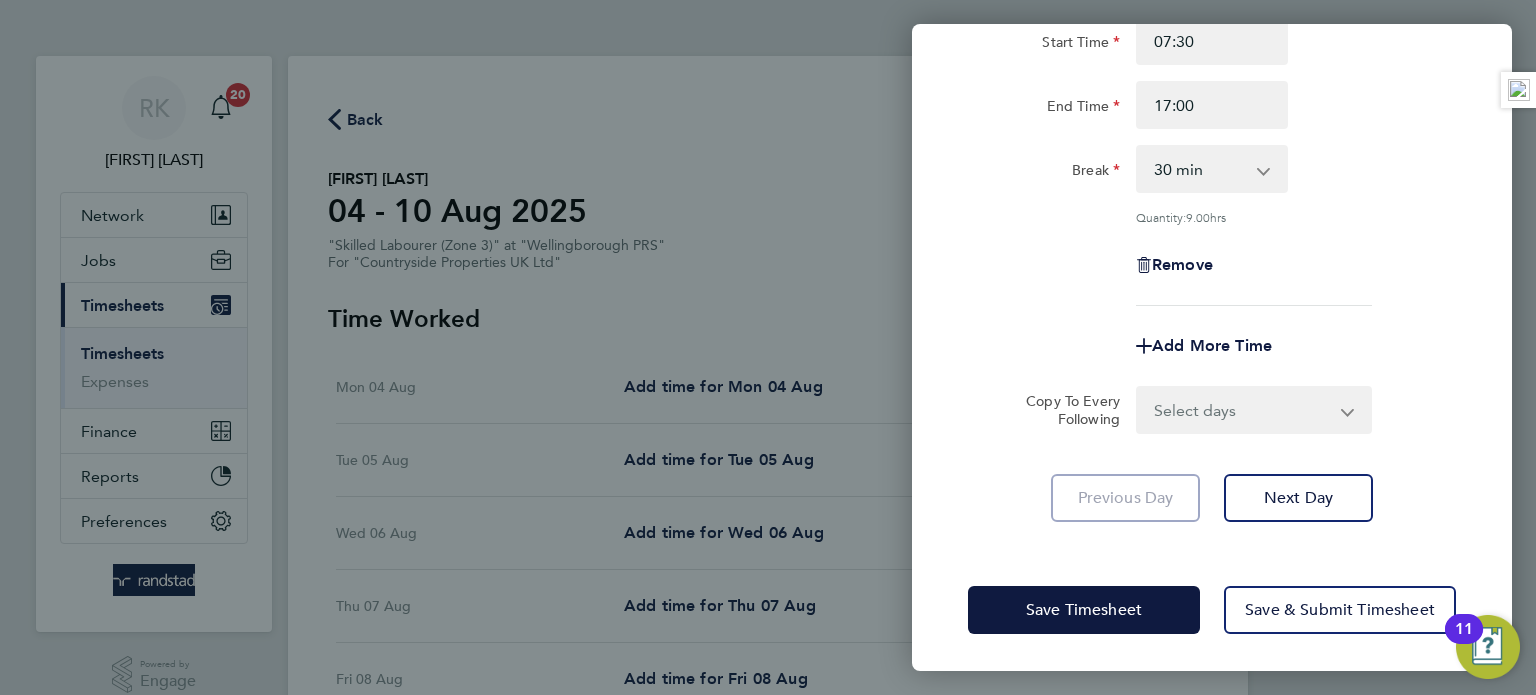 click on "Select days   Day   Weekday (Mon-Fri)   Weekend (Sat-Sun)   Tuesday   Wednesday   Thursday   Friday   Saturday   Sunday" at bounding box center [1243, 410] 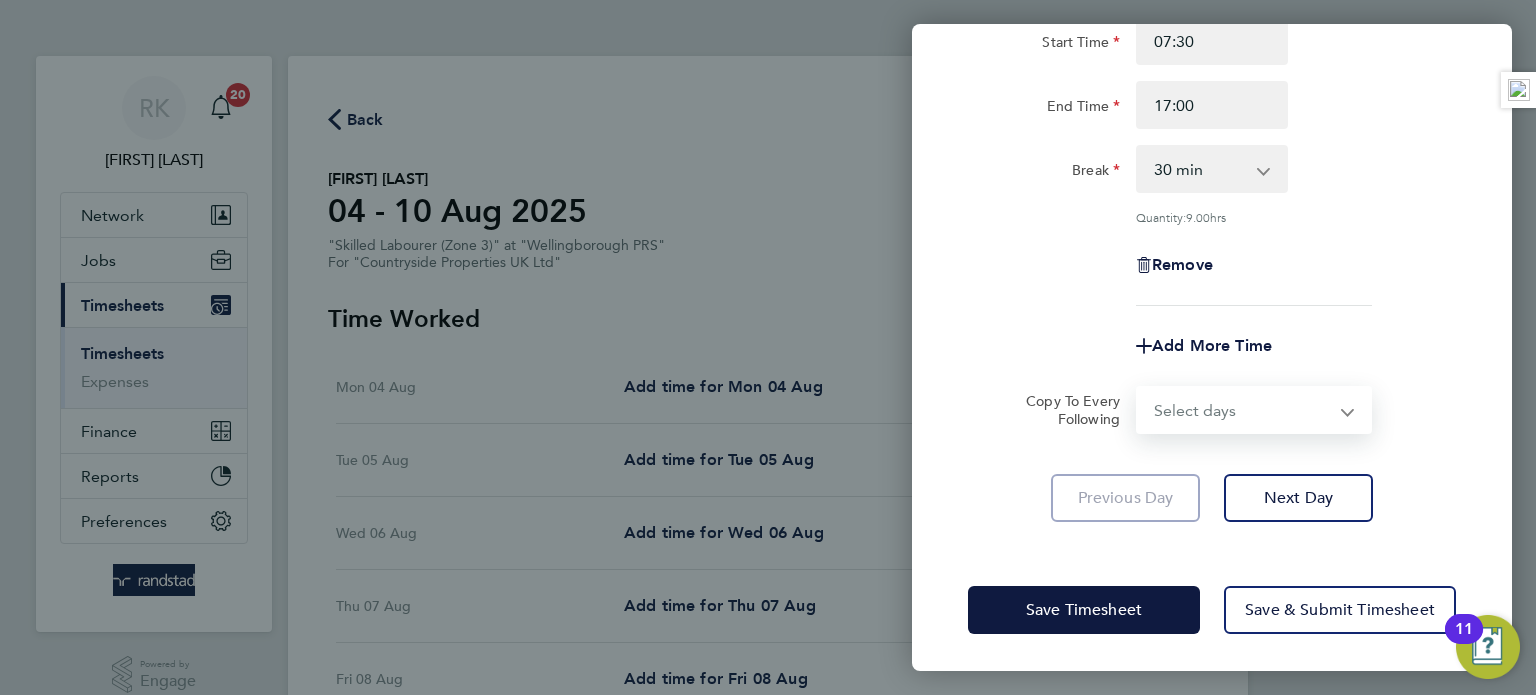 select on "WEEKDAY" 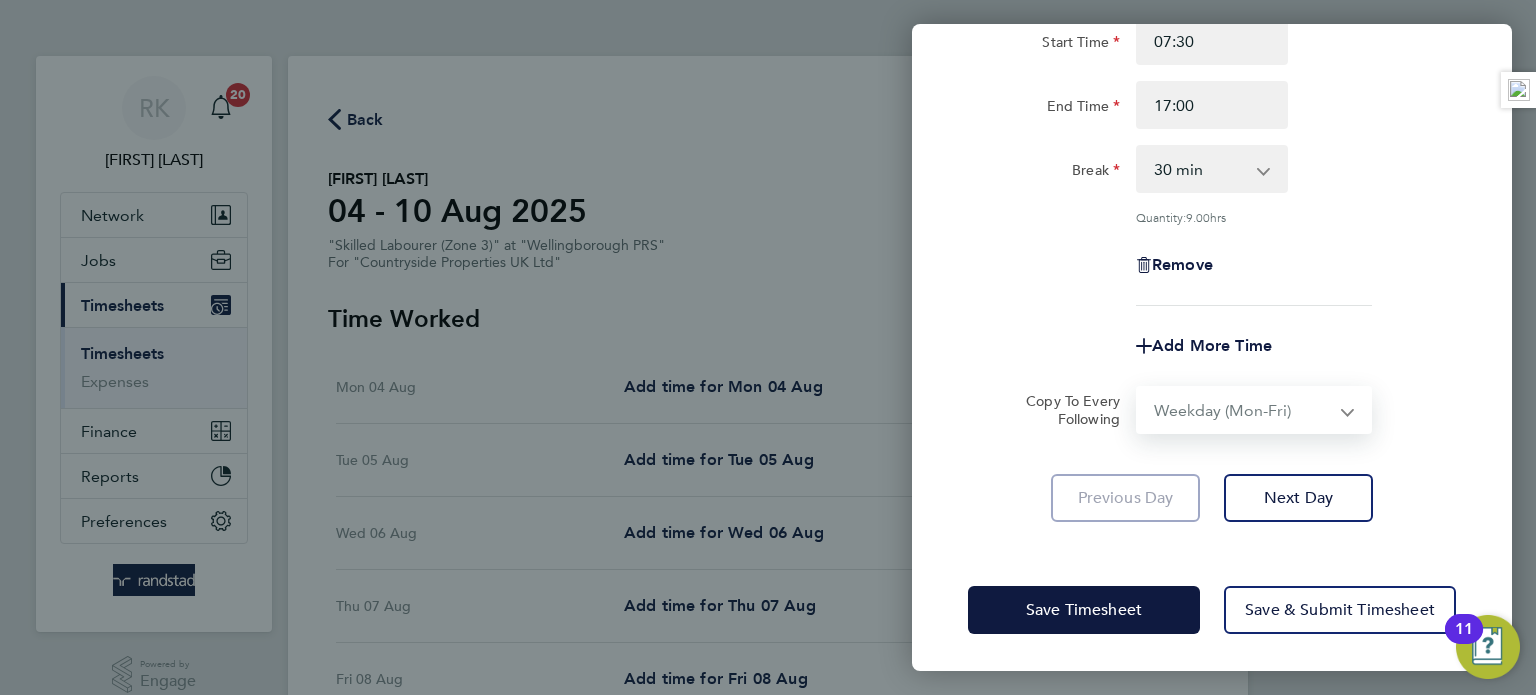 click on "Select days   Day   Weekday (Mon-Fri)   Weekend (Sat-Sun)   Tuesday   Wednesday   Thursday   Friday   Saturday   Sunday" at bounding box center (1243, 410) 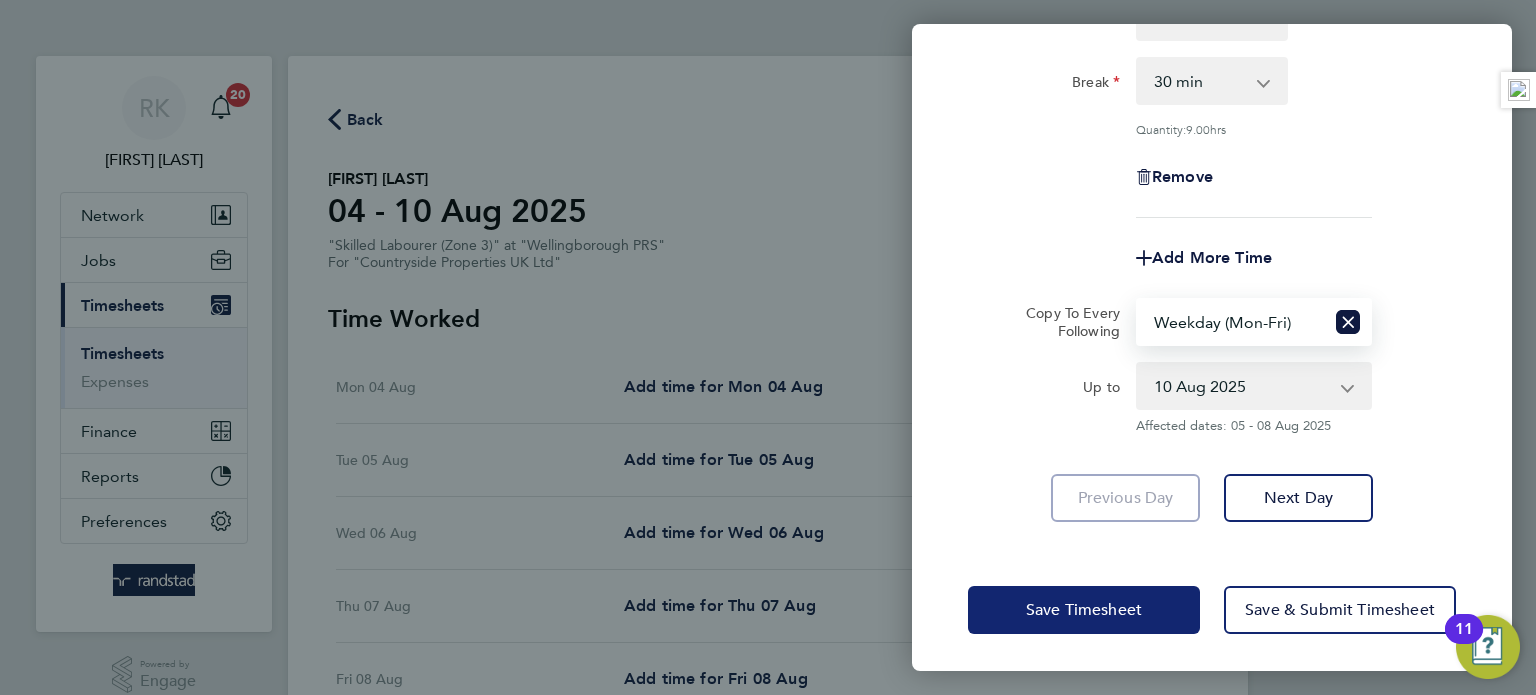 click on "Save Timesheet" 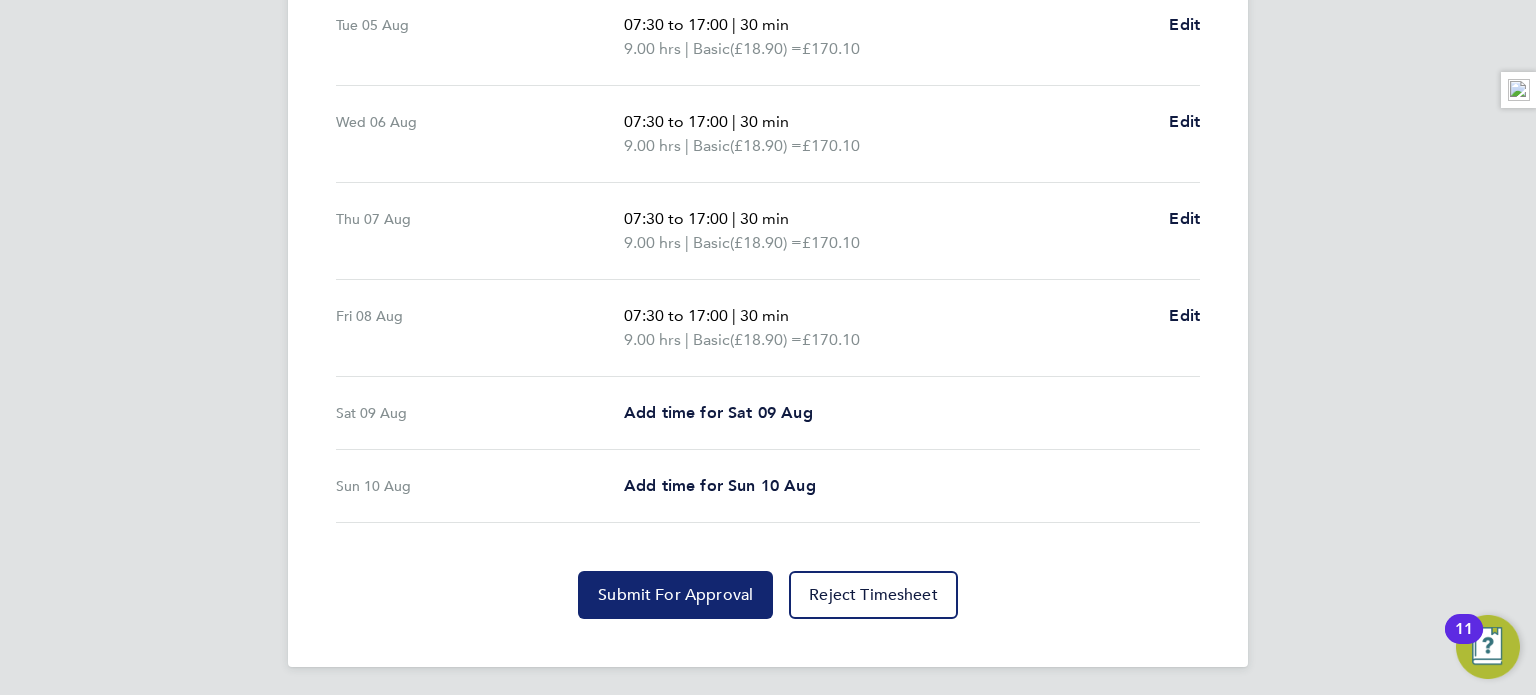 click on "Submit For Approval" 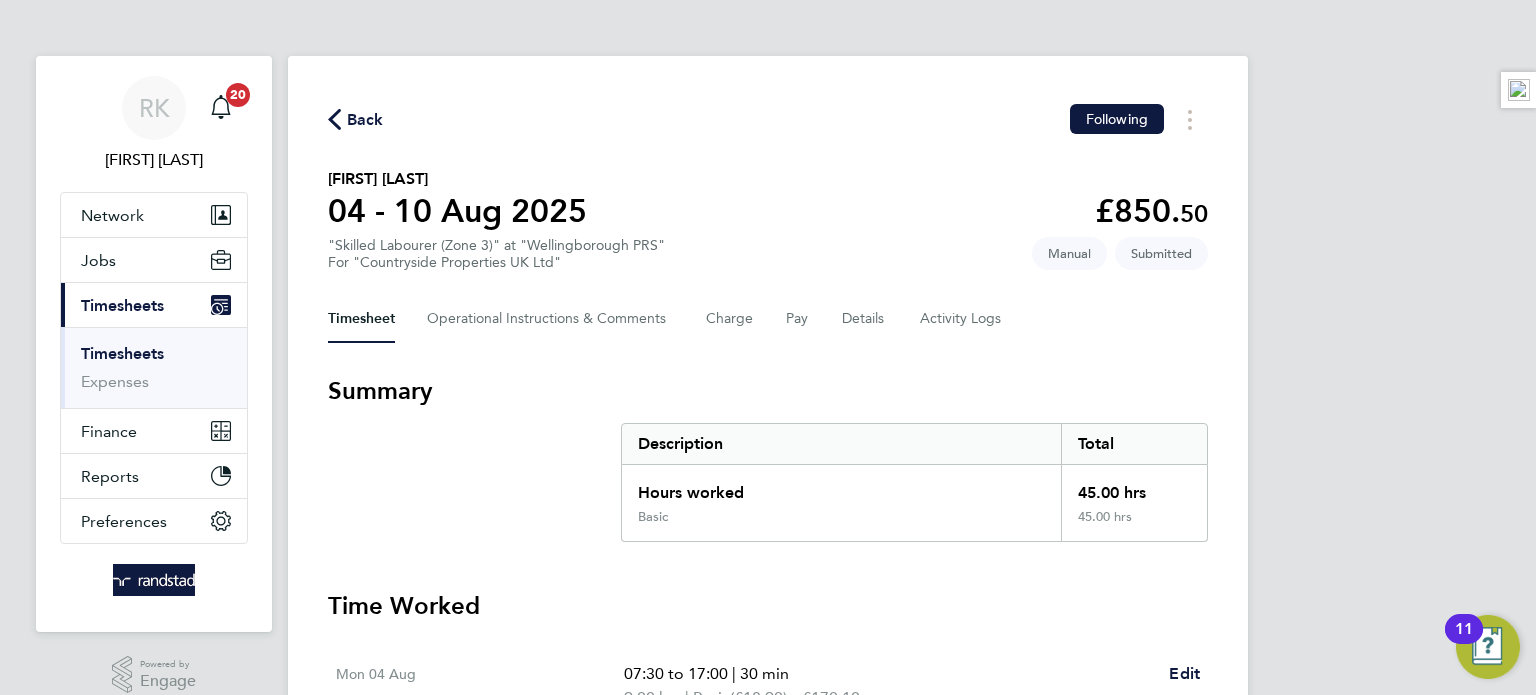 click 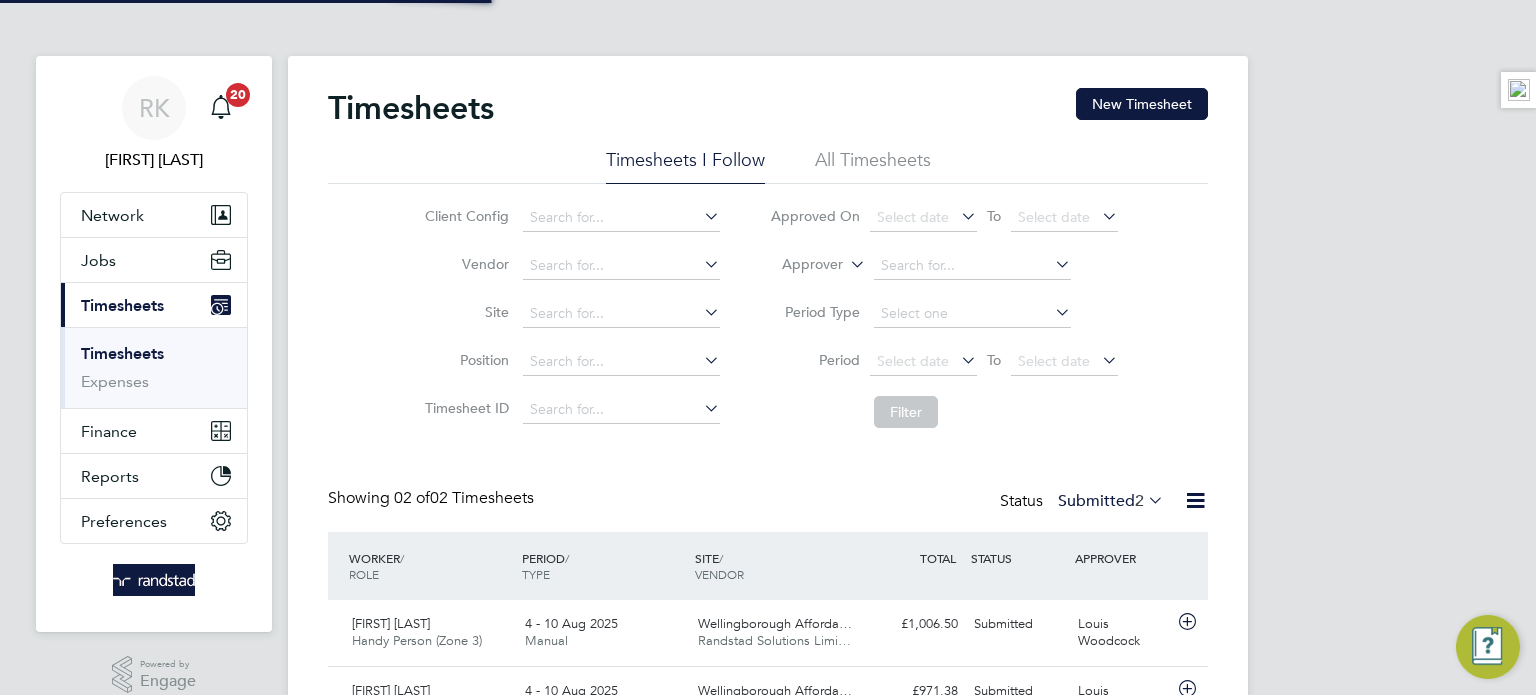 type 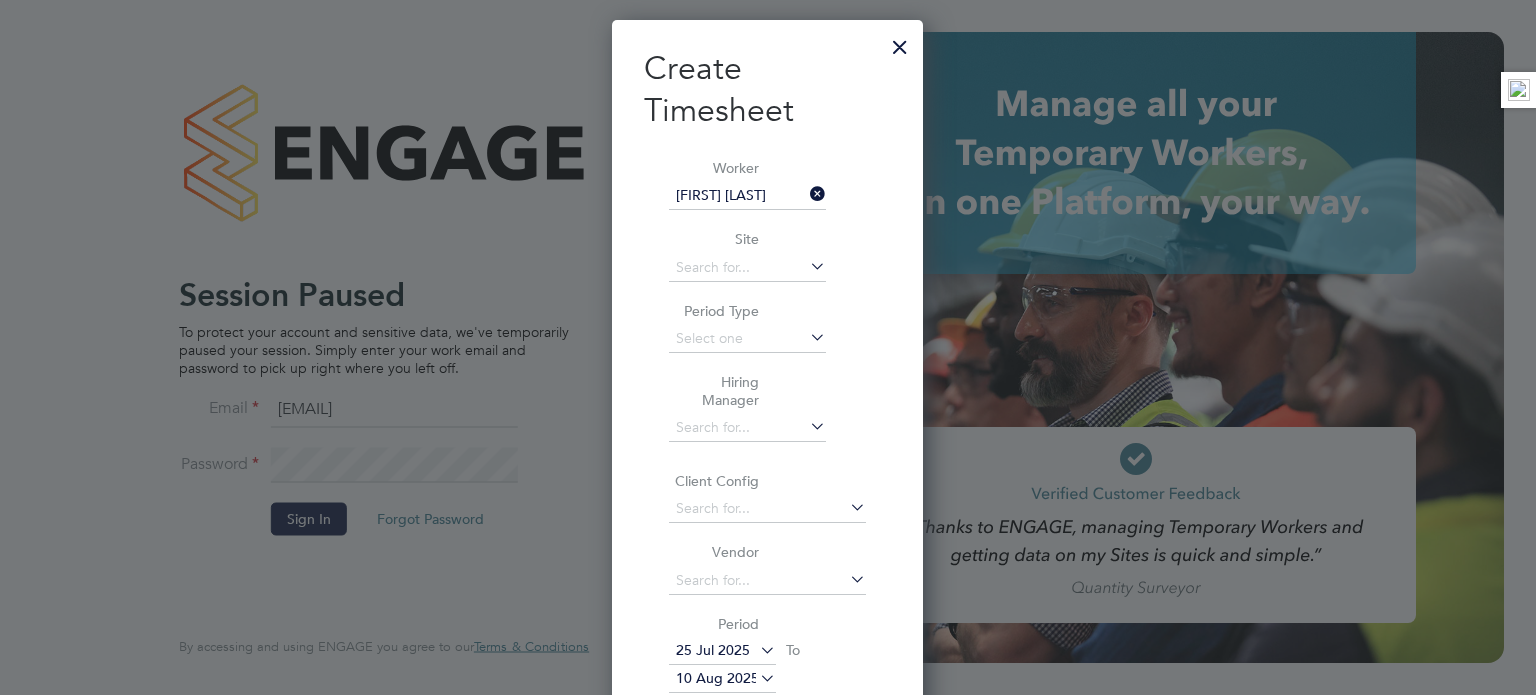 scroll, scrollTop: 0, scrollLeft: 0, axis: both 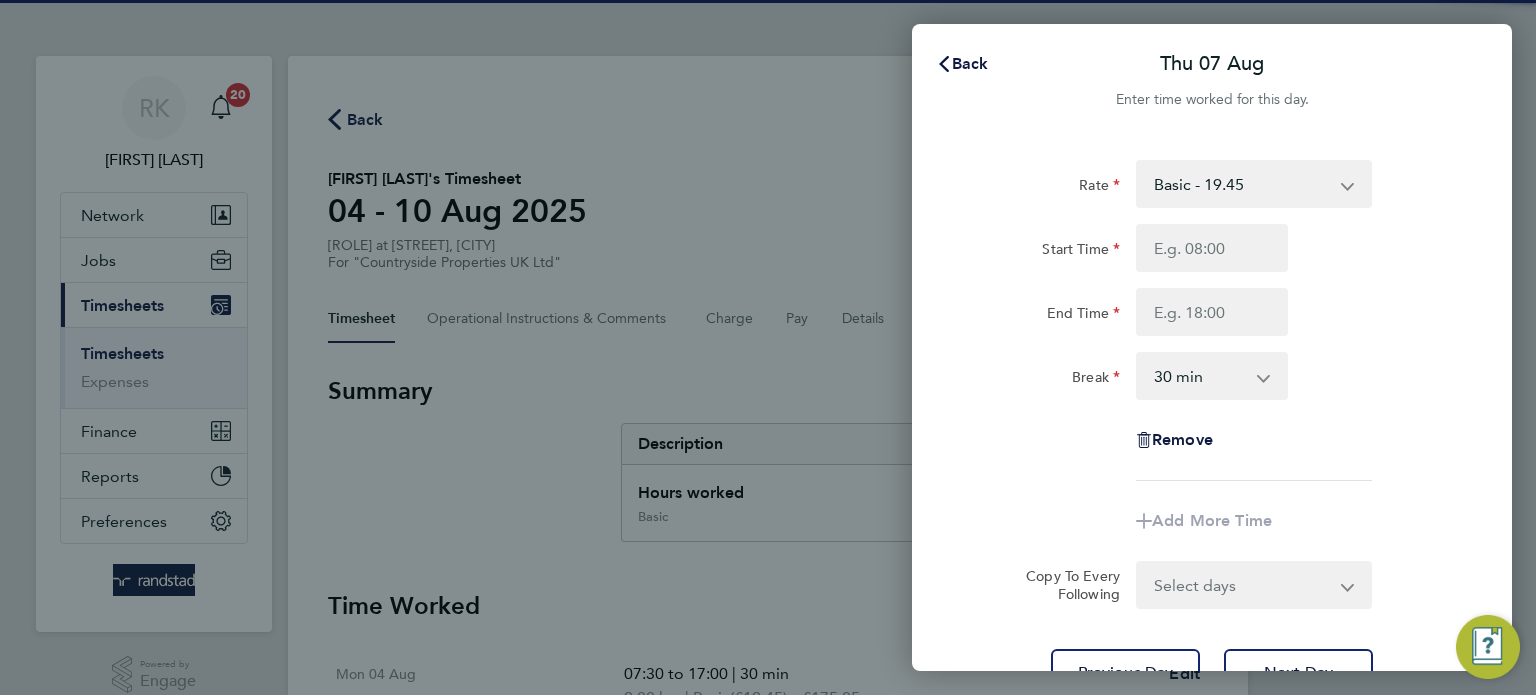 select on "30" 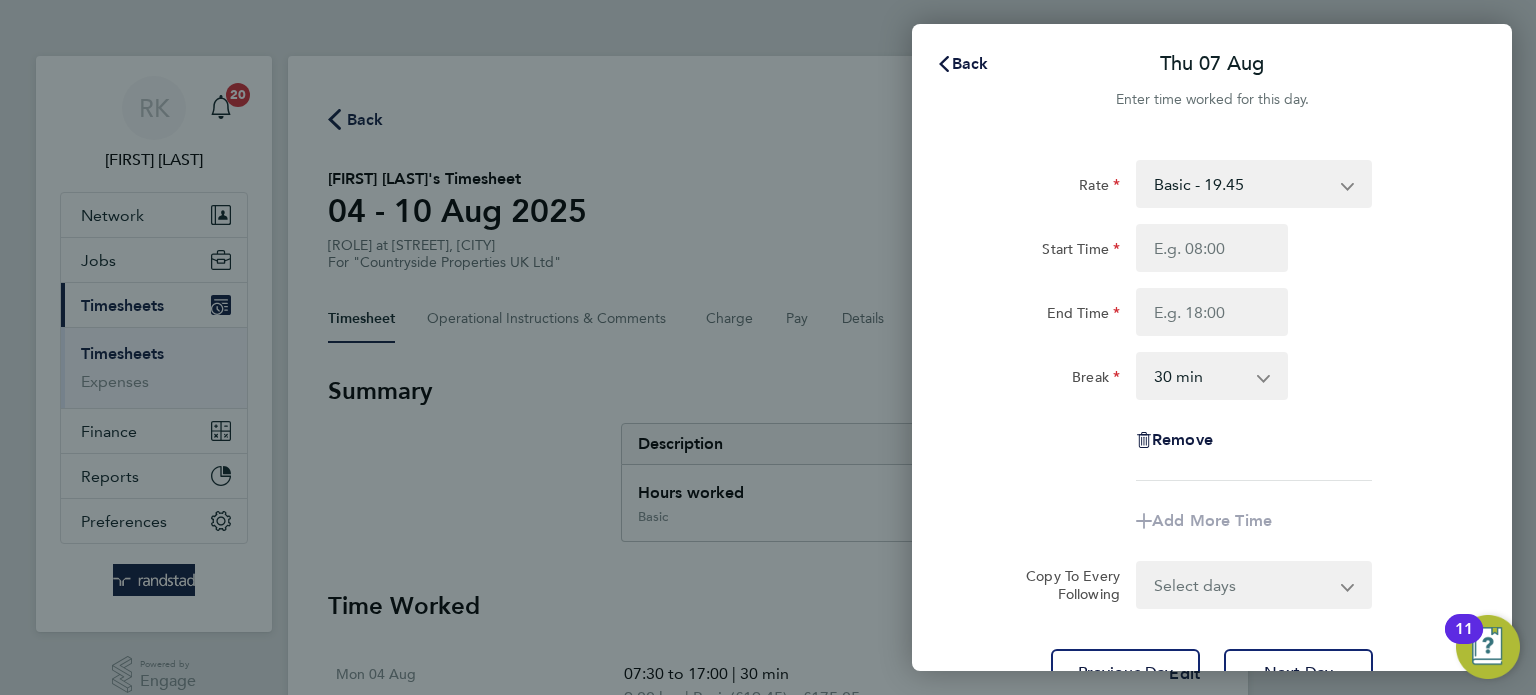scroll, scrollTop: 0, scrollLeft: 0, axis: both 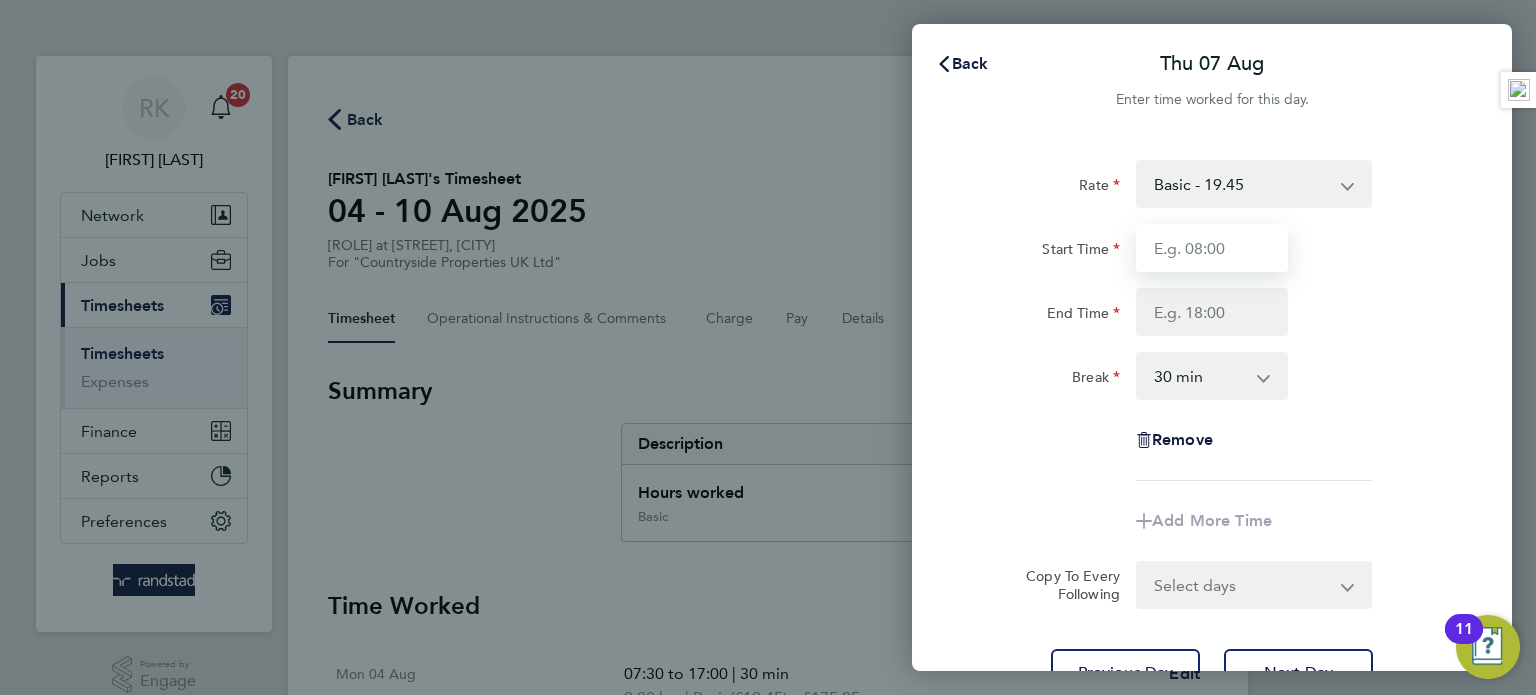 click on "Start Time" at bounding box center (1212, 248) 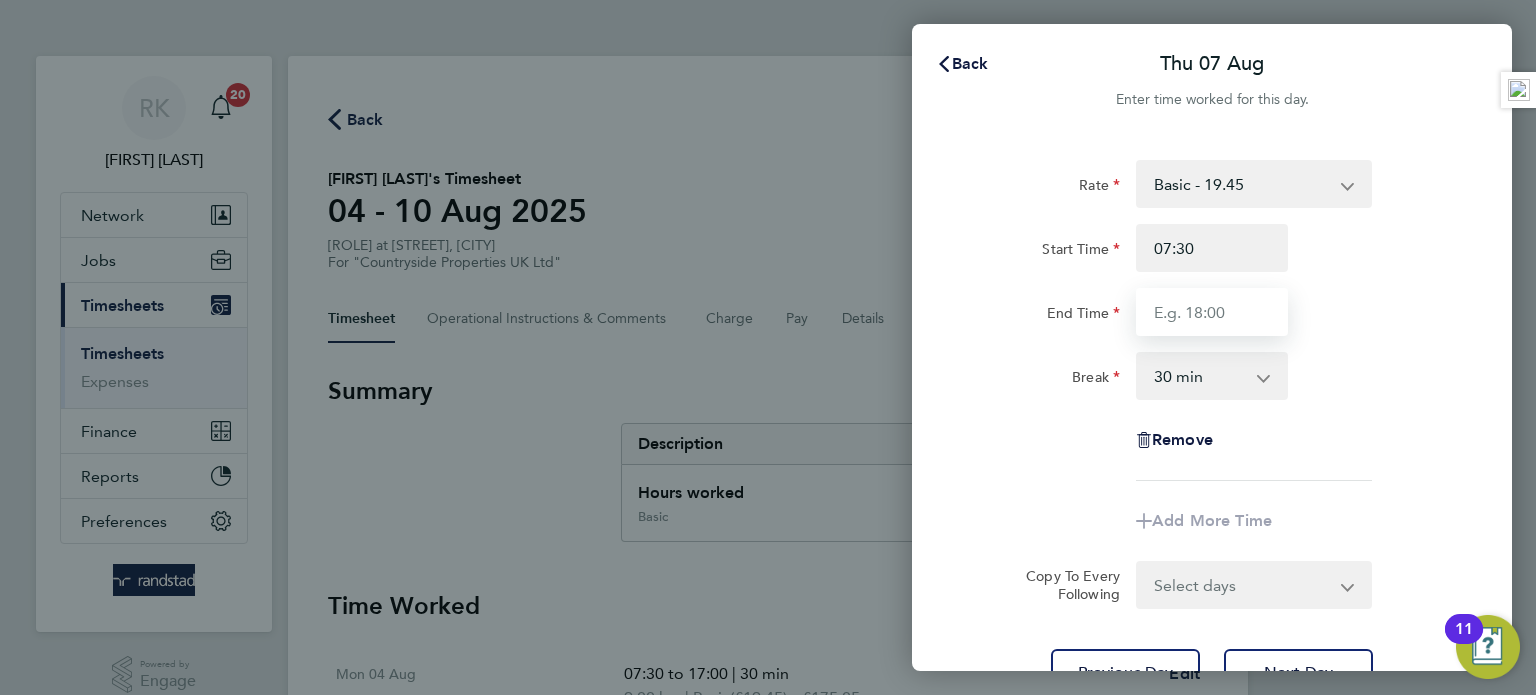 click on "End Time" at bounding box center [1212, 312] 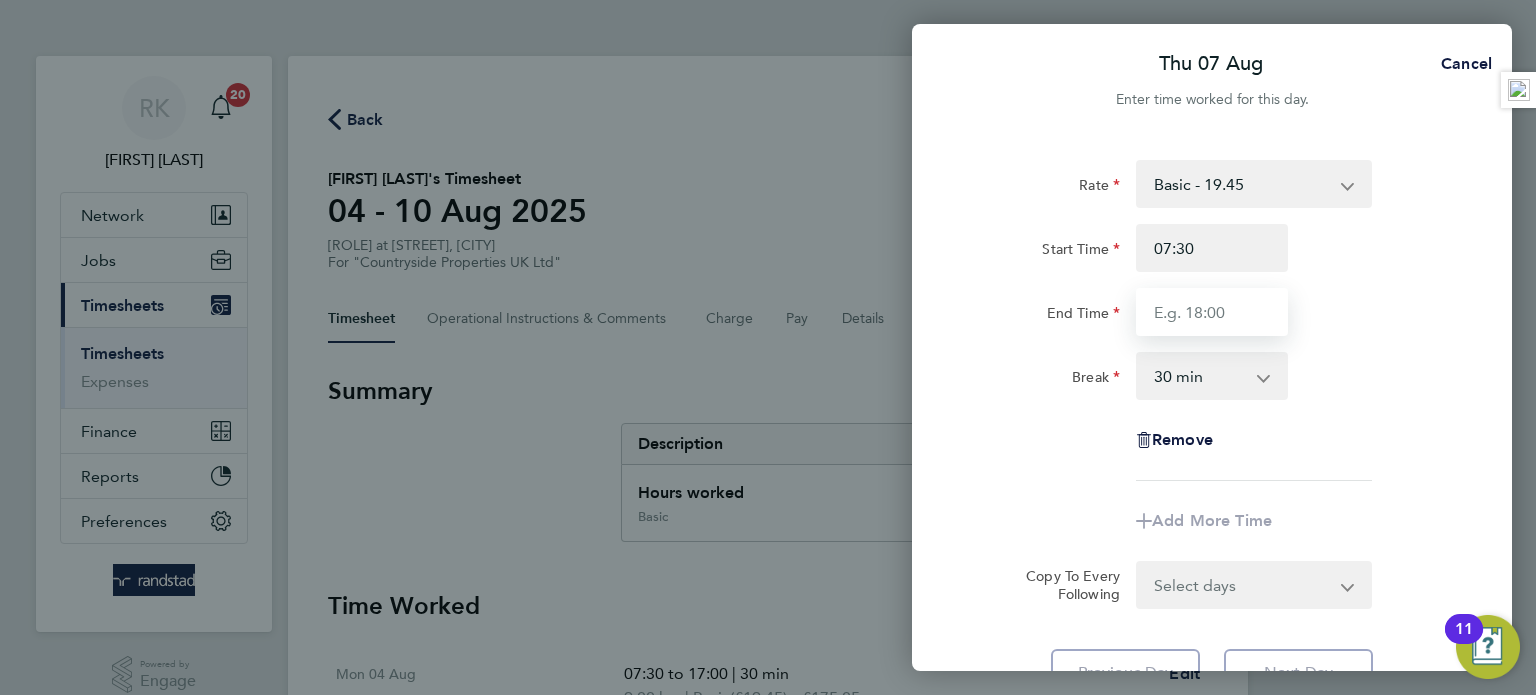 type on "17:00" 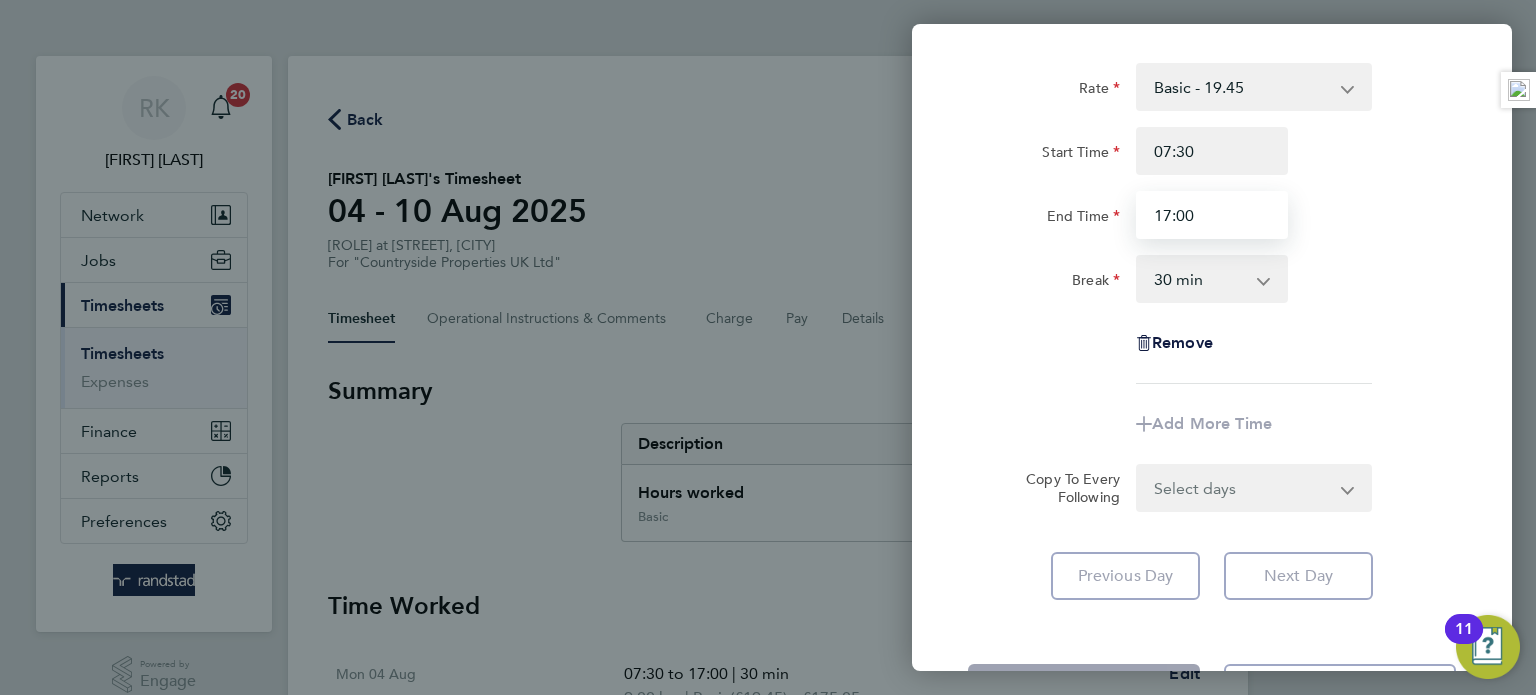 scroll, scrollTop: 176, scrollLeft: 0, axis: vertical 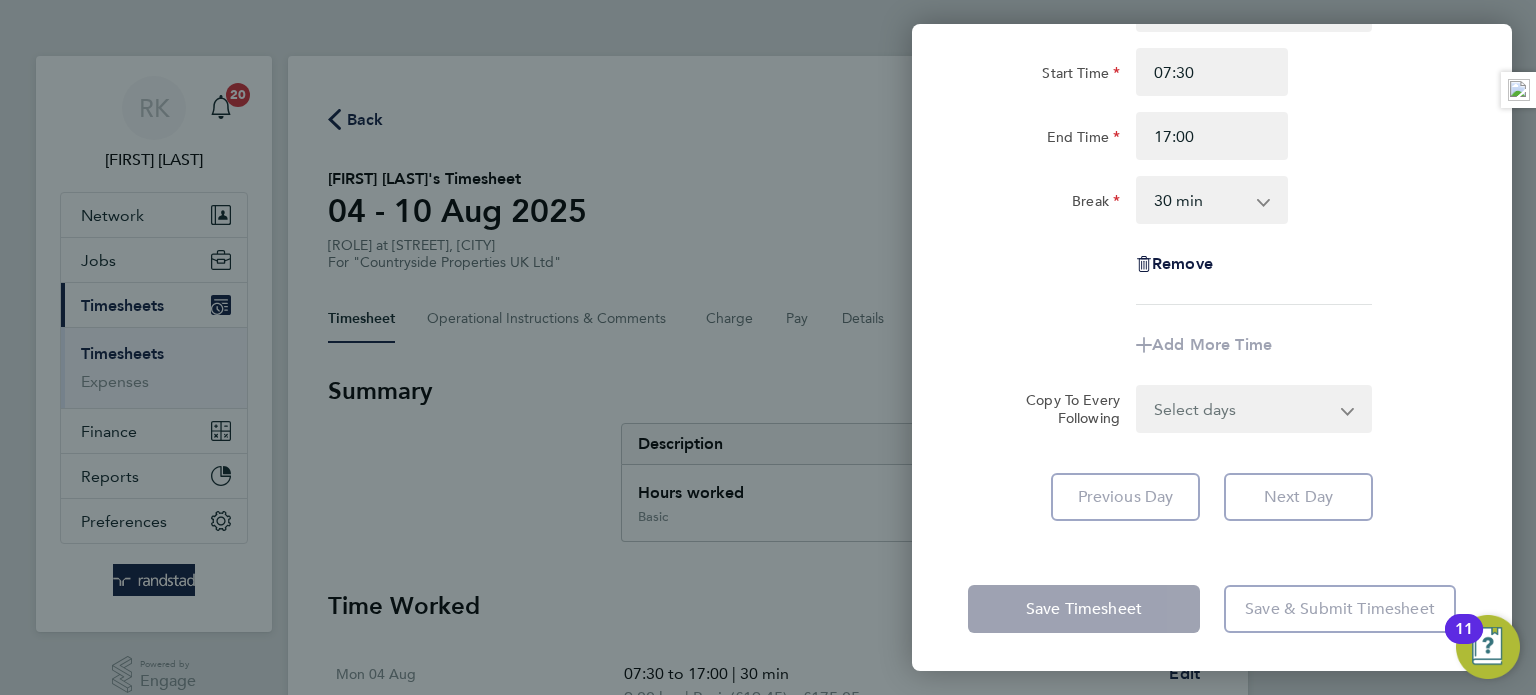 click on "Next Day" 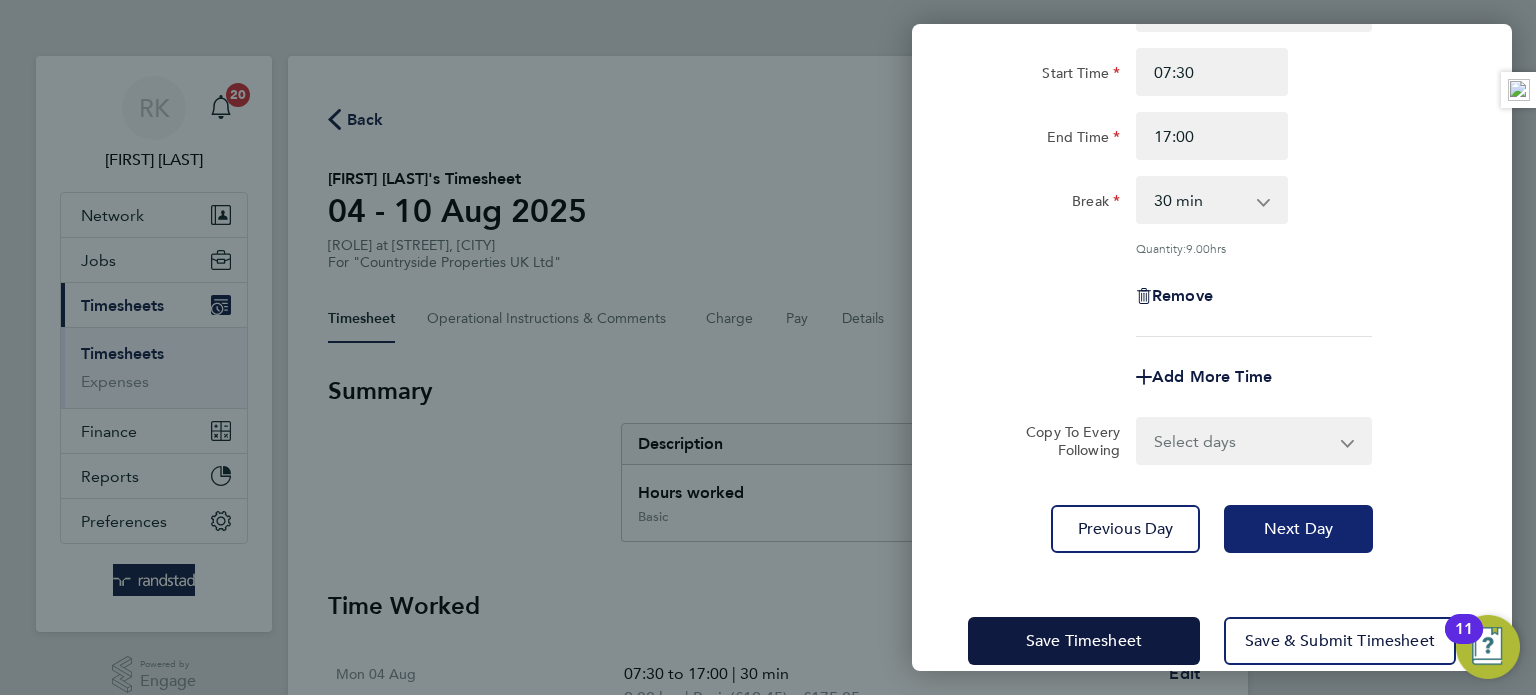 click on "Next Day" 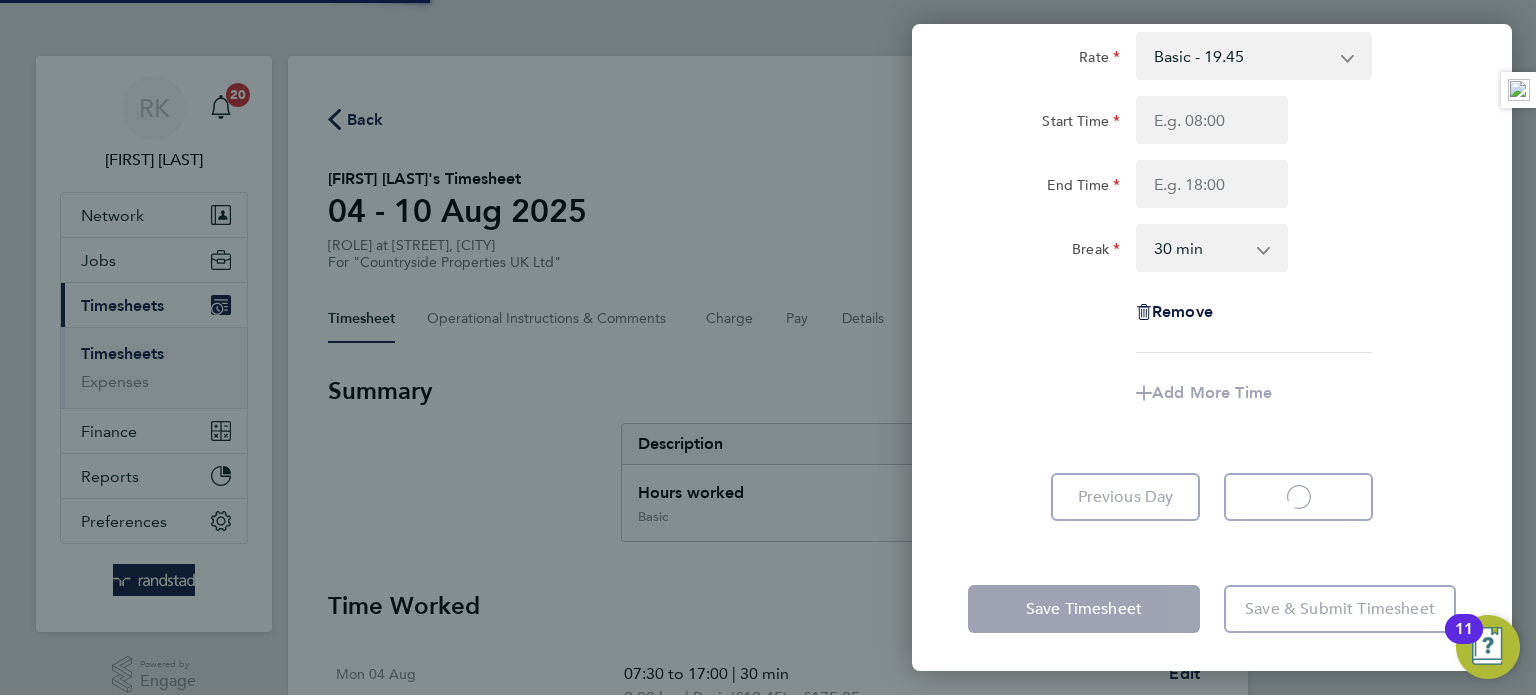 select on "30" 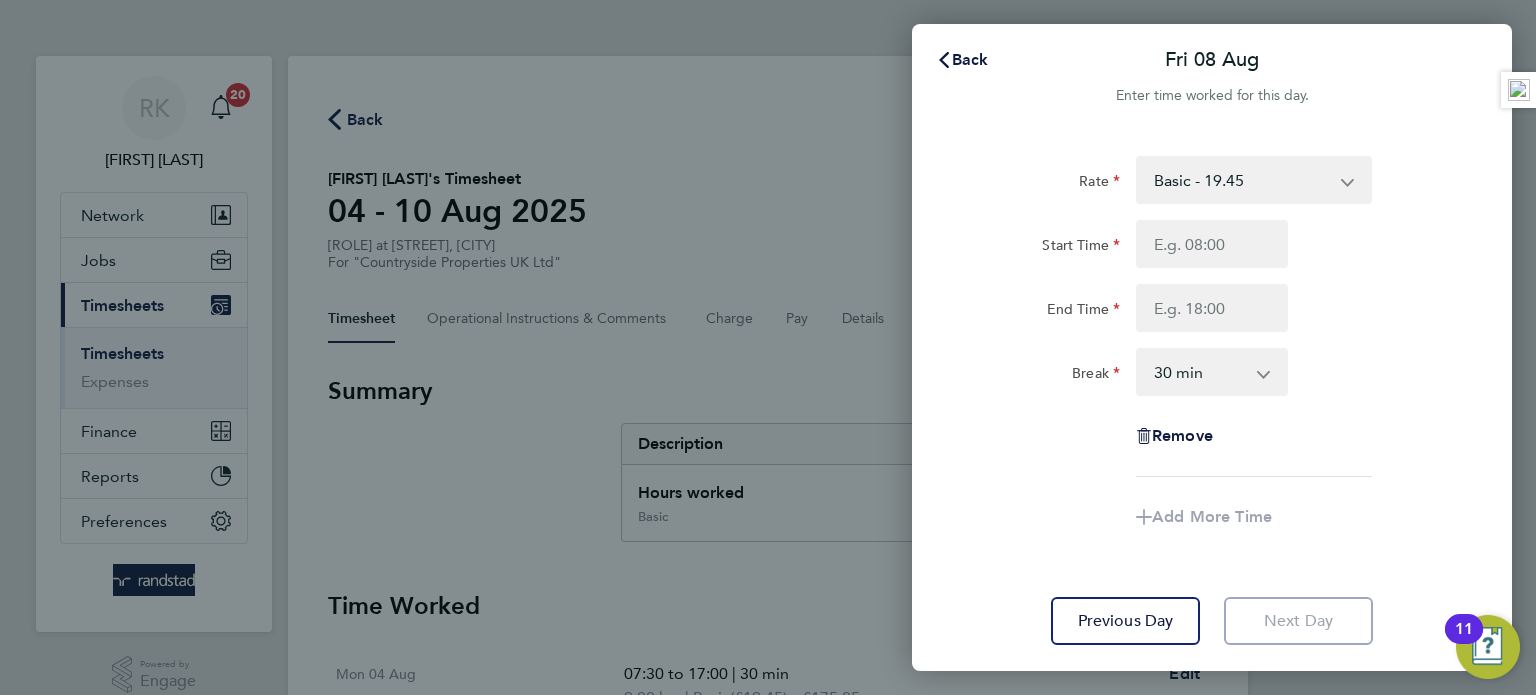 scroll, scrollTop: 0, scrollLeft: 0, axis: both 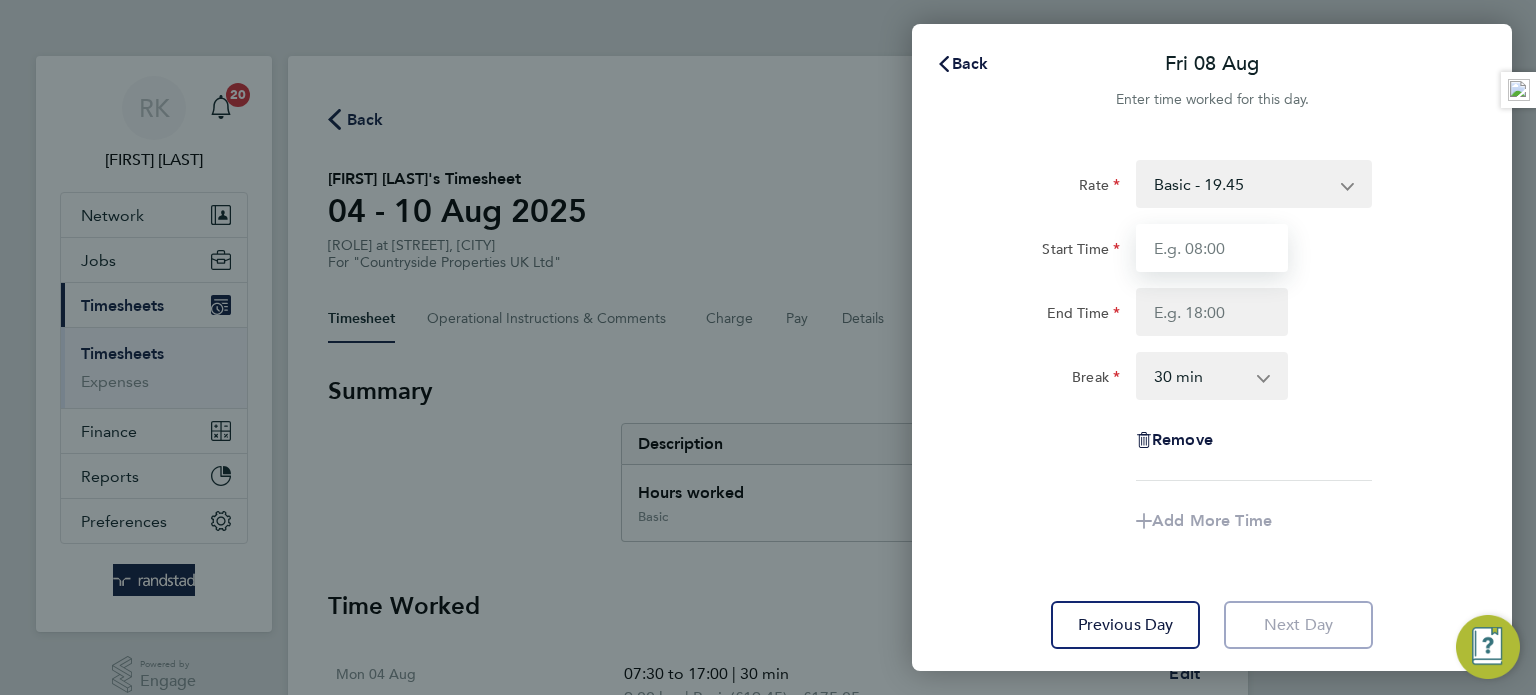 click on "Start Time" at bounding box center [1212, 248] 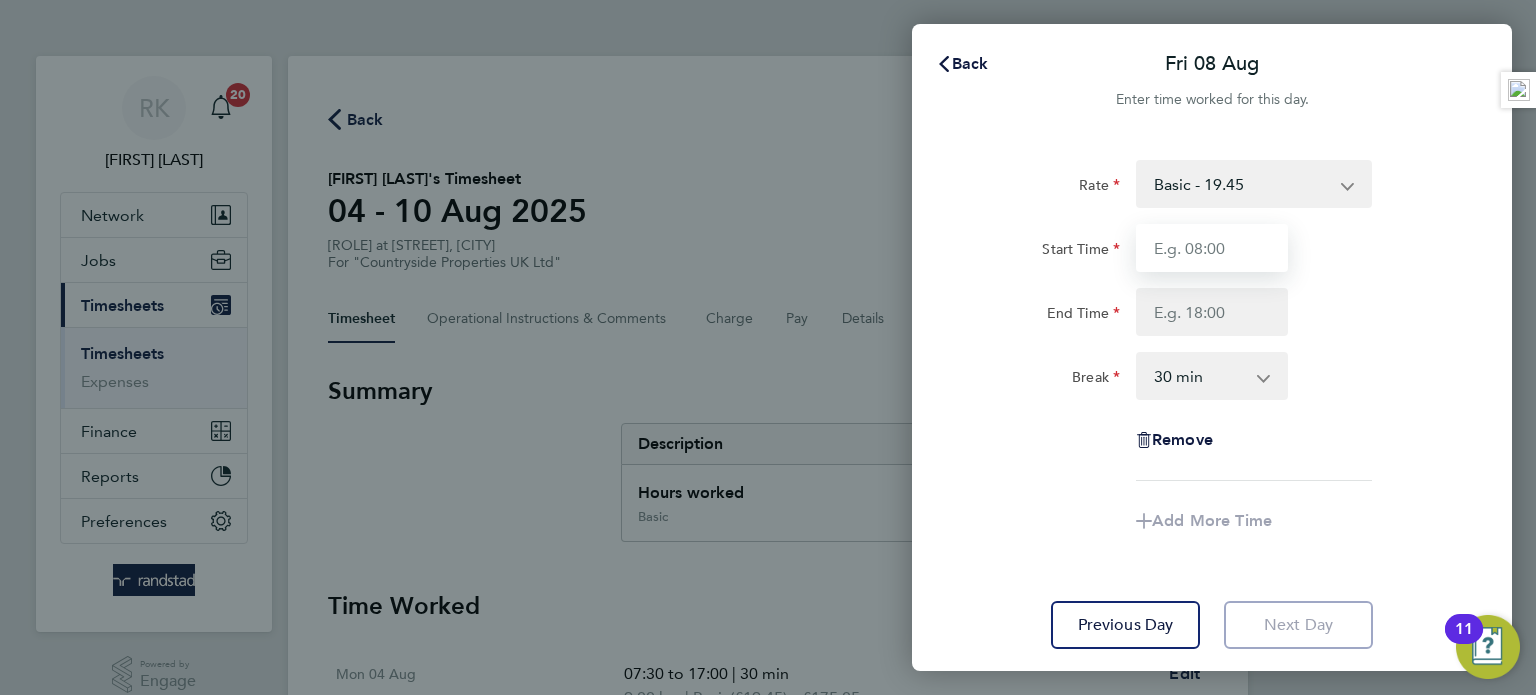 type on "07:30" 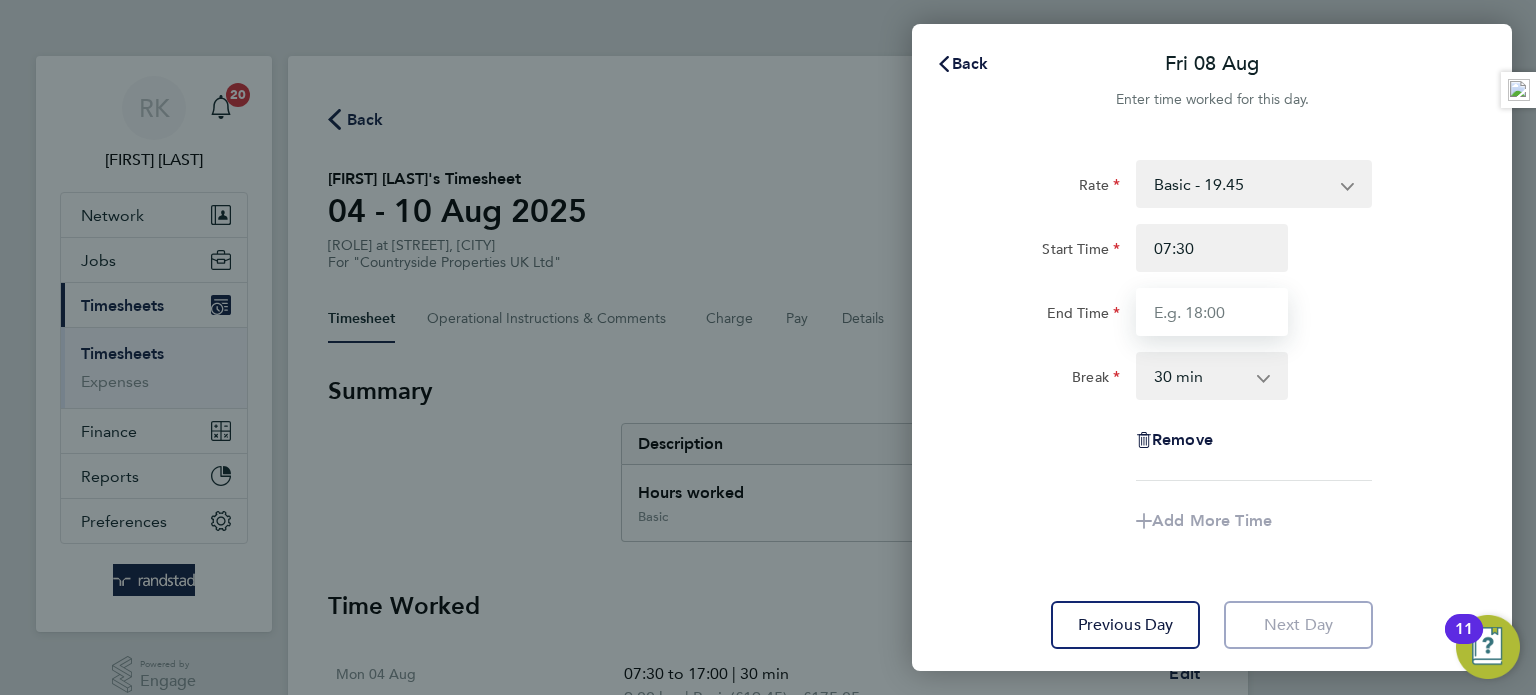 click on "End Time" at bounding box center (1212, 312) 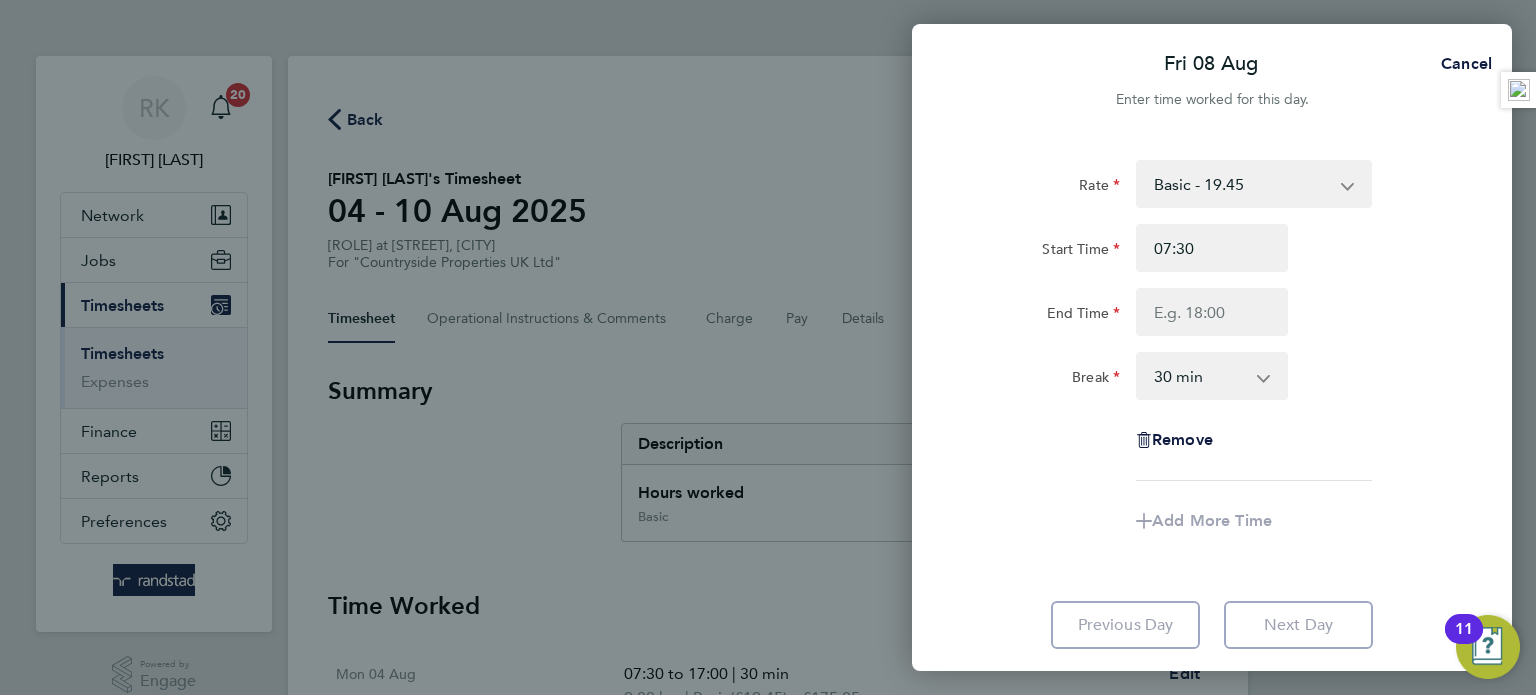 click on "Break  0 min   15 min   30 min   45 min   60 min   75 min   90 min" 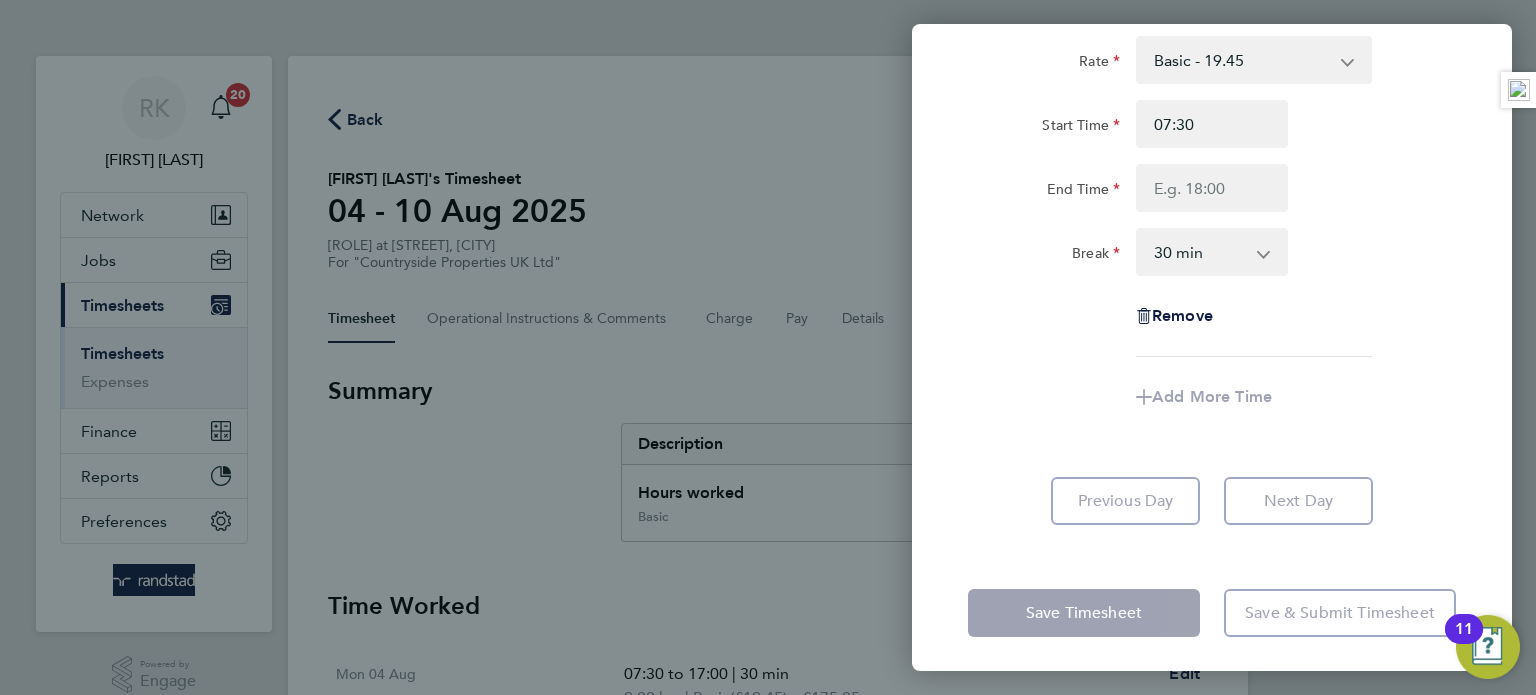 scroll, scrollTop: 128, scrollLeft: 0, axis: vertical 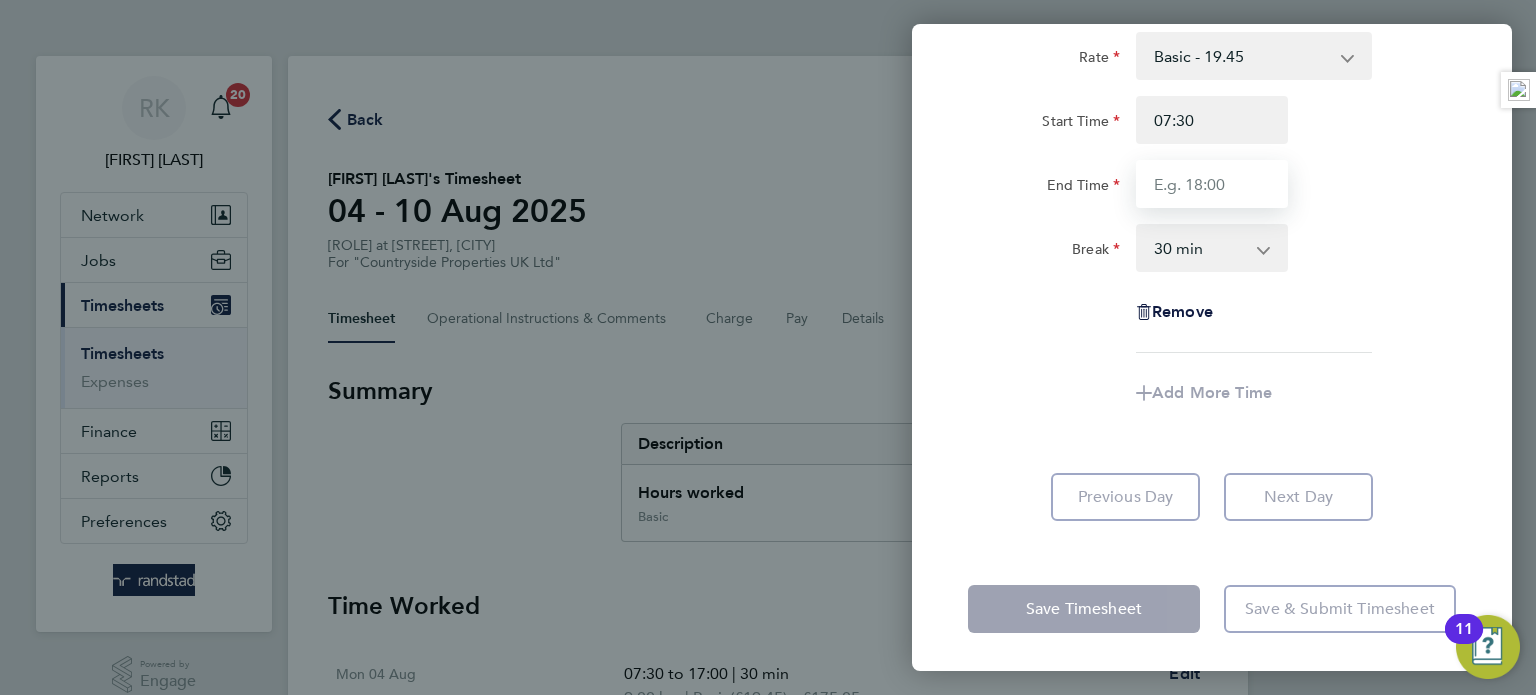 click on "End Time" at bounding box center [1212, 184] 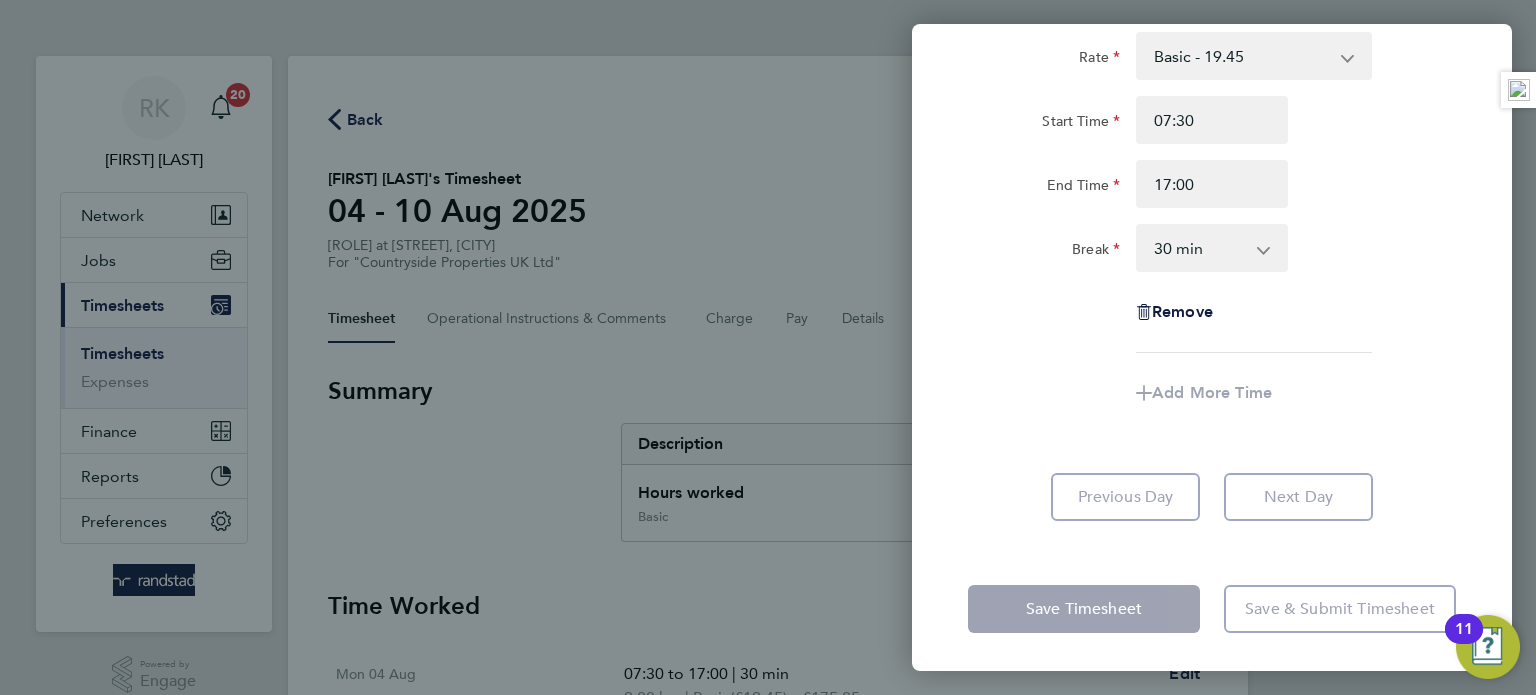 click on "Rate  Basic - 19.45
Start Time 07:30 End Time 17:00 Break  0 min   15 min   30 min   45 min   60 min   75 min   90 min
Remove" 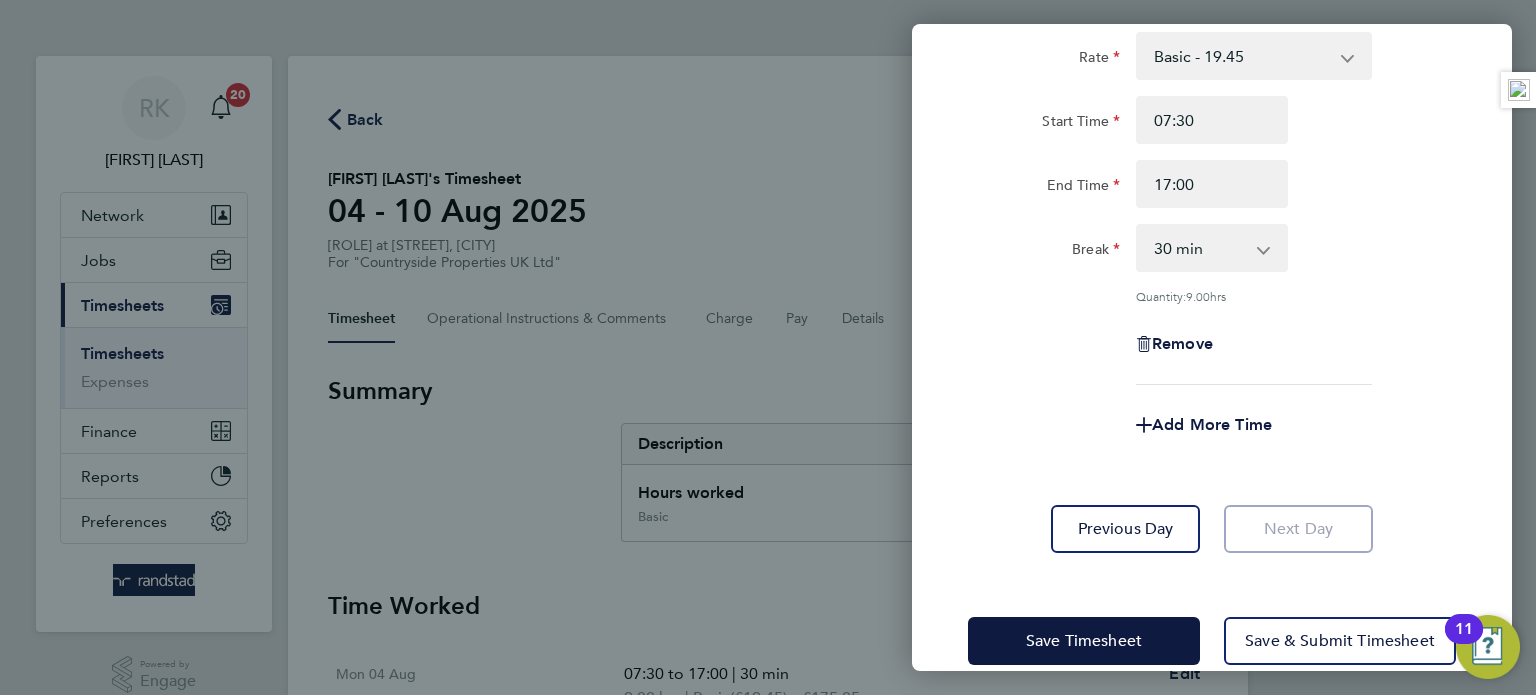 scroll, scrollTop: 159, scrollLeft: 0, axis: vertical 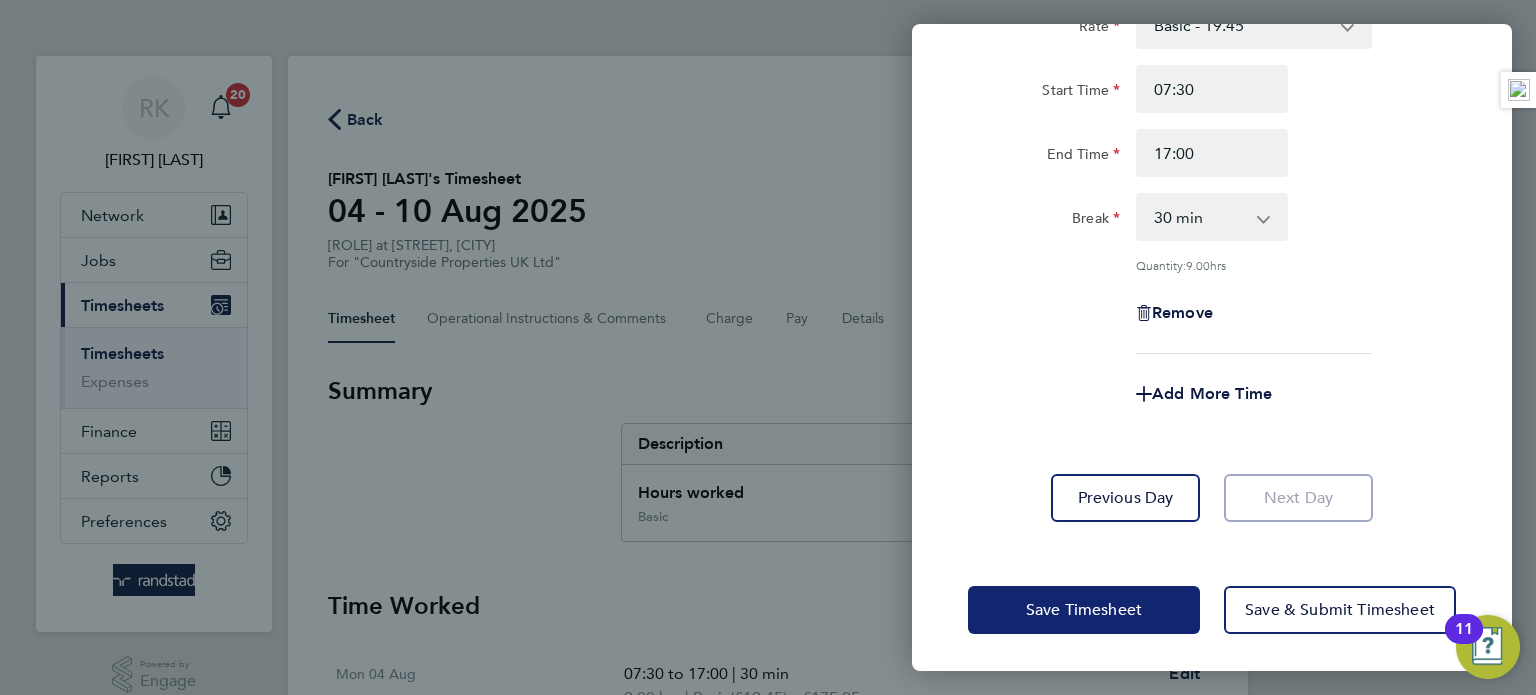 click on "Save Timesheet" 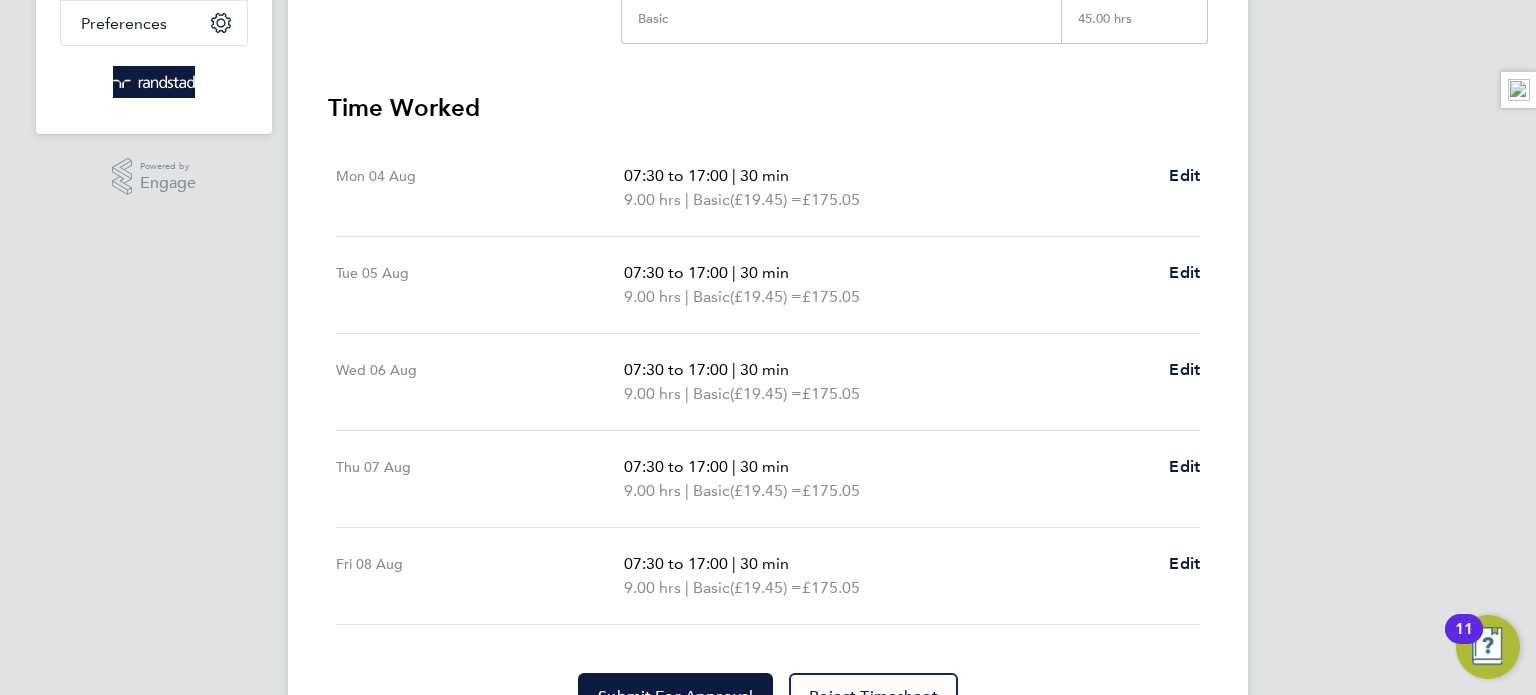 scroll, scrollTop: 600, scrollLeft: 0, axis: vertical 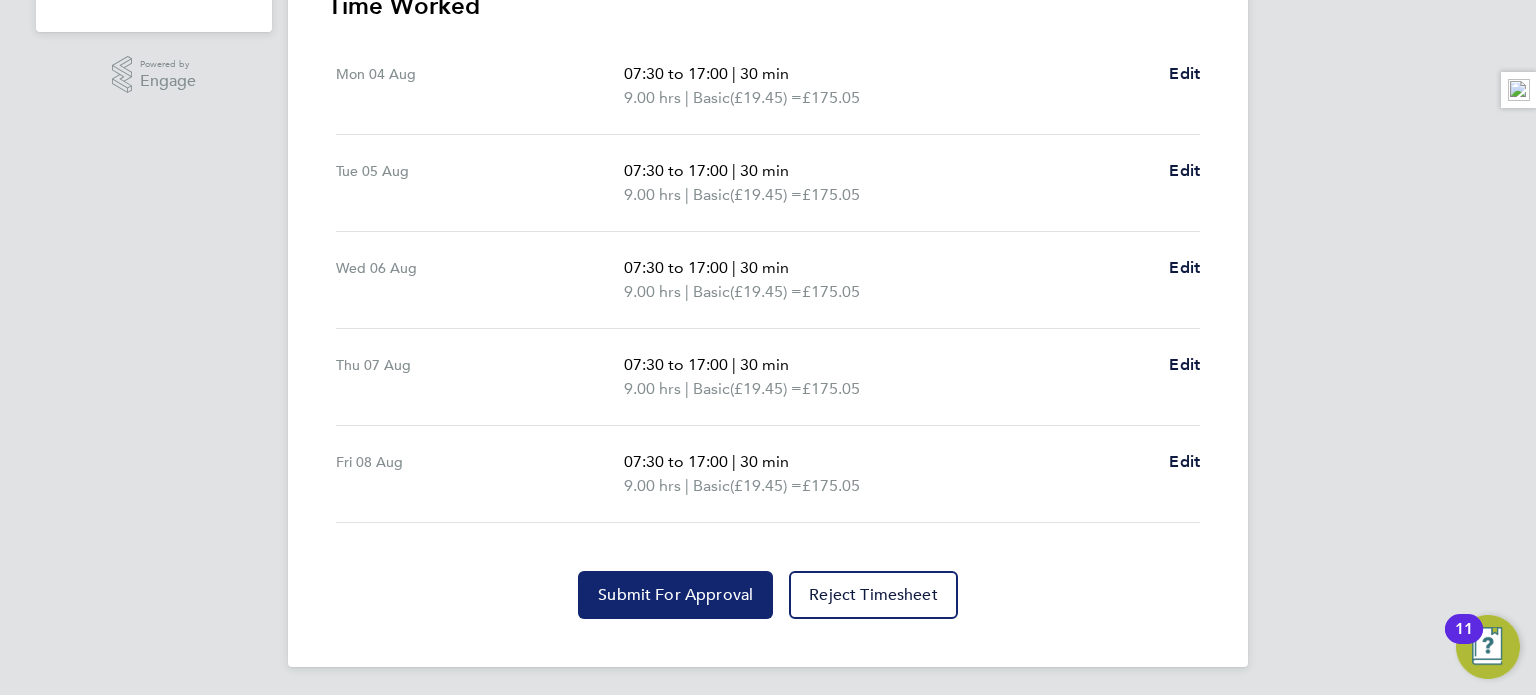 click on "Submit For Approval" 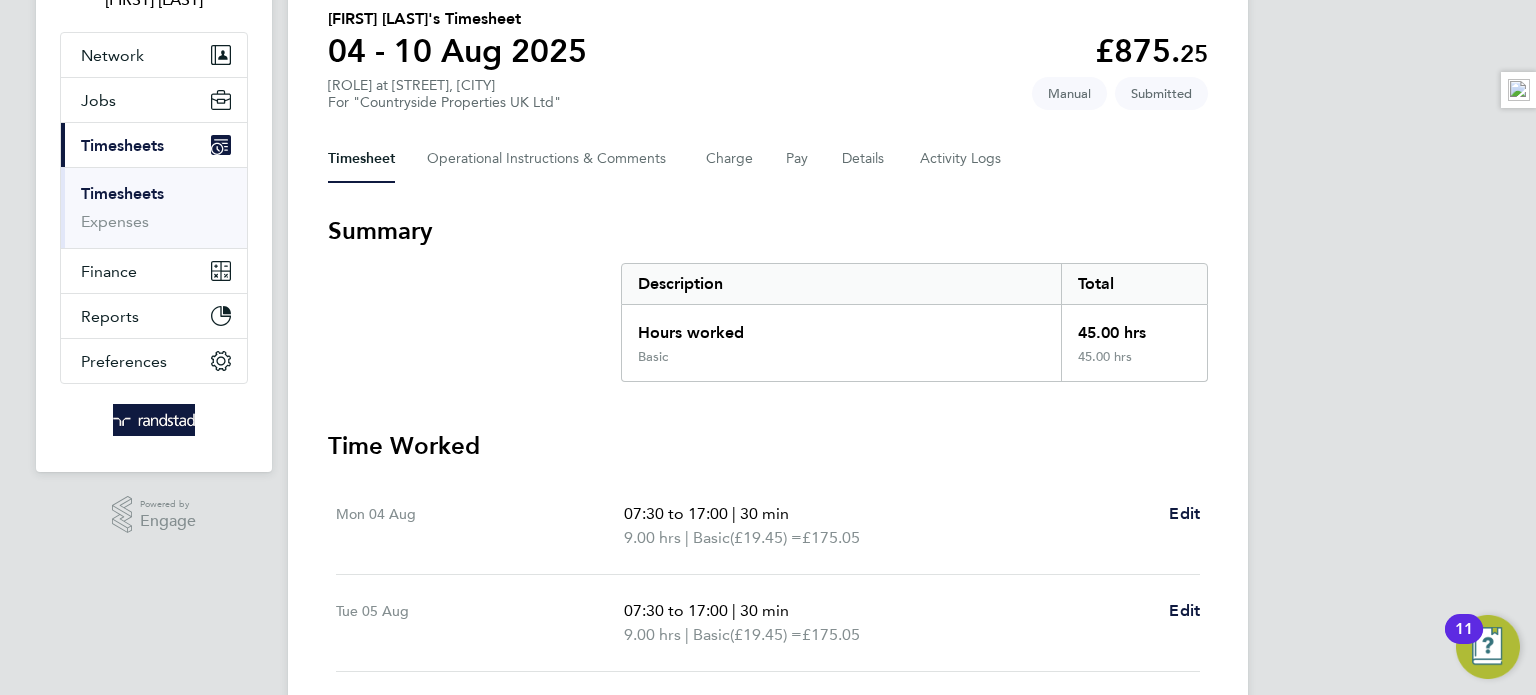 scroll, scrollTop: 0, scrollLeft: 0, axis: both 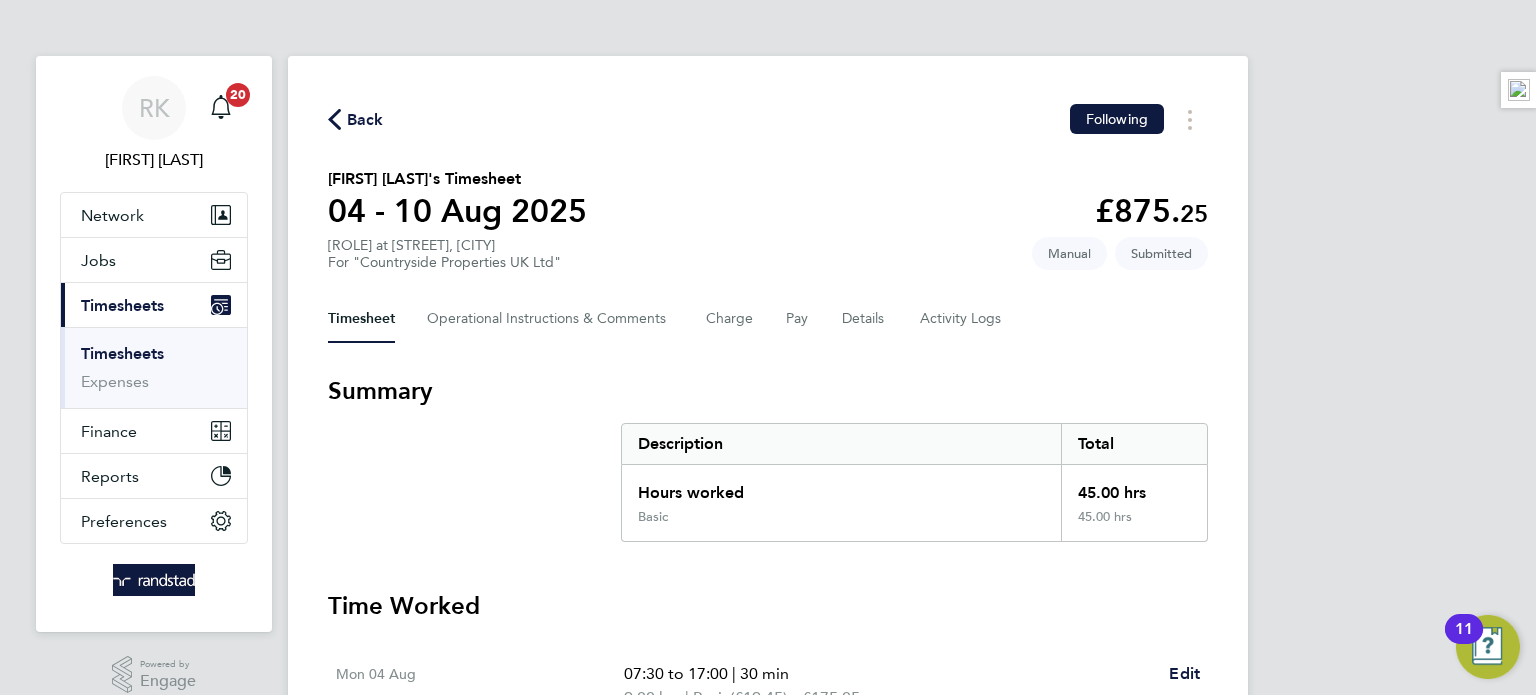 click on "Back" 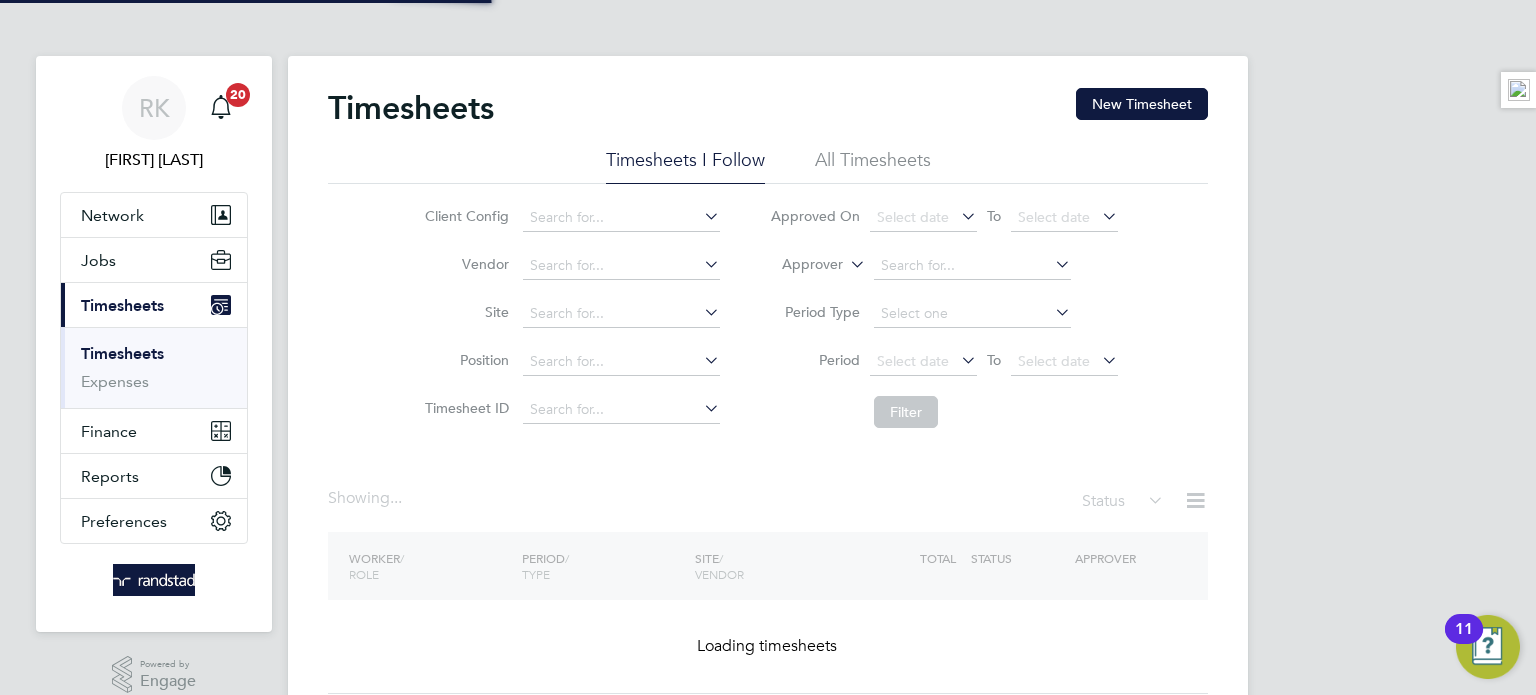 type 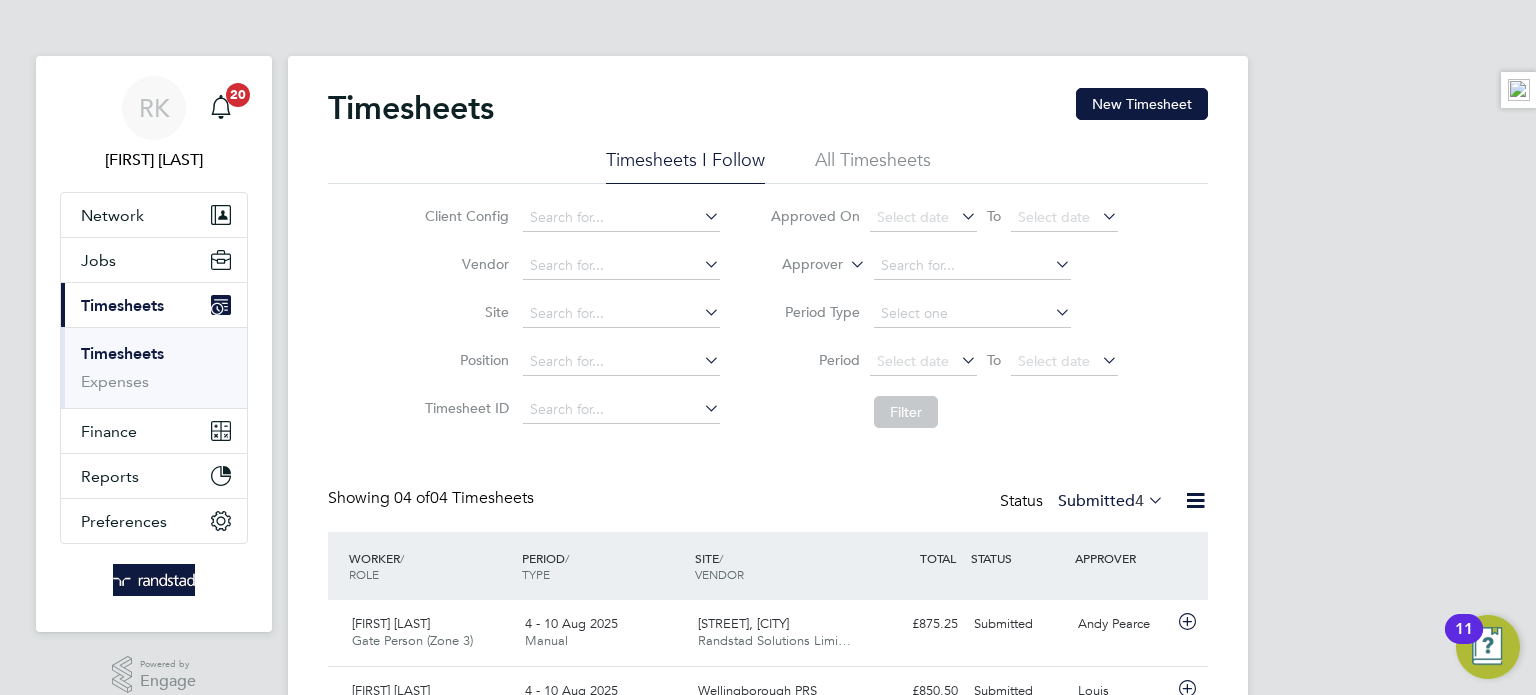 scroll, scrollTop: 9, scrollLeft: 10, axis: both 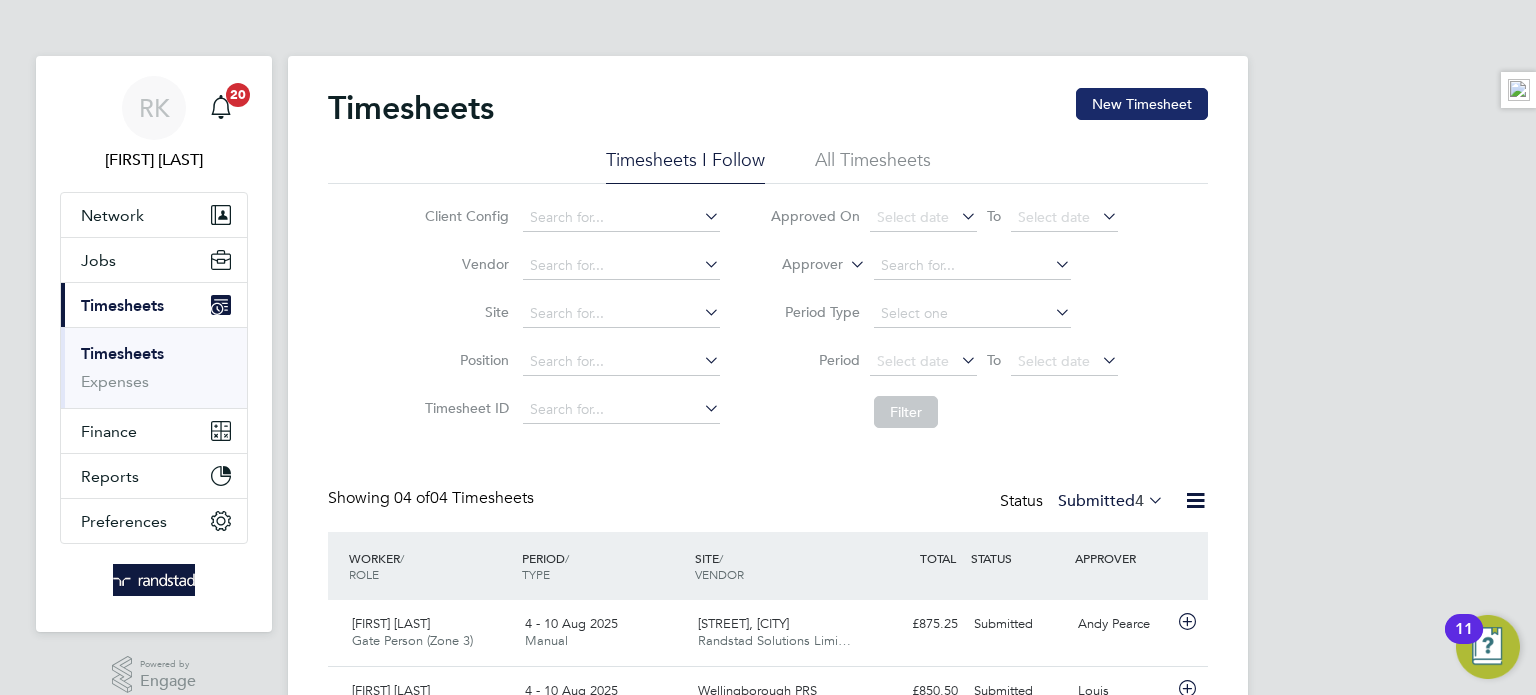 click on "New Timesheet" 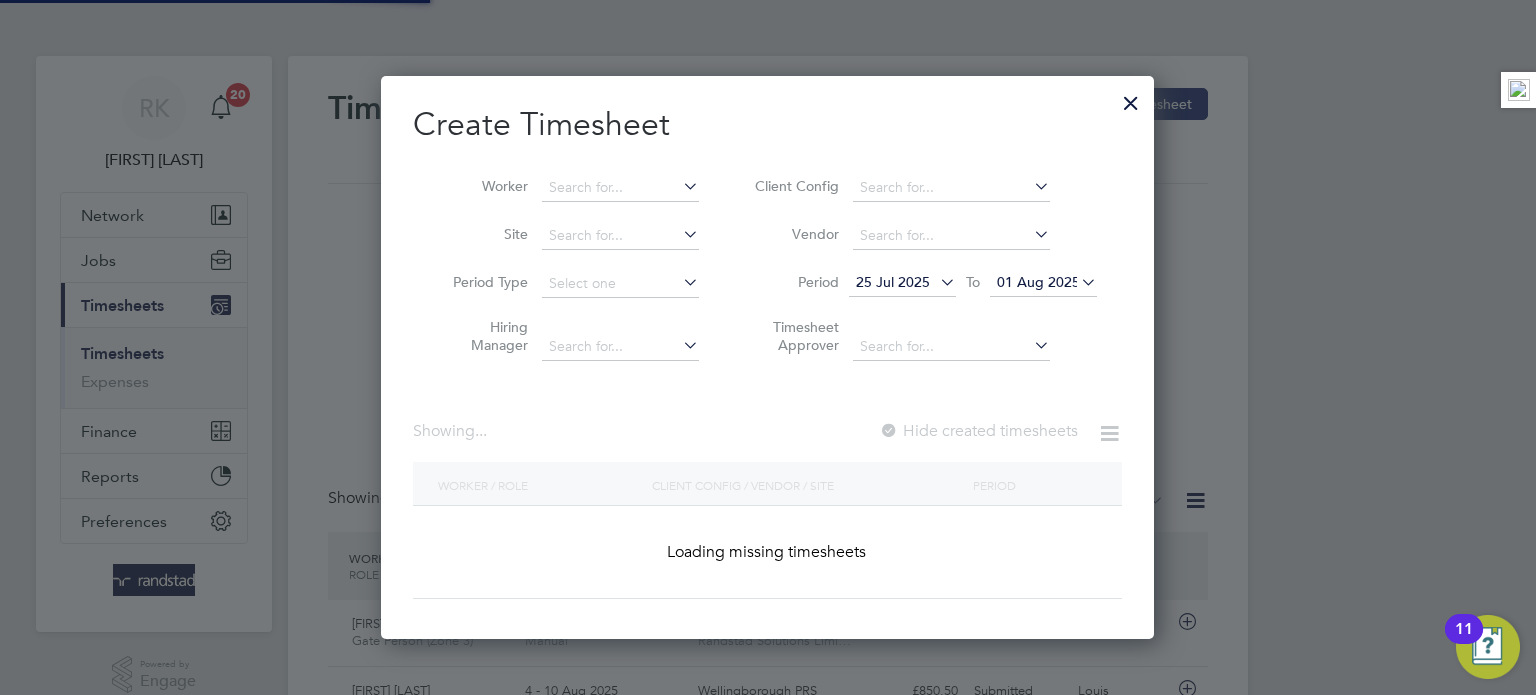 scroll, scrollTop: 10, scrollLeft: 10, axis: both 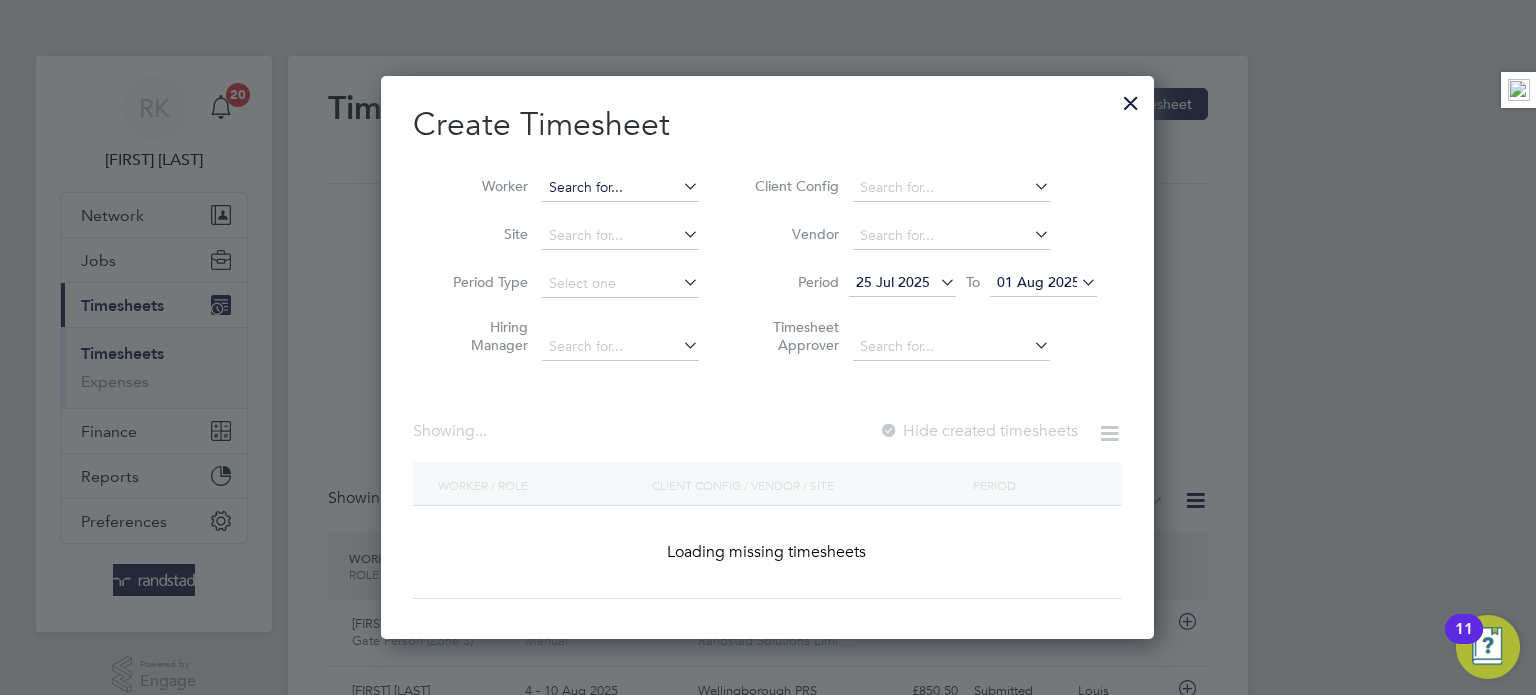 click at bounding box center [620, 188] 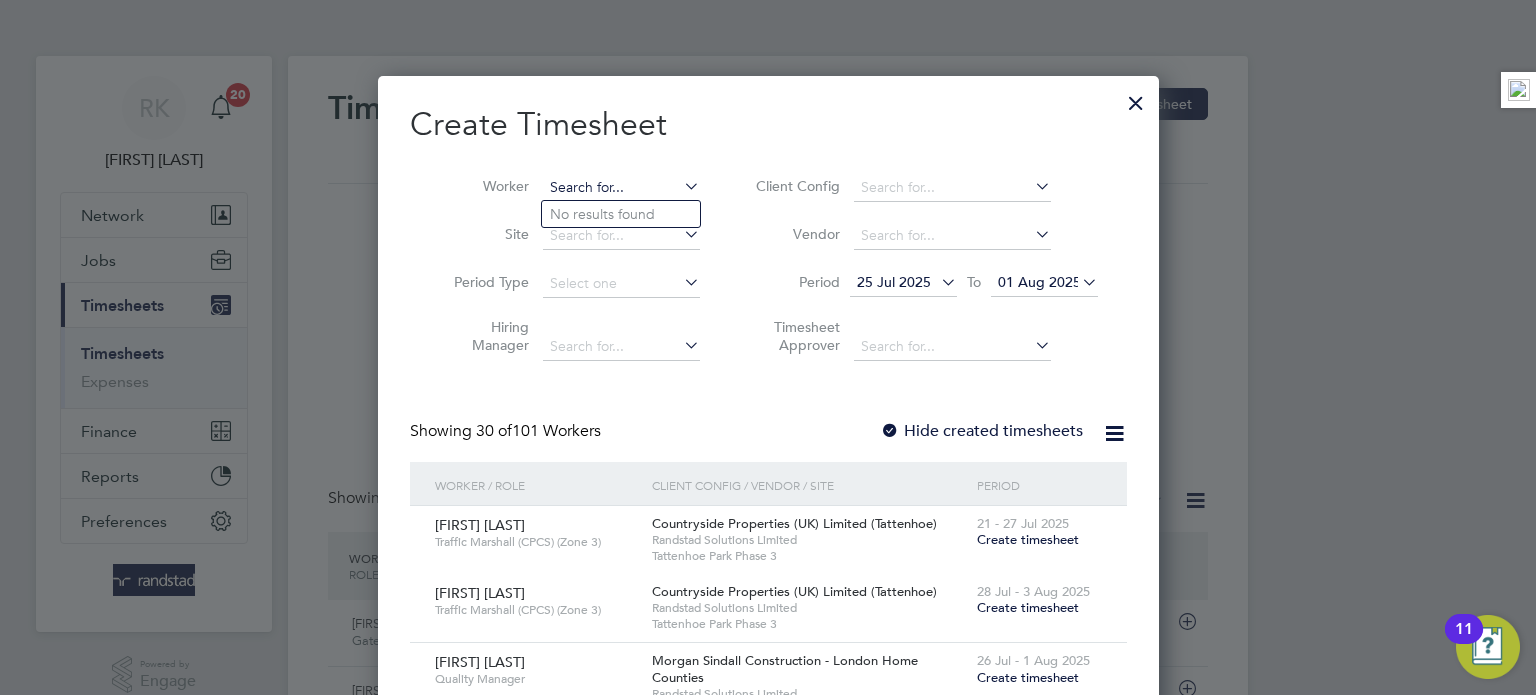 scroll, scrollTop: 10, scrollLeft: 10, axis: both 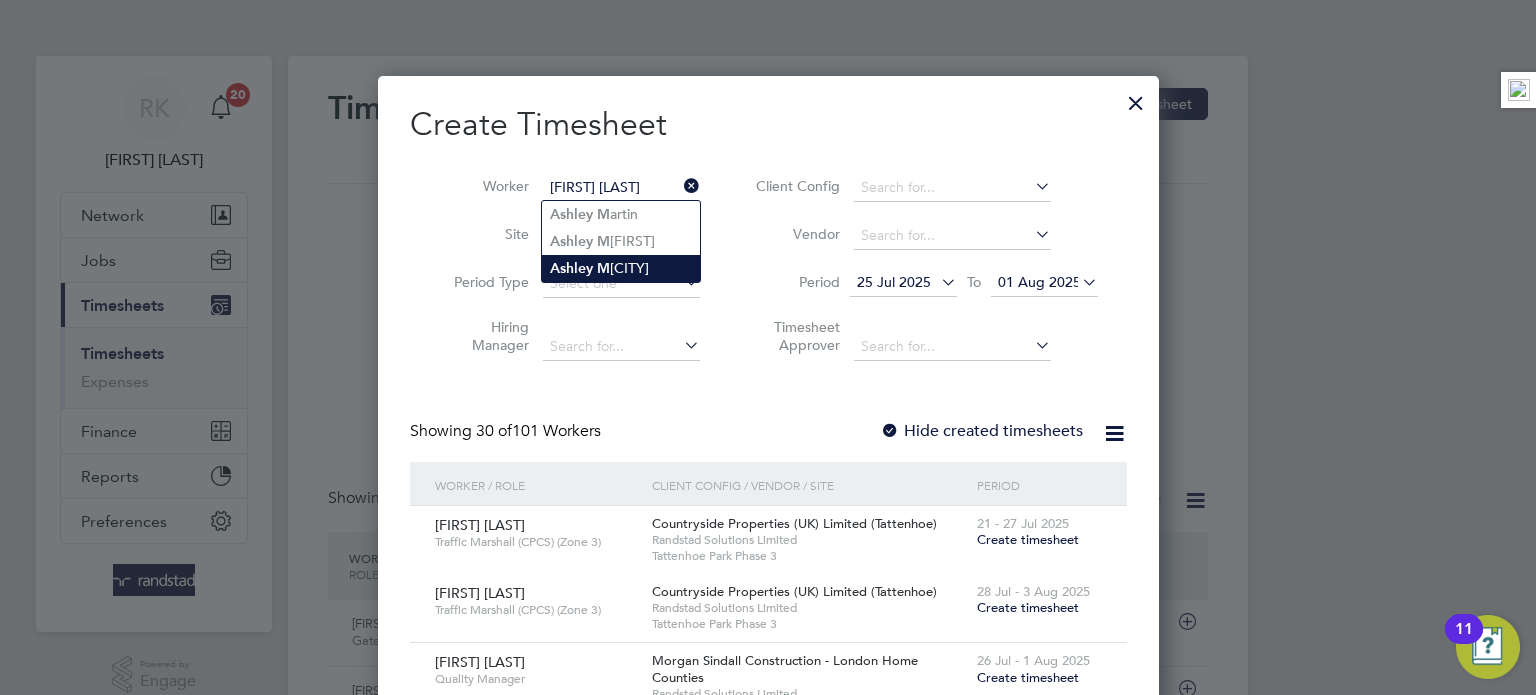 click on "Ashley   M iligan" 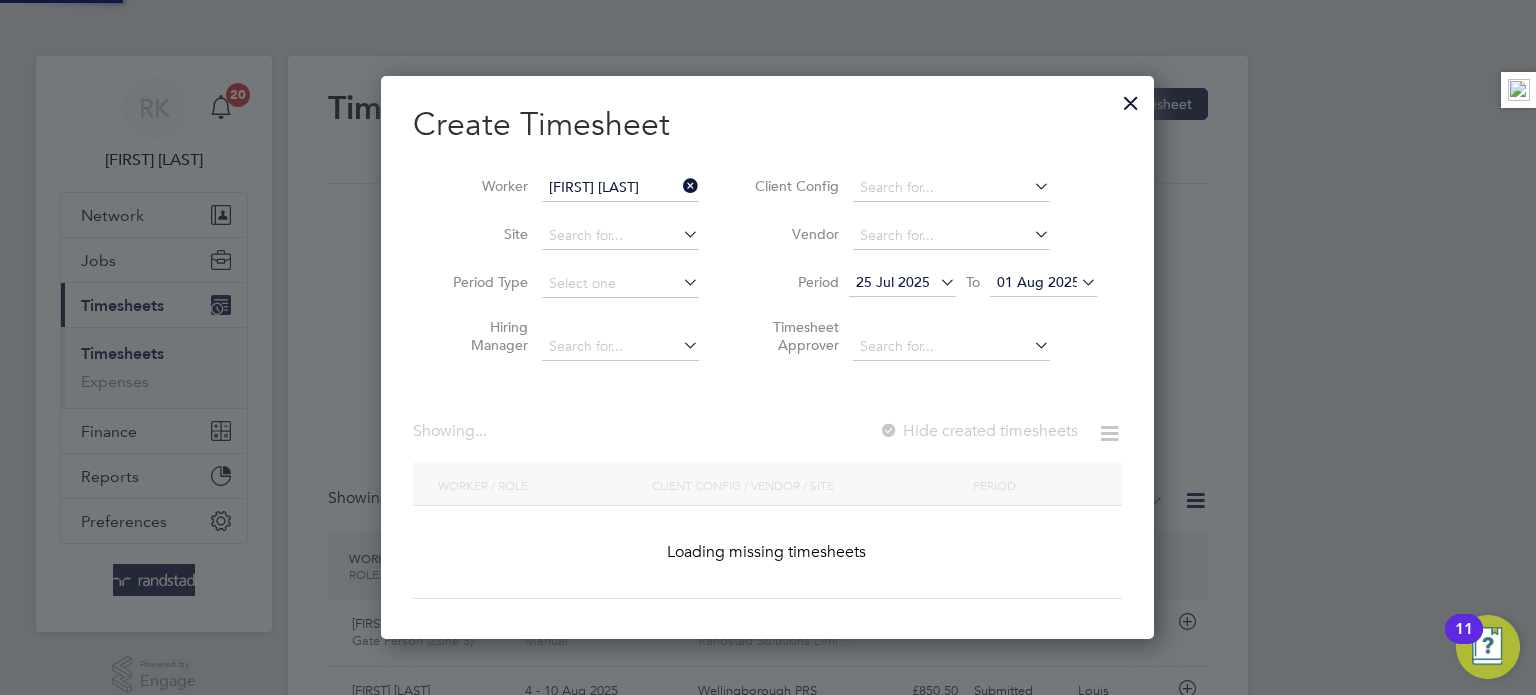 scroll, scrollTop: 10, scrollLeft: 10, axis: both 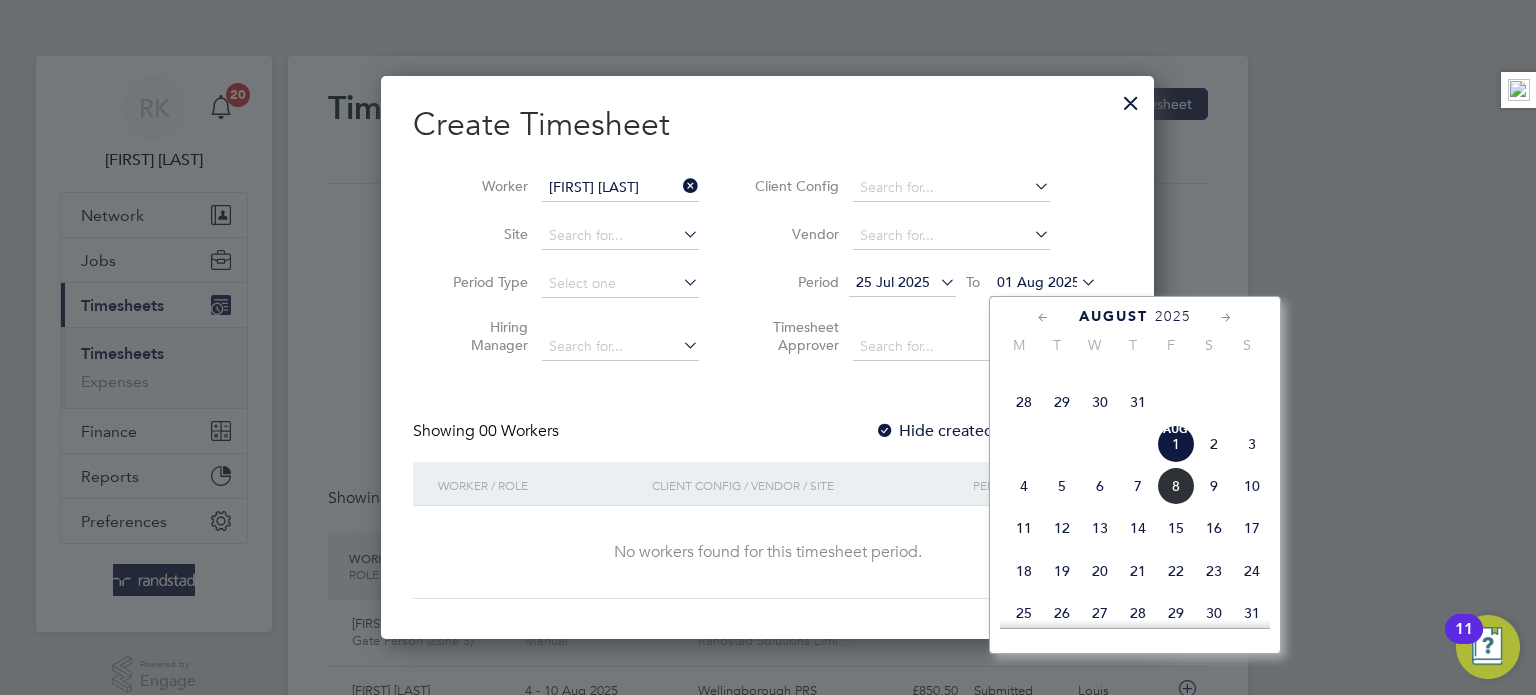 click on "10" 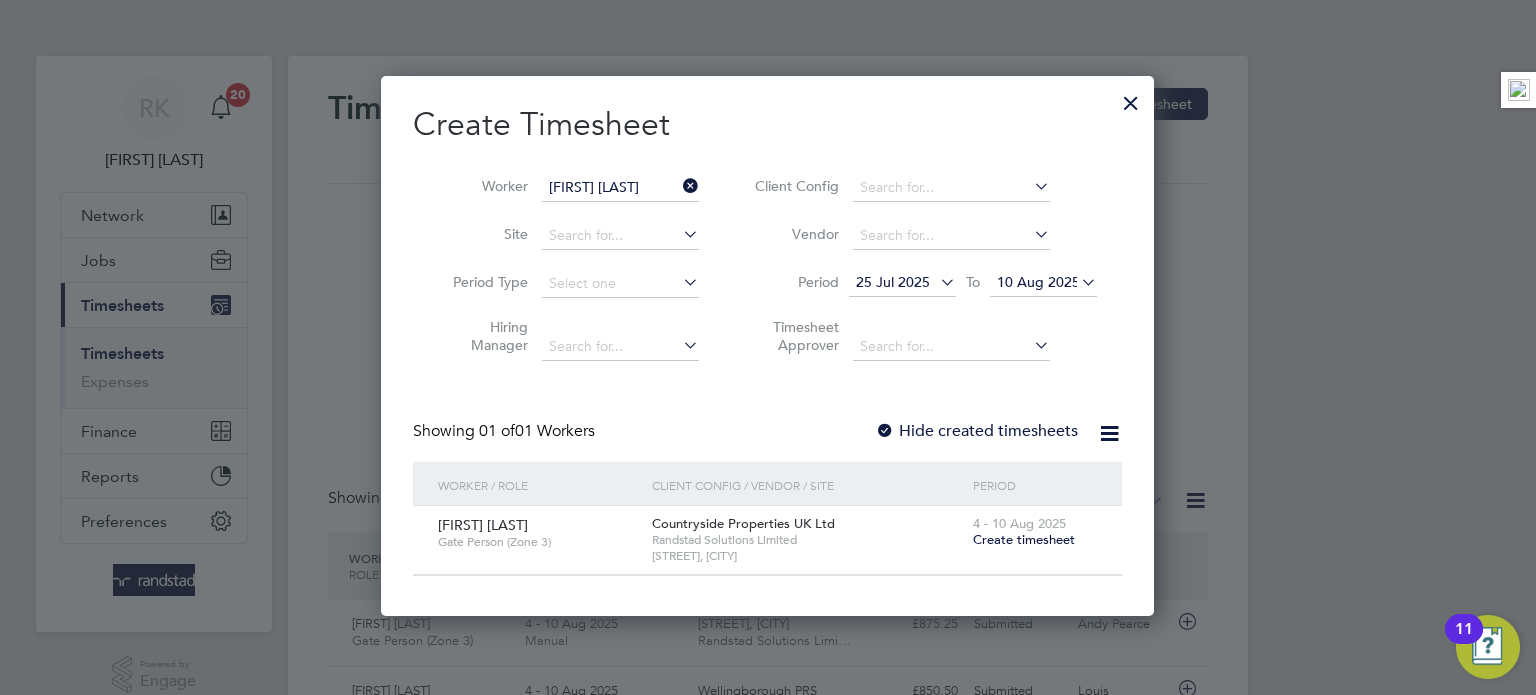 click on "Create timesheet" at bounding box center (1024, 539) 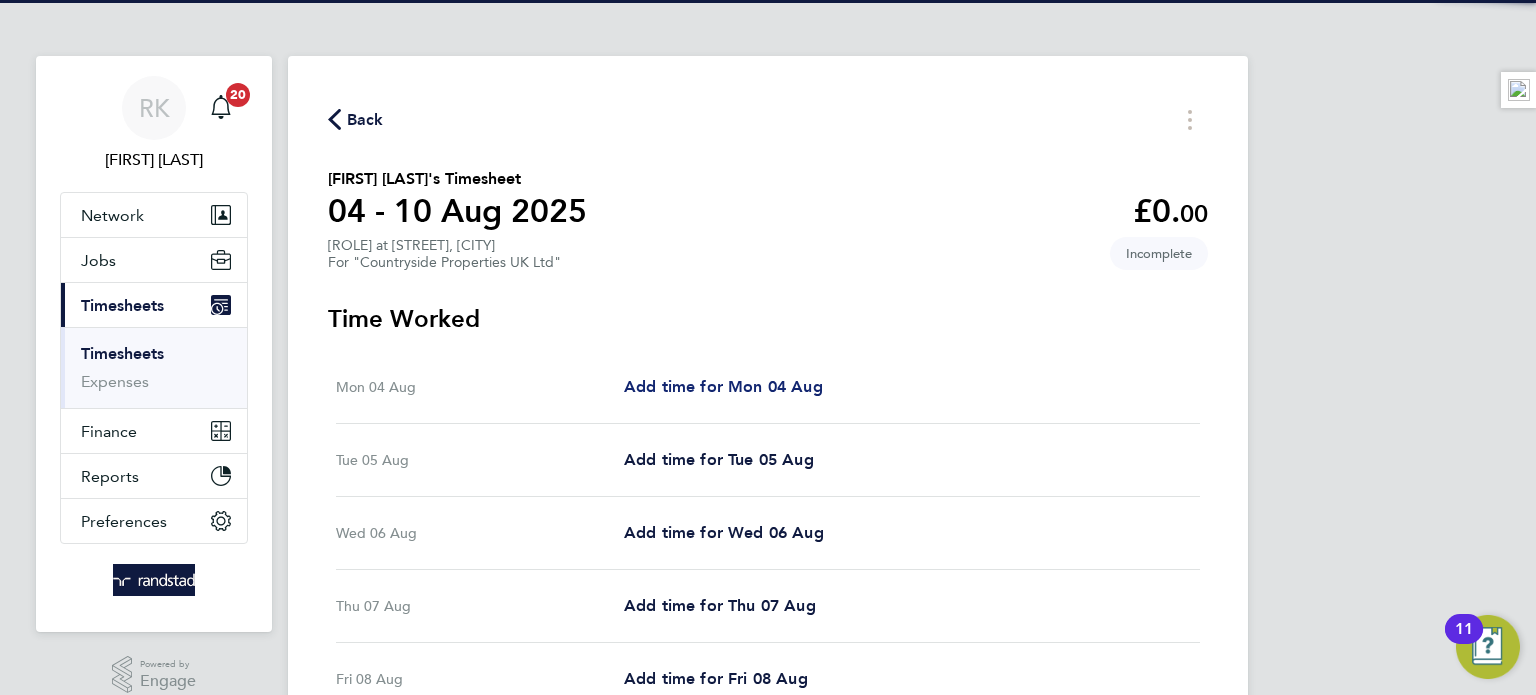 click on "Add time for Mon 04 Aug" at bounding box center (723, 386) 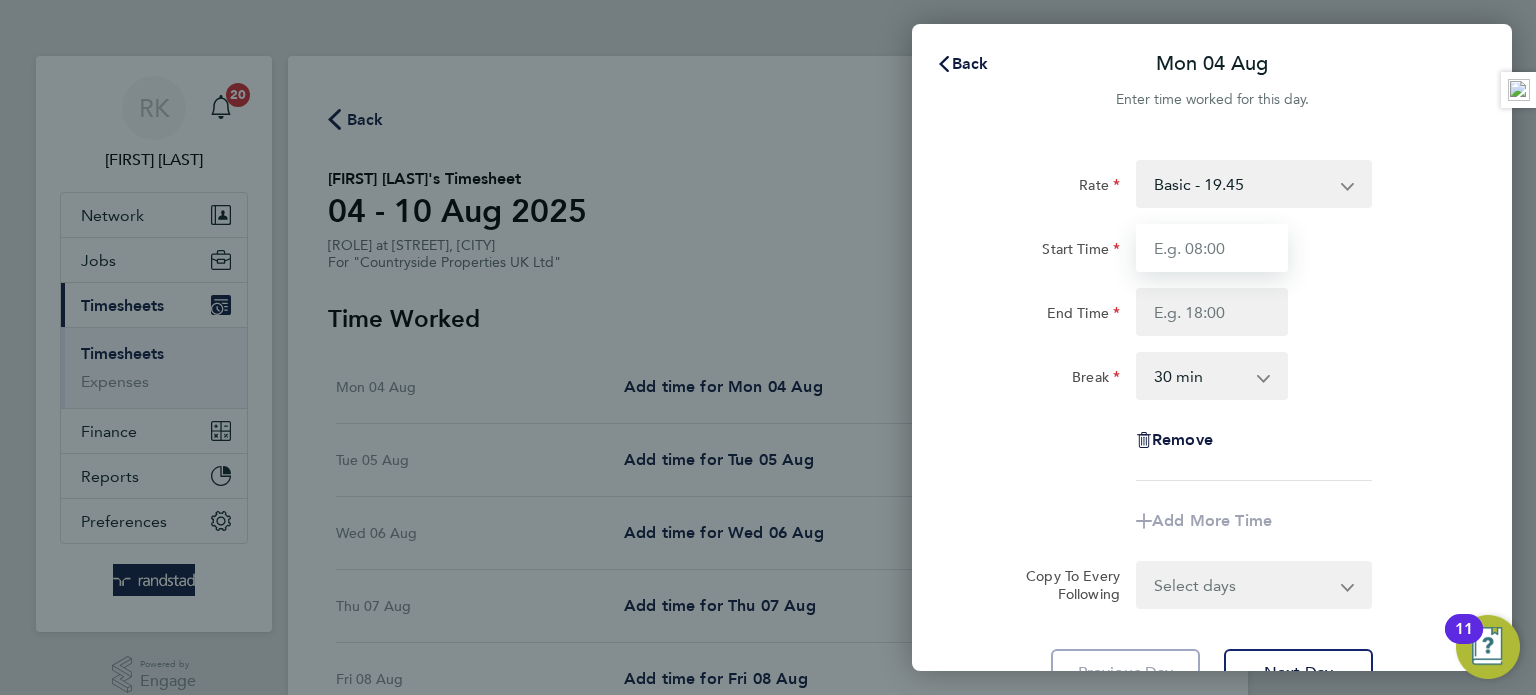 click on "Start Time" at bounding box center (1212, 248) 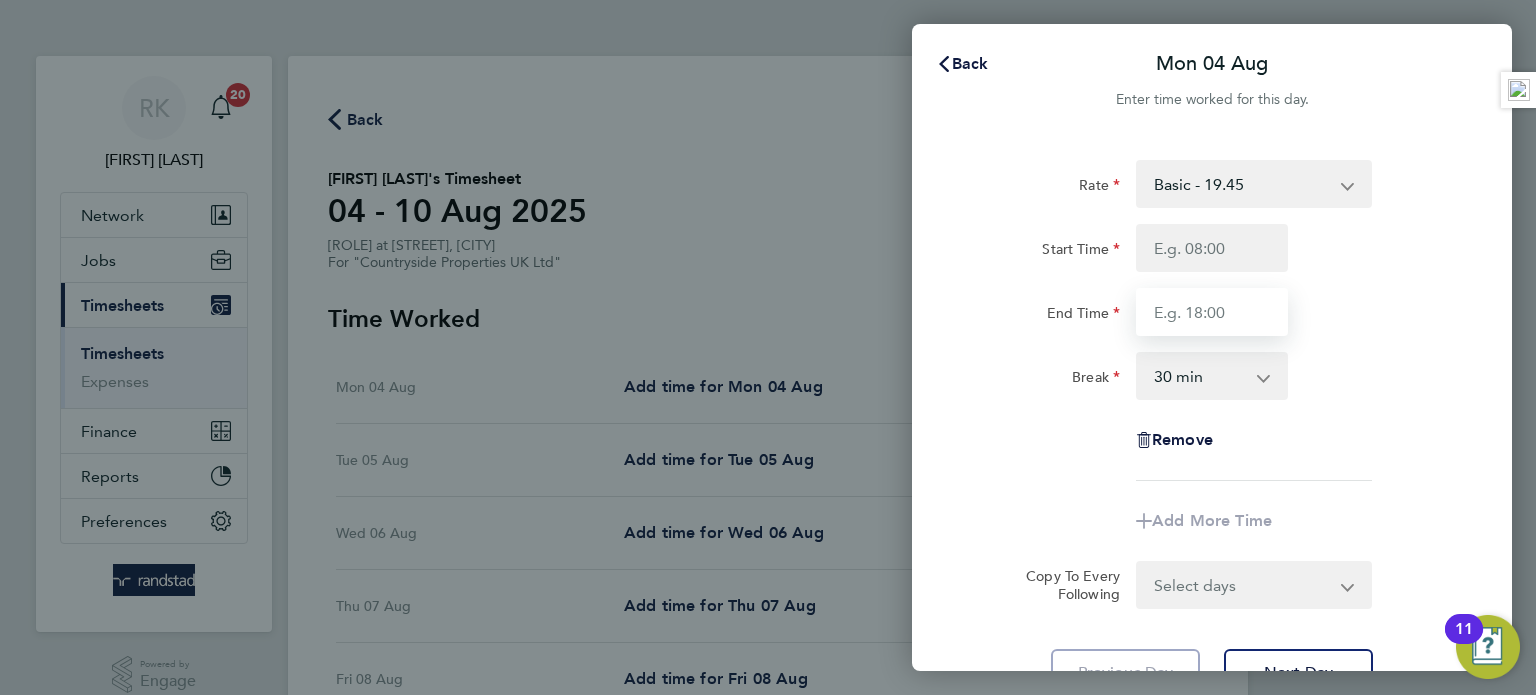 click on "End Time" at bounding box center [1212, 312] 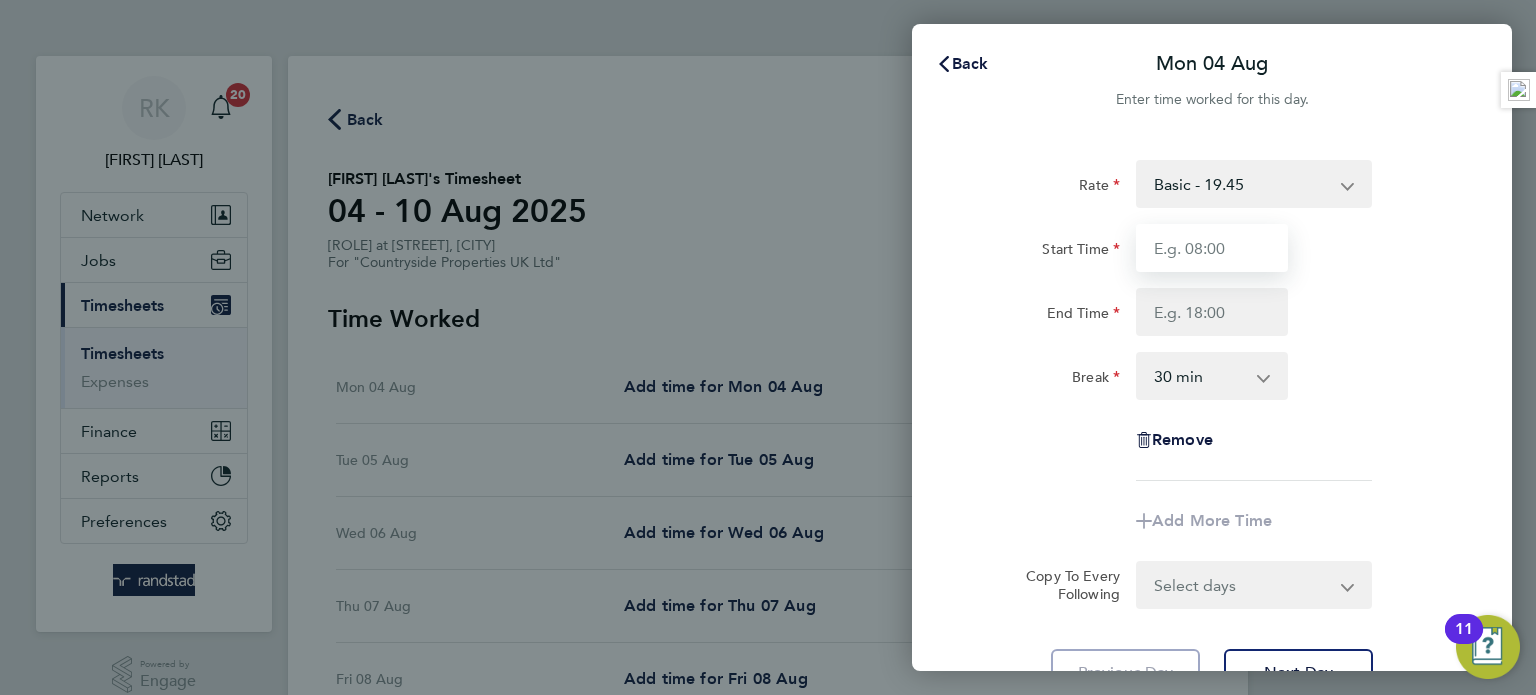 click on "Start Time" at bounding box center (1212, 248) 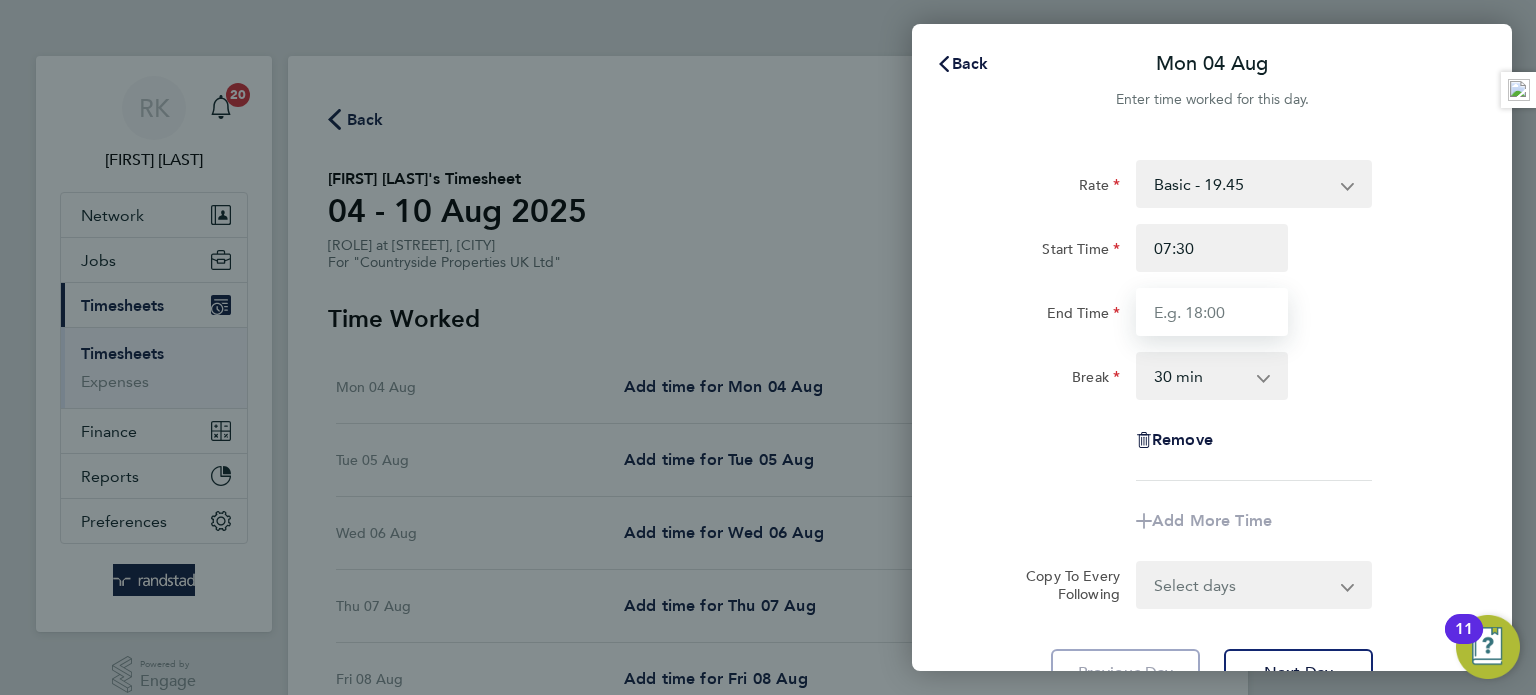 click on "End Time" at bounding box center (1212, 312) 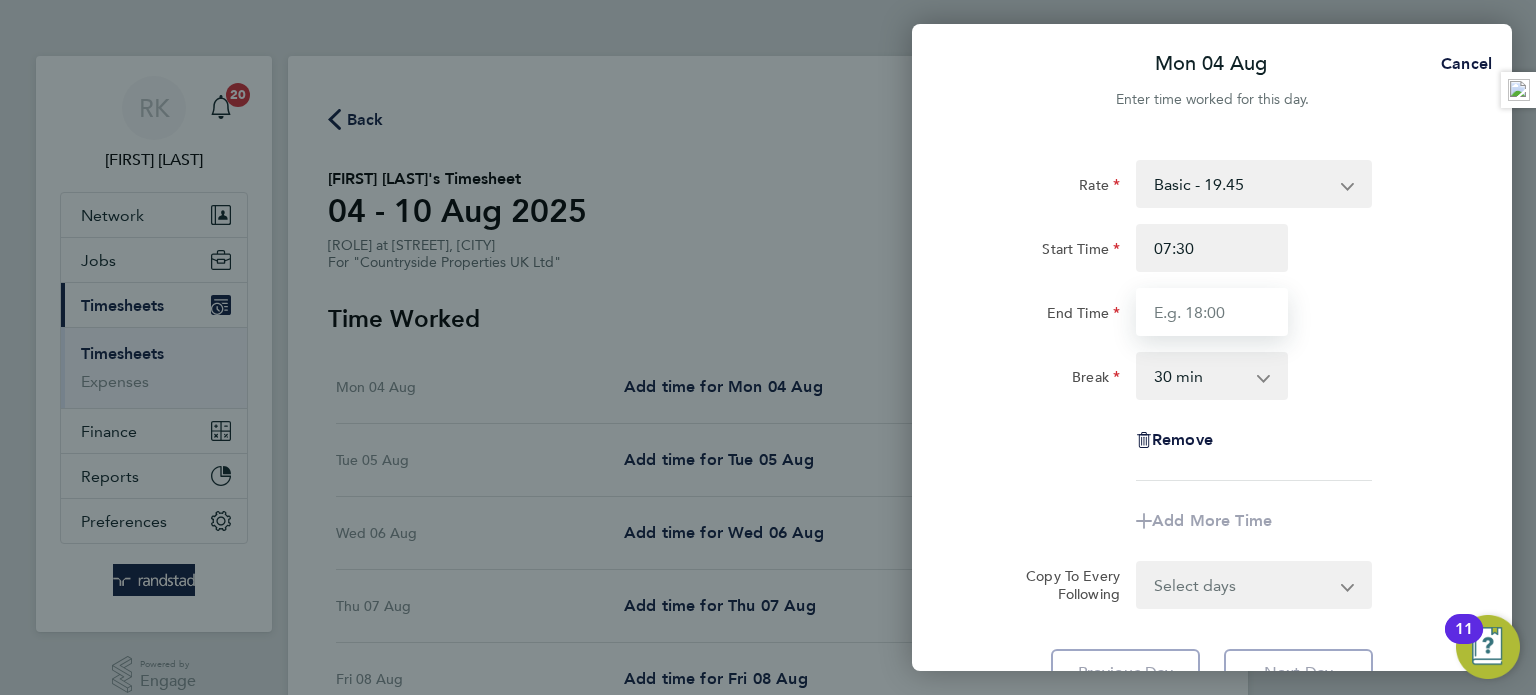 type on "17:00" 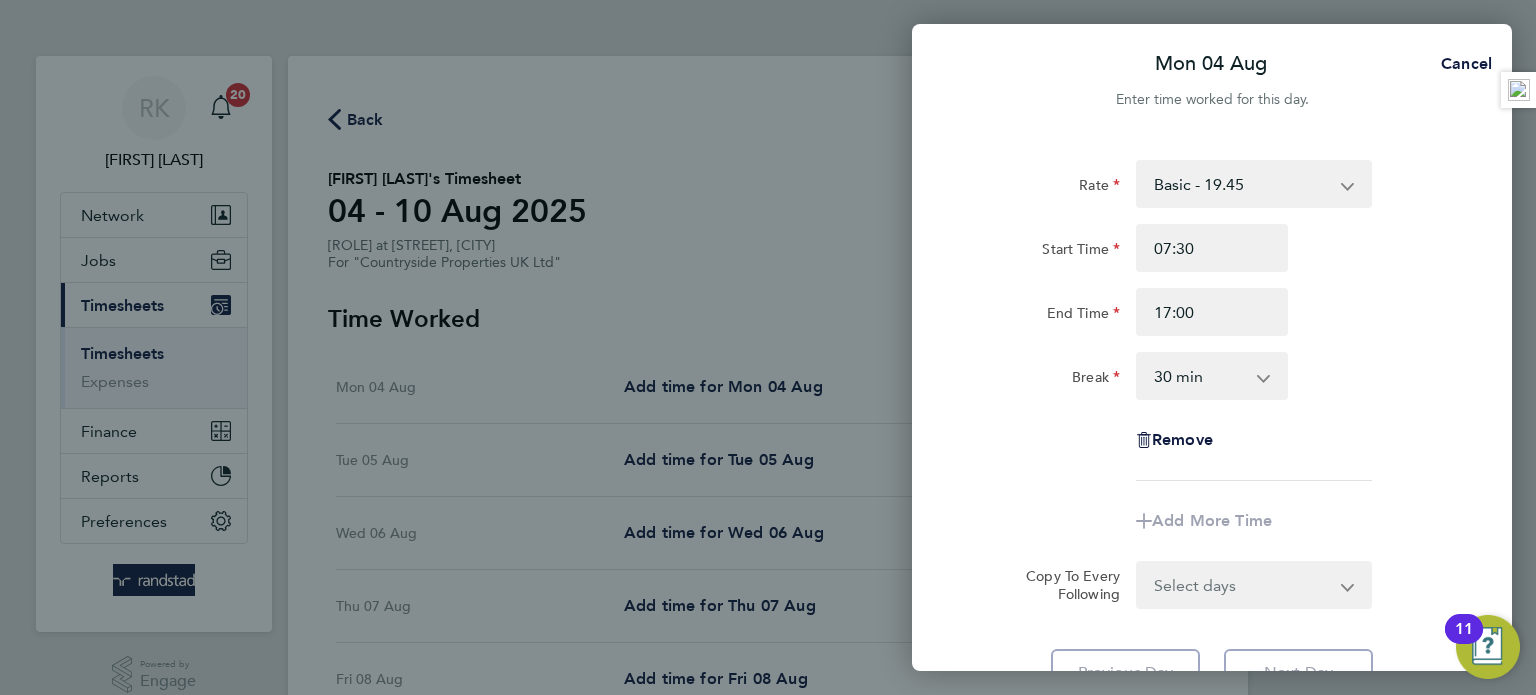 click on "End Time 17:00" 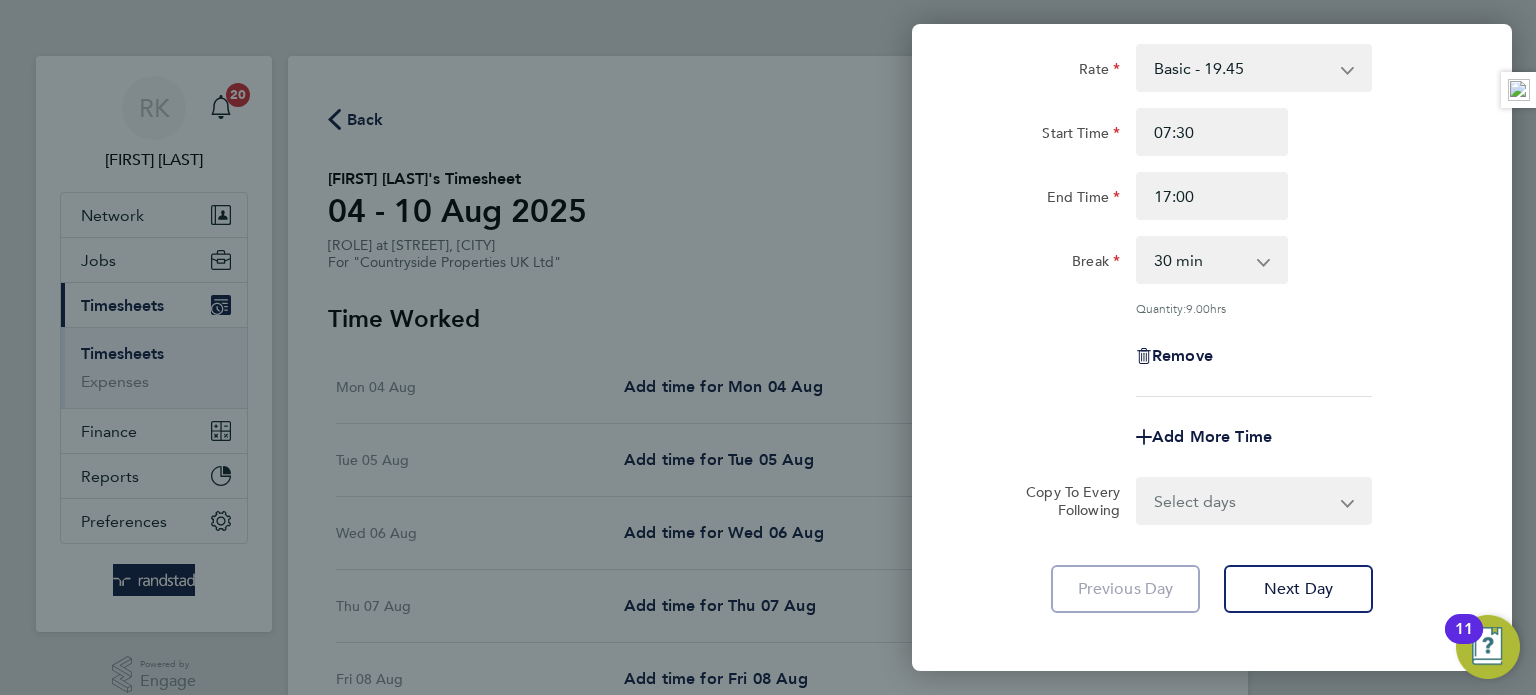 click on "Select days   Day   Weekday (Mon-Fri)   Weekend (Sat-Sun)   Tuesday   Wednesday   Thursday   Friday   Saturday   Sunday" at bounding box center (1243, 501) 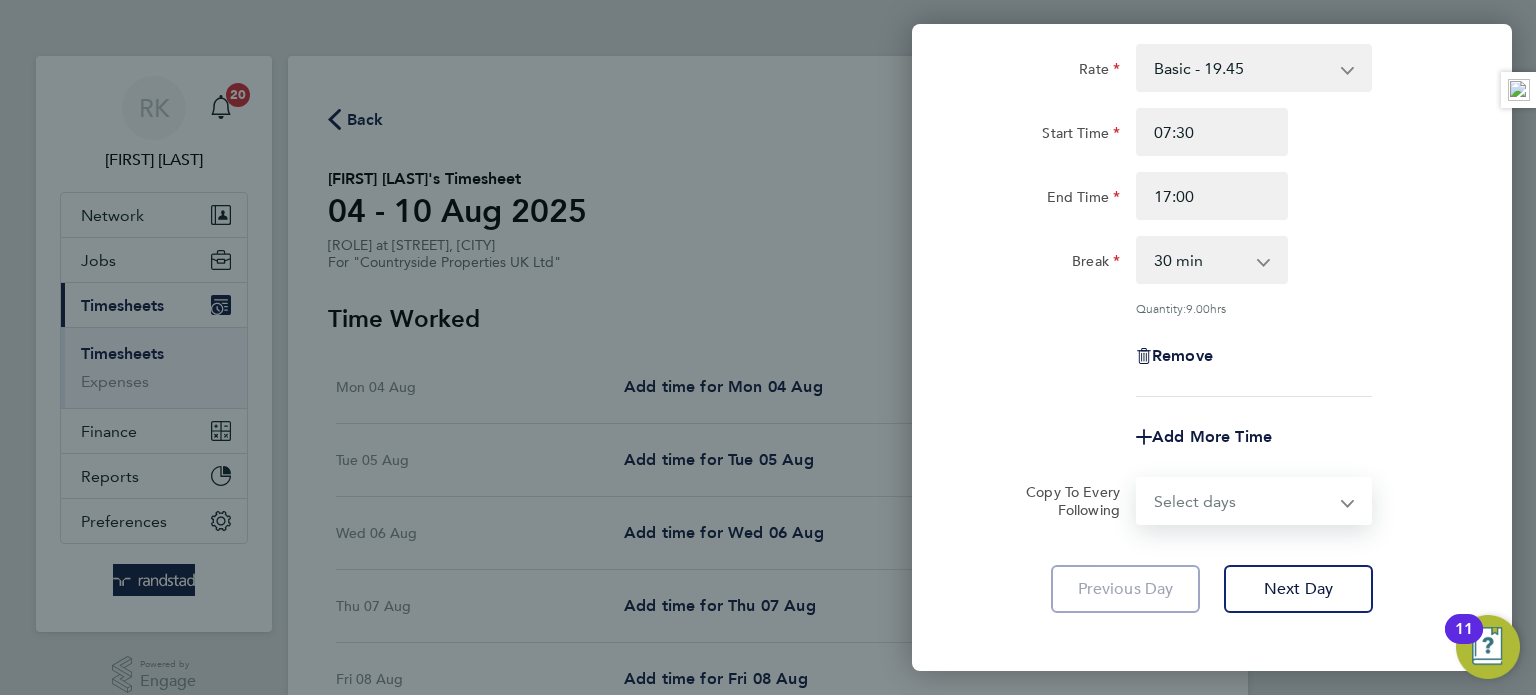 select on "WEEKDAY" 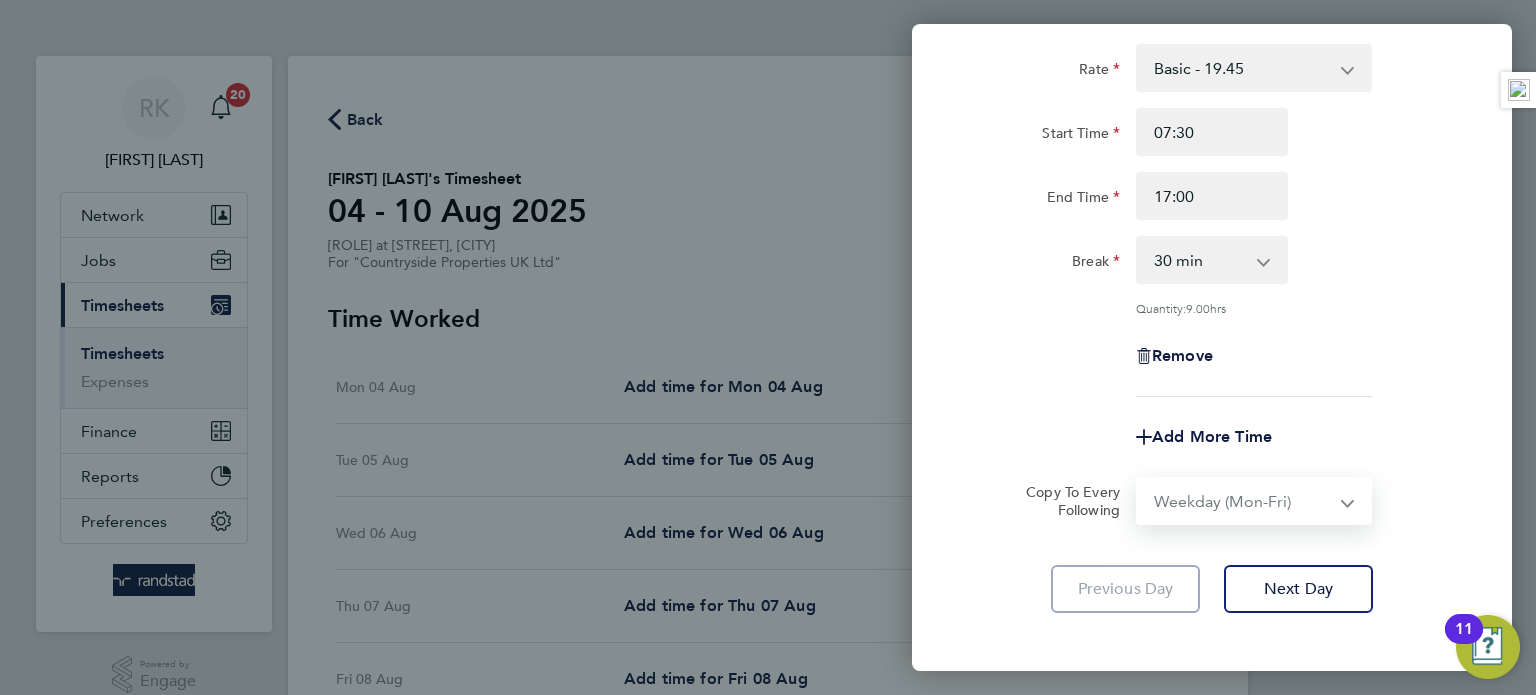 click on "Select days   Day   Weekday (Mon-Fri)   Weekend (Sat-Sun)   Tuesday   Wednesday   Thursday   Friday   Saturday   Sunday" at bounding box center (1243, 501) 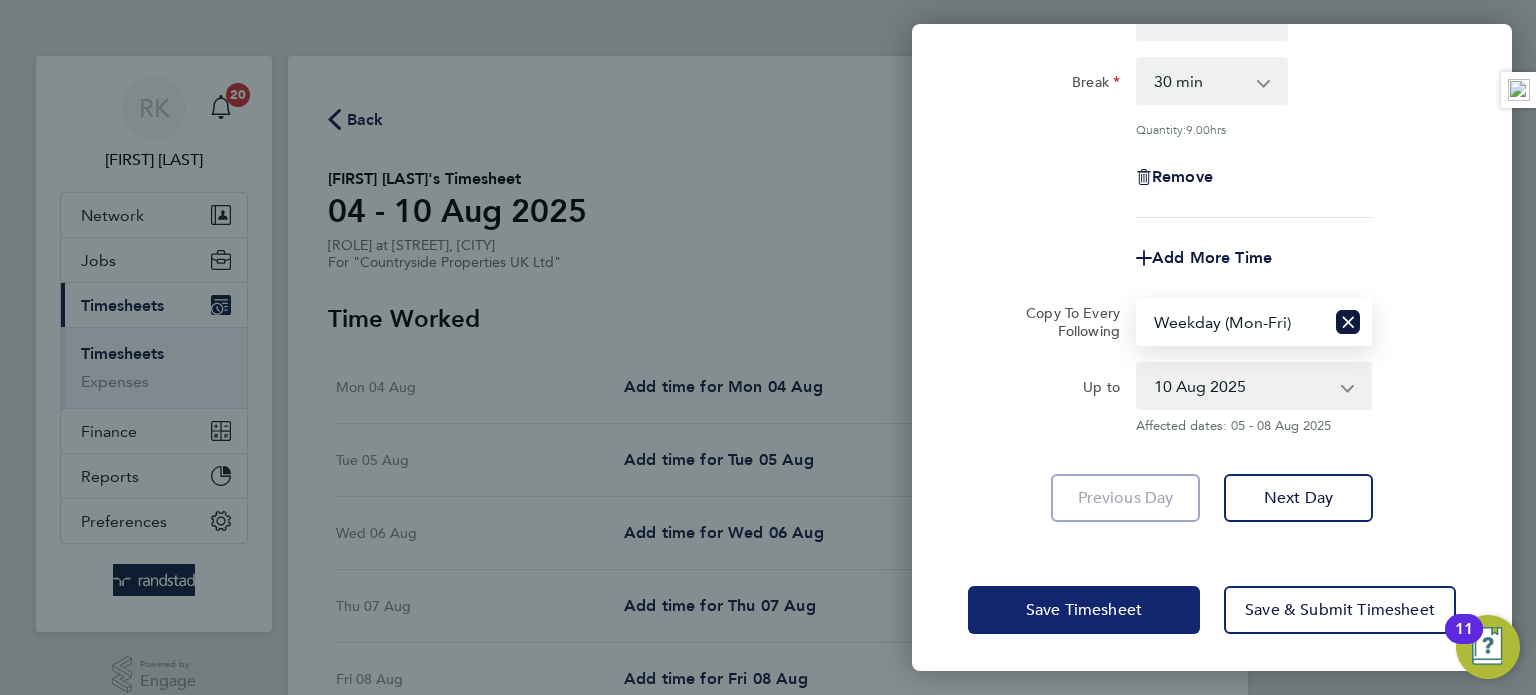 click on "Save Timesheet" 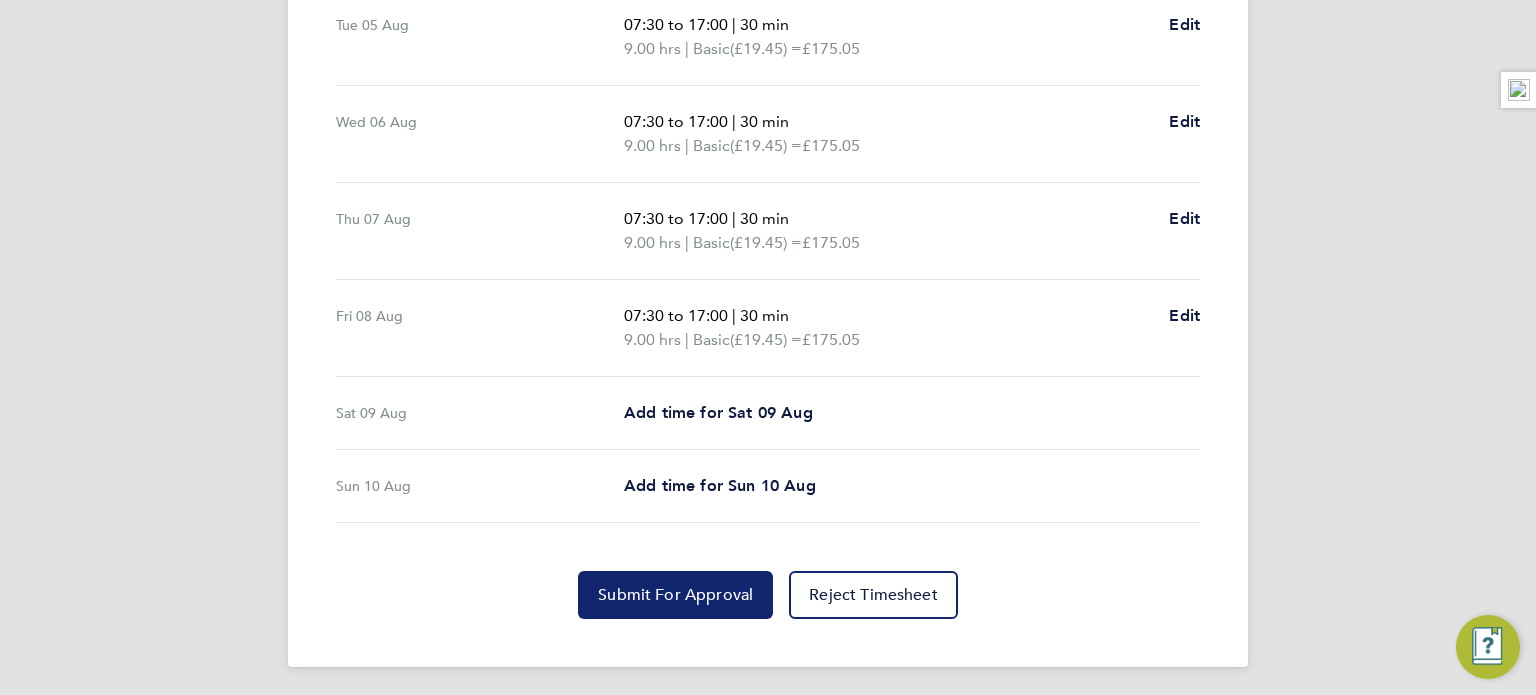 click on "Submit For Approval" 